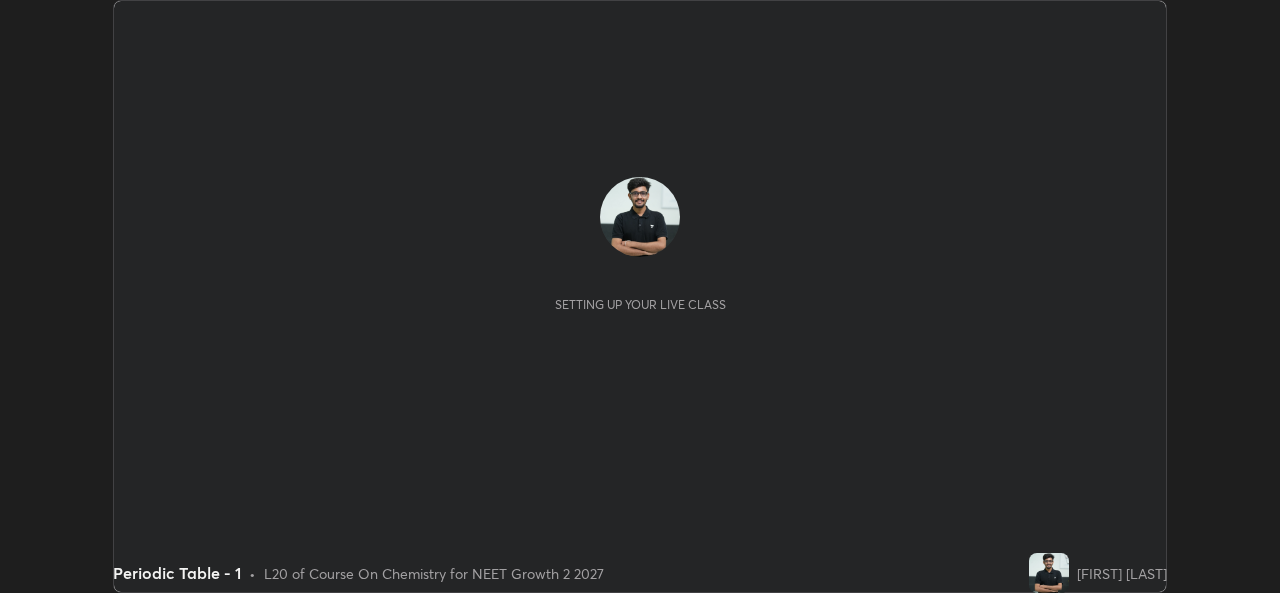 scroll, scrollTop: 0, scrollLeft: 0, axis: both 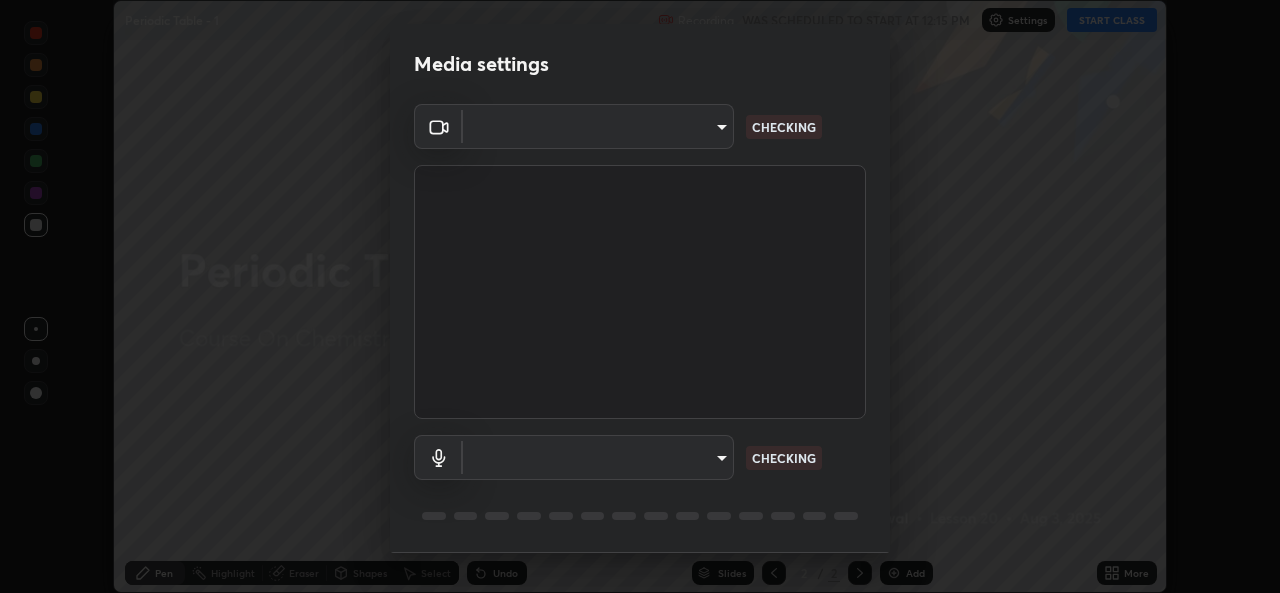 type on "9788daf0cbf52dd0d374ba9f0d4f11576c03820bc15fcf9a4a11f890b69d92bf" 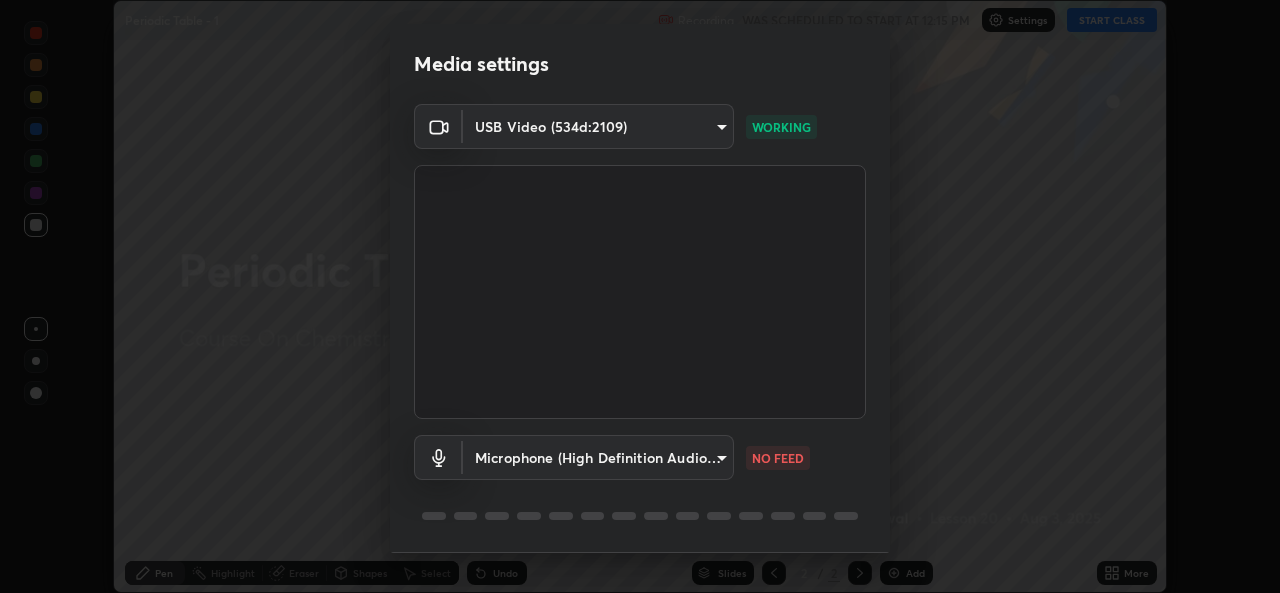 click on "Erase all Periodic Table - 1 Recording WAS SCHEDULED TO START AT  12:15 PM Settings START CLASS Setting up your live class Periodic Table - 1 • L20 of Course On Chemistry for NEET Growth 2 2027 [FIRST] [LAST] Pen Highlight Eraser Shapes Select Undo Slides 2 / 2 Add More No doubts shared Encourage your learners to ask a doubt for better clarity Report an issue Reason for reporting Buffering Chat not working Audio - Video sync issue Educator video quality low ​ Attach an image Report Media settings USB Video (534d:2109) 9788daf0cbf52dd0d374ba9f0d4f11576c03820bc15fcf9a4a11f890b69d92bf WORKING Microphone (High Definition Audio Device) 345f5d8304a1ab30e3d14ed5696ced08ebab0189725ef91838db04cd8f5619d4 NO FEED 1 / 5 Next" at bounding box center (640, 296) 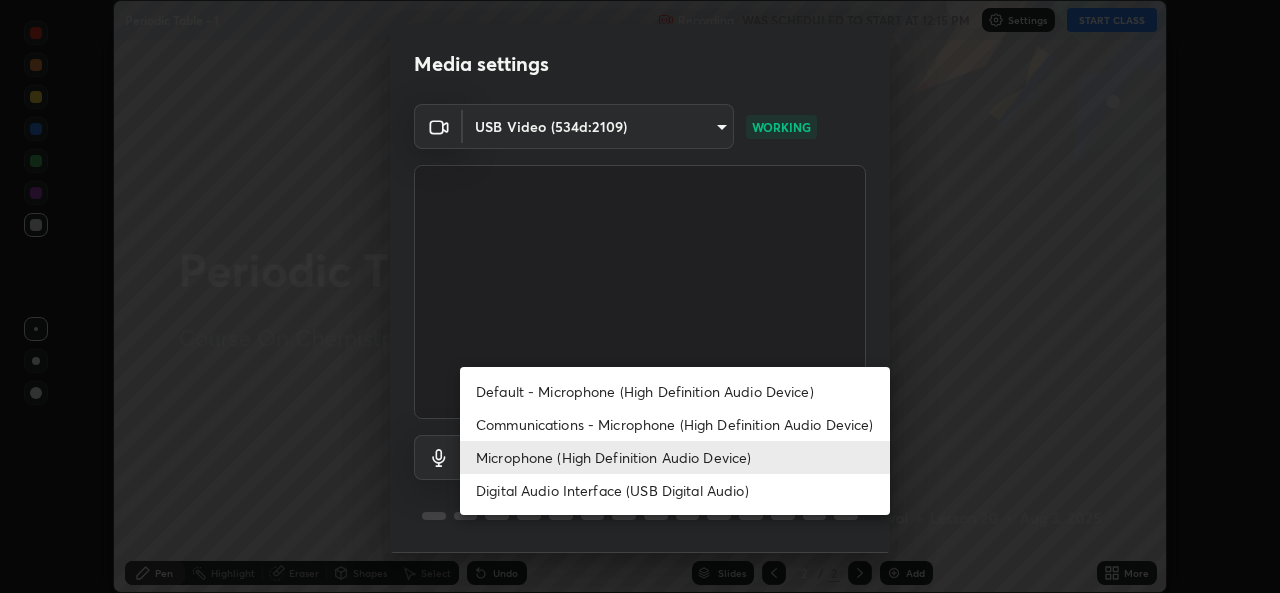 click on "Default - Microphone (High Definition Audio Device)" at bounding box center (675, 391) 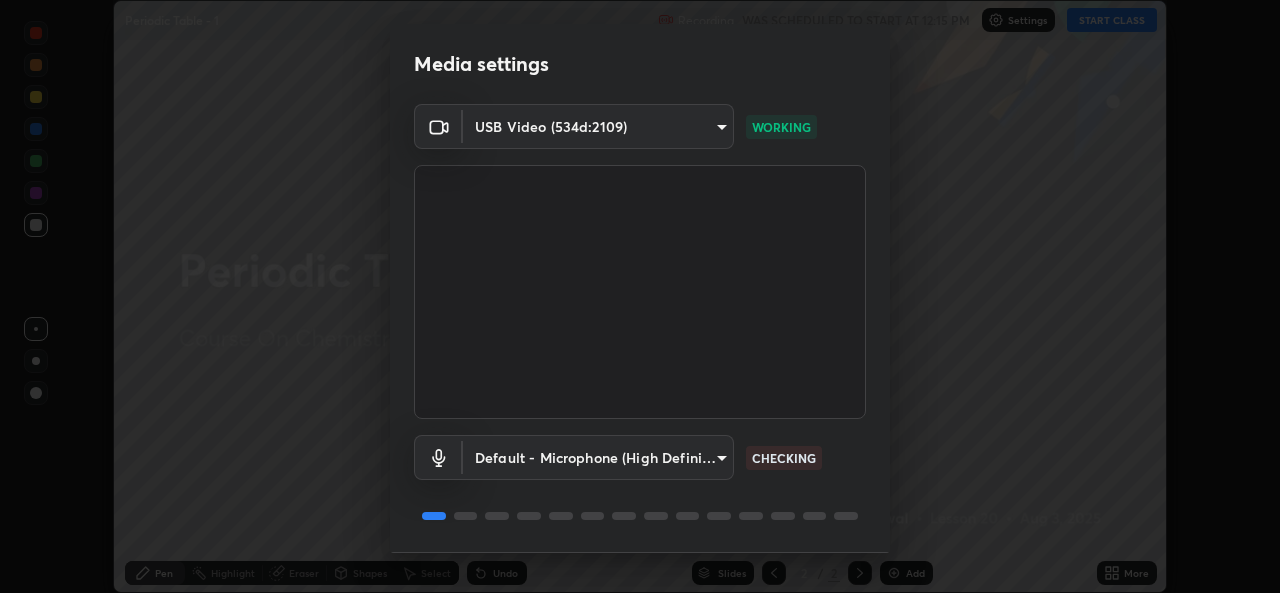 click on "Erase all Periodic Table - 1 Recording WAS SCHEDULED TO START AT  12:15 PM Settings START CLASS Setting up your live class Periodic Table - 1 • L20 of Course On Chemistry for NEET Growth 2 2027 [FIRST] [LAST] Pen Highlight Eraser Shapes Select Undo Slides 2 / 2 Add More No doubts shared Encourage your learners to ask a doubt for better clarity Report an issue Reason for reporting Buffering Chat not working Audio - Video sync issue Educator video quality low ​ Attach an image Report Media settings USB Video (534d:2109) 9788daf0cbf52dd0d374ba9f0d4f11576c03820bc15fcf9a4a11f890b69d92bf WORKING Default - Microphone (High Definition Audio Device) default CHECKING 1 / 5 Next" at bounding box center [640, 296] 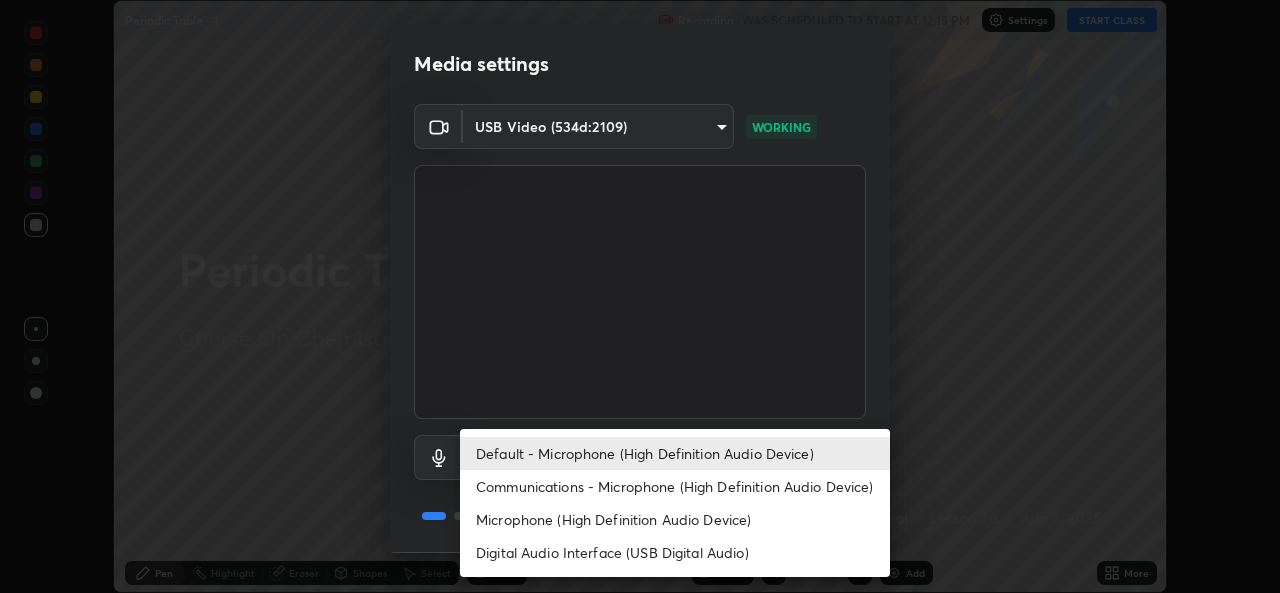 click on "Microphone (High Definition Audio Device)" at bounding box center (675, 519) 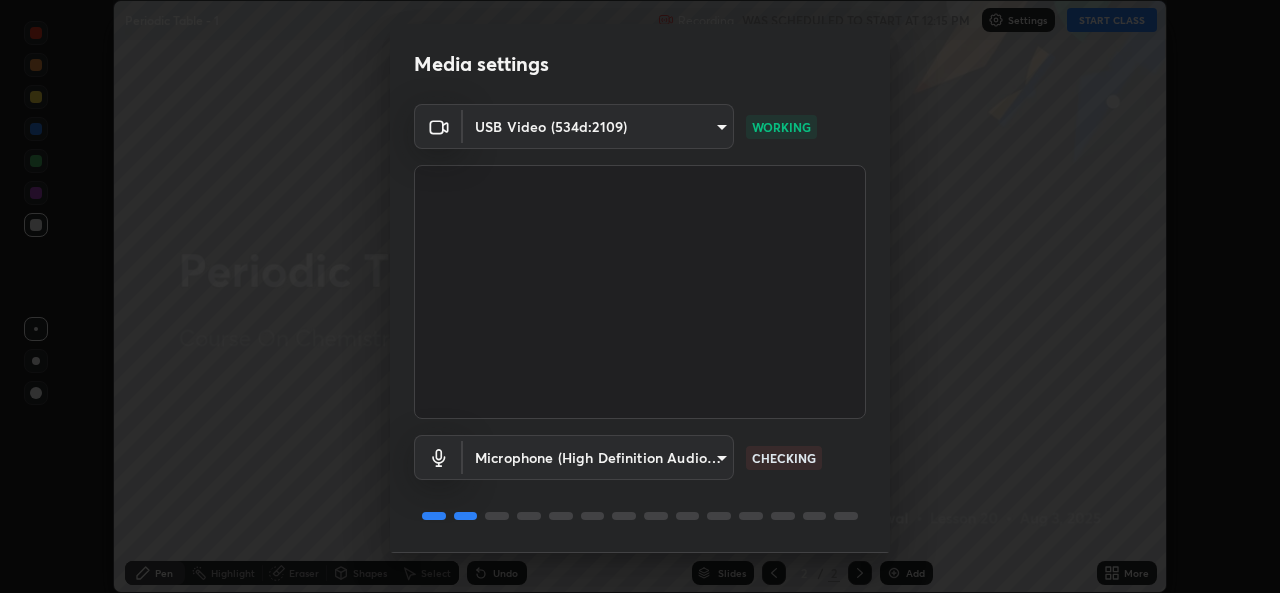 scroll, scrollTop: 63, scrollLeft: 0, axis: vertical 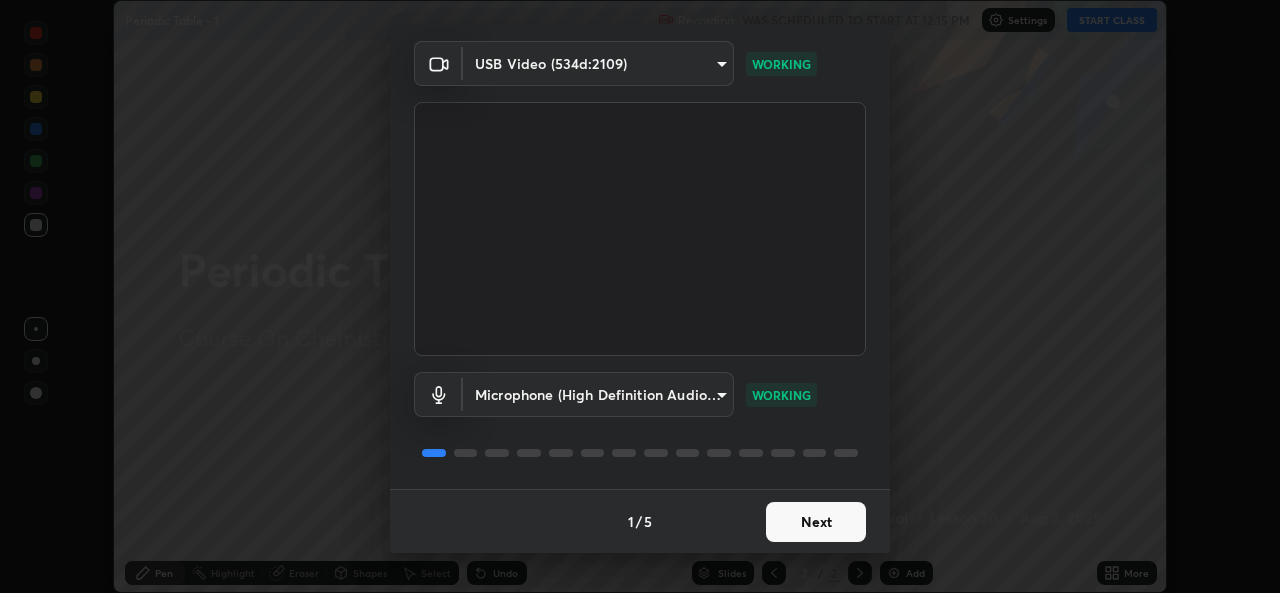 click on "Next" at bounding box center [816, 522] 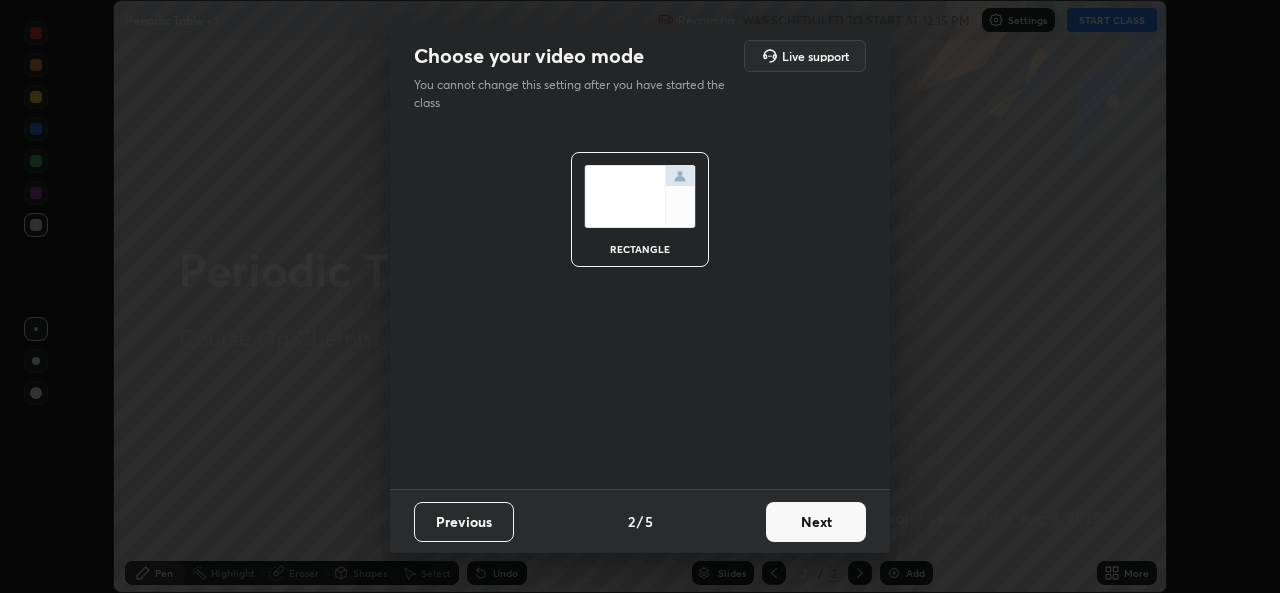 click on "Next" at bounding box center (816, 522) 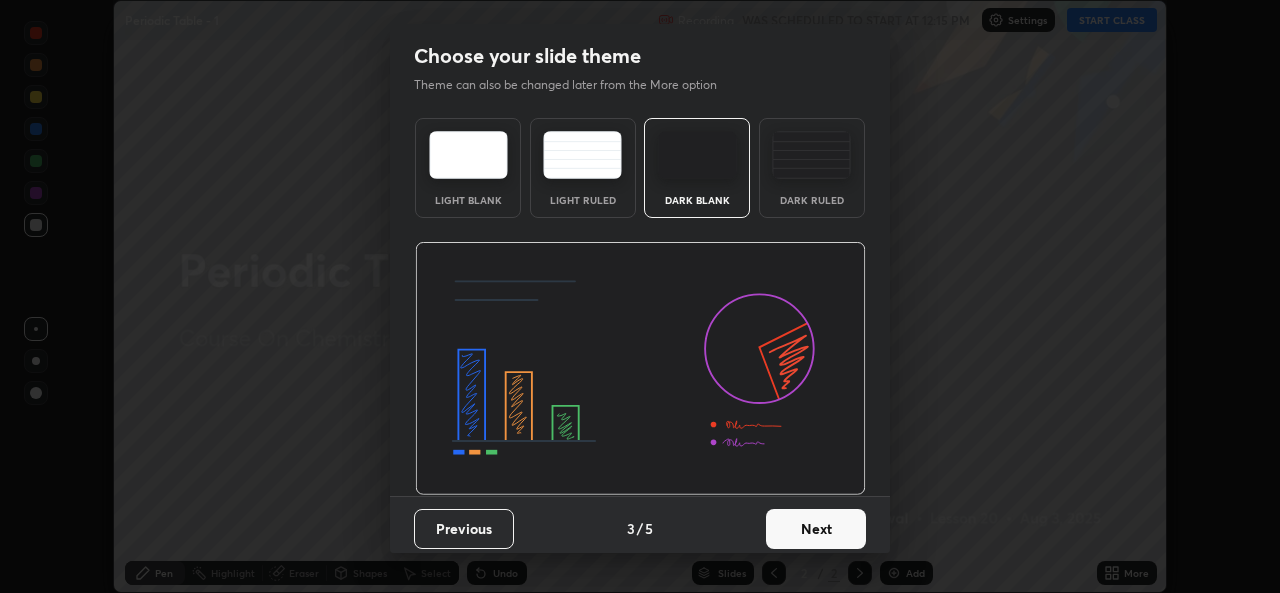 click on "Next" at bounding box center (816, 529) 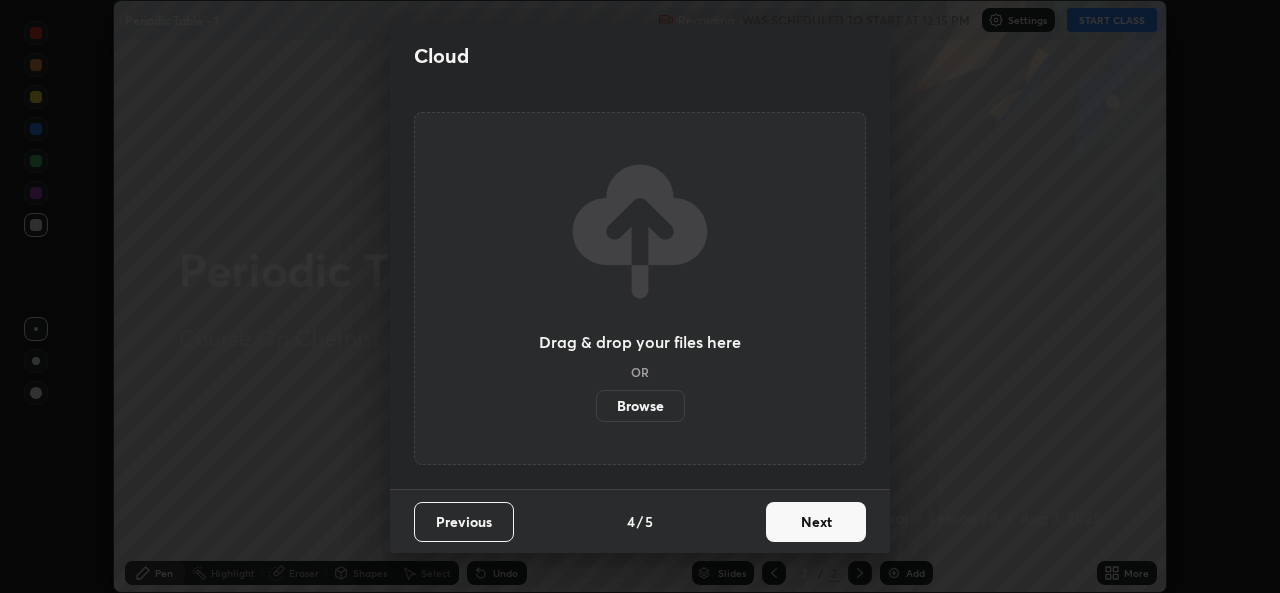 click on "Next" at bounding box center (816, 522) 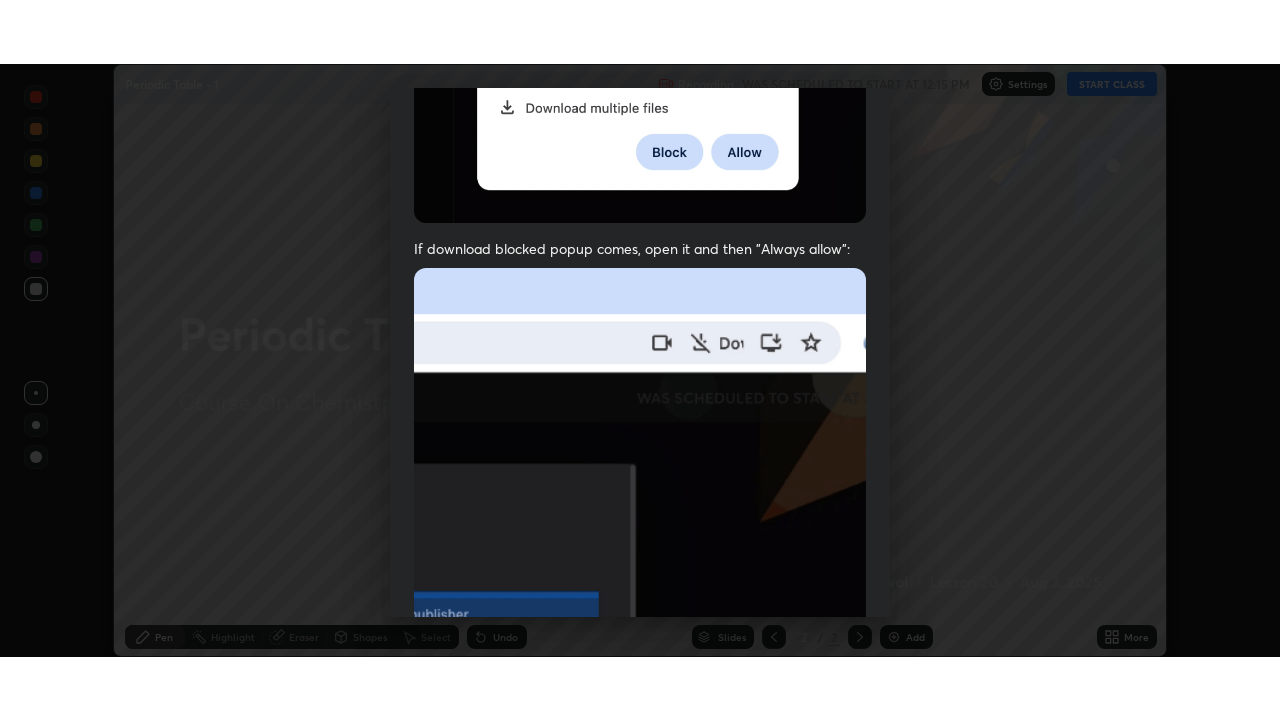 scroll, scrollTop: 471, scrollLeft: 0, axis: vertical 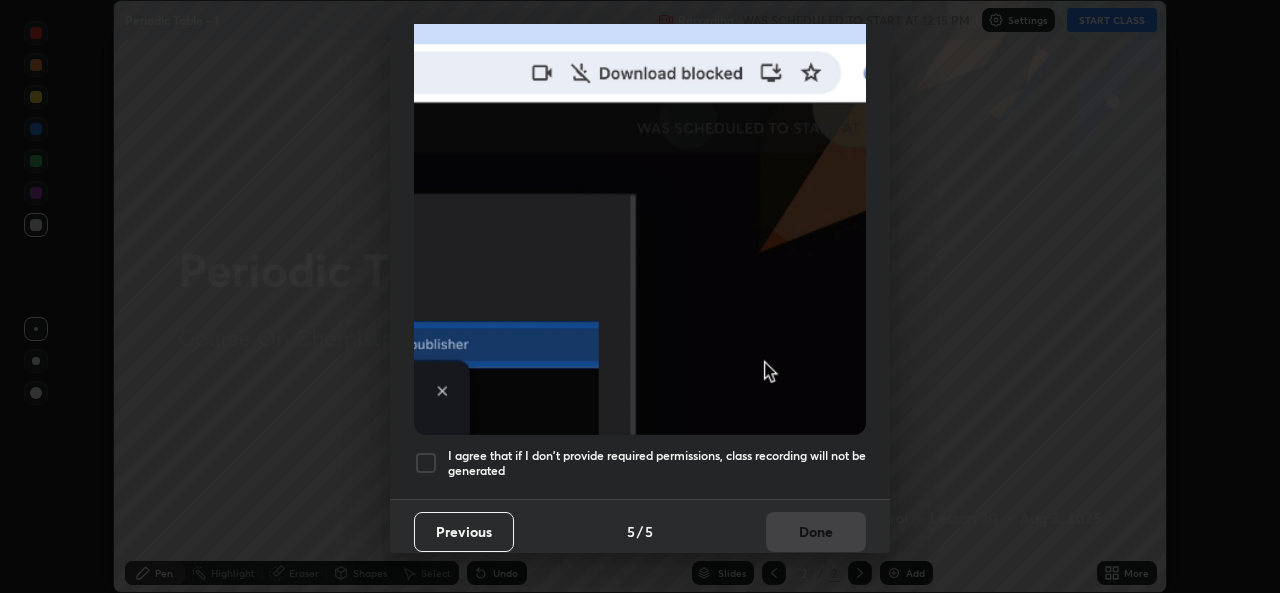 click at bounding box center (426, 463) 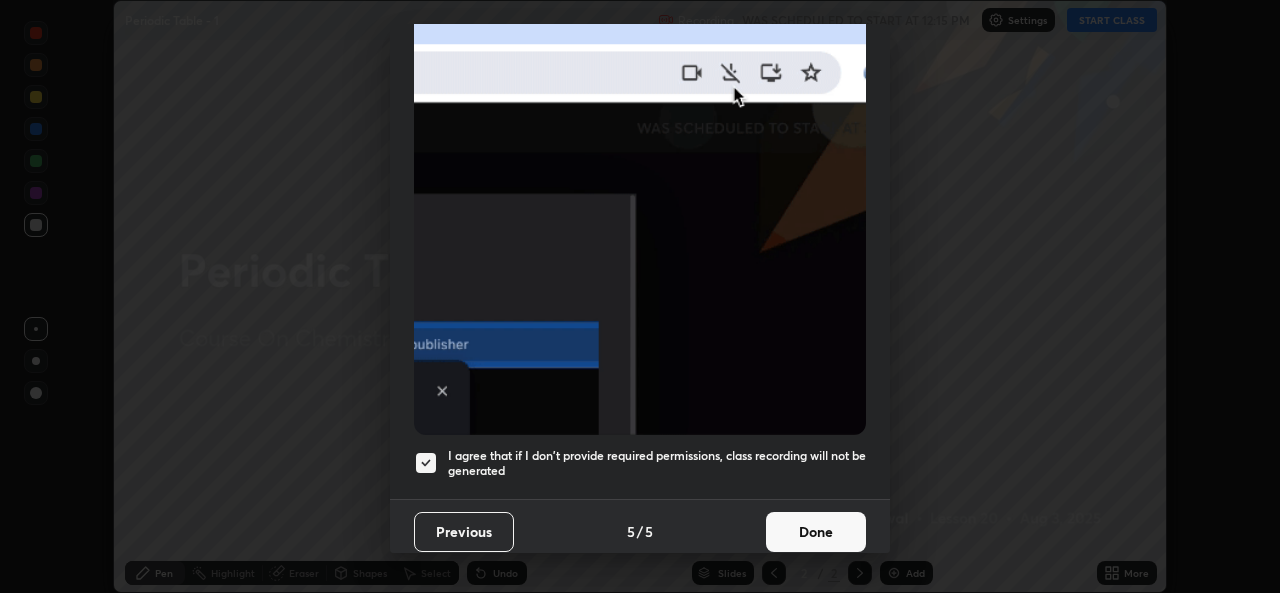 click on "Done" at bounding box center [816, 532] 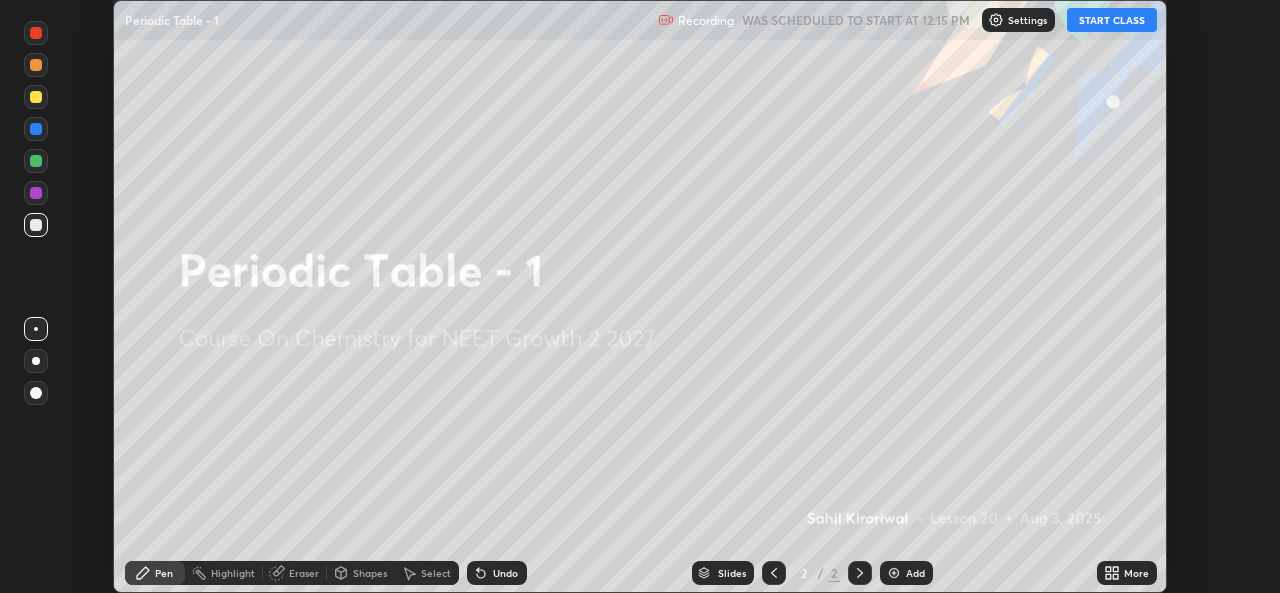 click 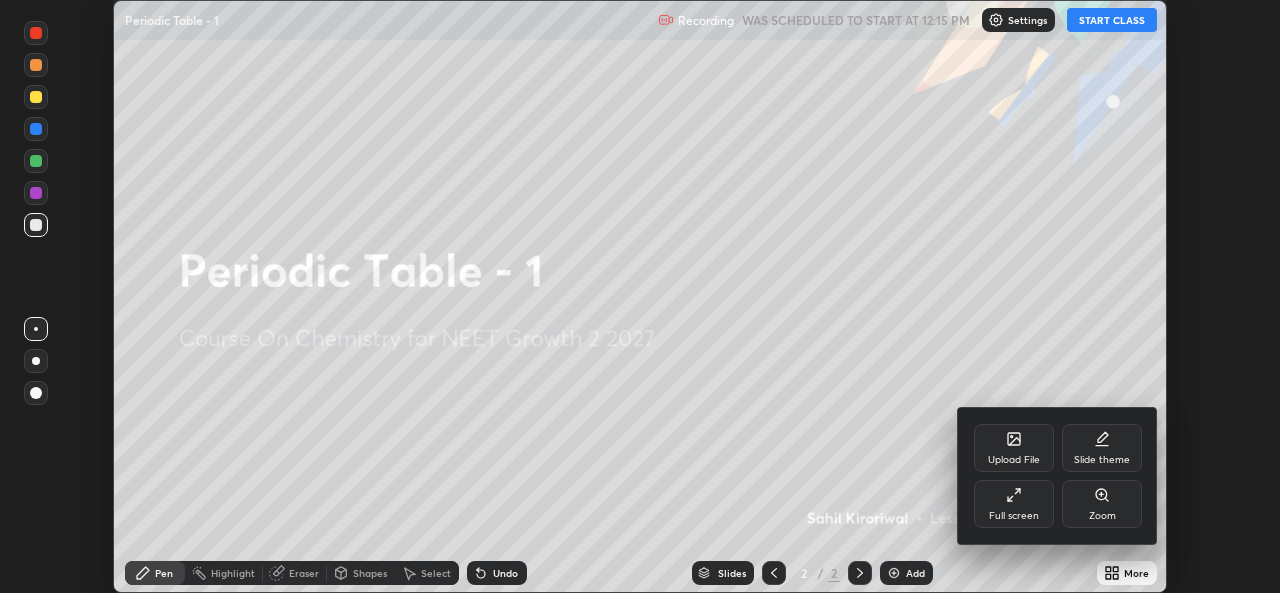 click on "Full screen" at bounding box center [1014, 504] 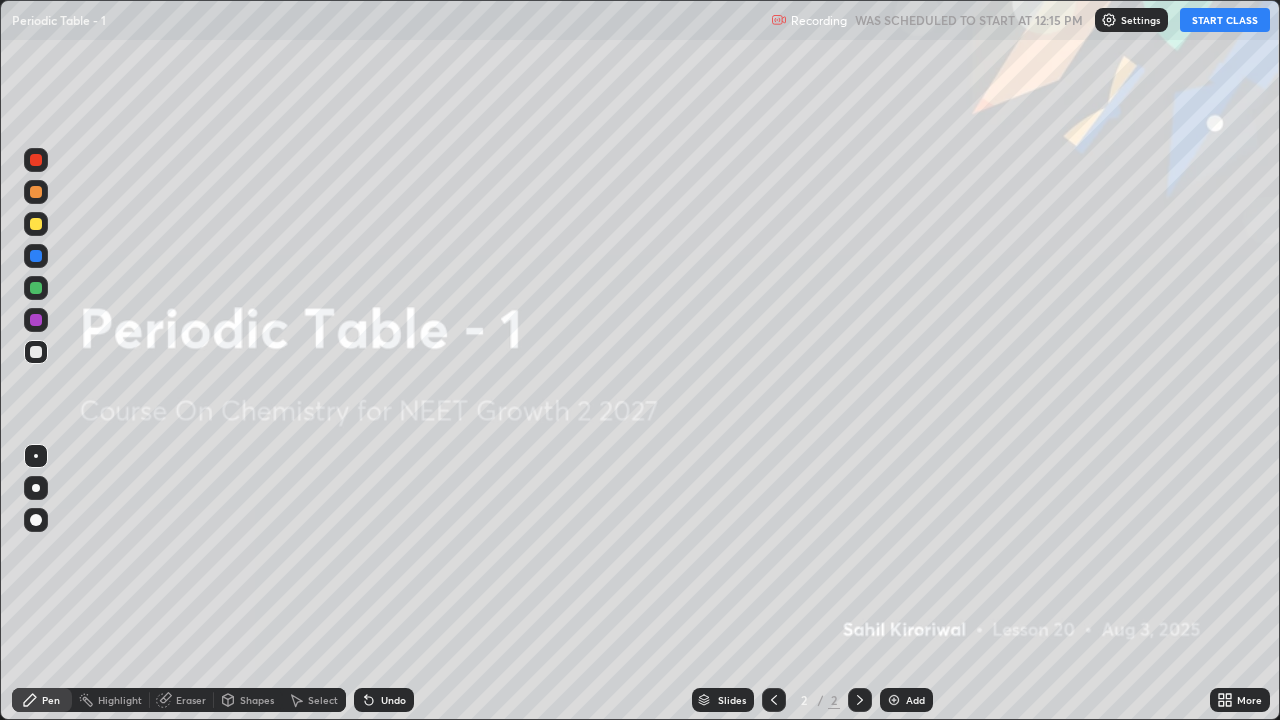 scroll, scrollTop: 99280, scrollLeft: 98720, axis: both 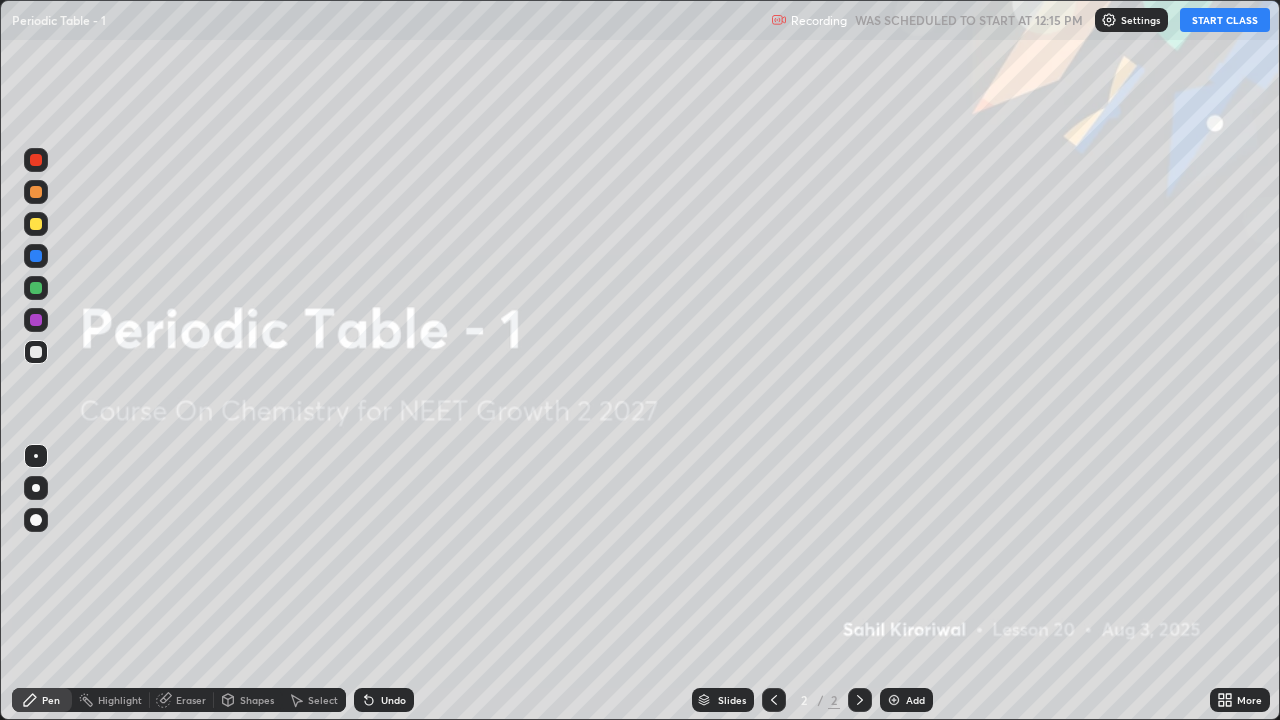 click on "START CLASS" at bounding box center [1225, 20] 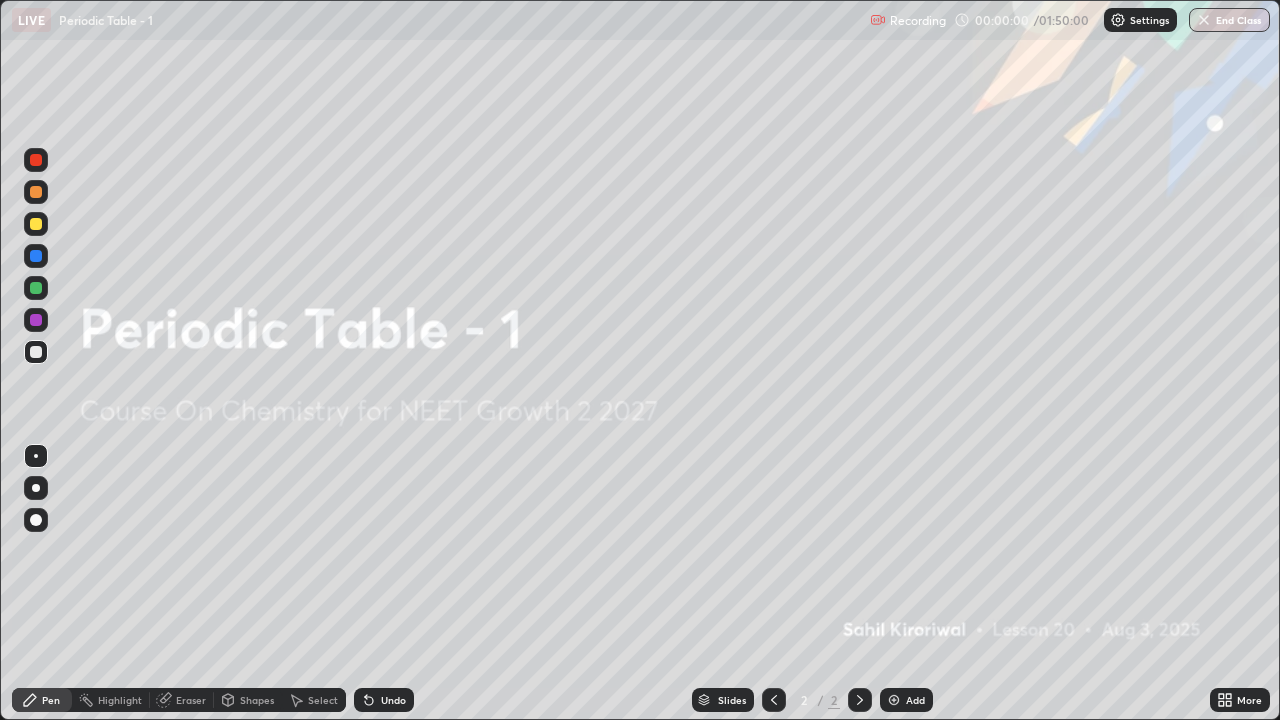 click on "Add" at bounding box center (915, 700) 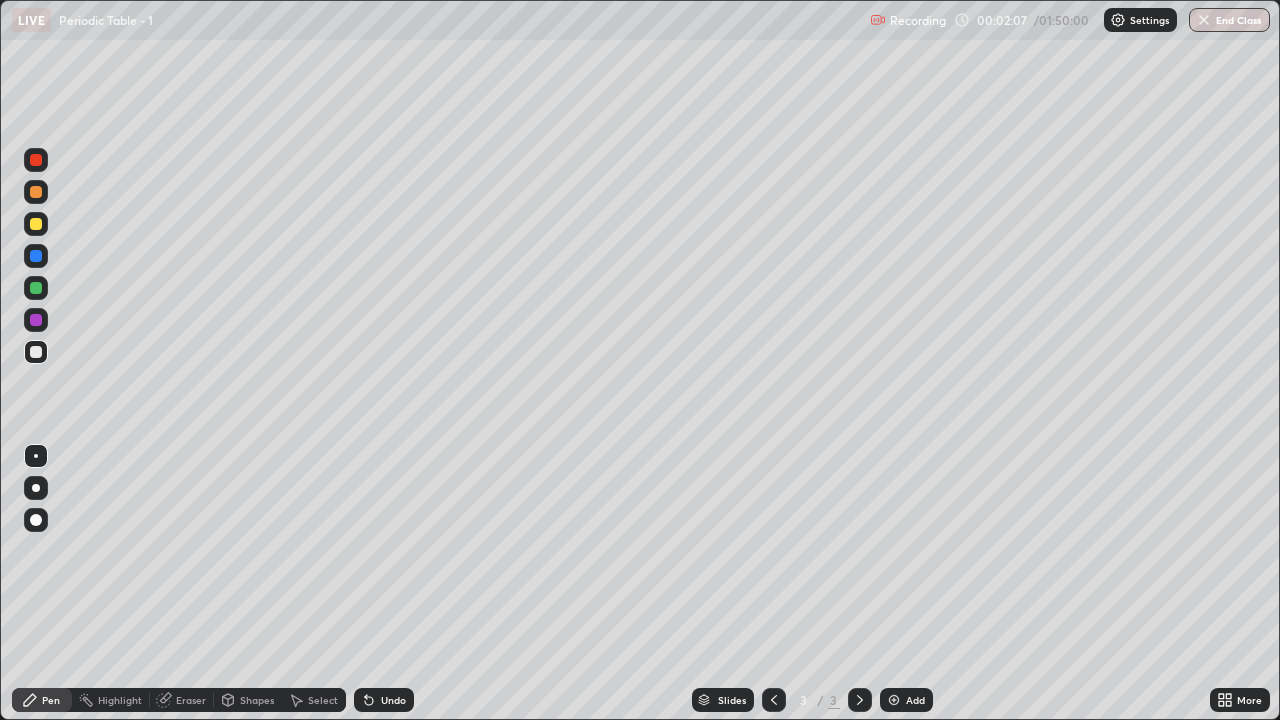 click on "Undo" at bounding box center [393, 700] 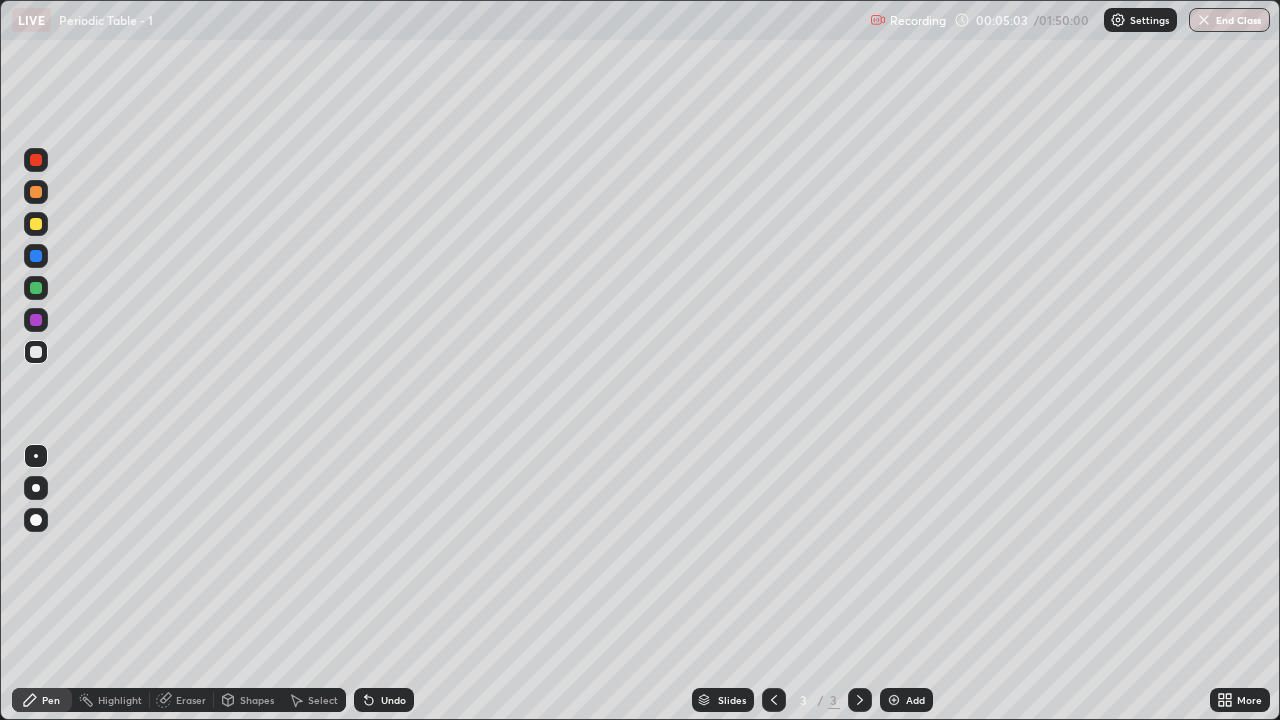 click on "Add" at bounding box center [906, 700] 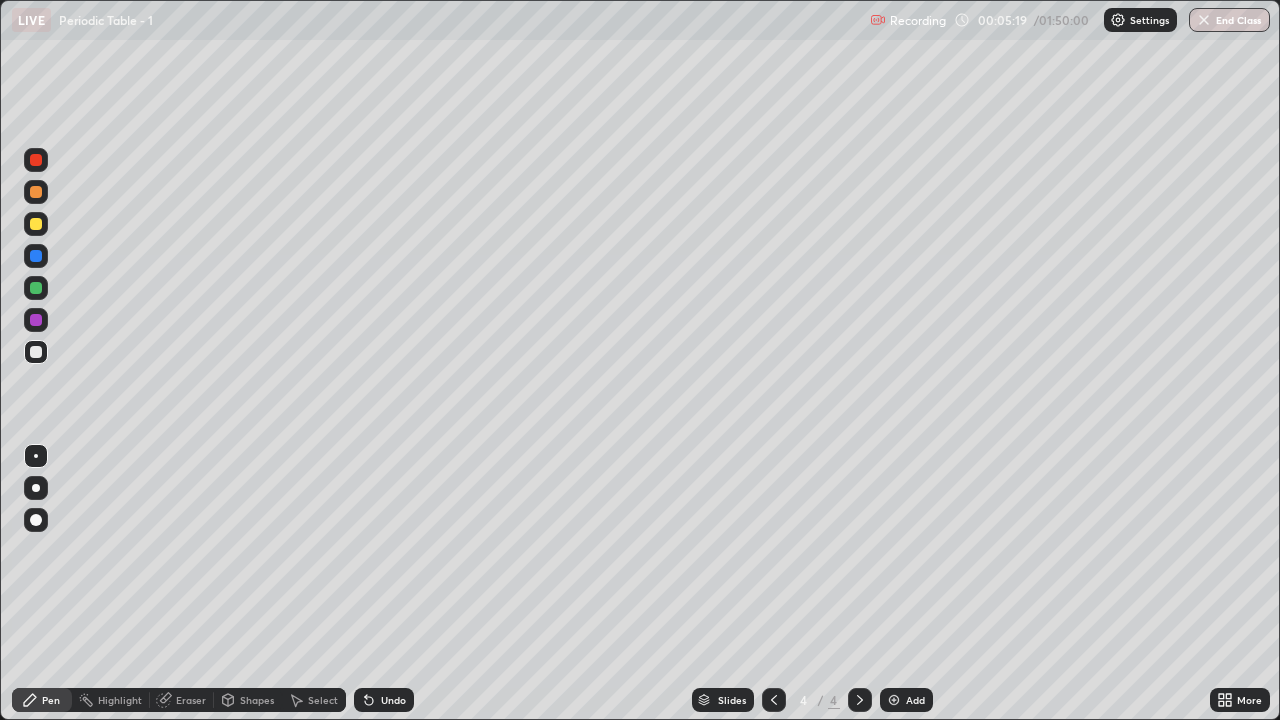 click on "Undo" at bounding box center [384, 700] 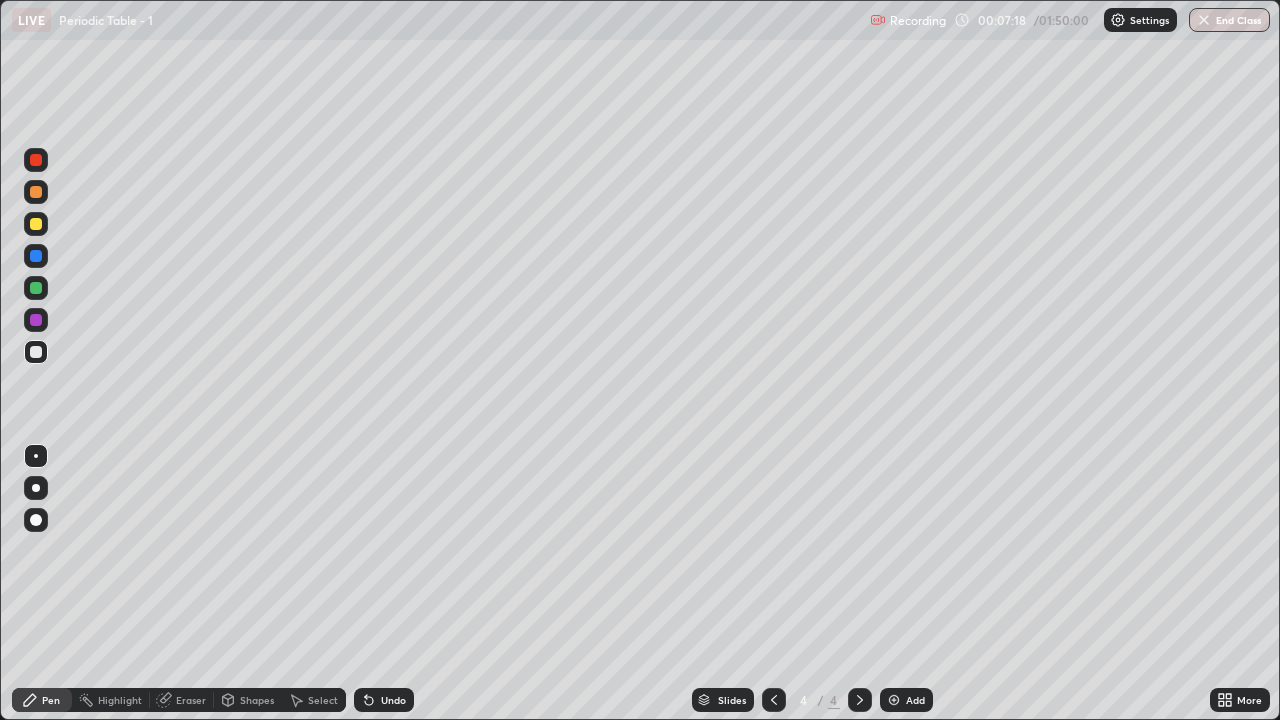 click at bounding box center [774, 700] 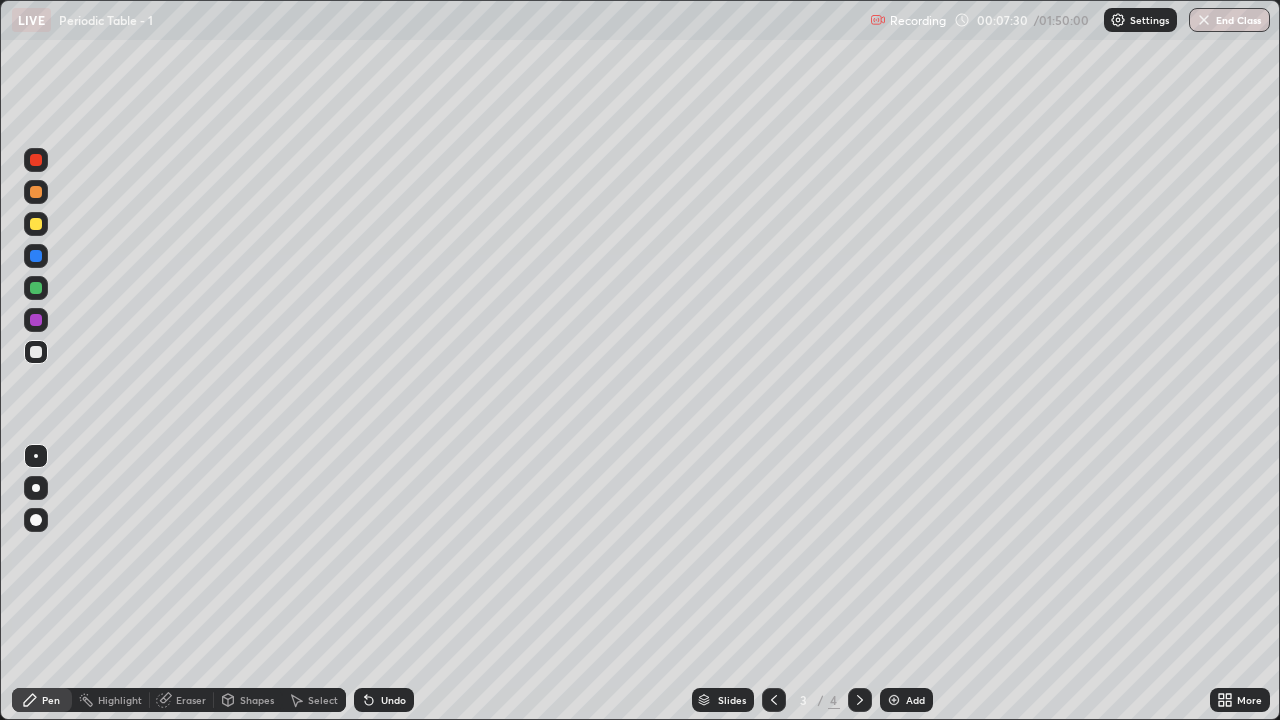 click at bounding box center [860, 700] 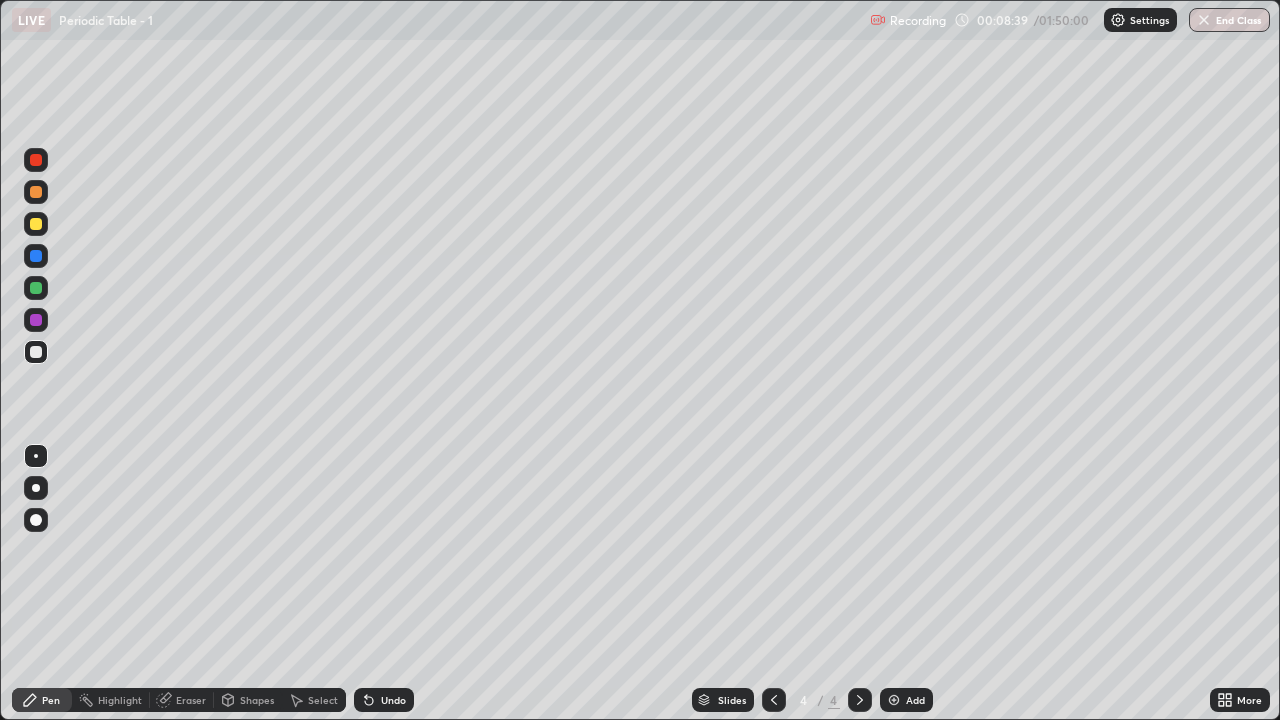 click on "Add" at bounding box center (915, 700) 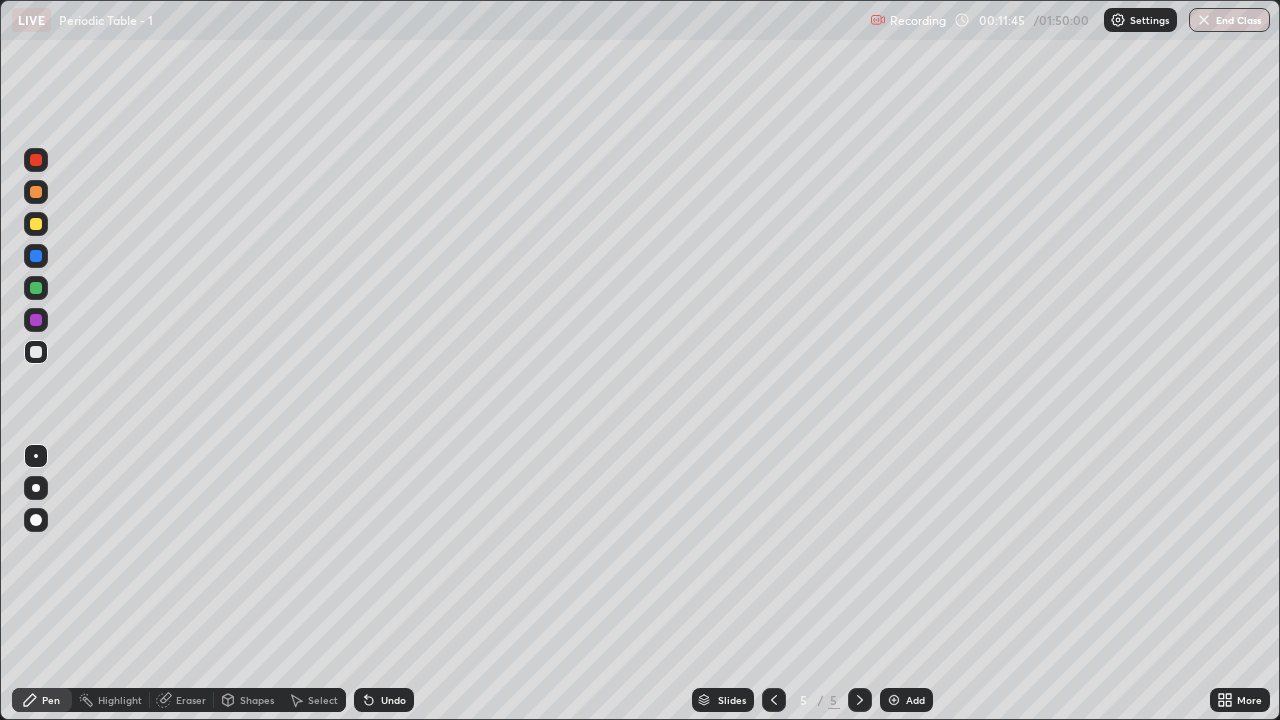 click 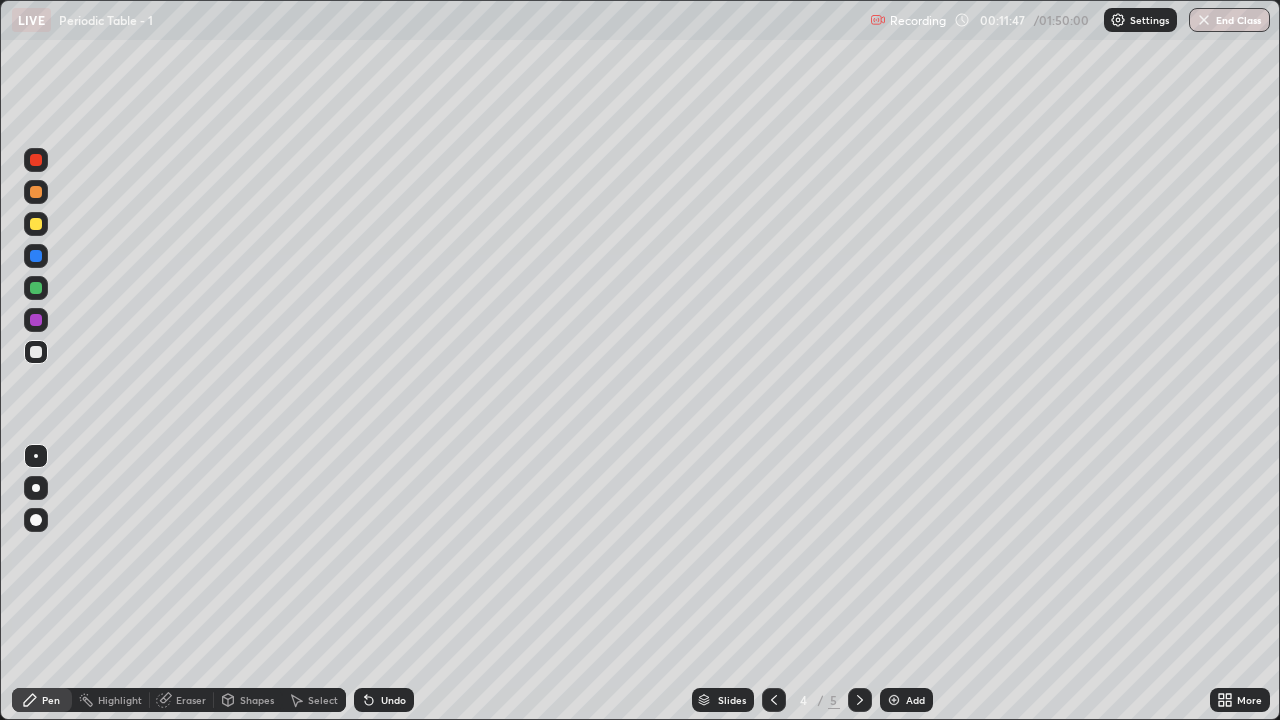 click at bounding box center [774, 700] 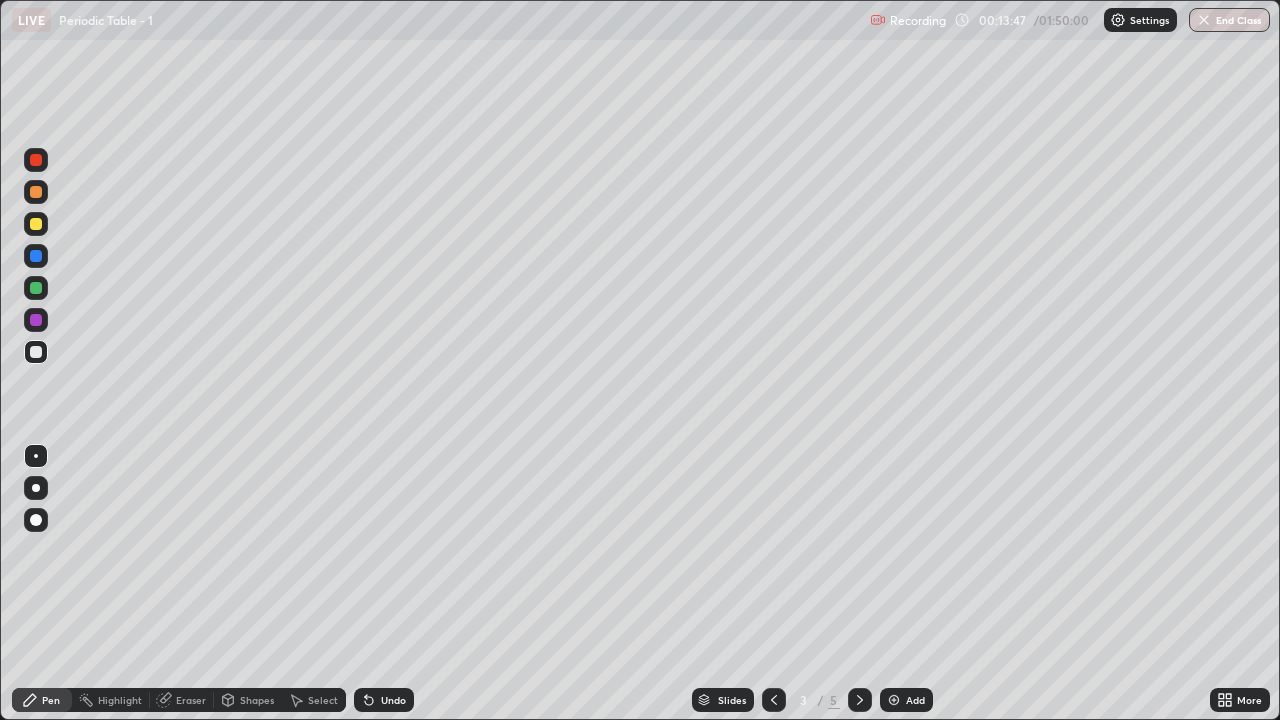 click at bounding box center [860, 700] 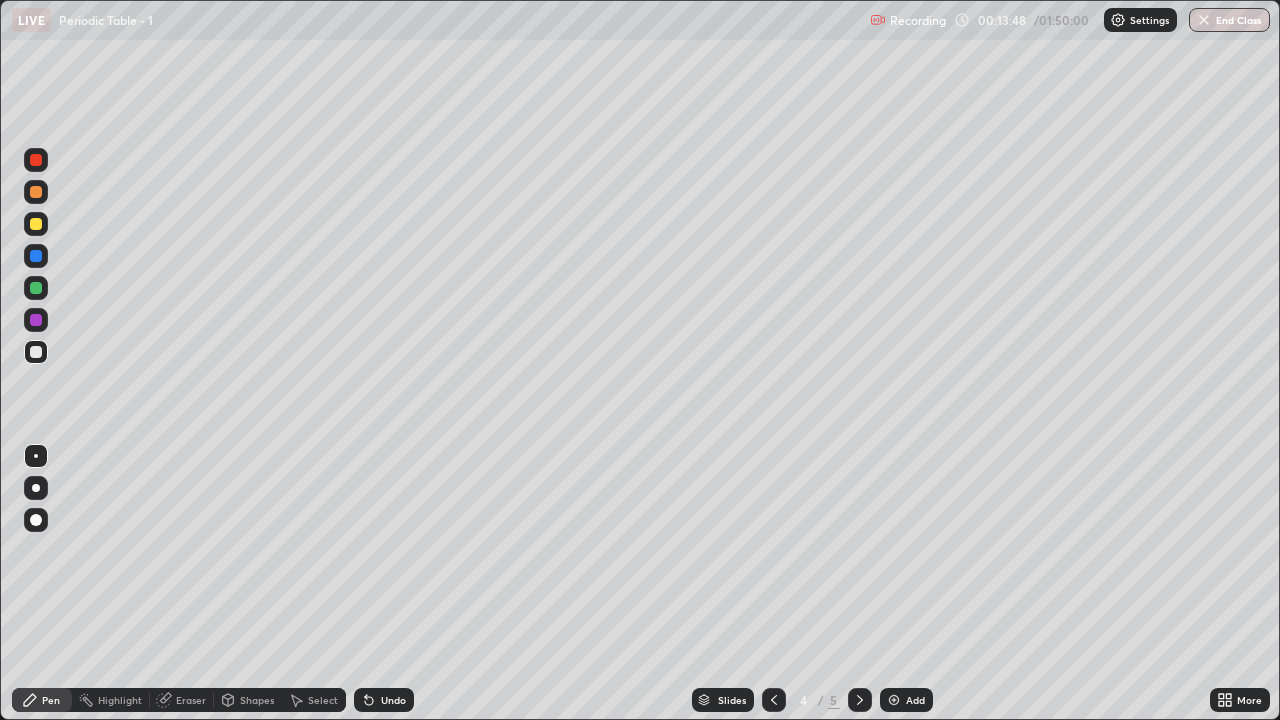 click 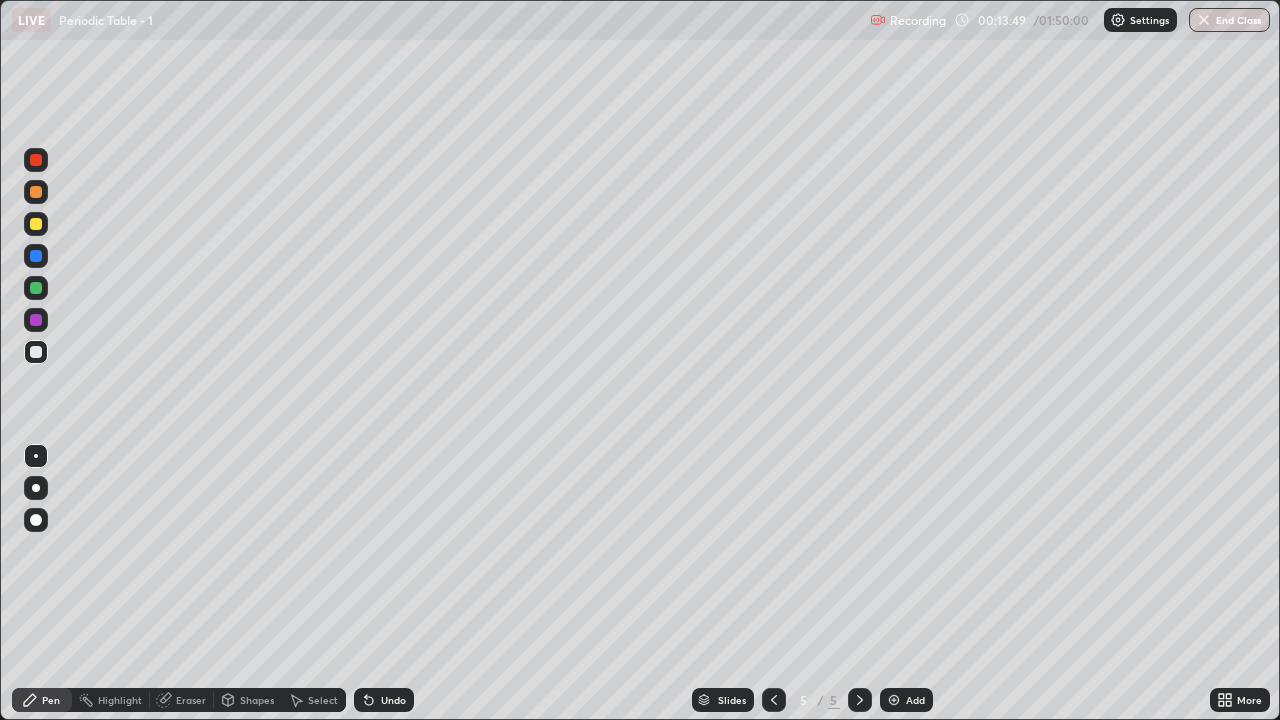 click on "Add" at bounding box center [906, 700] 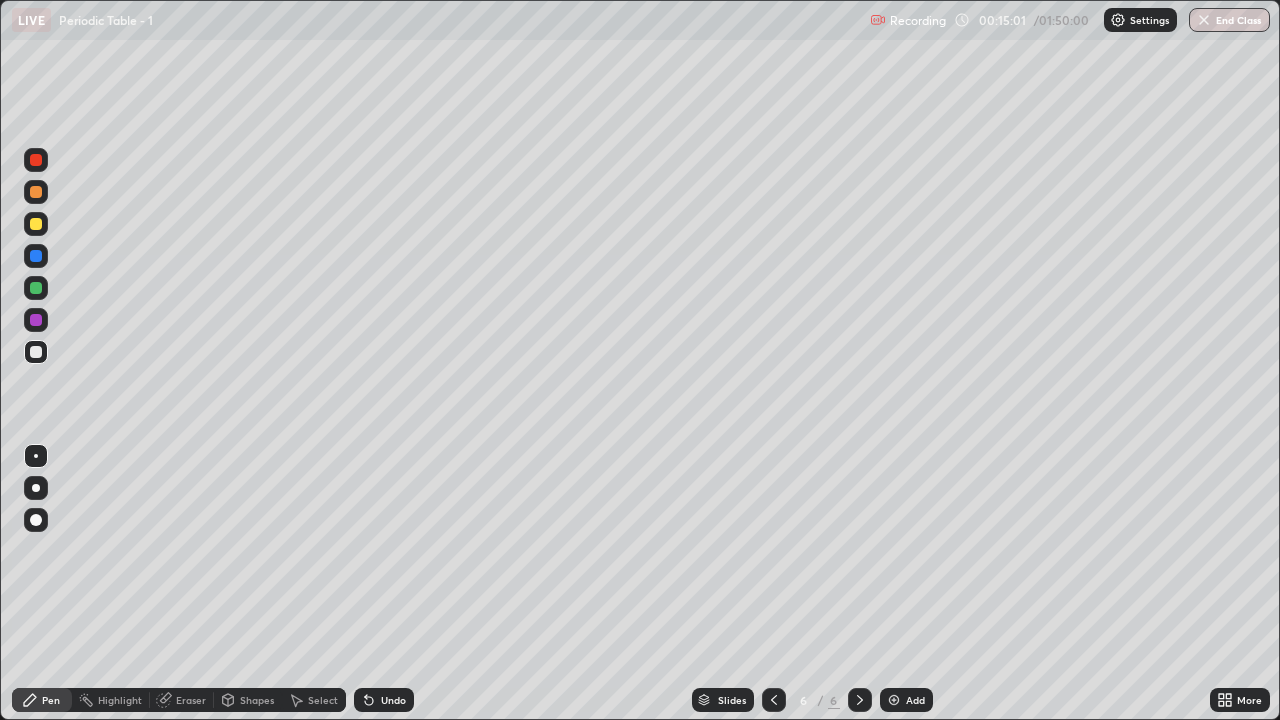 click on "Undo" at bounding box center [393, 700] 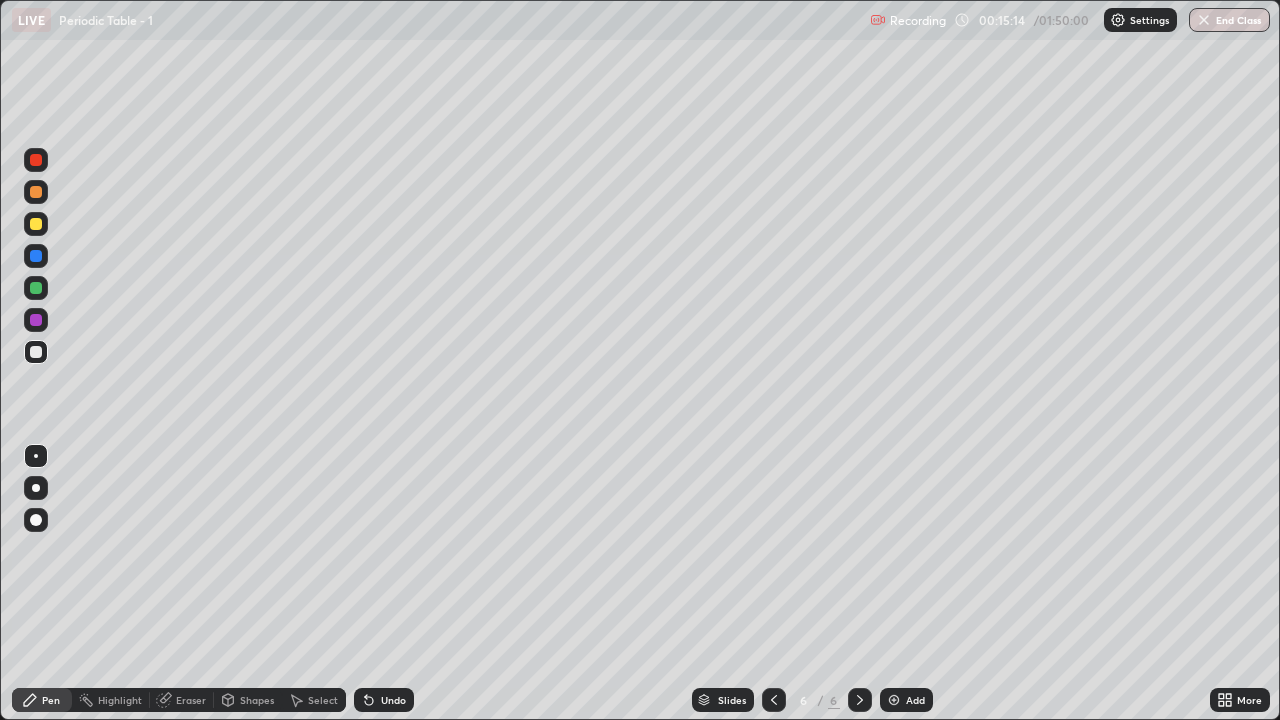 click 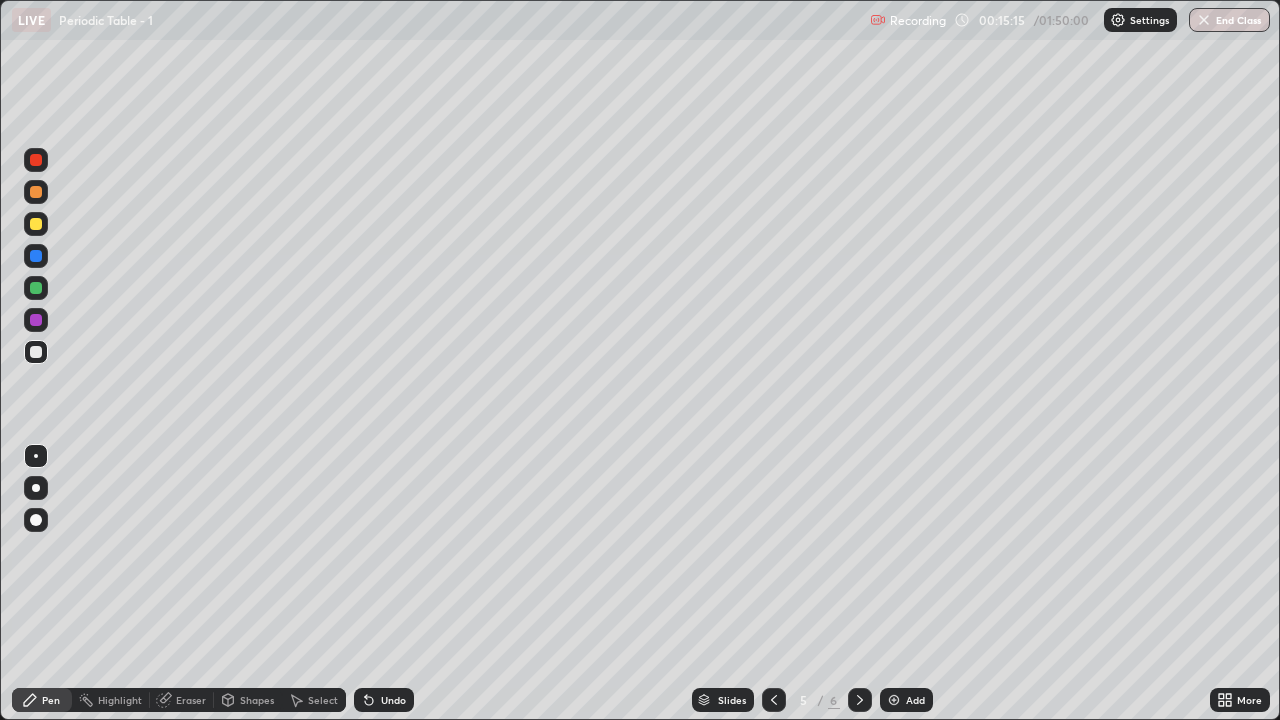 click 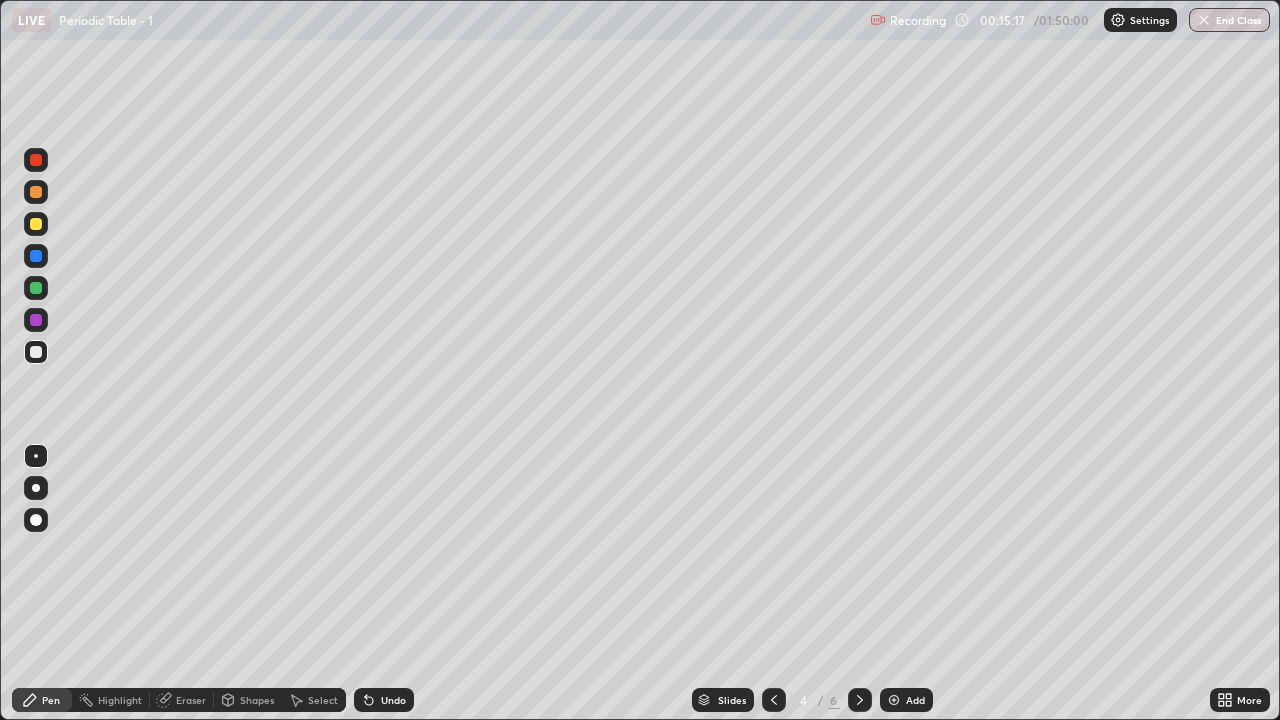 click 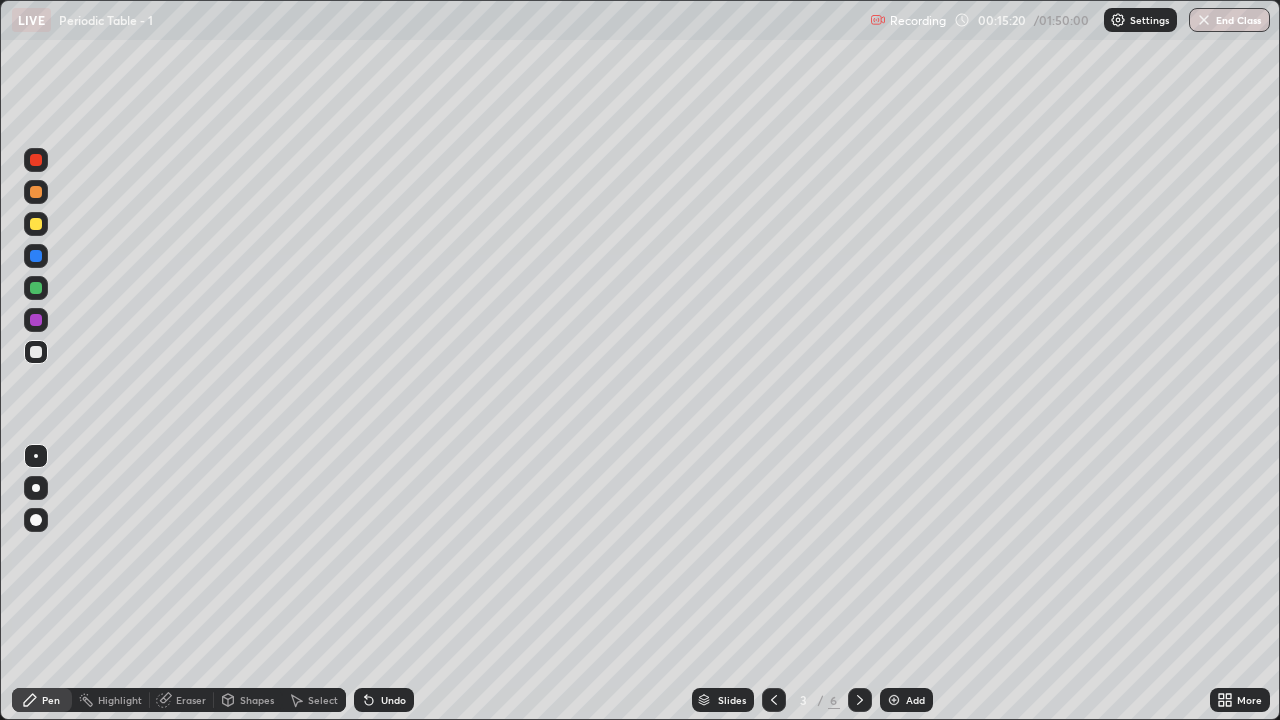 click 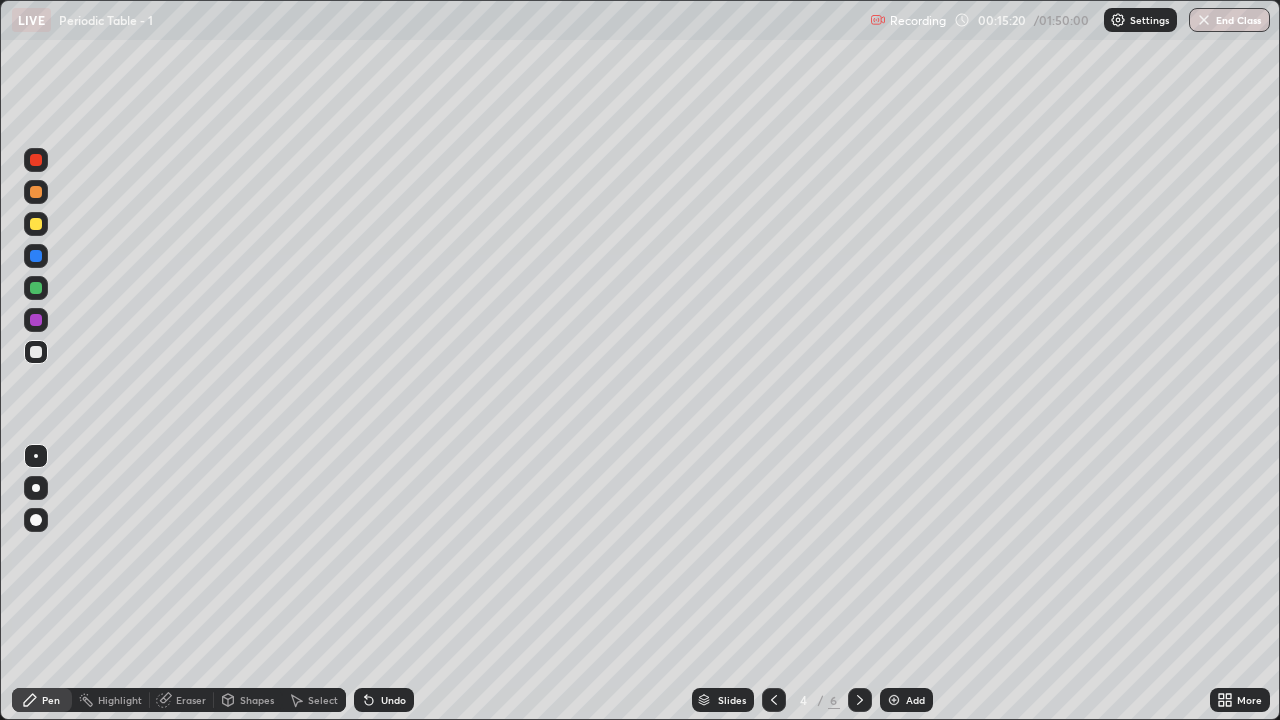 click 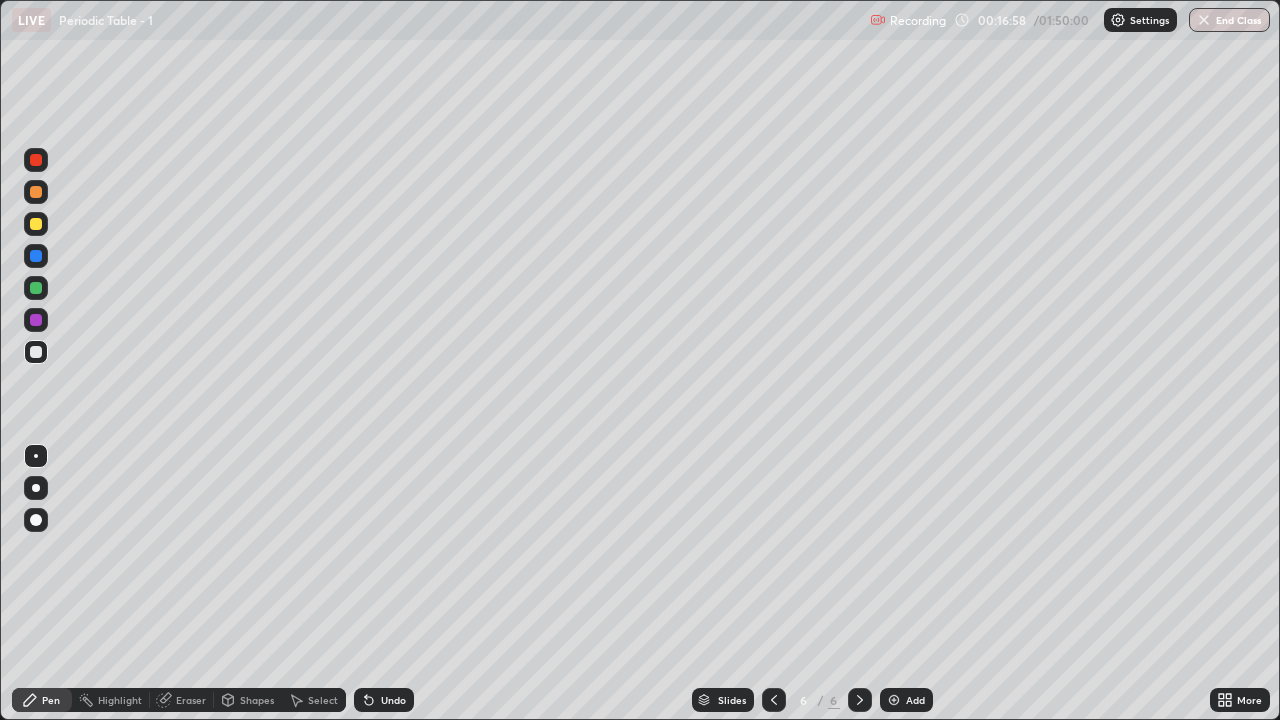 click on "Add" at bounding box center (906, 700) 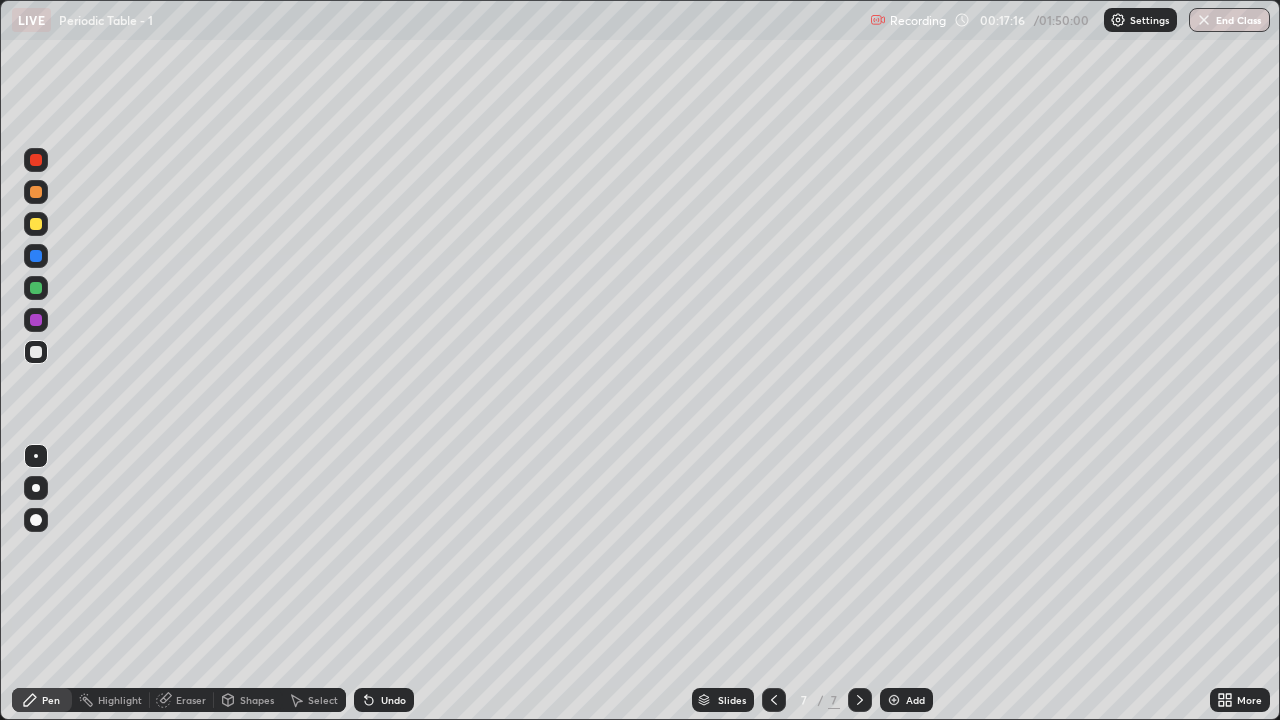 click 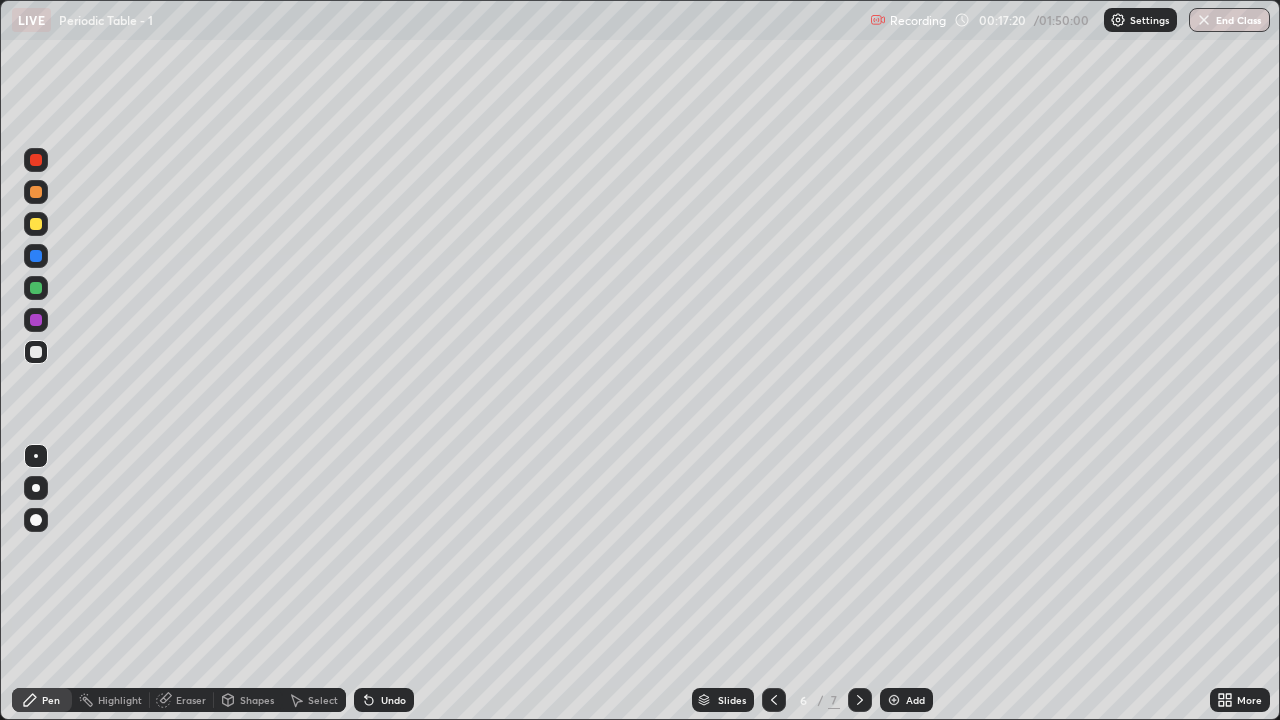 click 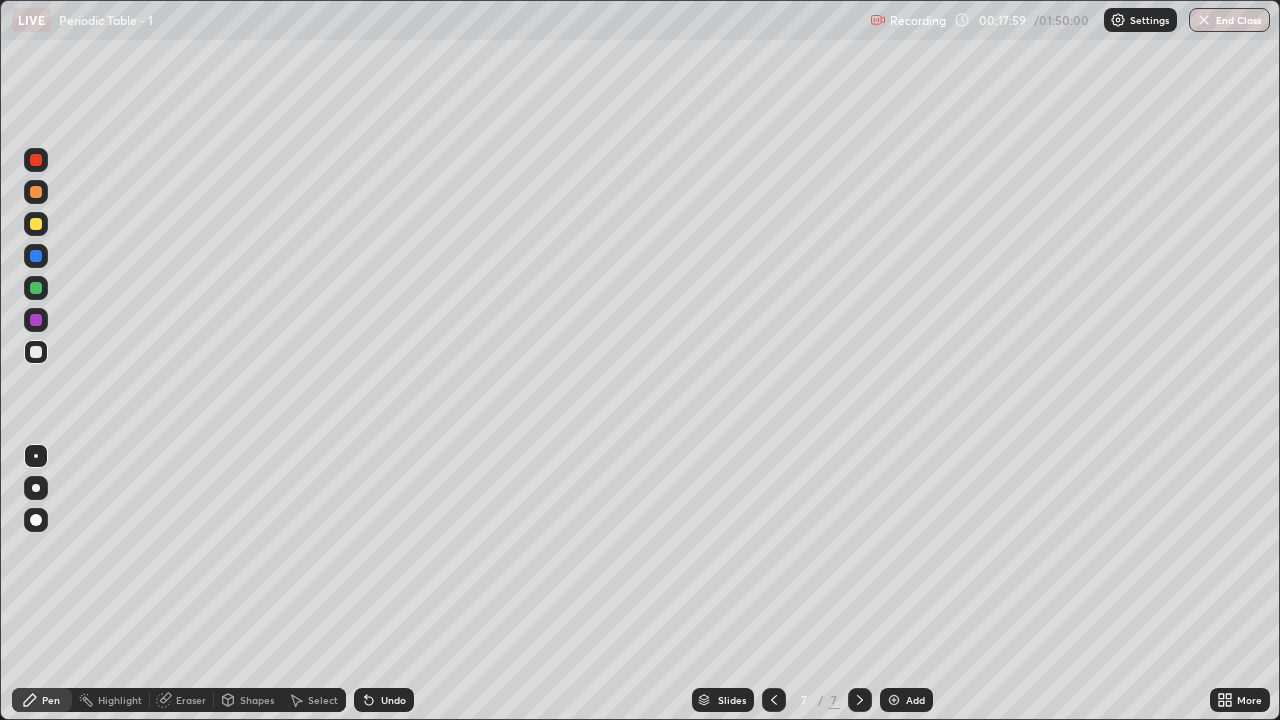 click on "Undo" at bounding box center [393, 700] 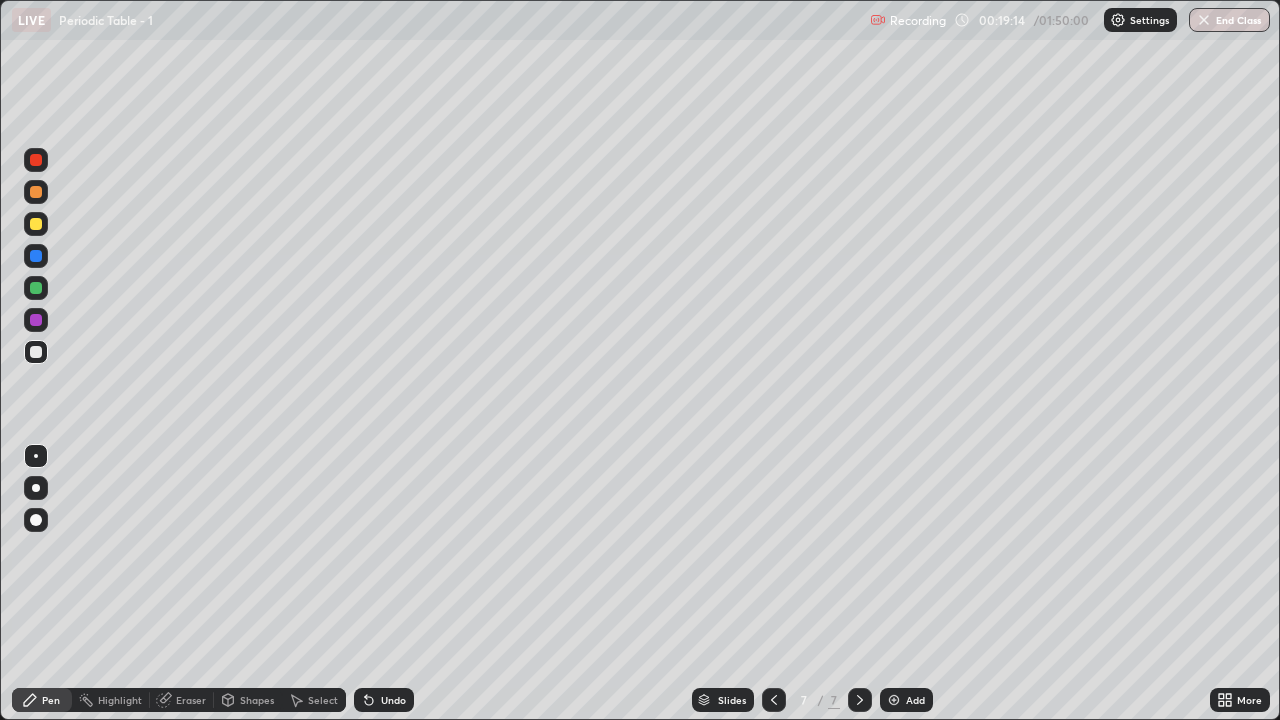 click on "Undo" at bounding box center [393, 700] 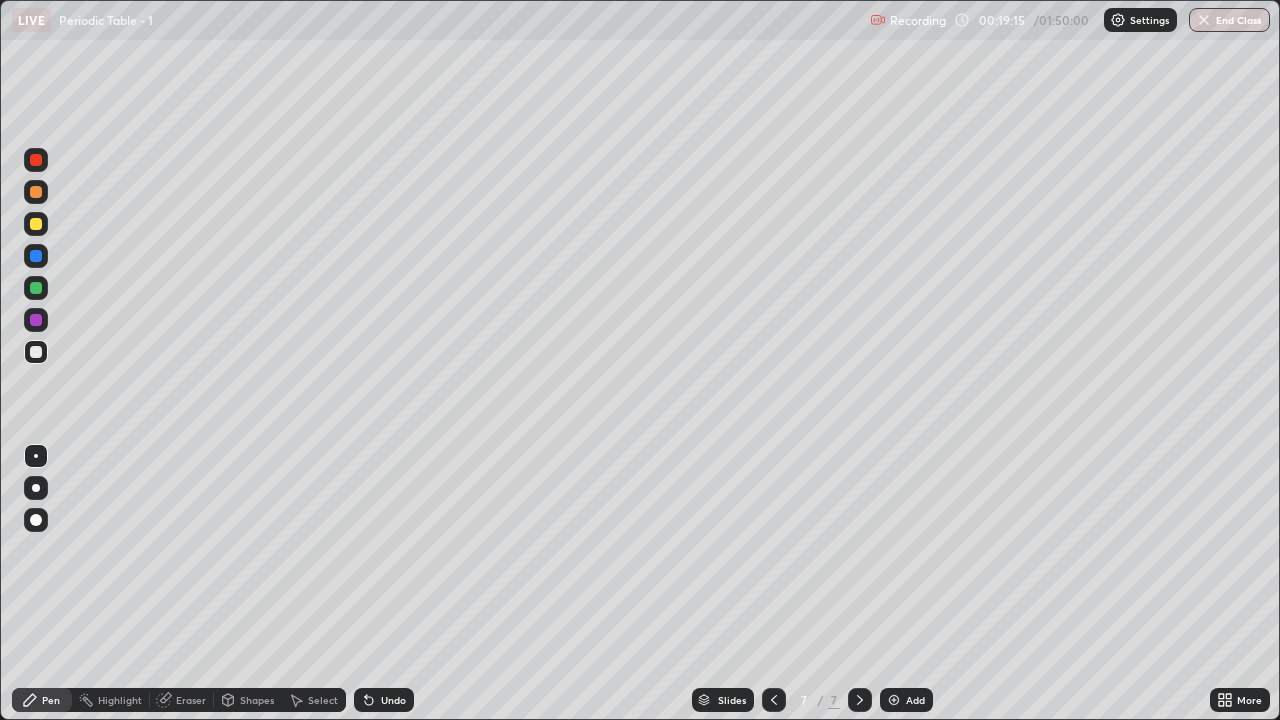 click on "Undo" at bounding box center [393, 700] 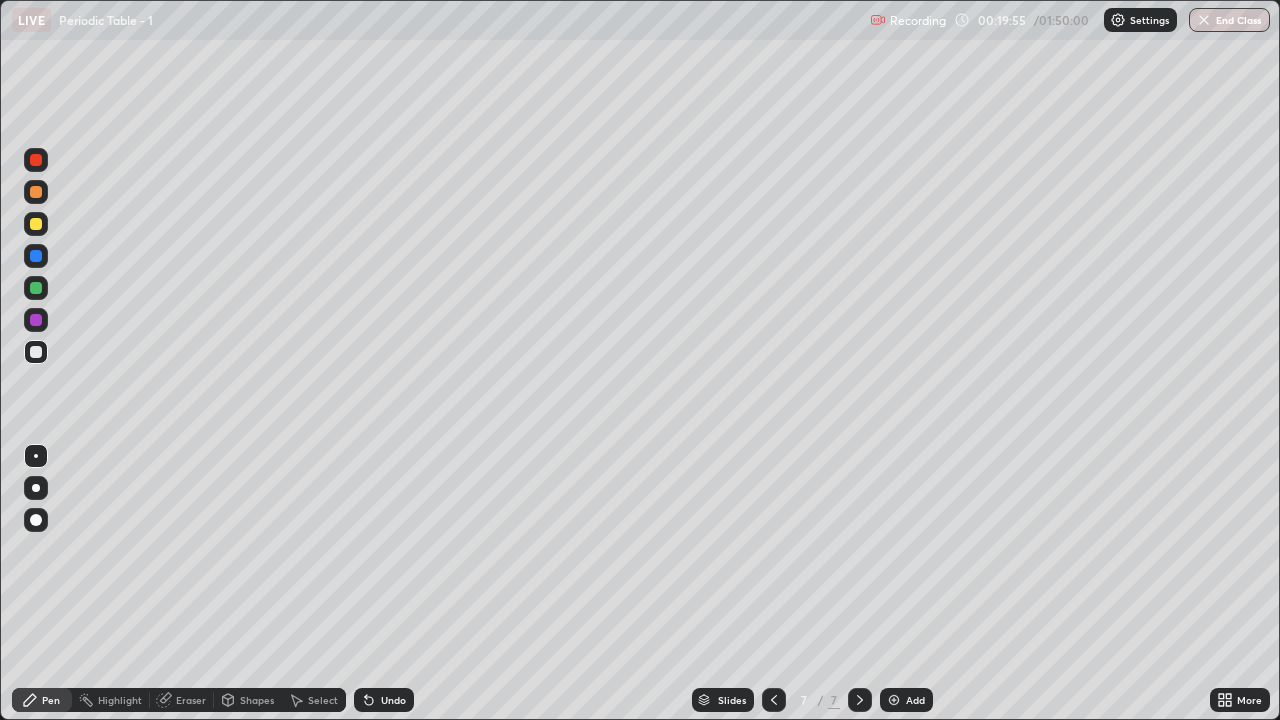 click on "Undo" at bounding box center (393, 700) 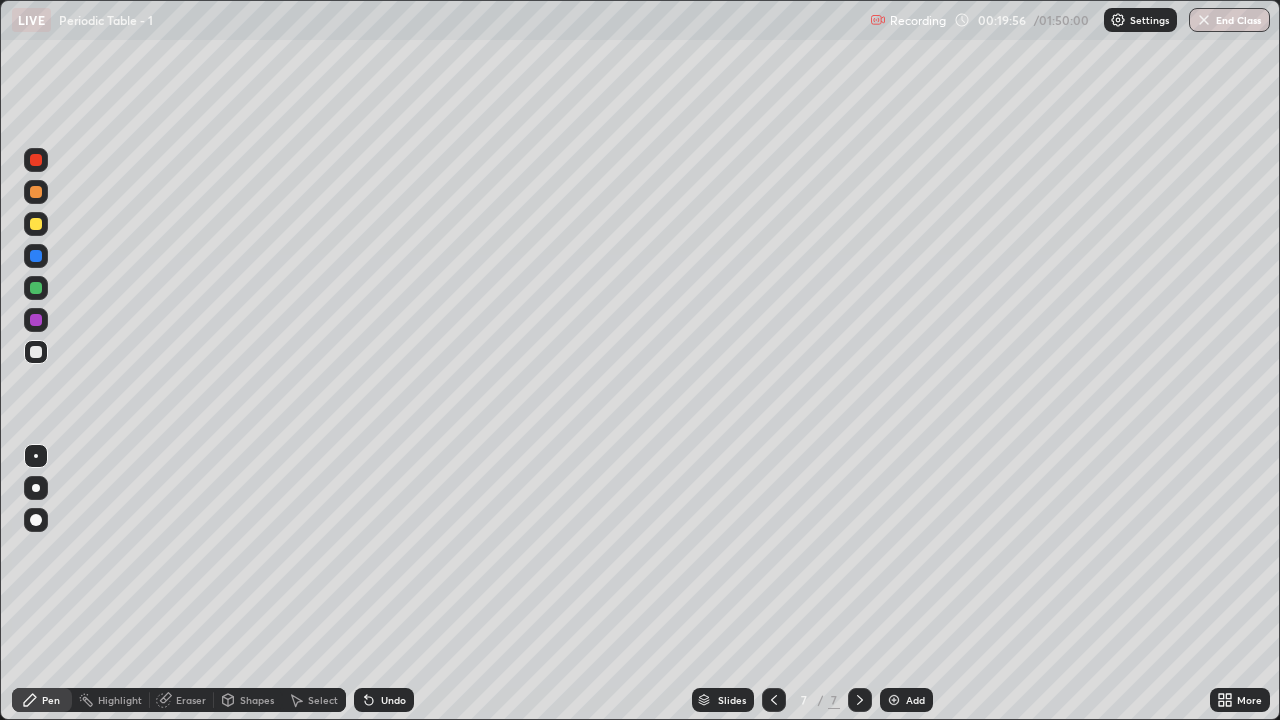 click on "Undo" at bounding box center [393, 700] 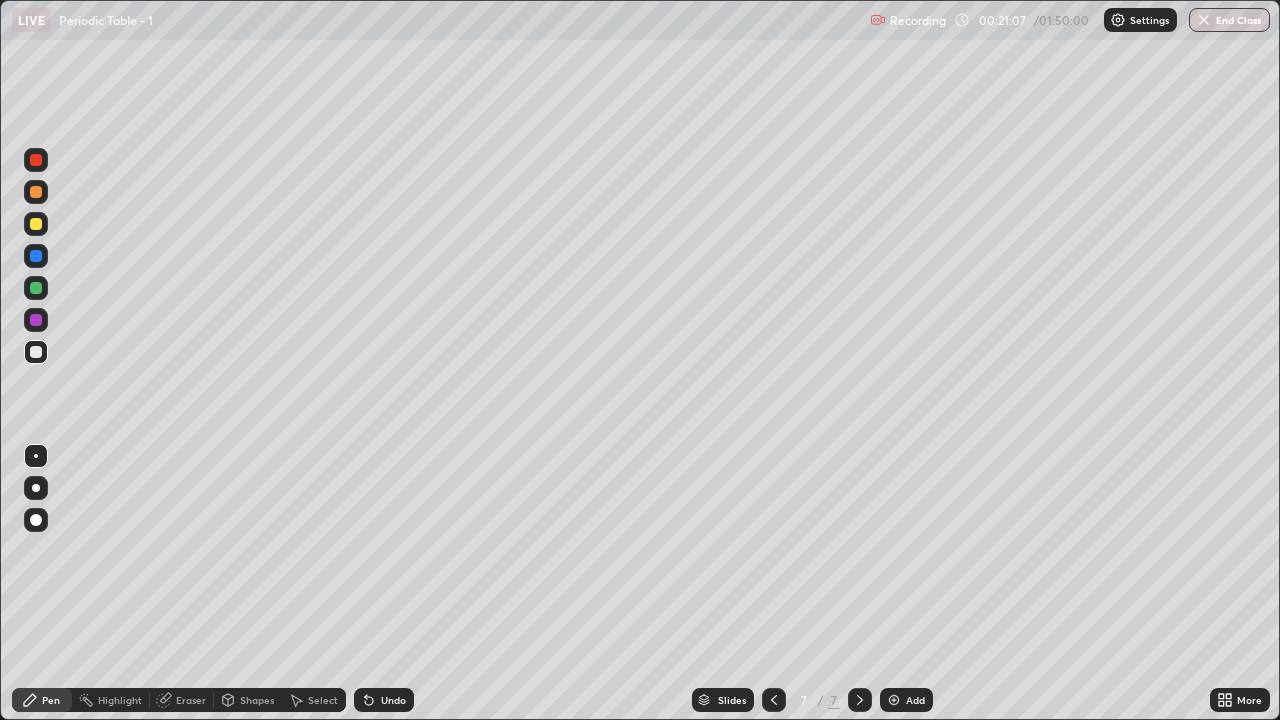 click on "Eraser" at bounding box center [182, 700] 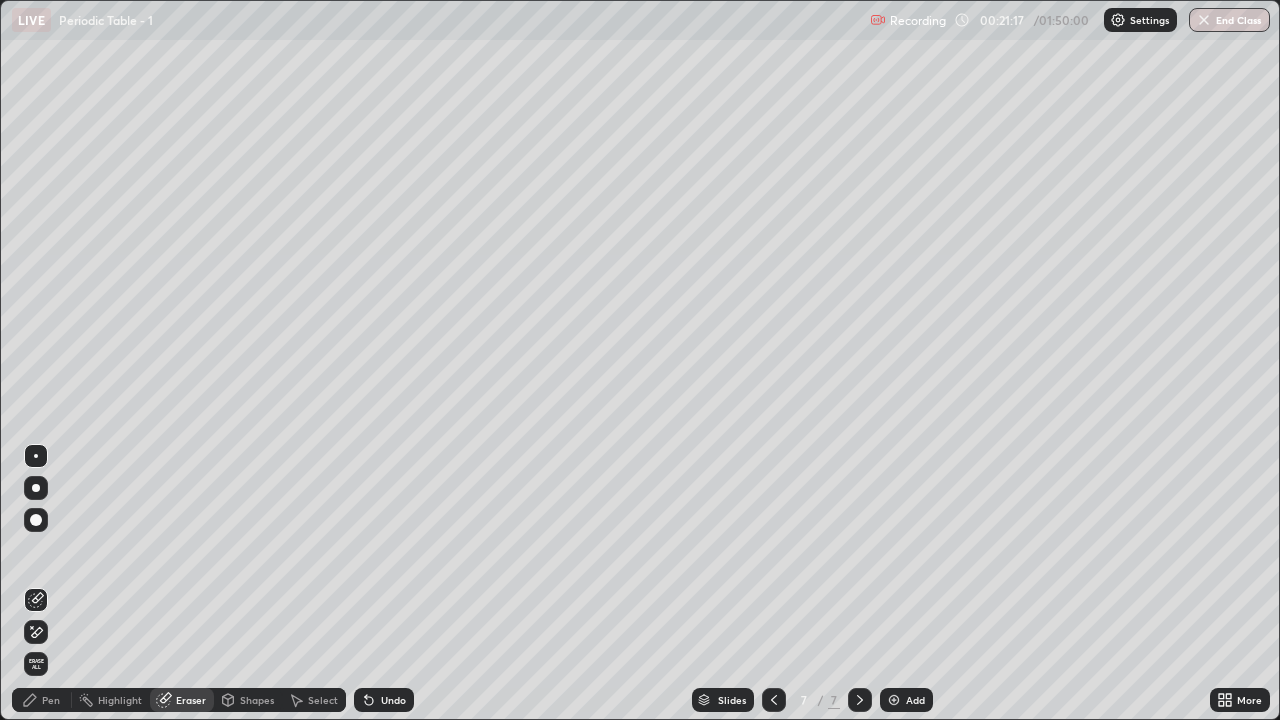 click 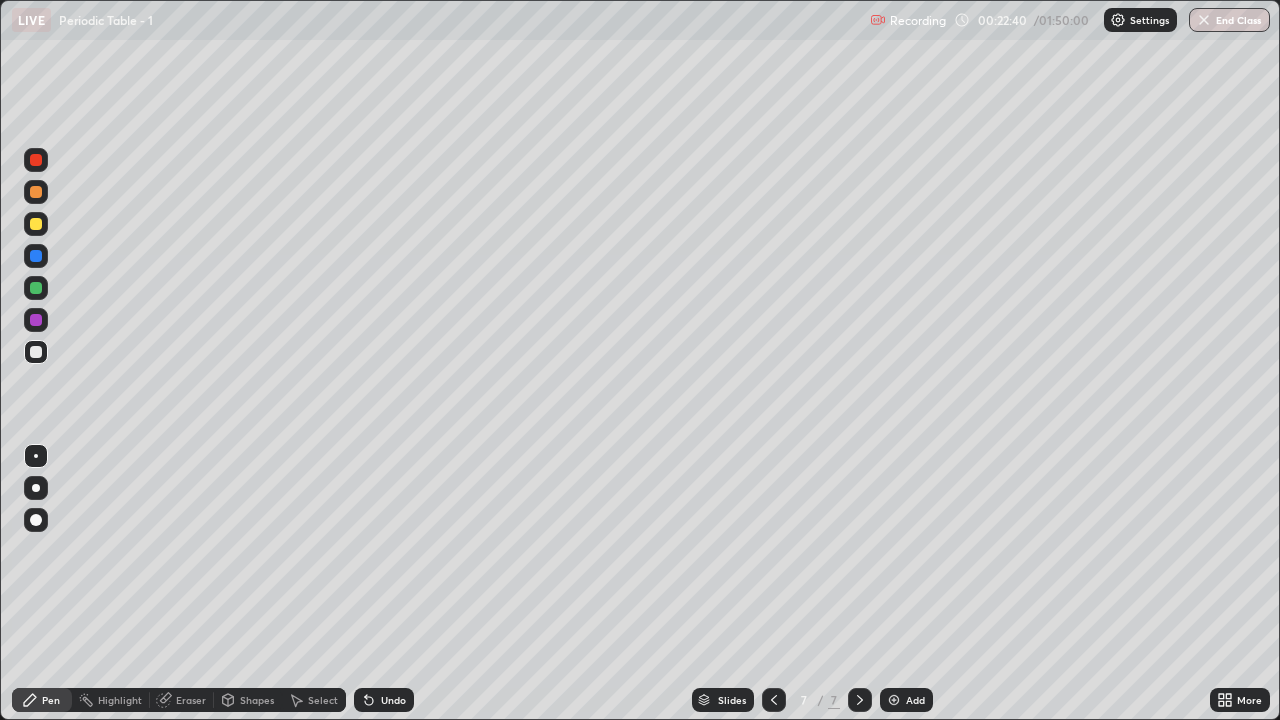 click on "Add" at bounding box center [915, 700] 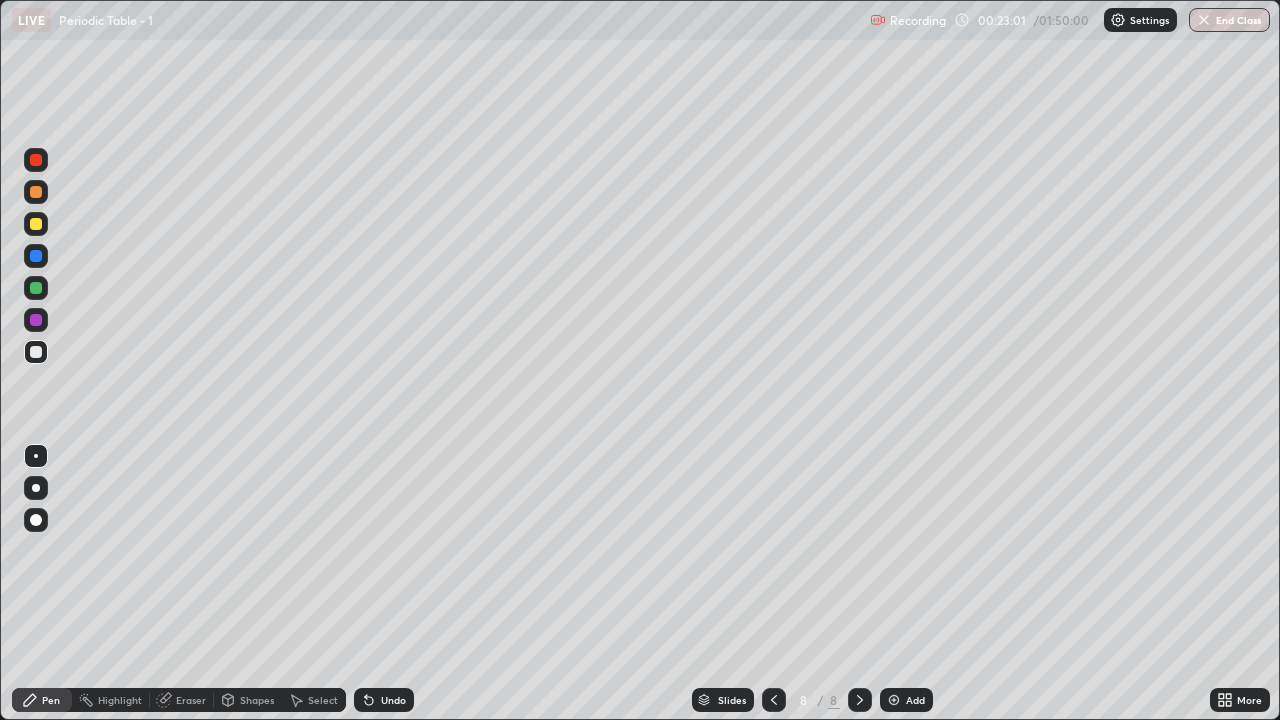 click on "Undo" at bounding box center [384, 700] 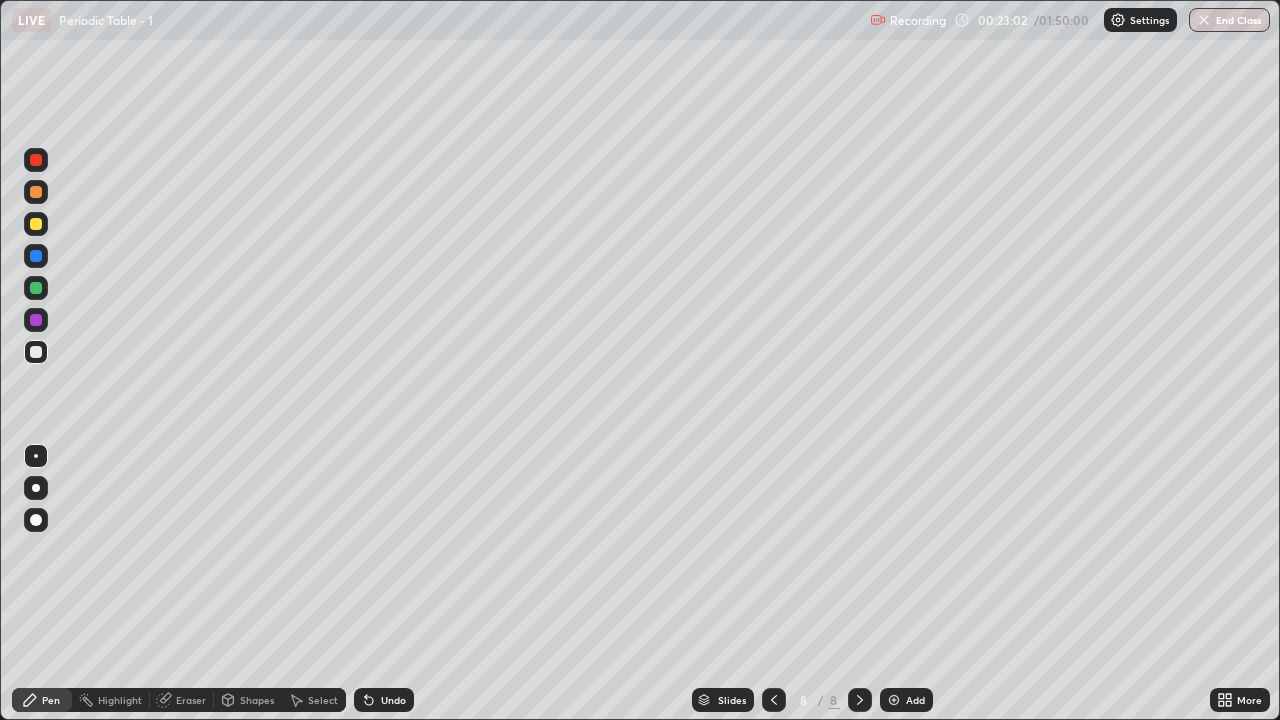 click on "Eraser" at bounding box center [191, 700] 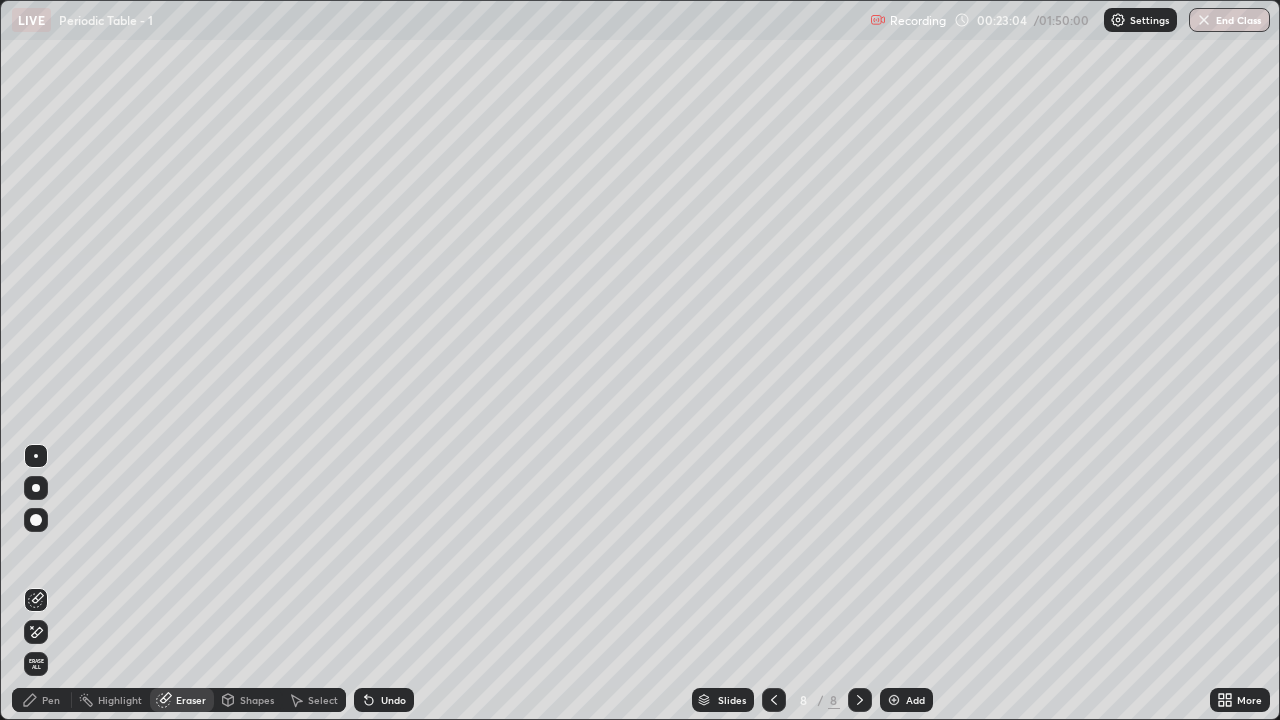 click on "Pen" at bounding box center [51, 700] 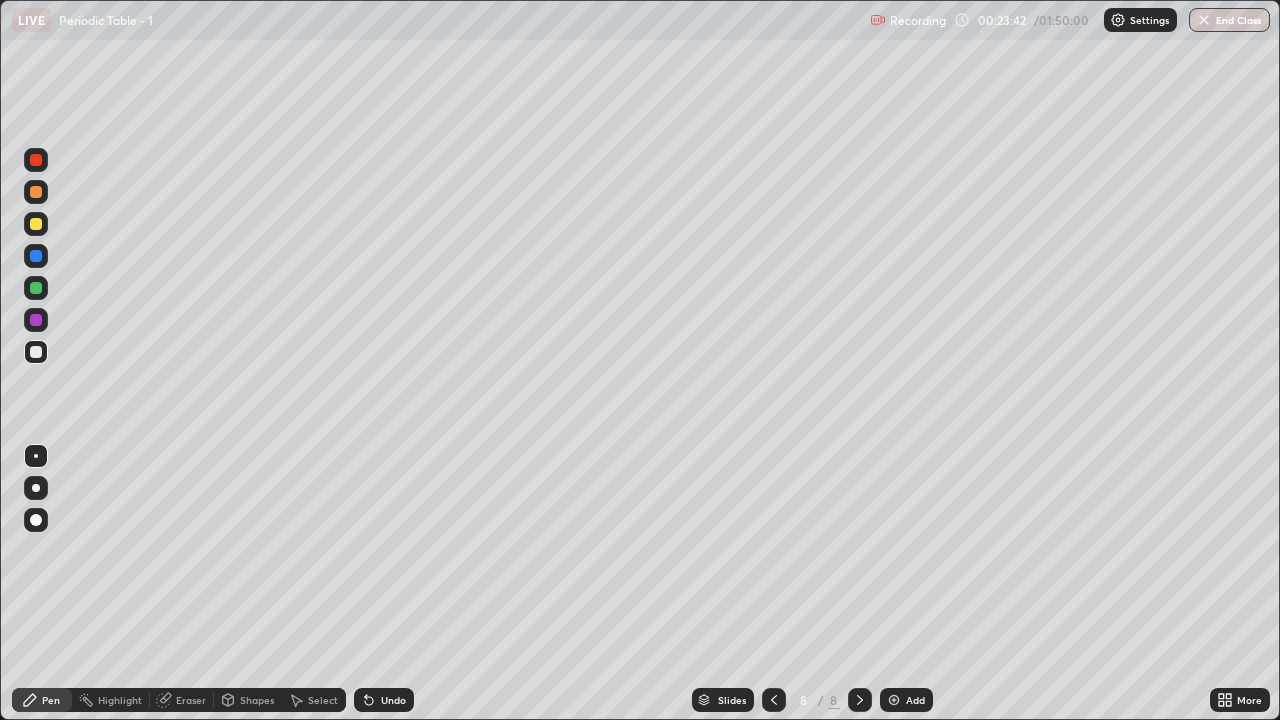 click on "Eraser" at bounding box center [191, 700] 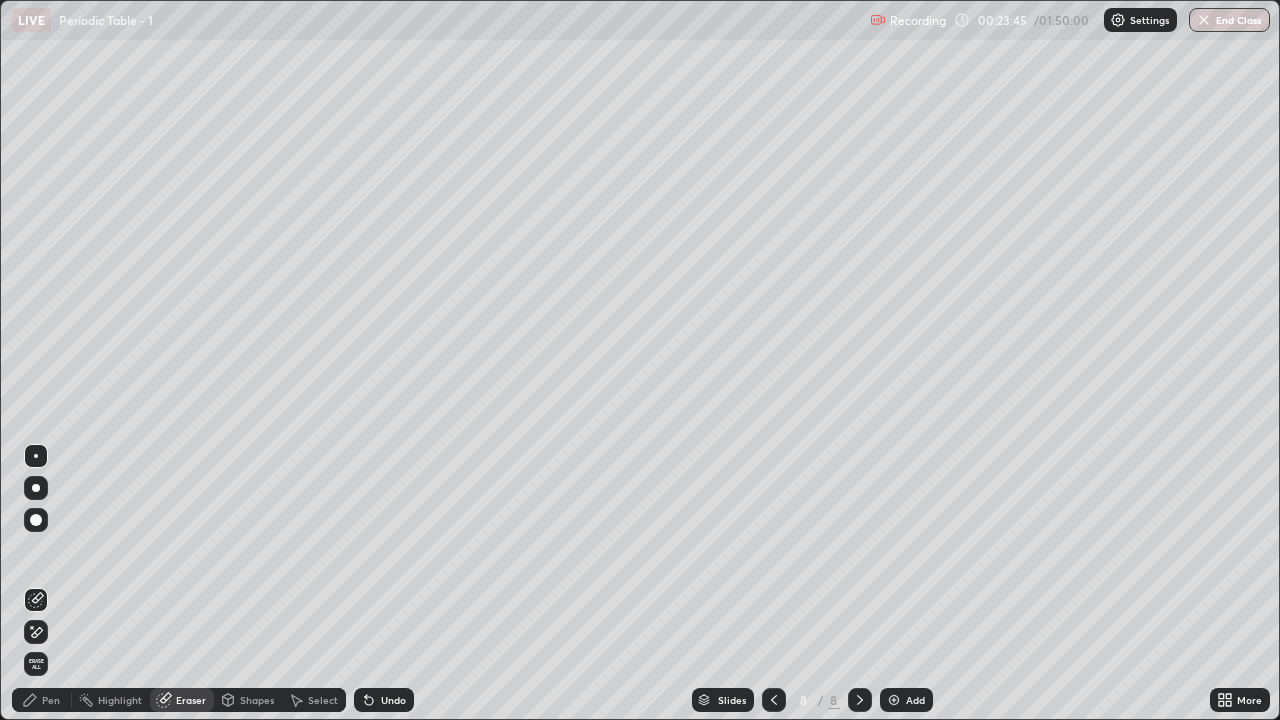 click on "Pen" at bounding box center (42, 700) 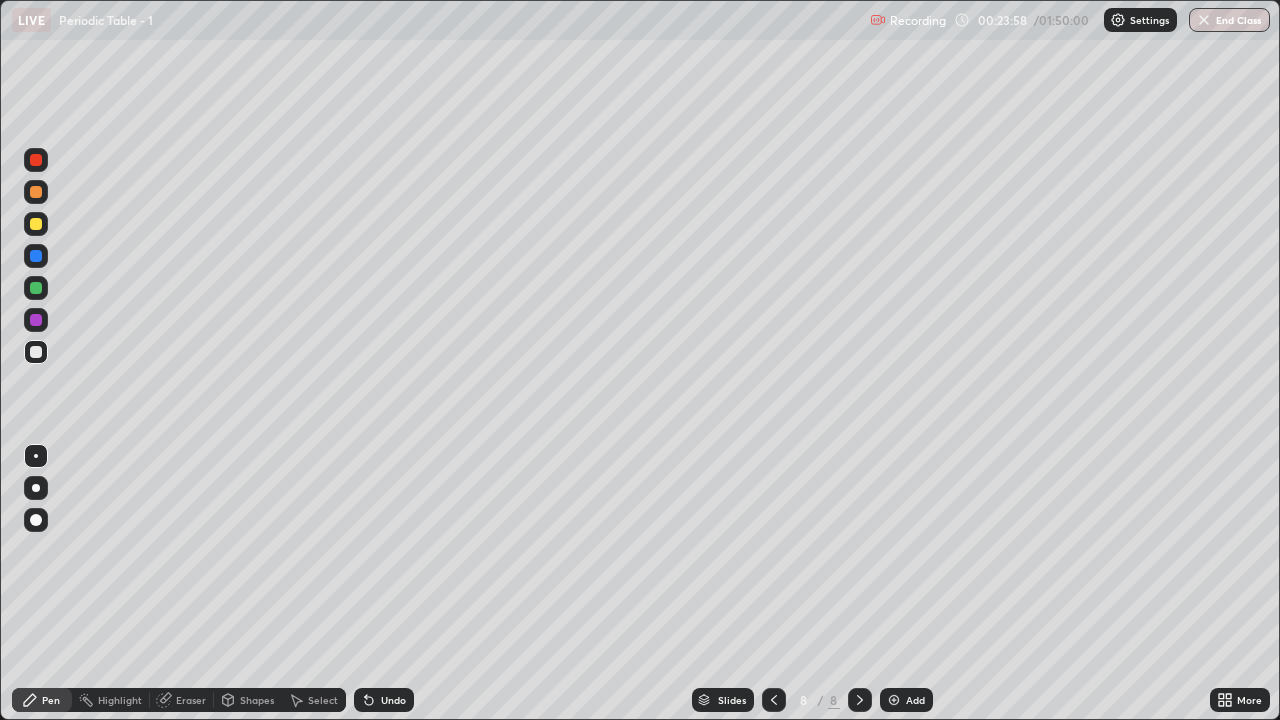 click on "Eraser" at bounding box center [191, 700] 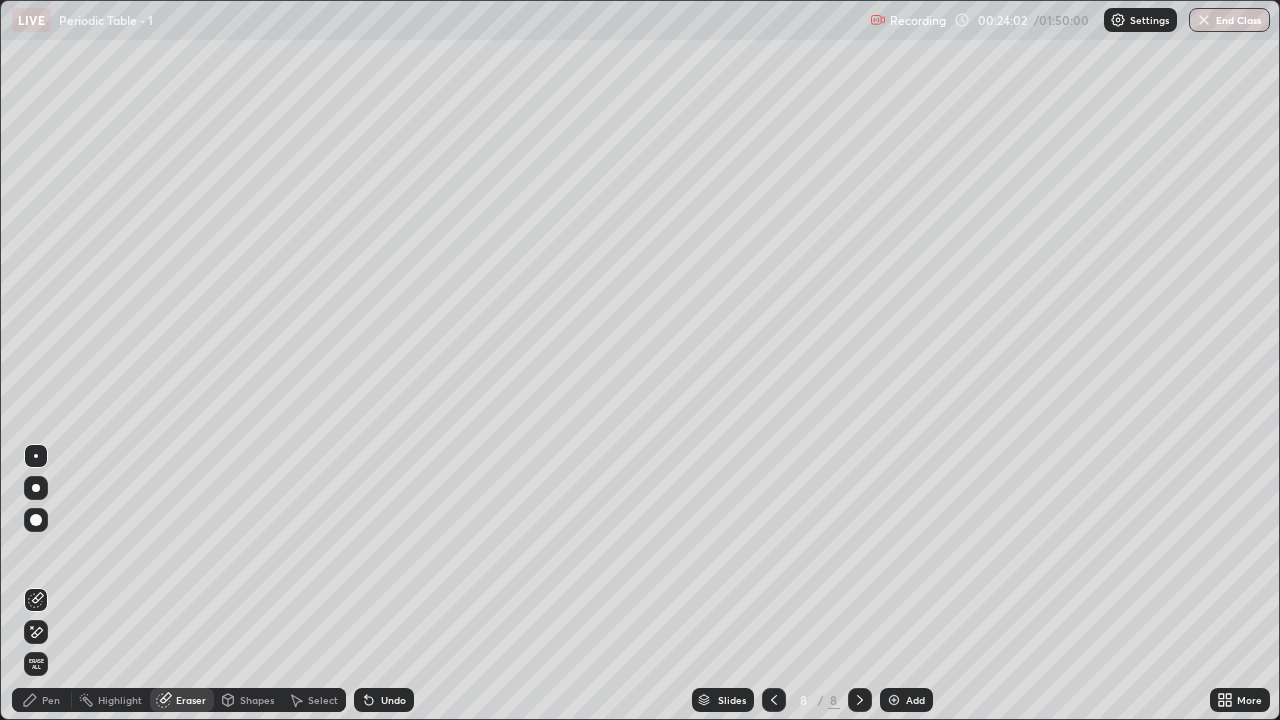 click on "Pen" at bounding box center [42, 700] 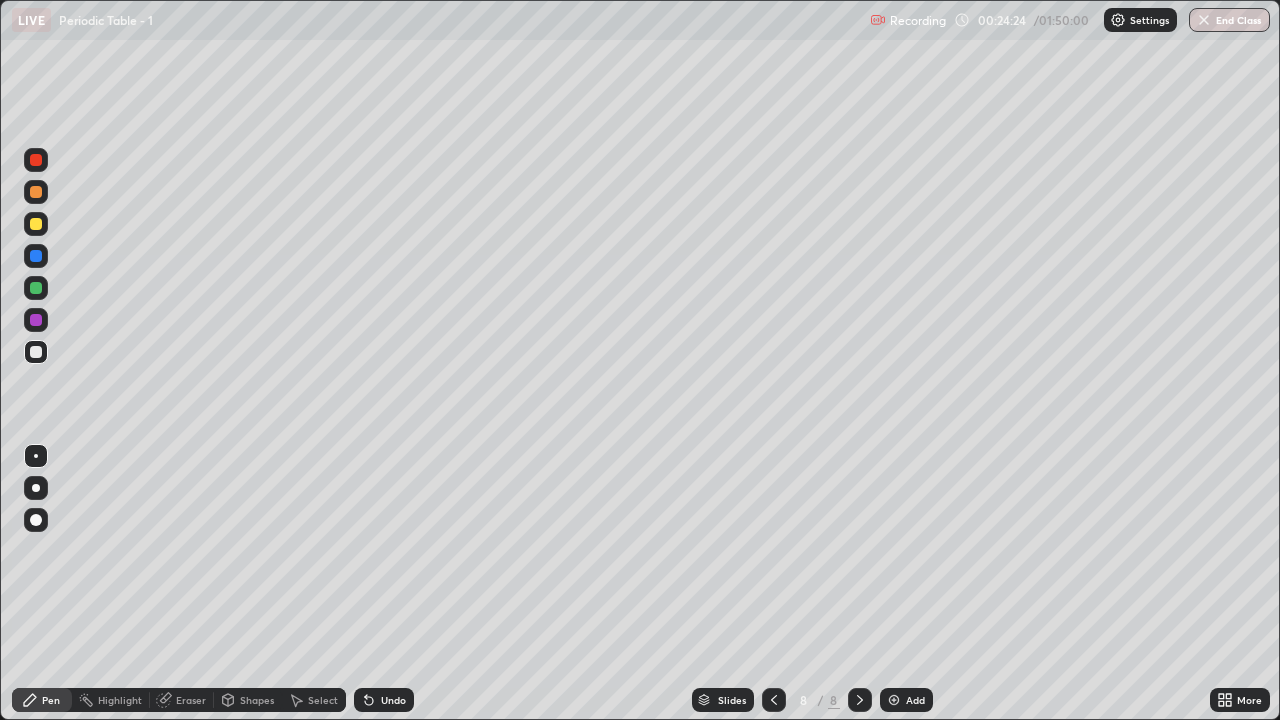 click 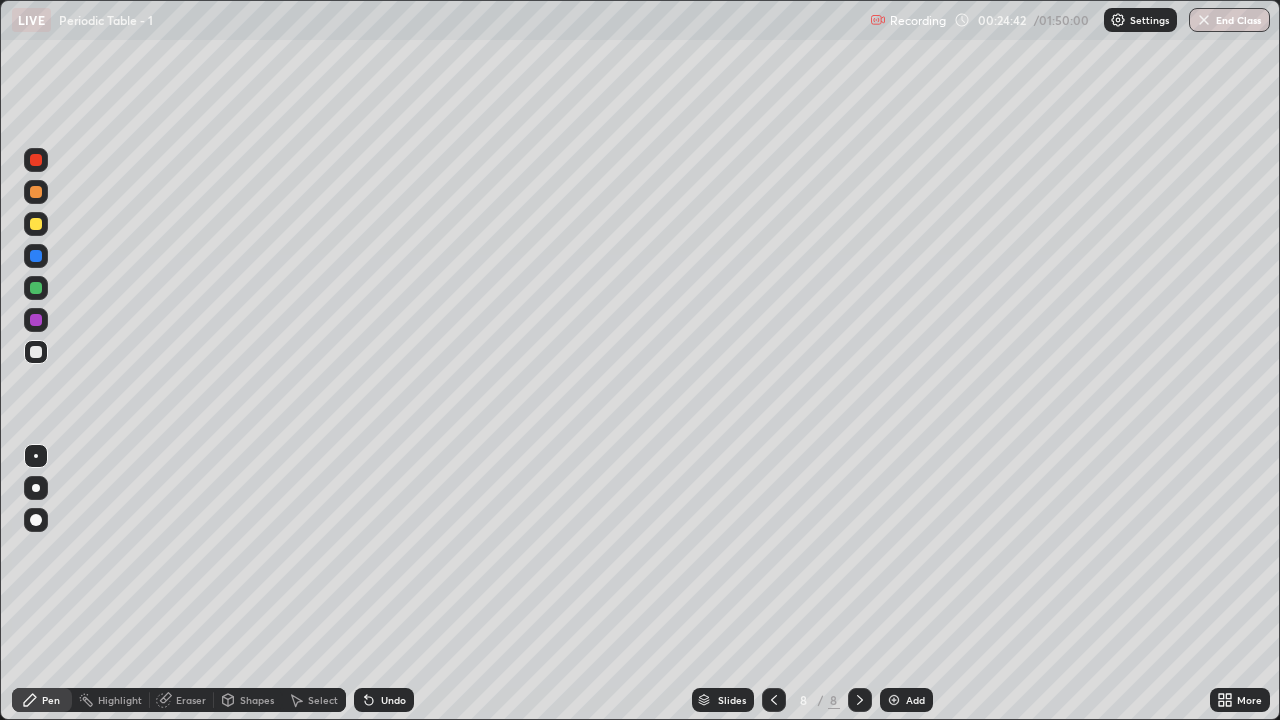 click on "Eraser" at bounding box center [191, 700] 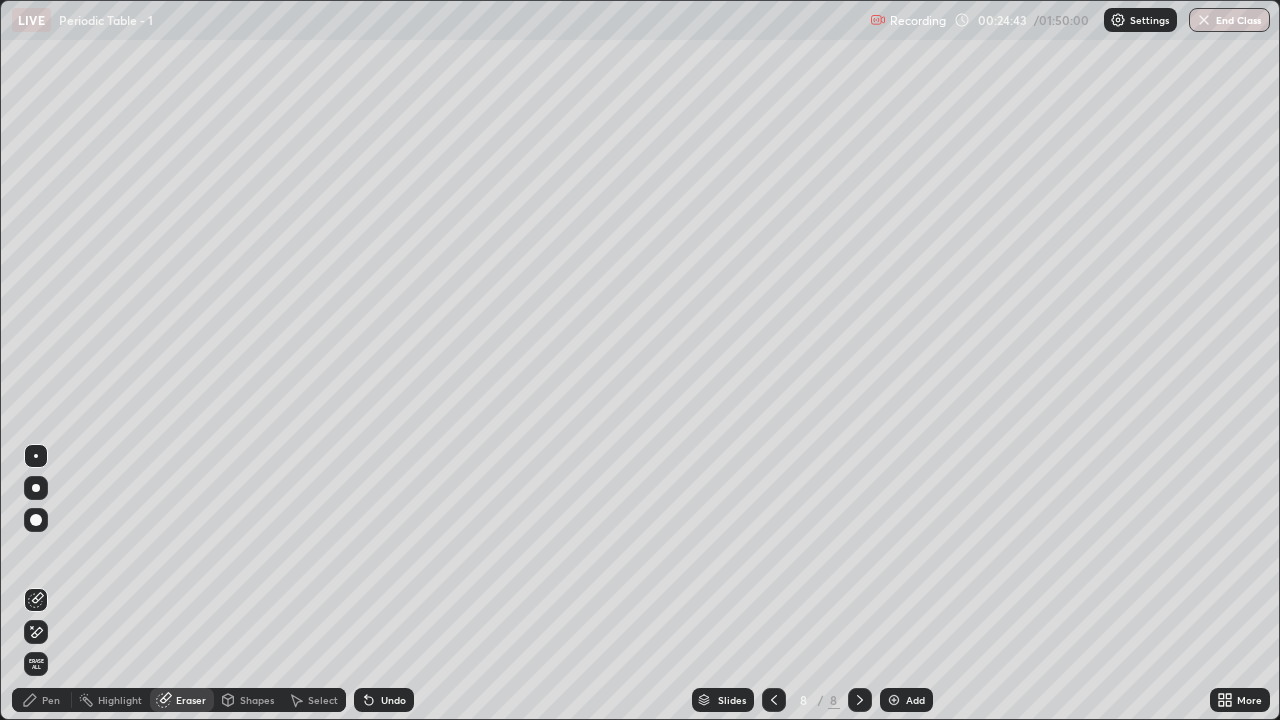 click 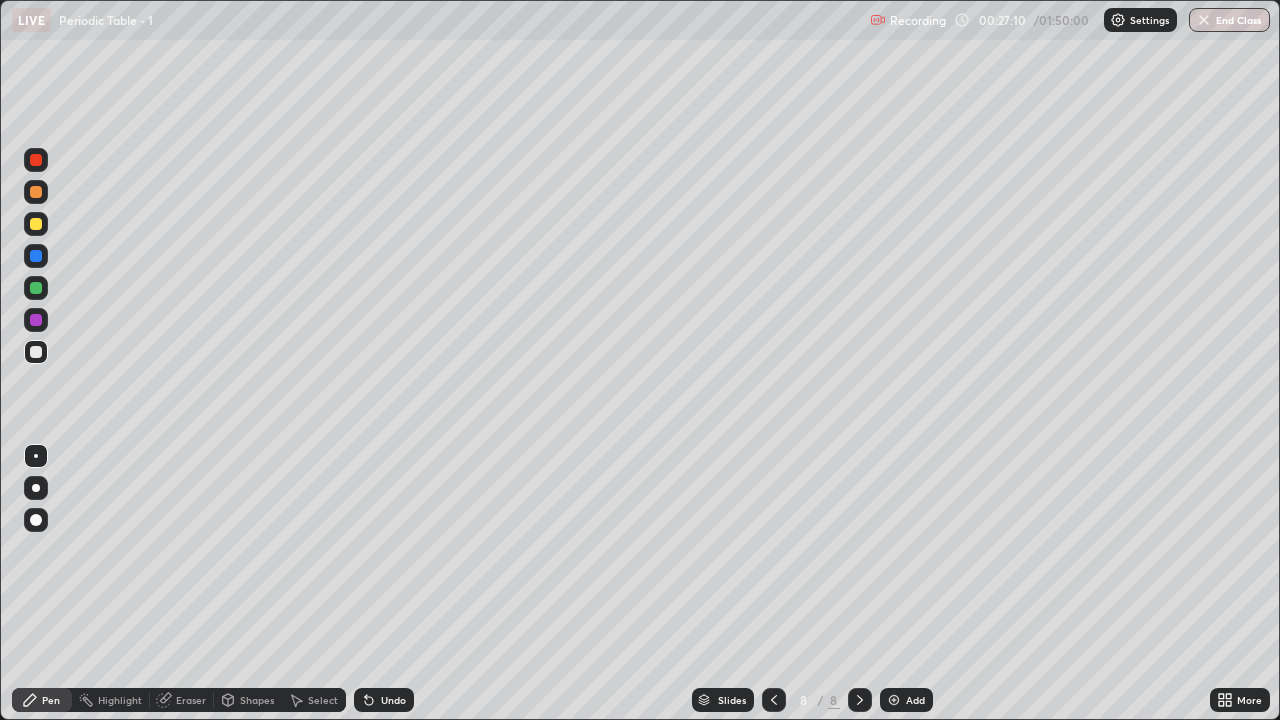 click on "Add" at bounding box center (915, 700) 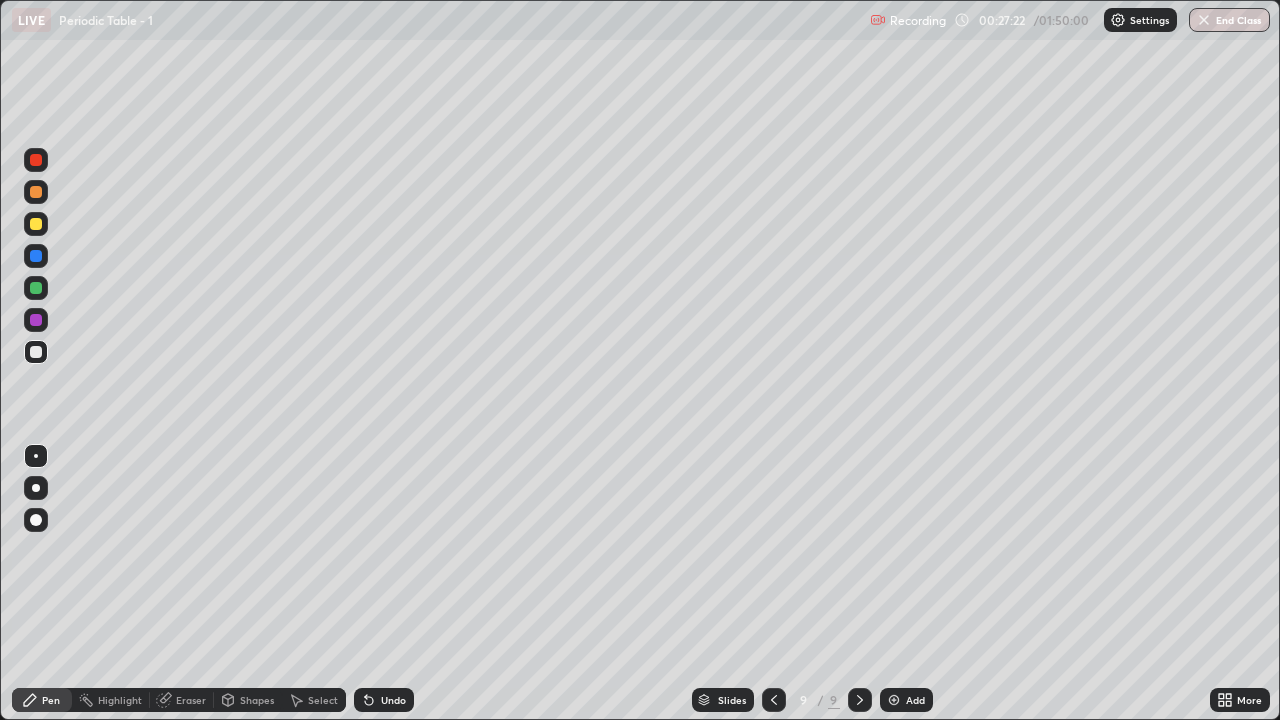 click on "Undo" at bounding box center [393, 700] 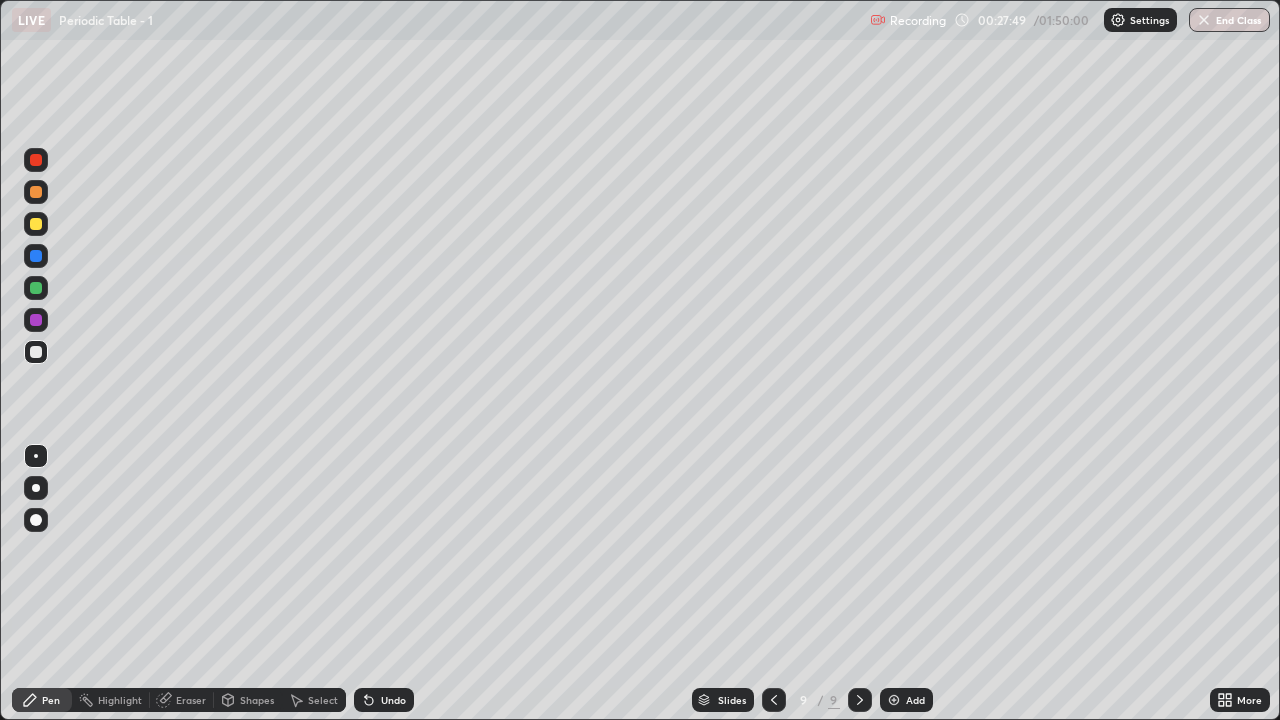 click on "Undo" at bounding box center [384, 700] 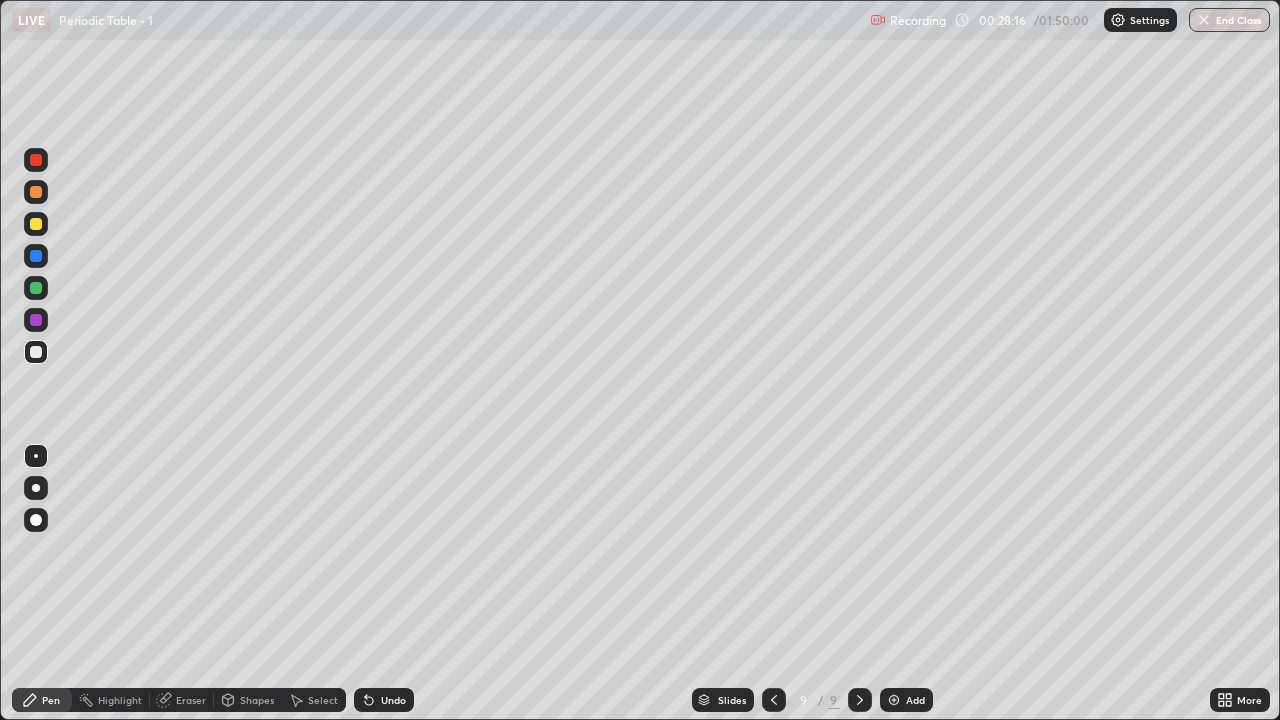 click on "Undo" at bounding box center [393, 700] 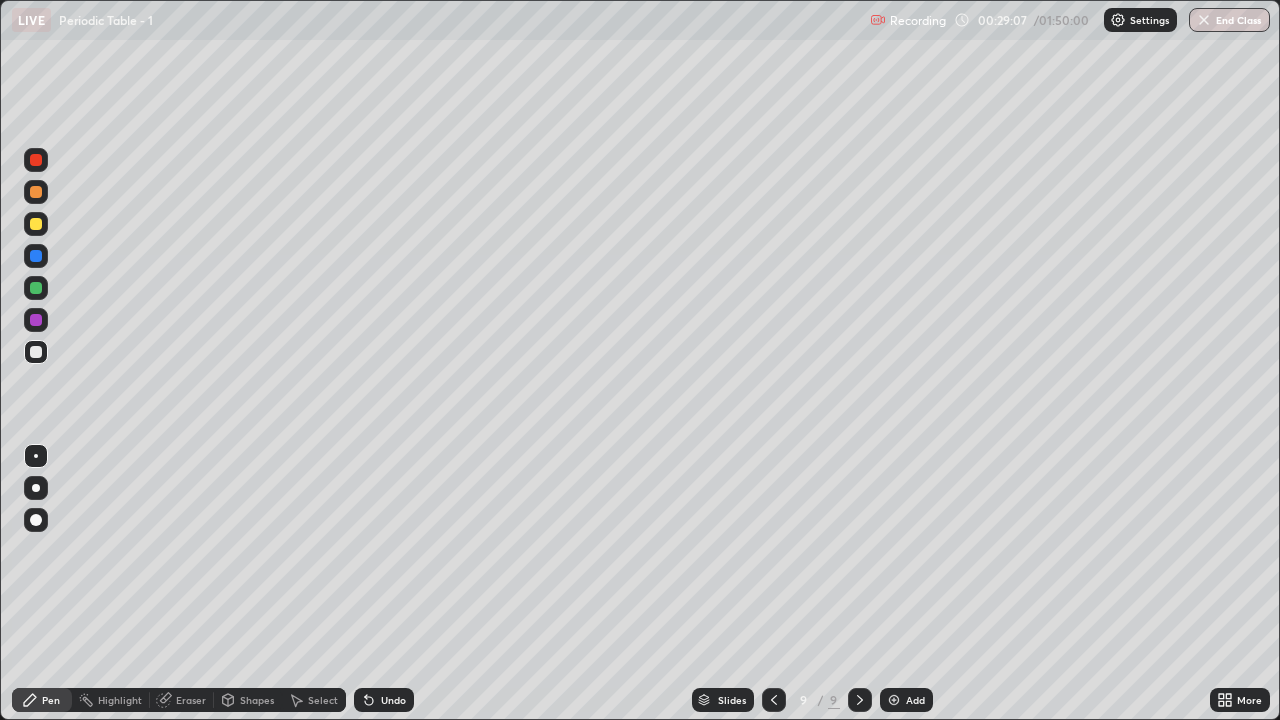 click 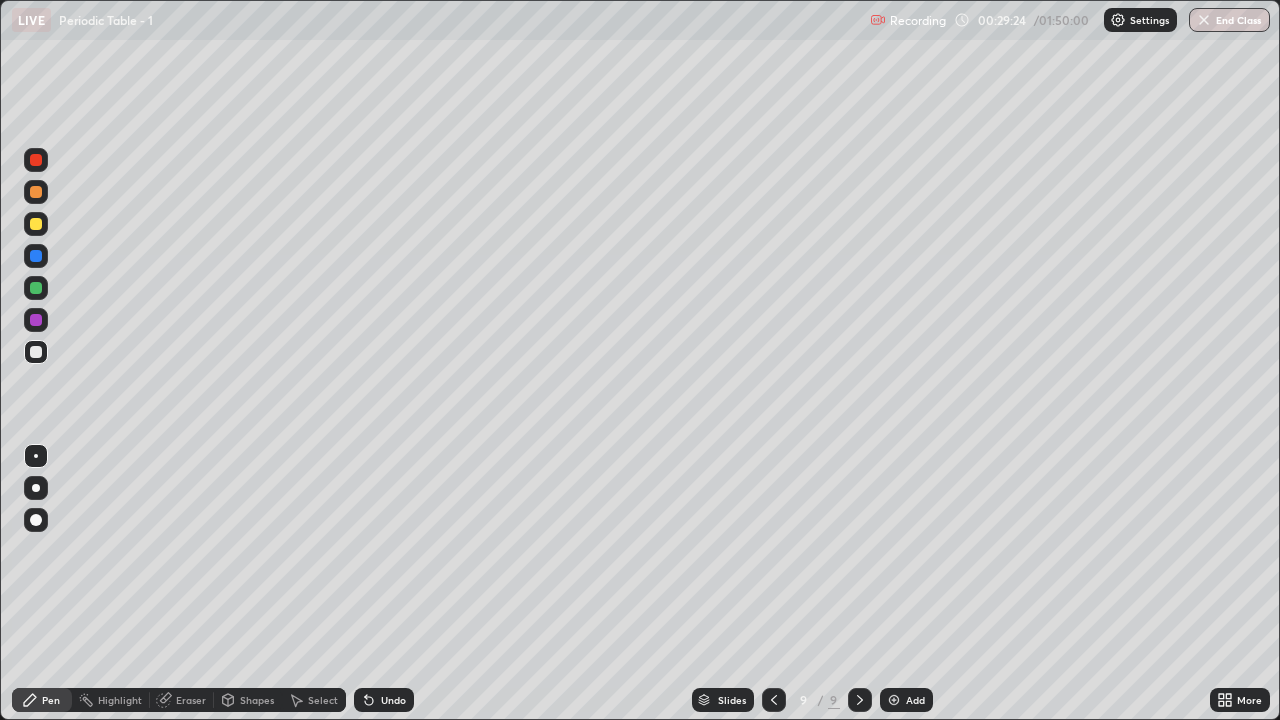click on "Undo" at bounding box center (384, 700) 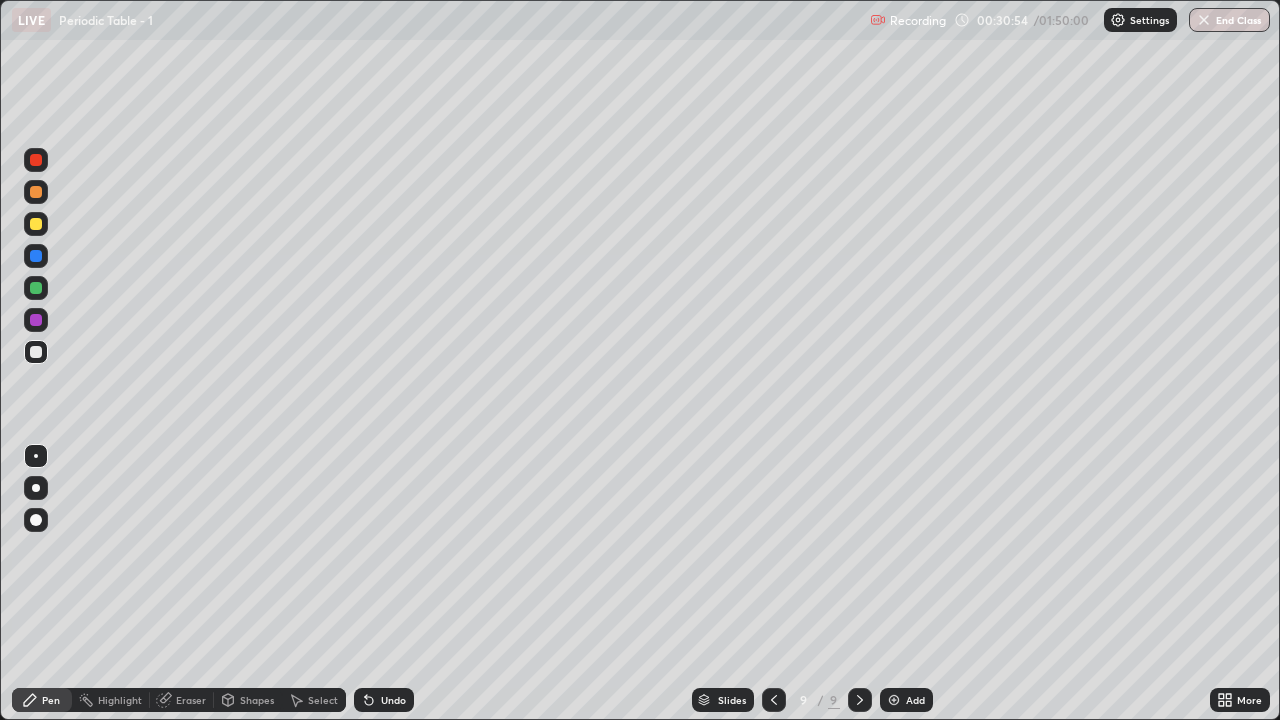click on "Undo" at bounding box center (393, 700) 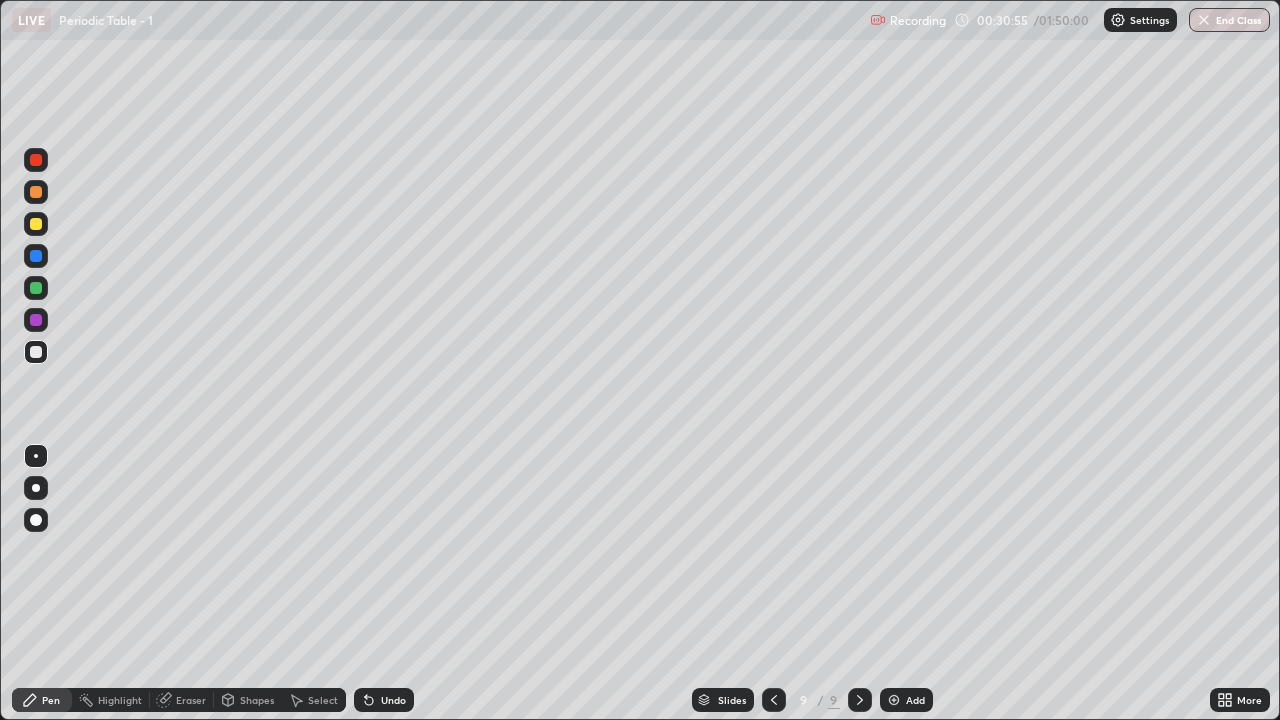 click on "Undo" at bounding box center (393, 700) 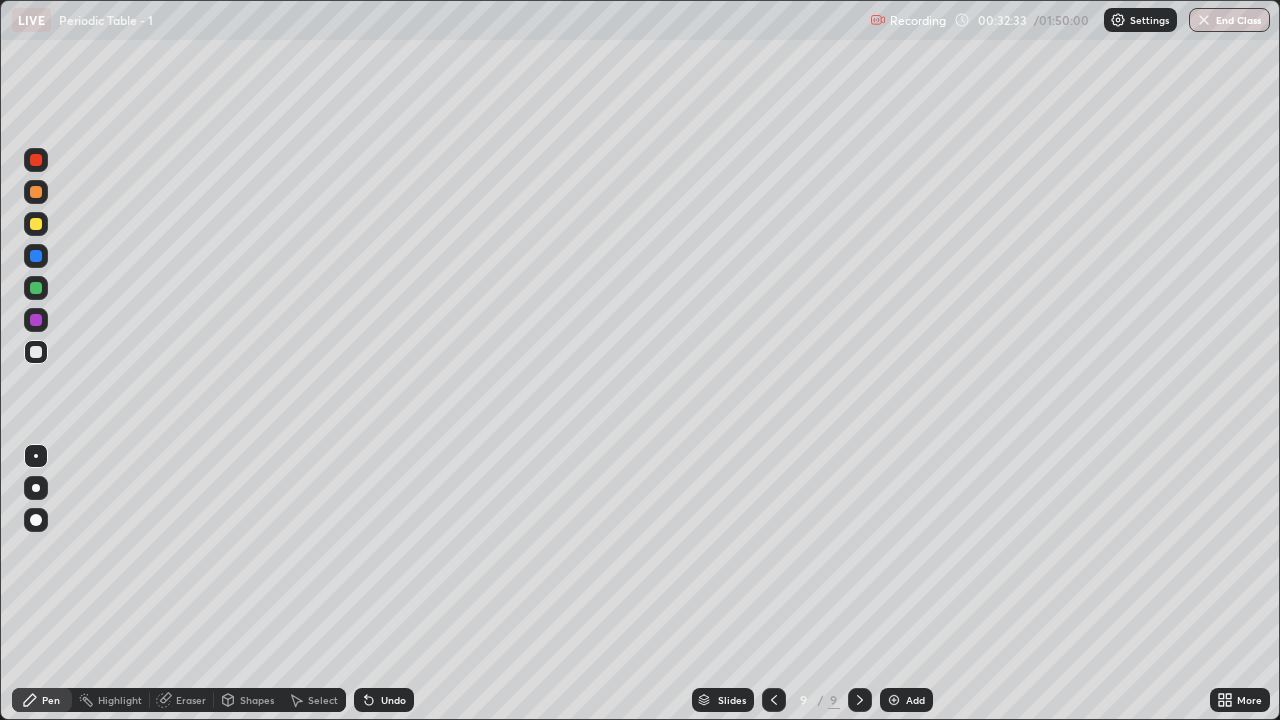 click on "Add" at bounding box center [906, 700] 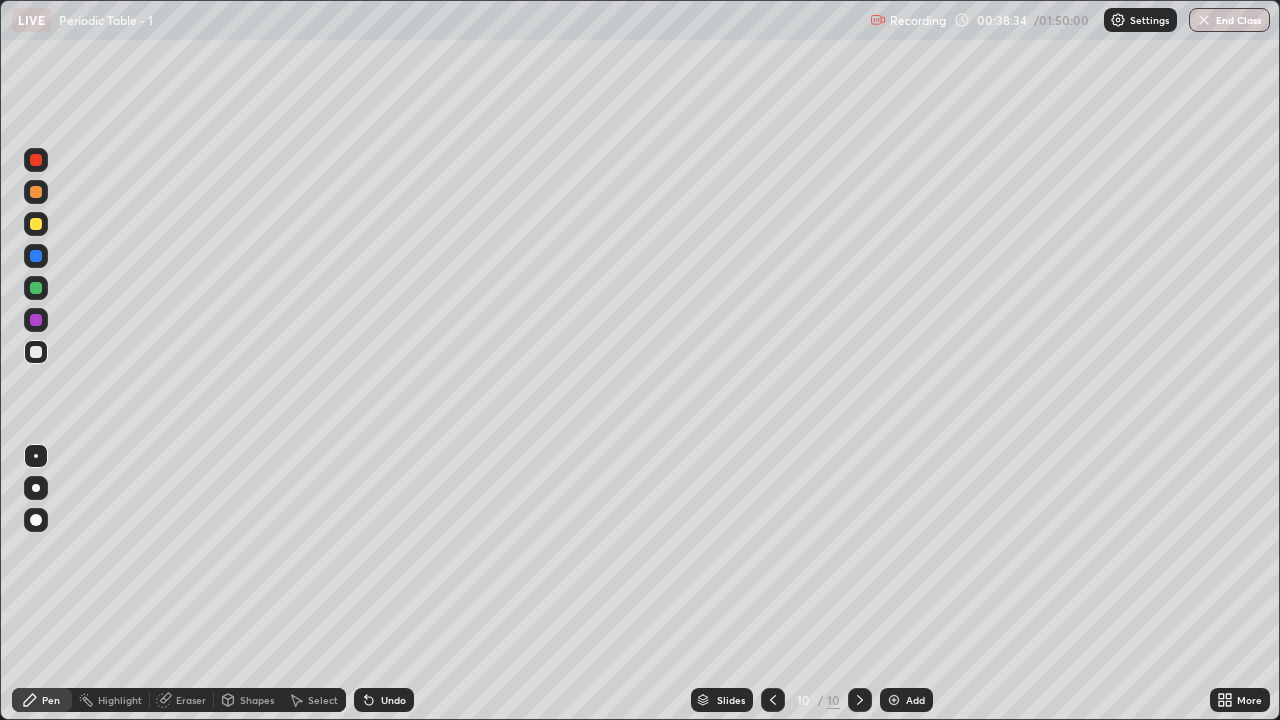 click on "More" at bounding box center [1249, 700] 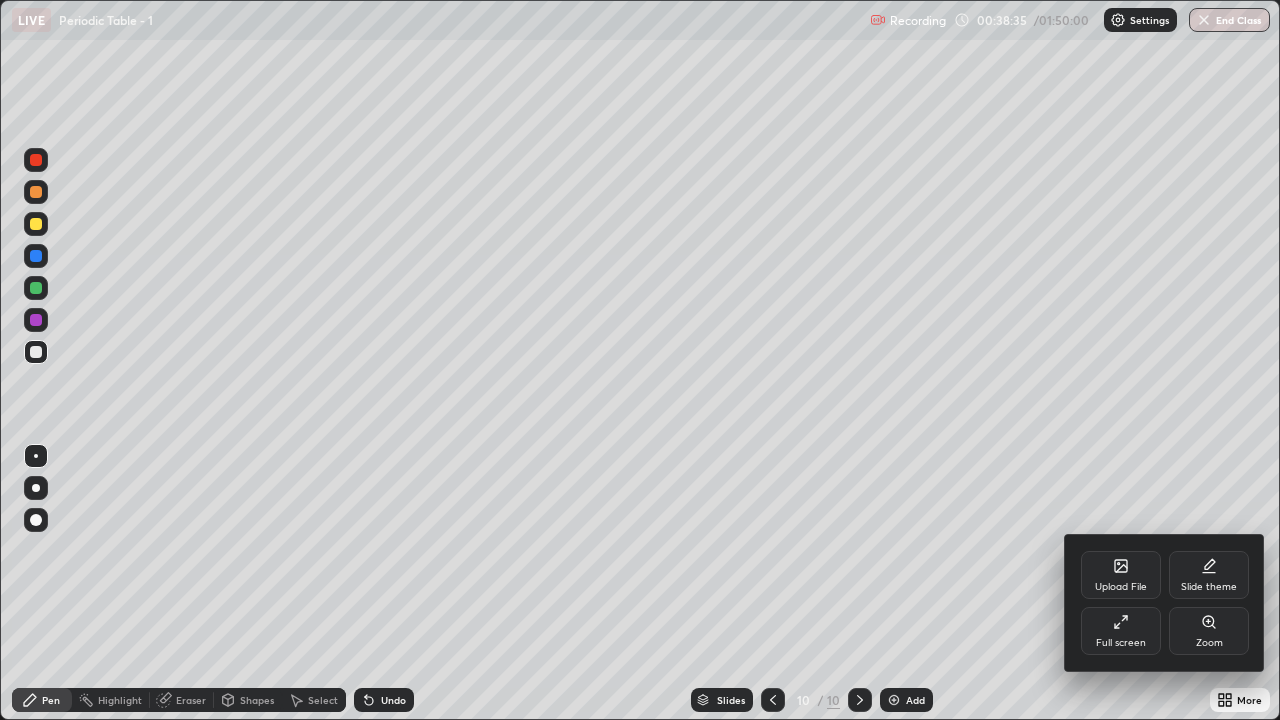 click on "Full screen" at bounding box center (1121, 631) 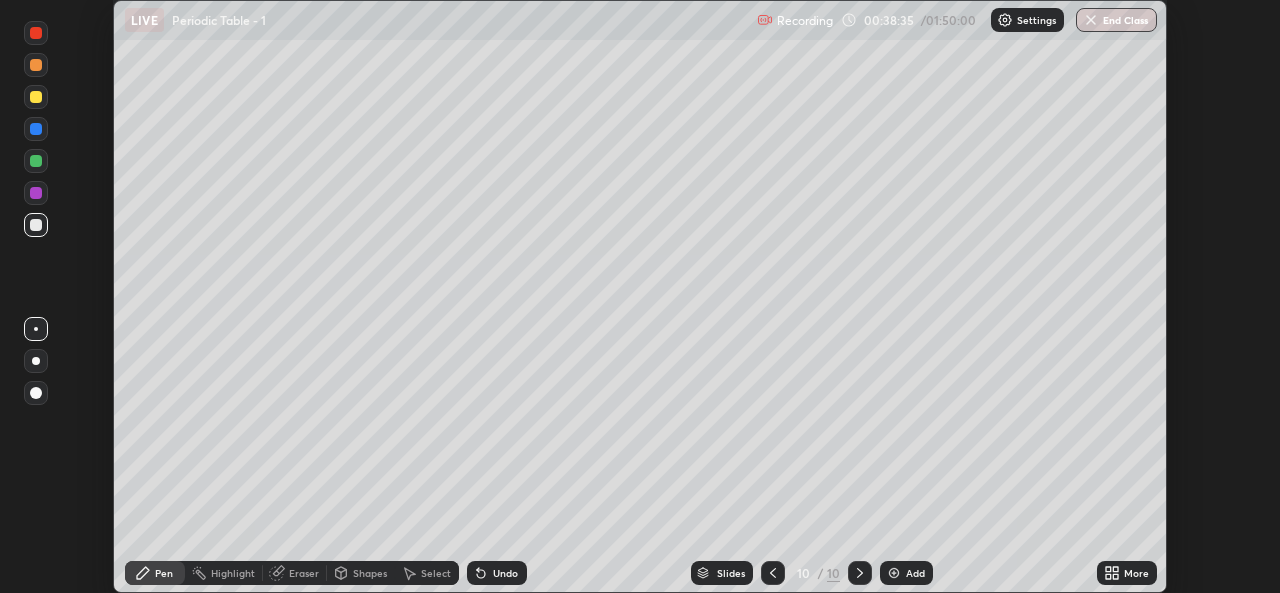 scroll, scrollTop: 593, scrollLeft: 1280, axis: both 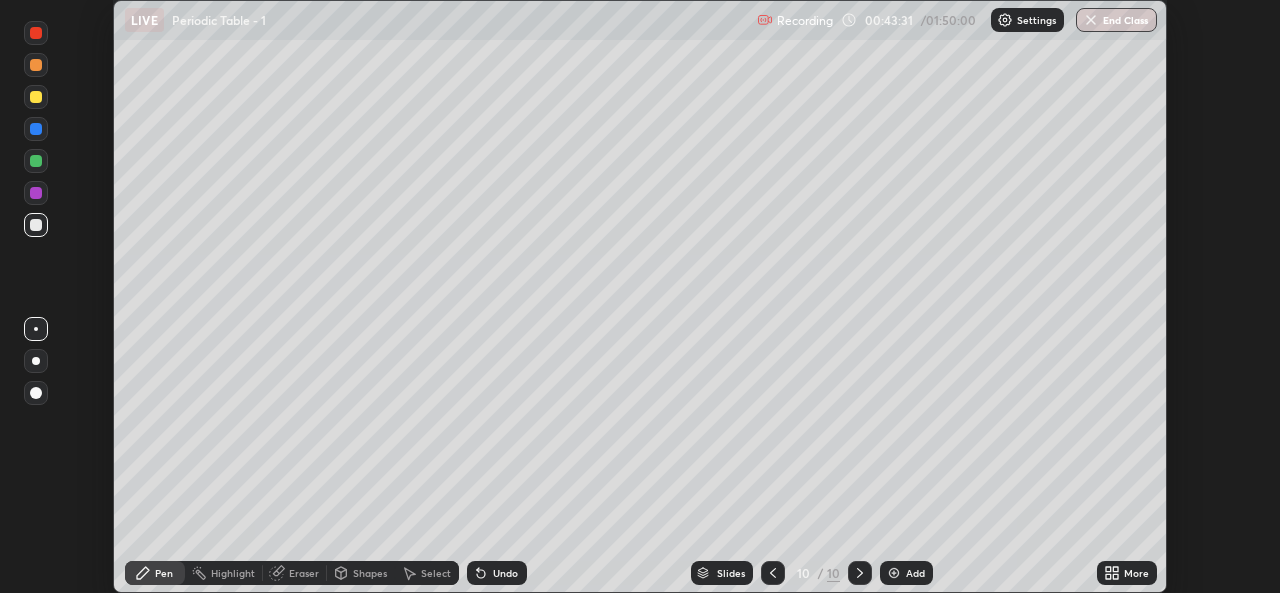 click 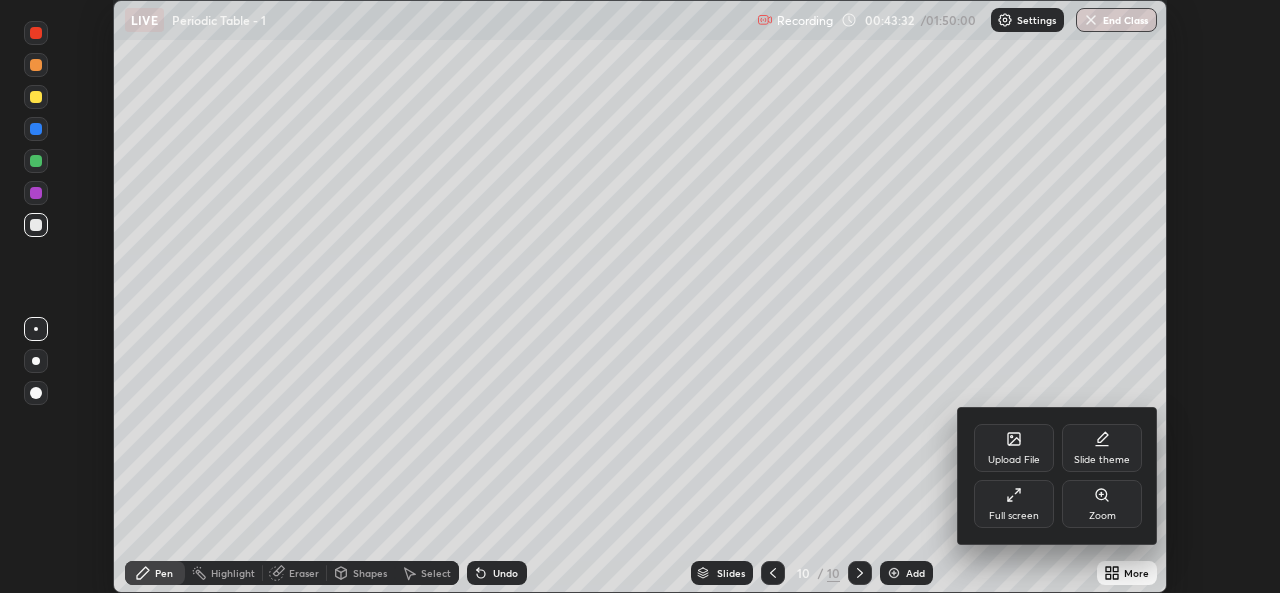 click on "Full screen" at bounding box center [1014, 516] 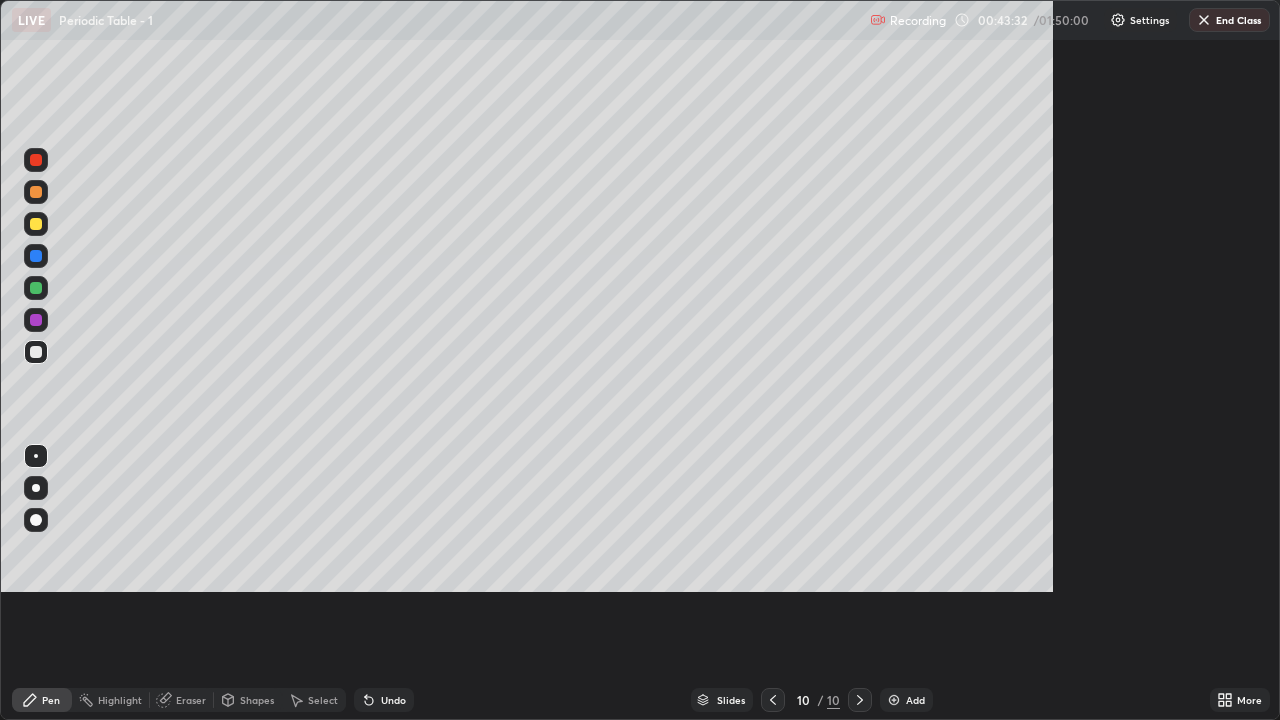 scroll, scrollTop: 99280, scrollLeft: 98720, axis: both 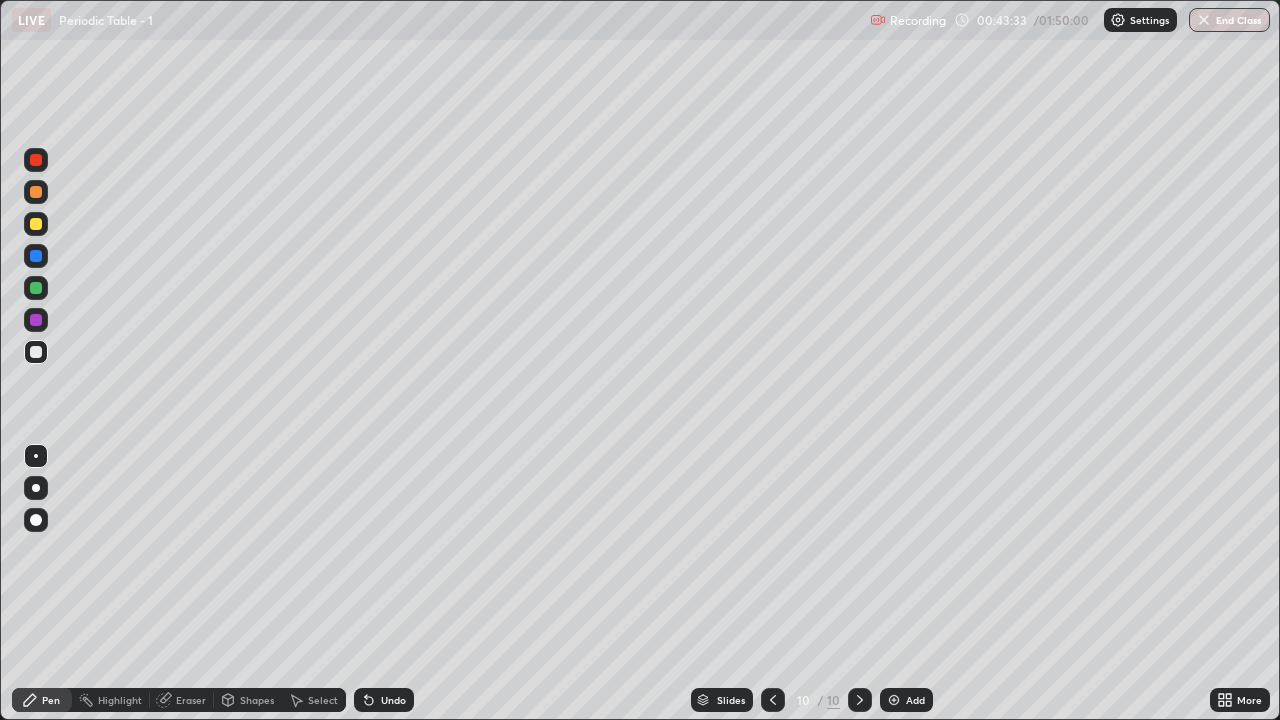 click on "Add" at bounding box center [915, 700] 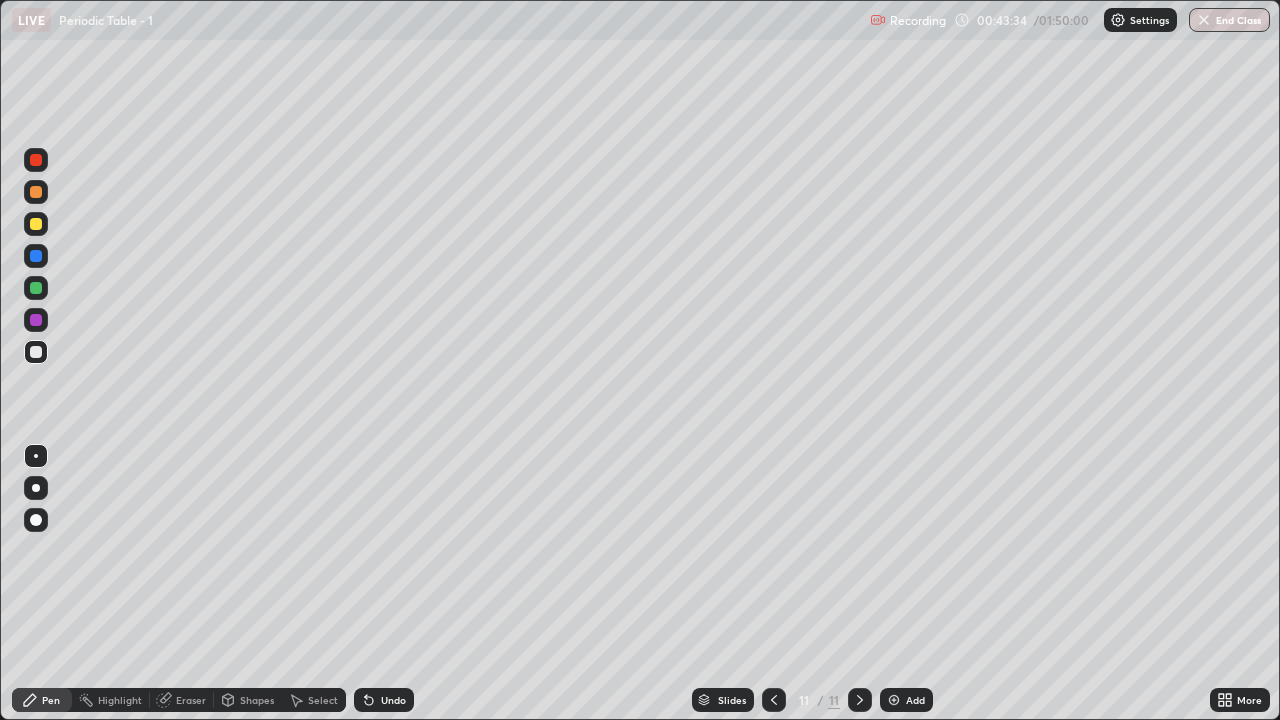 click 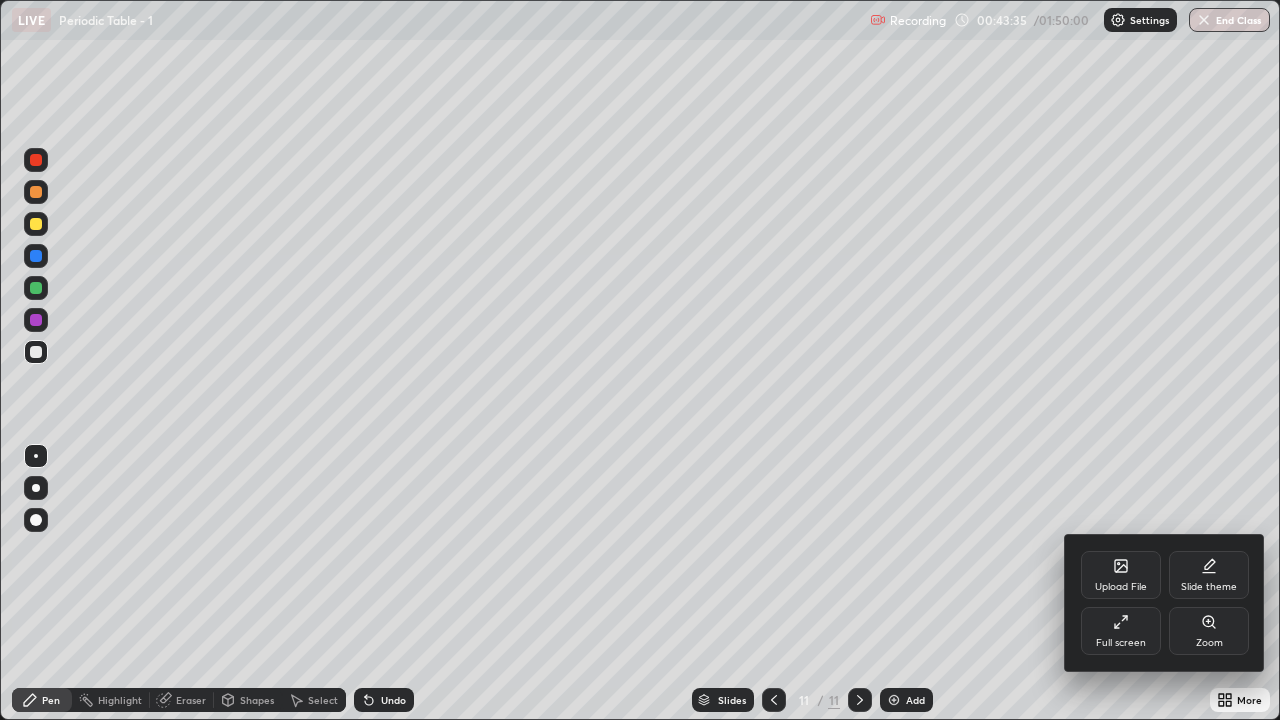 click 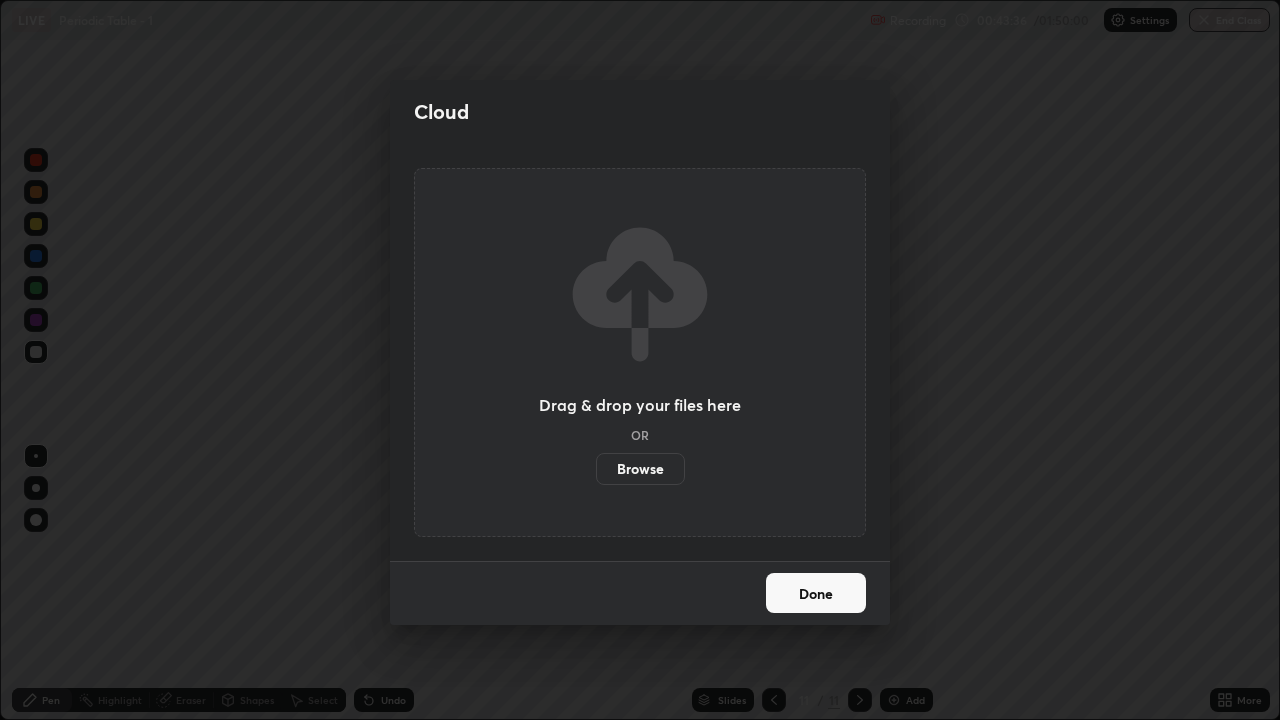 click on "Browse" at bounding box center [640, 469] 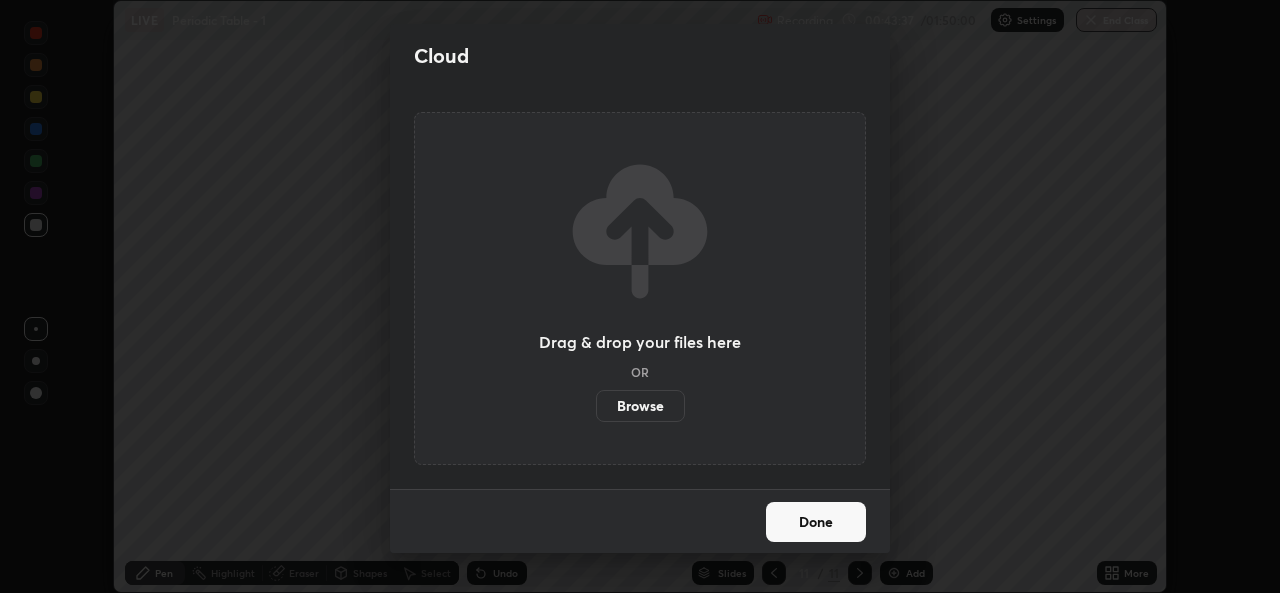 scroll, scrollTop: 593, scrollLeft: 1280, axis: both 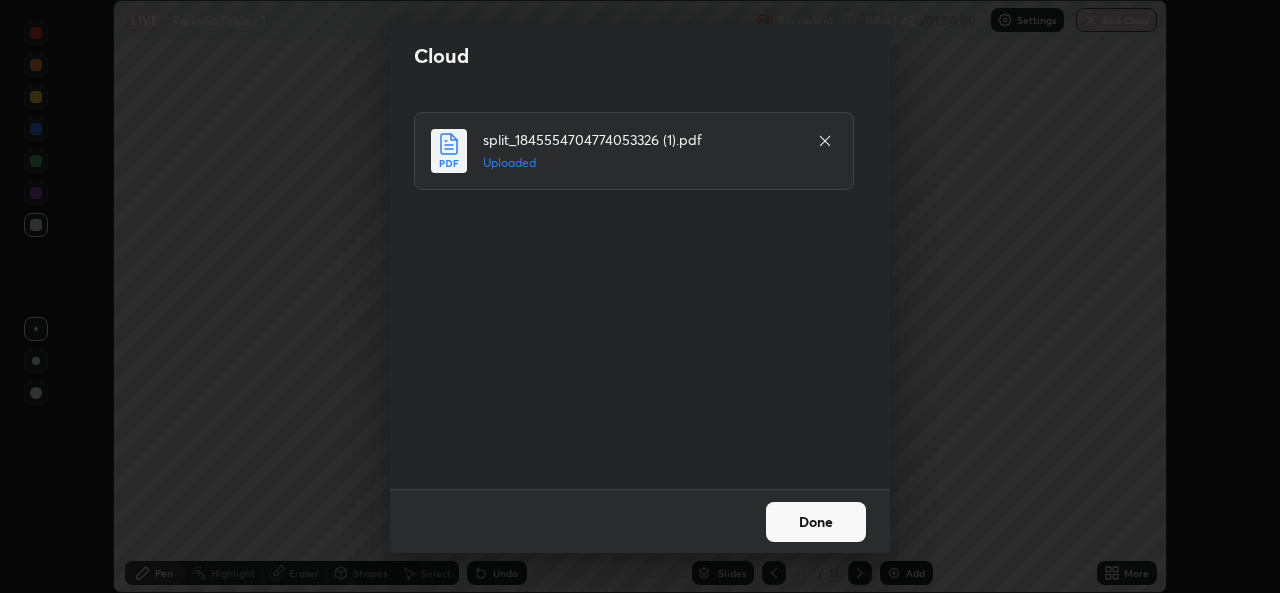 click on "Done" at bounding box center [816, 522] 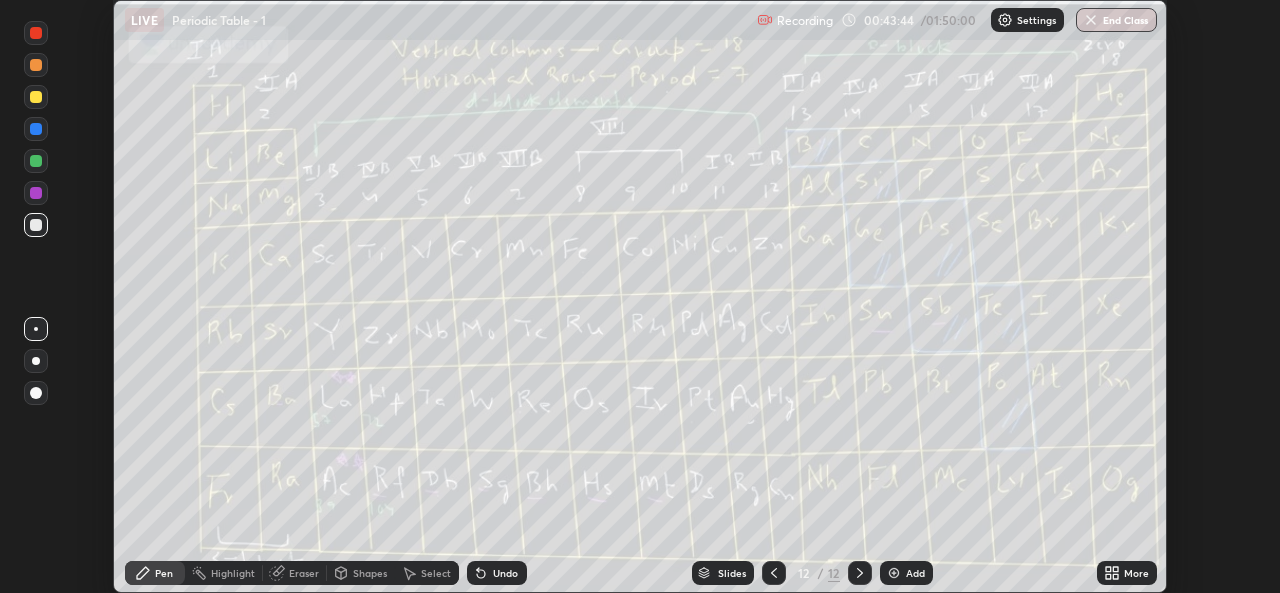 click on "More" at bounding box center (1127, 573) 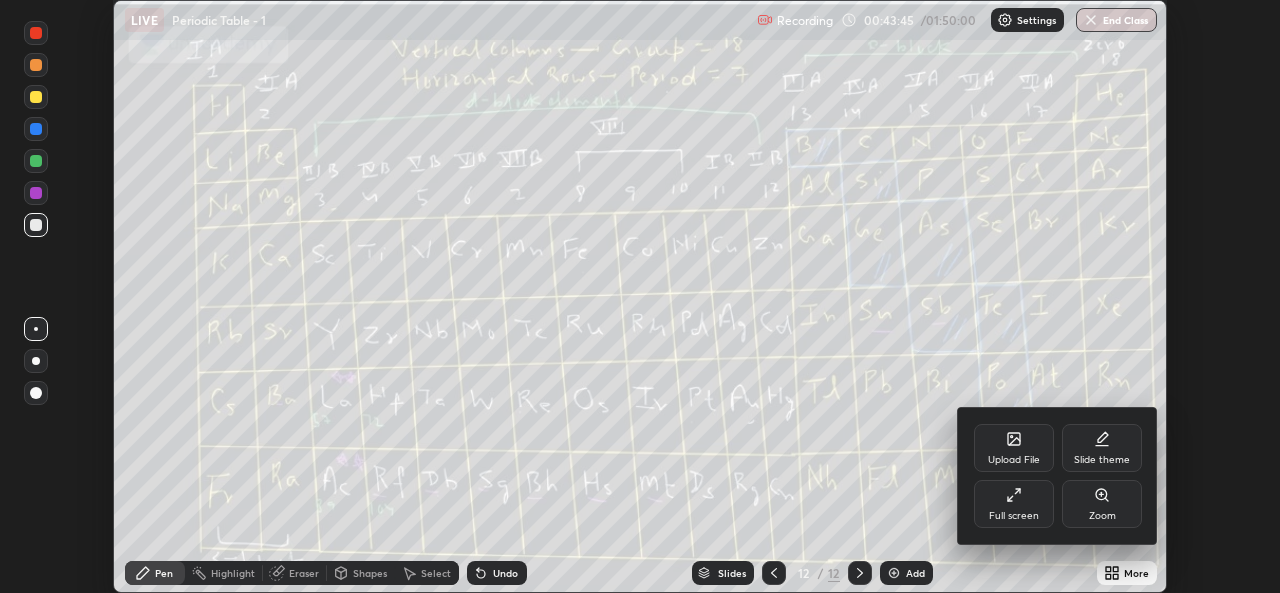 click on "Full screen" at bounding box center (1014, 504) 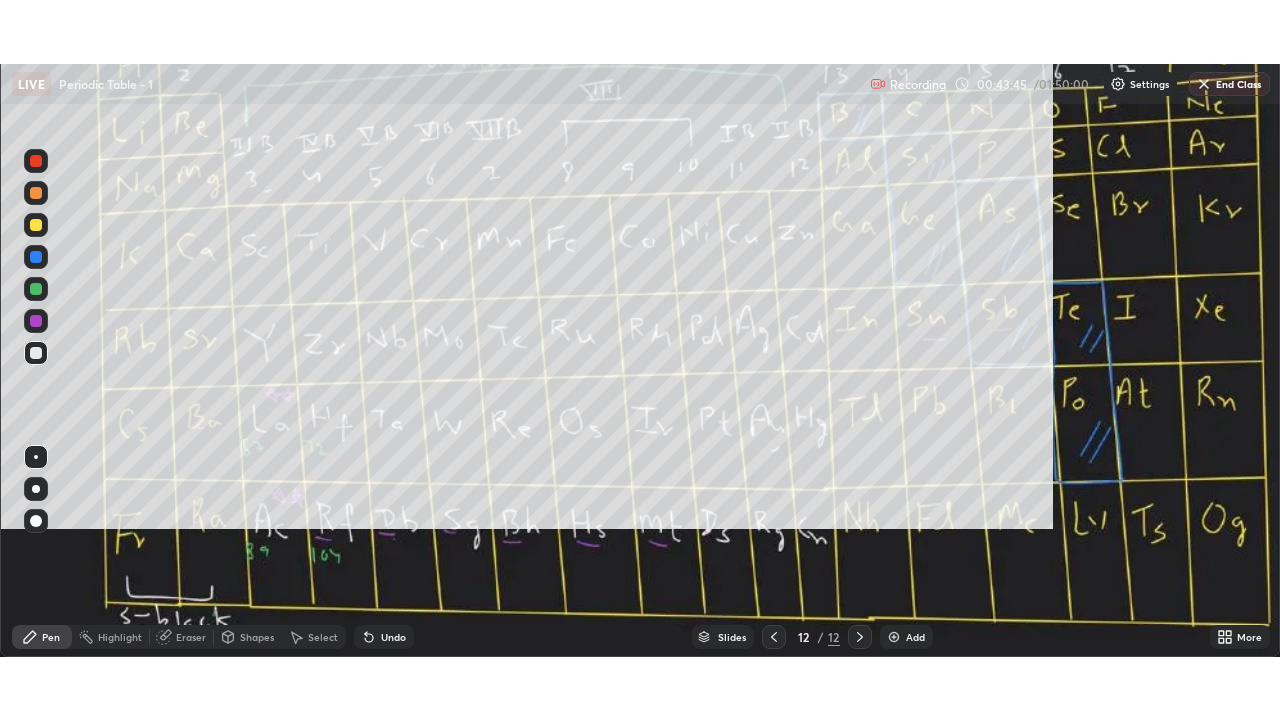 scroll, scrollTop: 99280, scrollLeft: 98720, axis: both 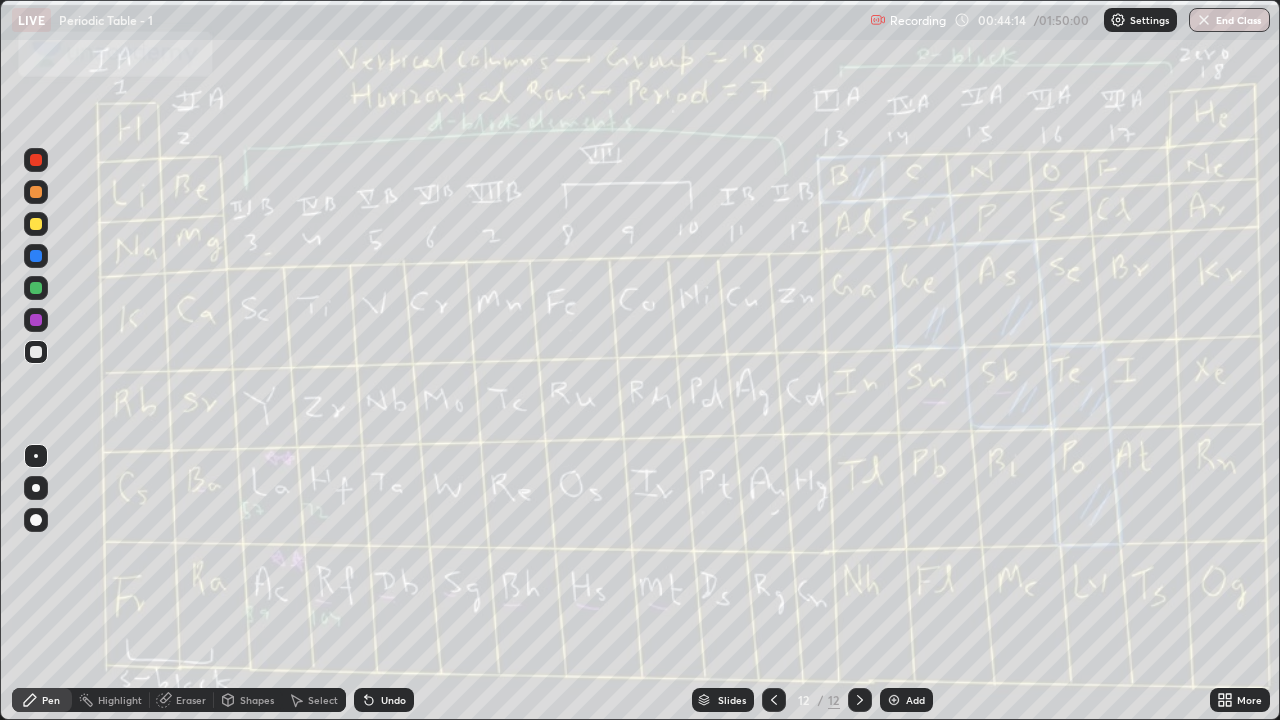click on "Pen" at bounding box center (42, 700) 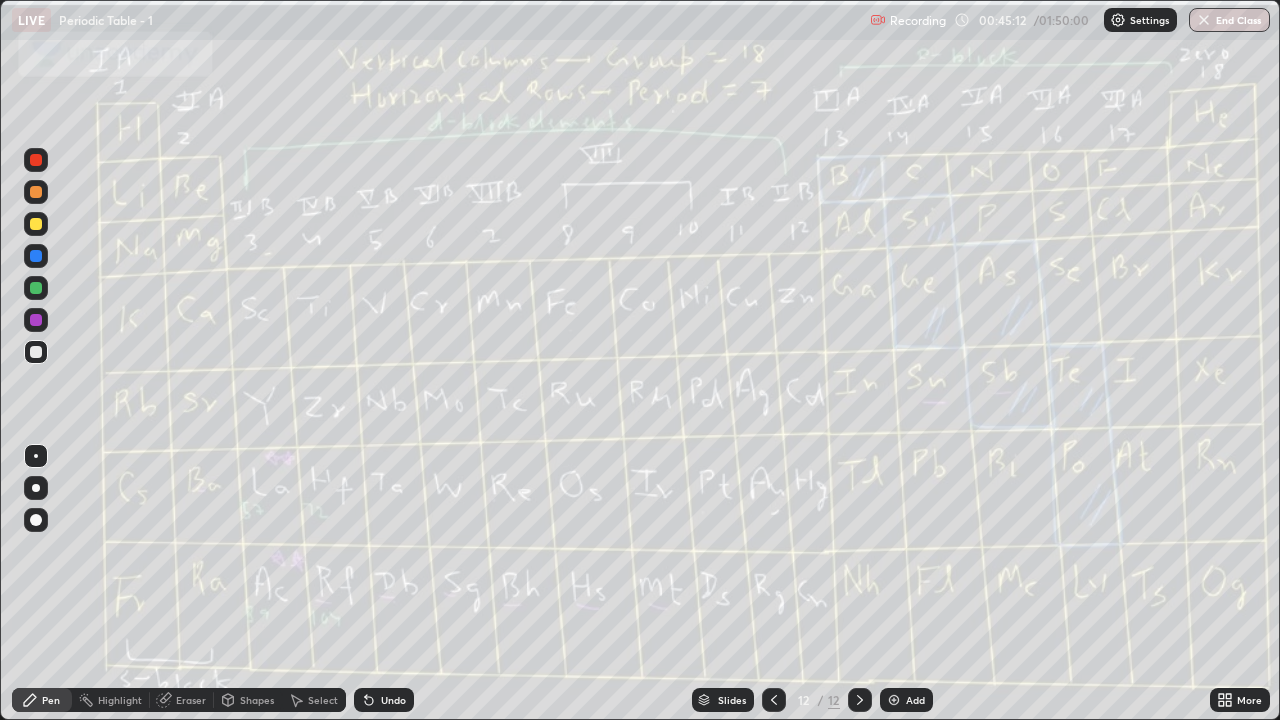 click on "Pen" at bounding box center [42, 700] 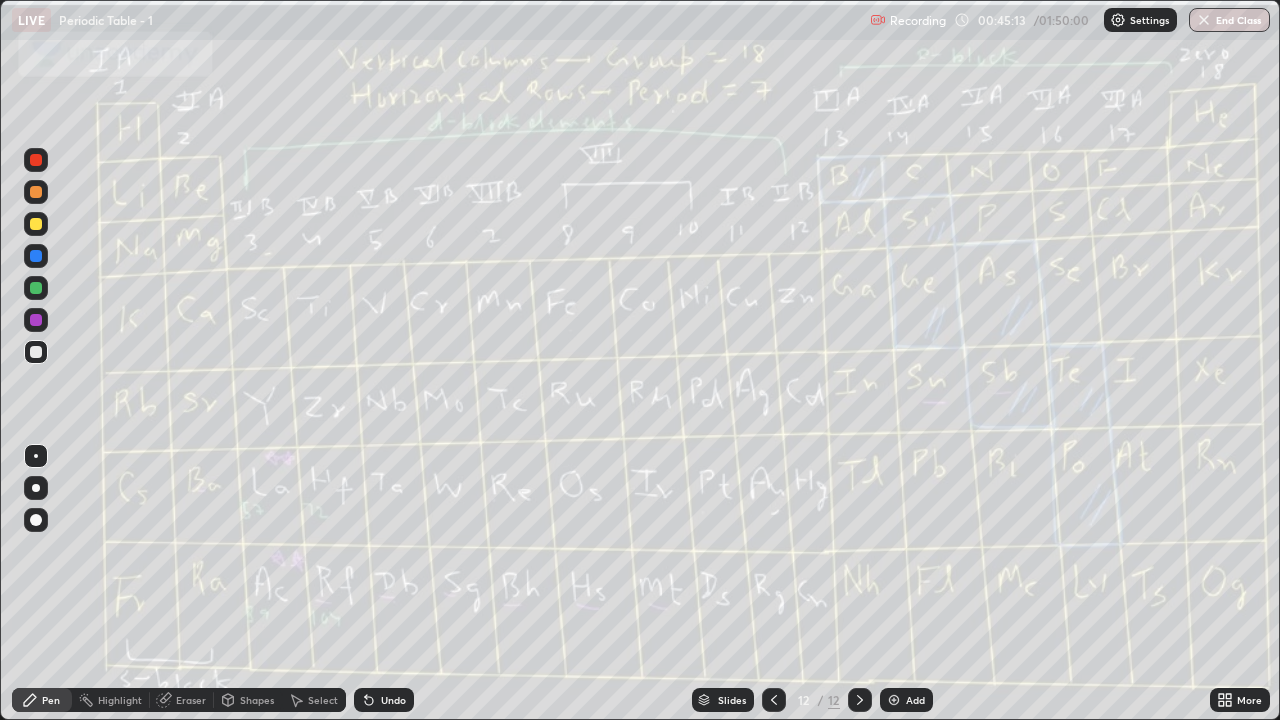 click at bounding box center [36, 352] 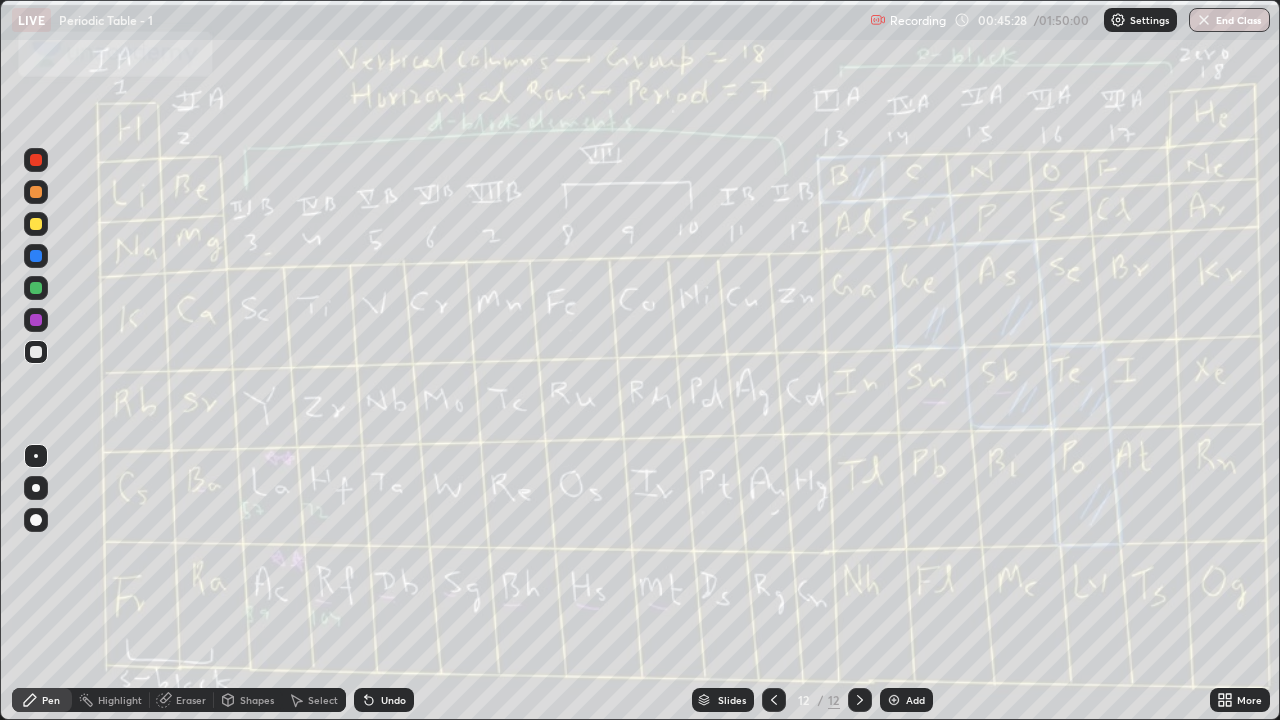 click on "Undo" at bounding box center [384, 700] 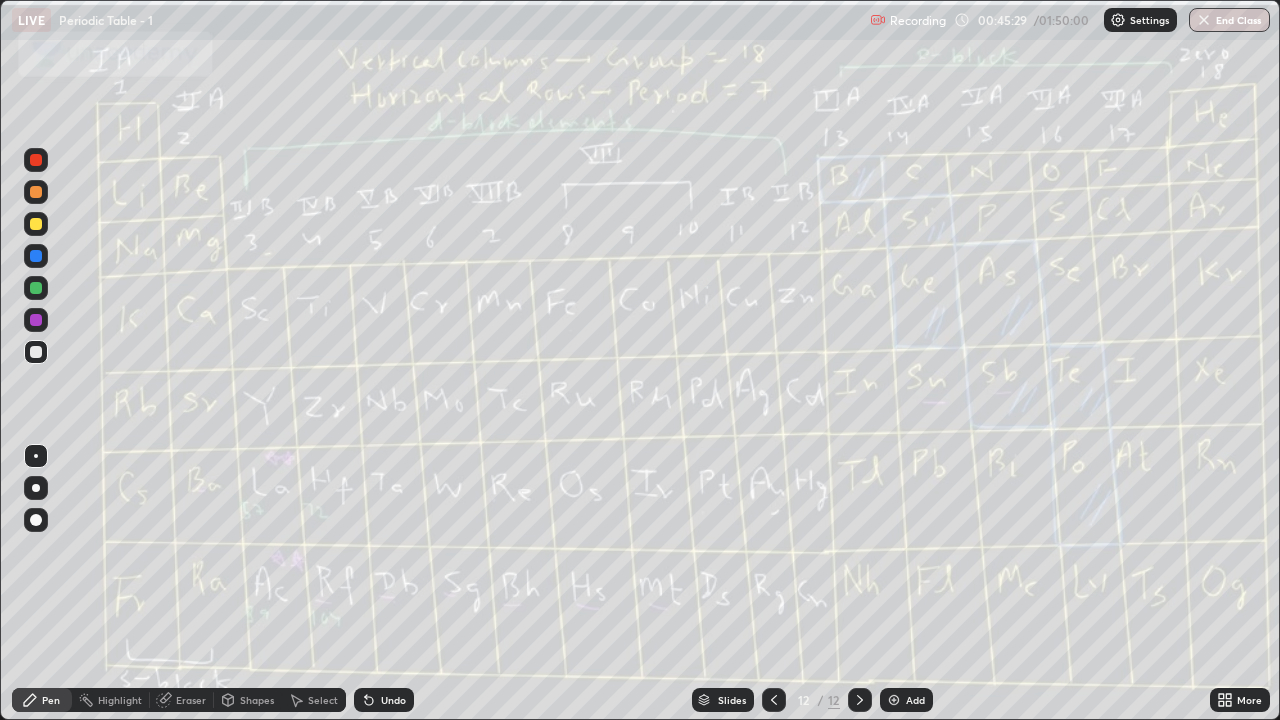 click on "Undo" at bounding box center [384, 700] 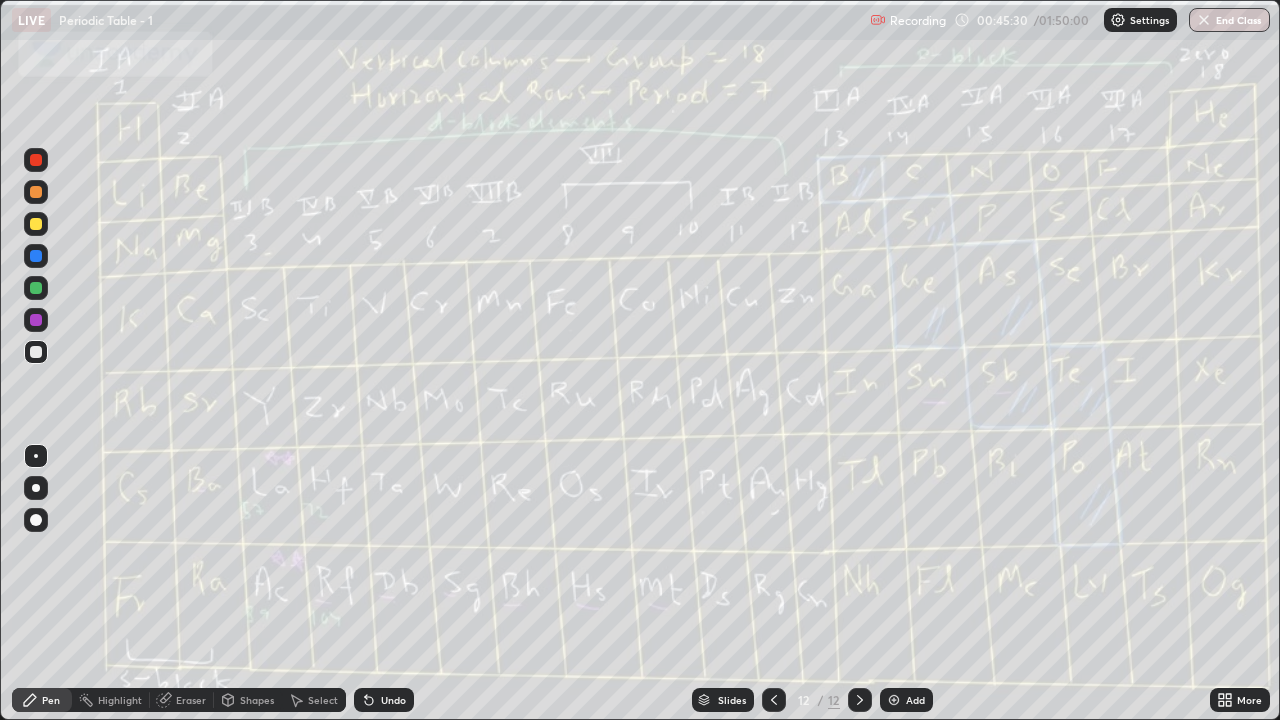 click on "Undo" at bounding box center [393, 700] 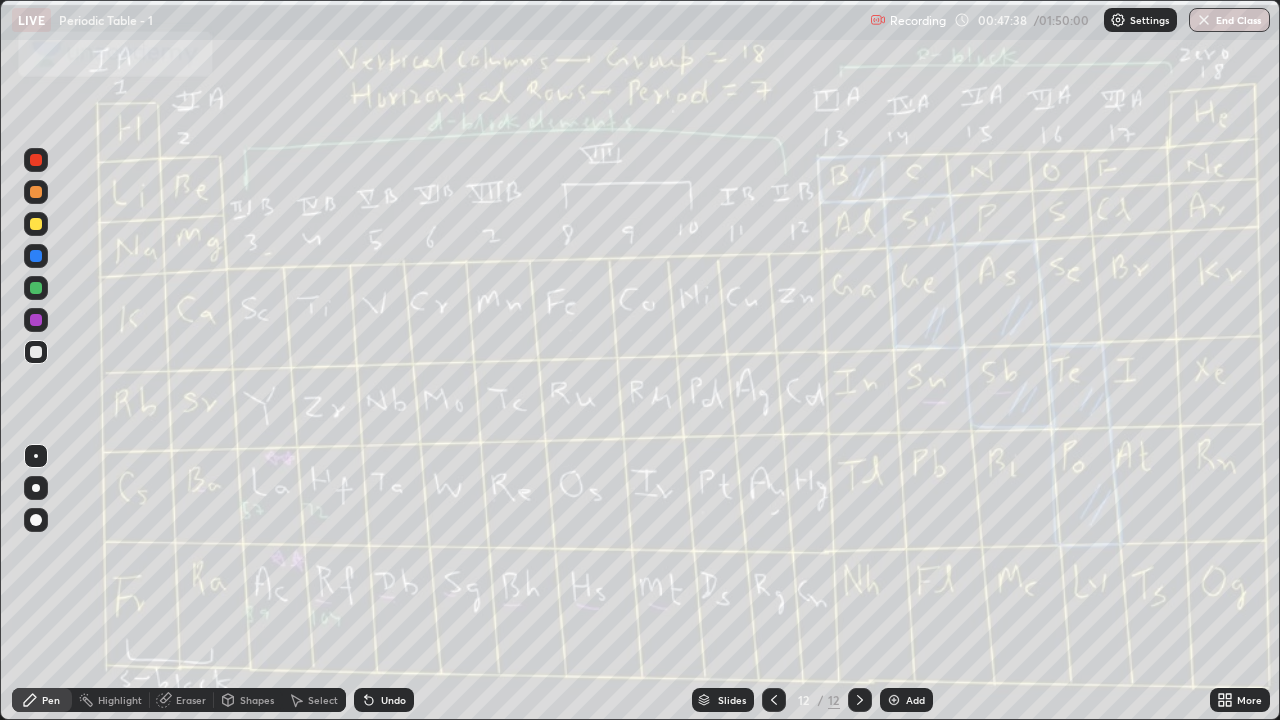 click 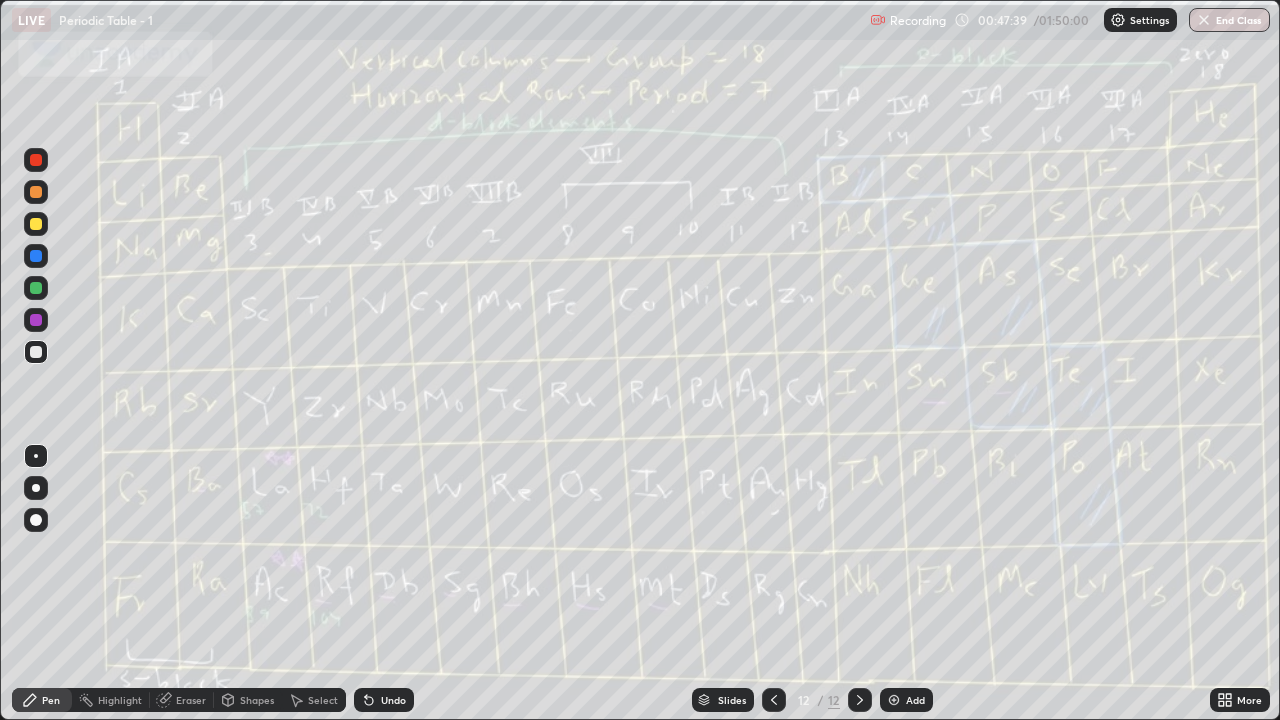 click at bounding box center (36, 224) 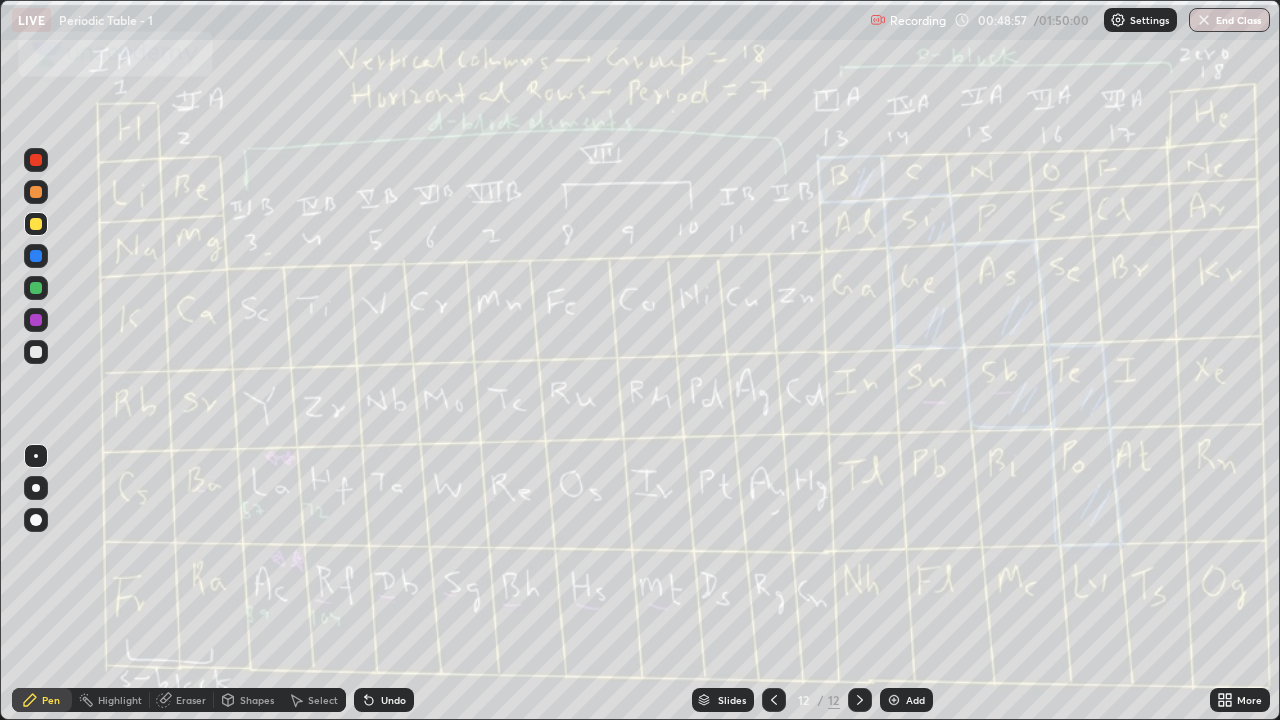 click on "Undo" at bounding box center (384, 700) 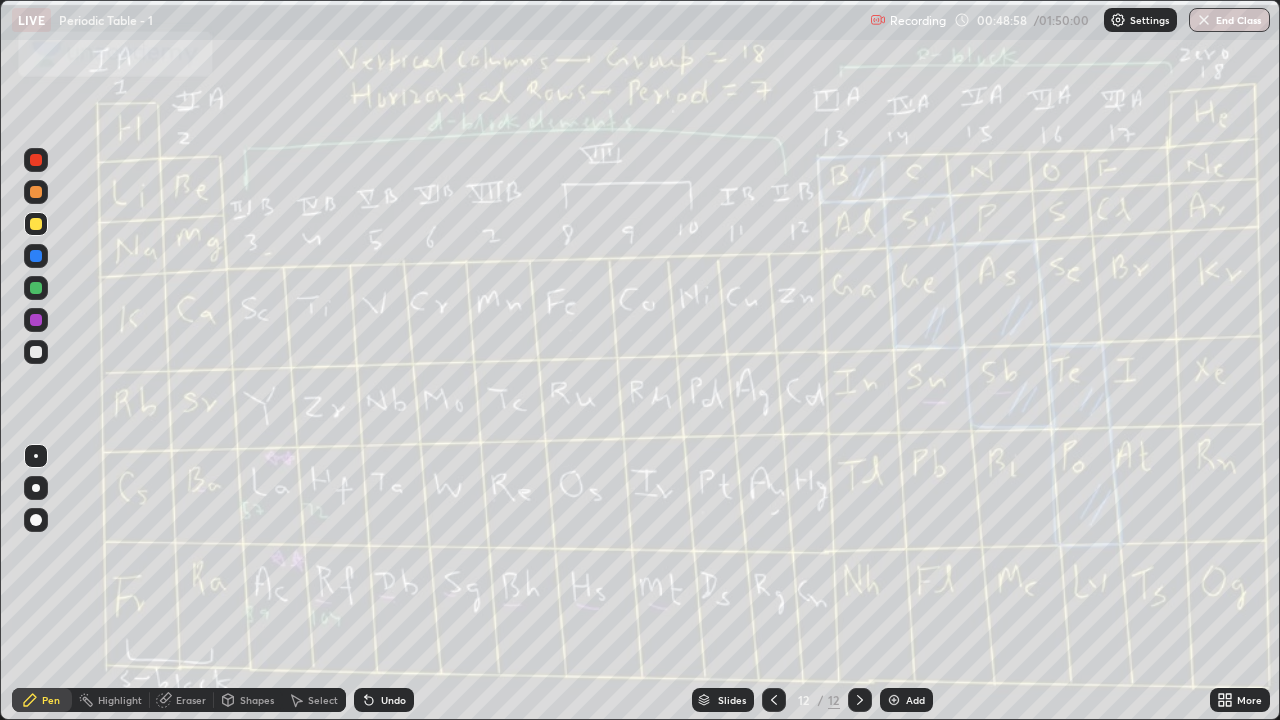 click on "Undo" at bounding box center (384, 700) 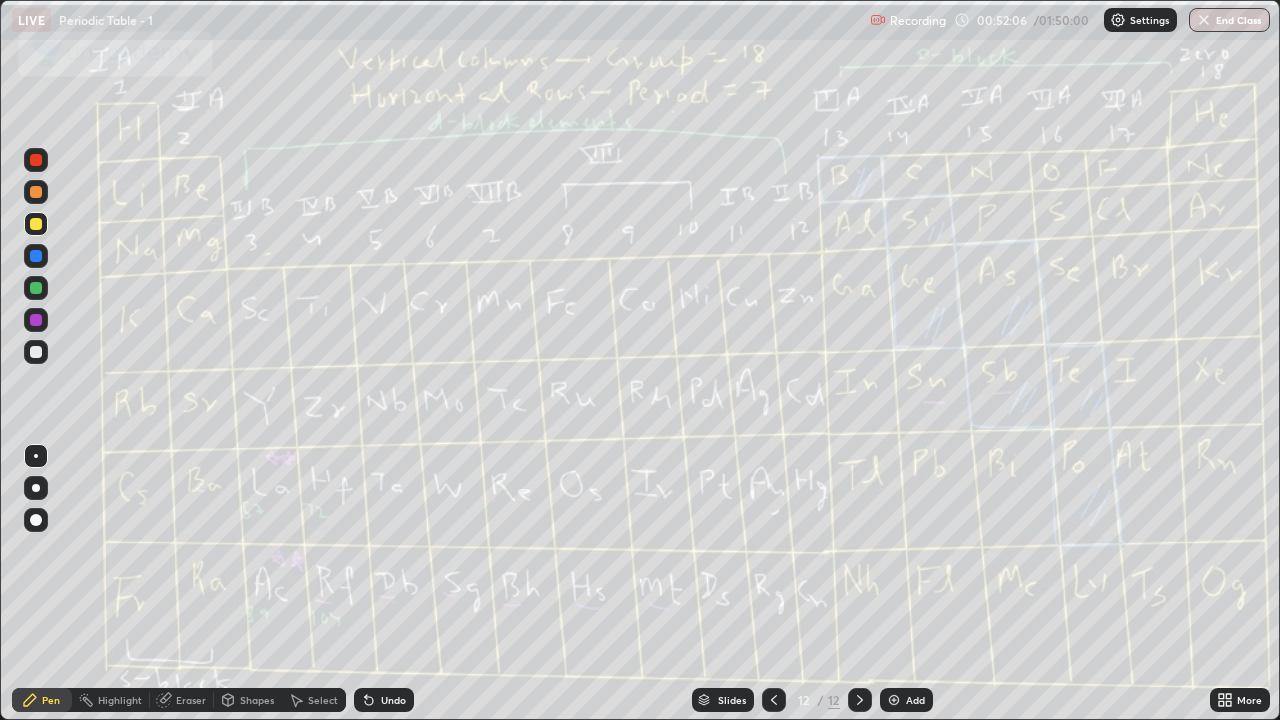 click on "Undo" at bounding box center (384, 700) 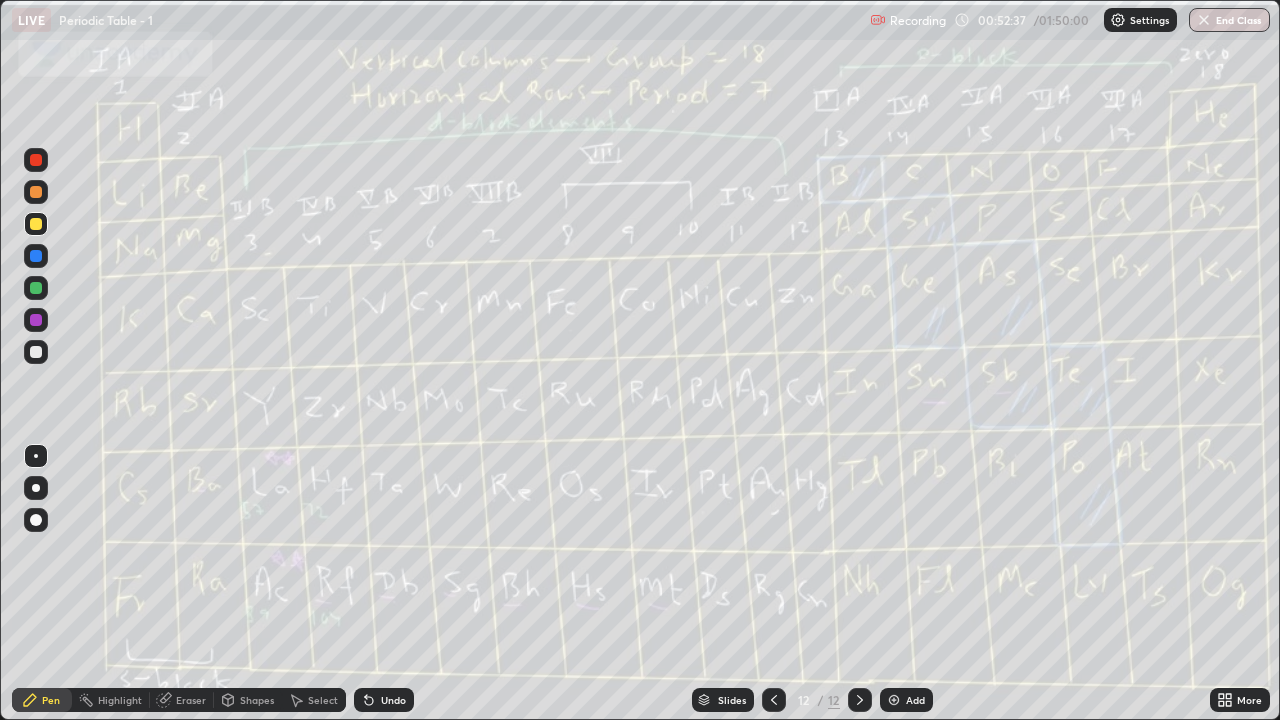 click at bounding box center (36, 352) 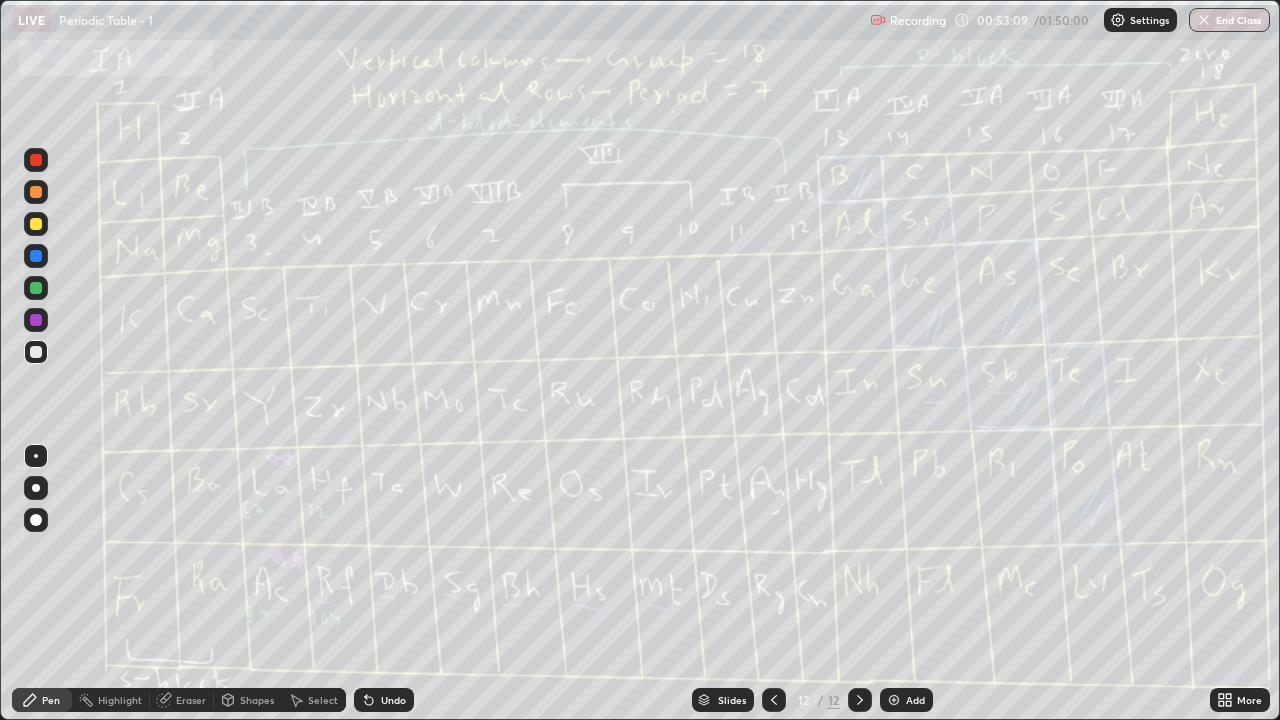 click at bounding box center [894, 700] 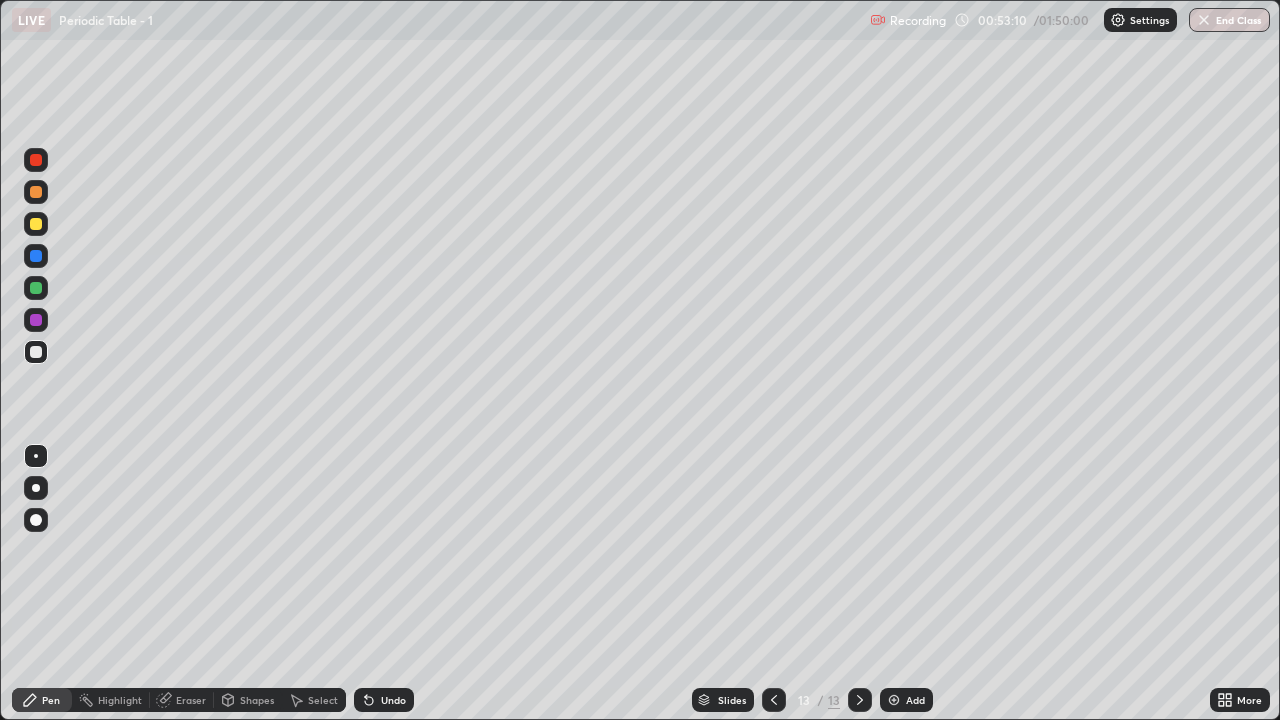 click at bounding box center [36, 352] 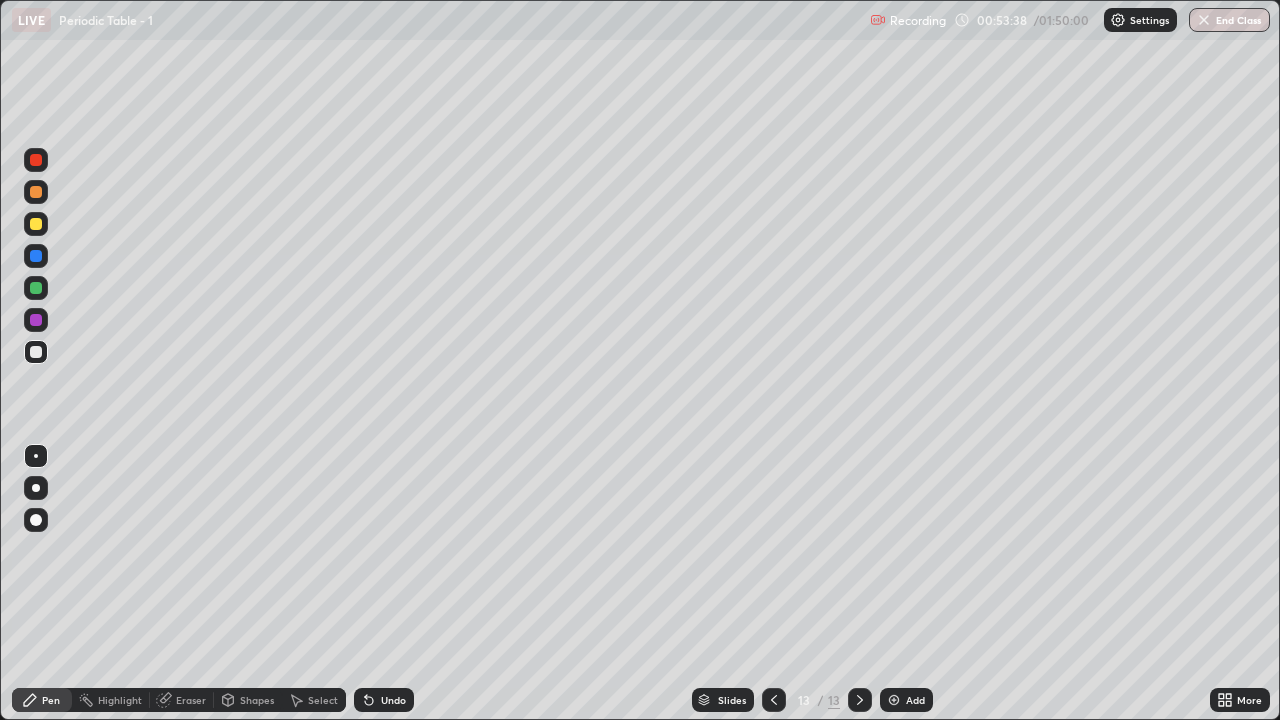 click at bounding box center [774, 700] 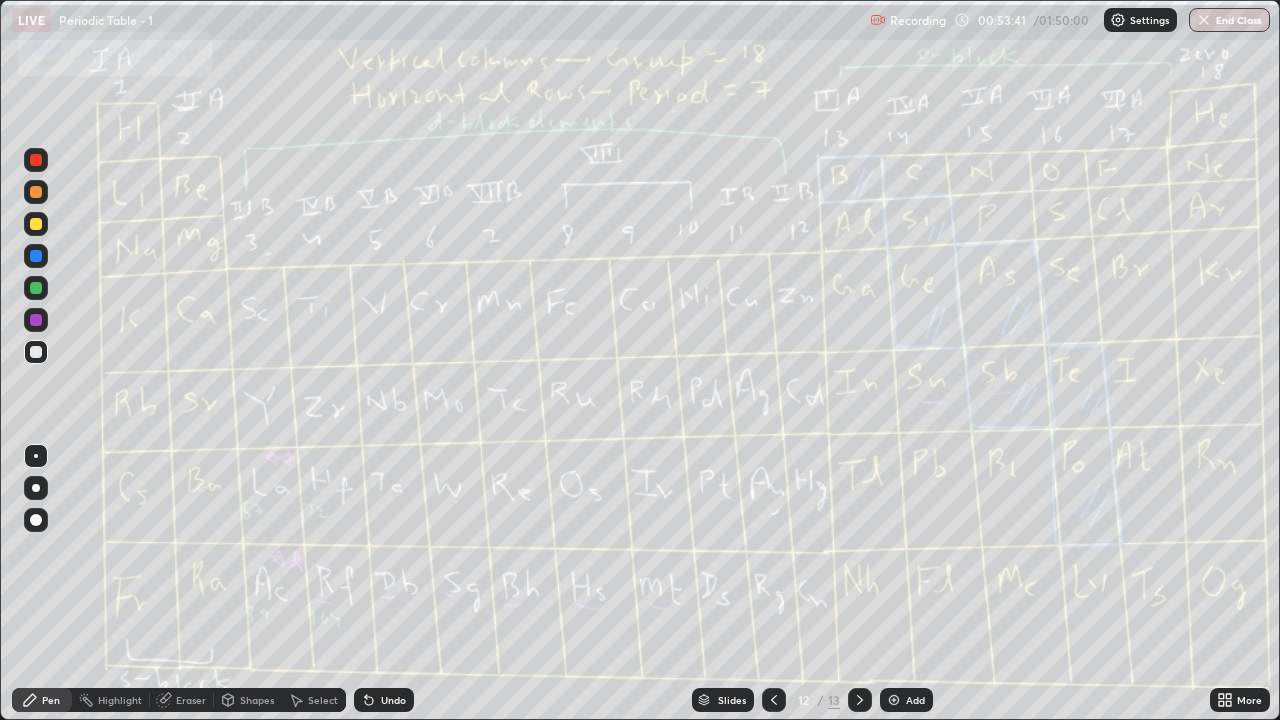click 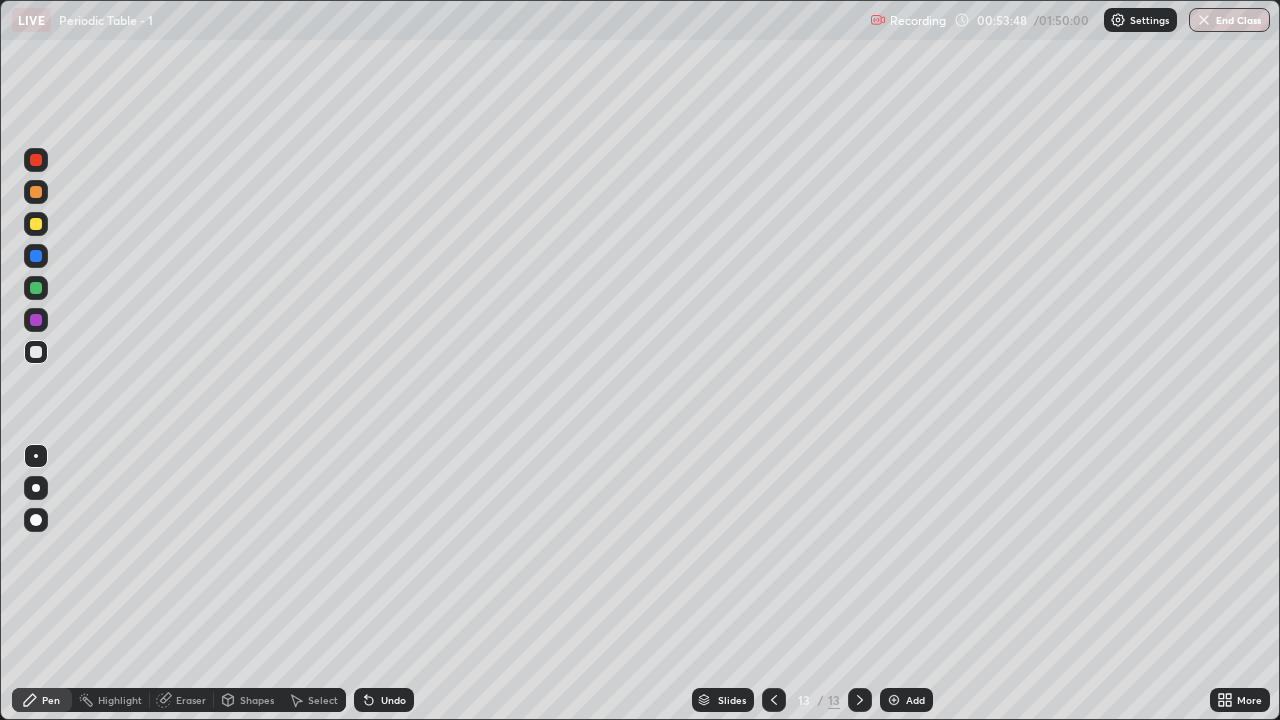 click 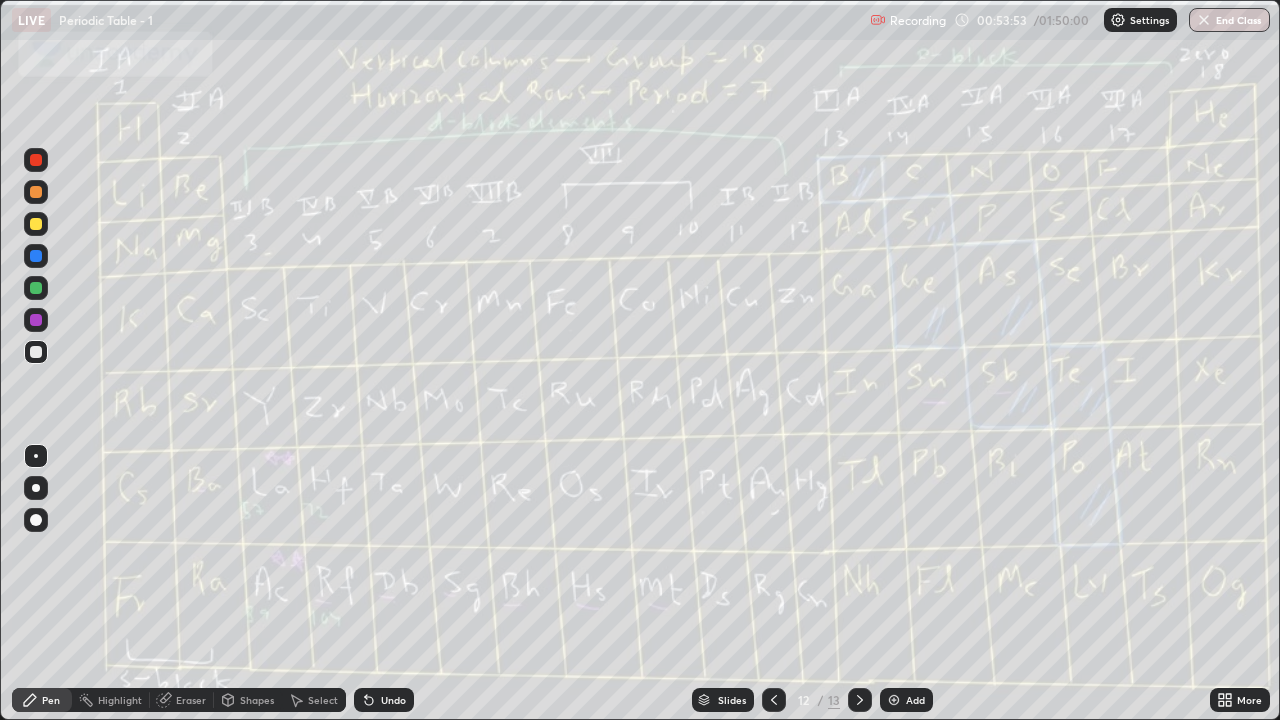 click 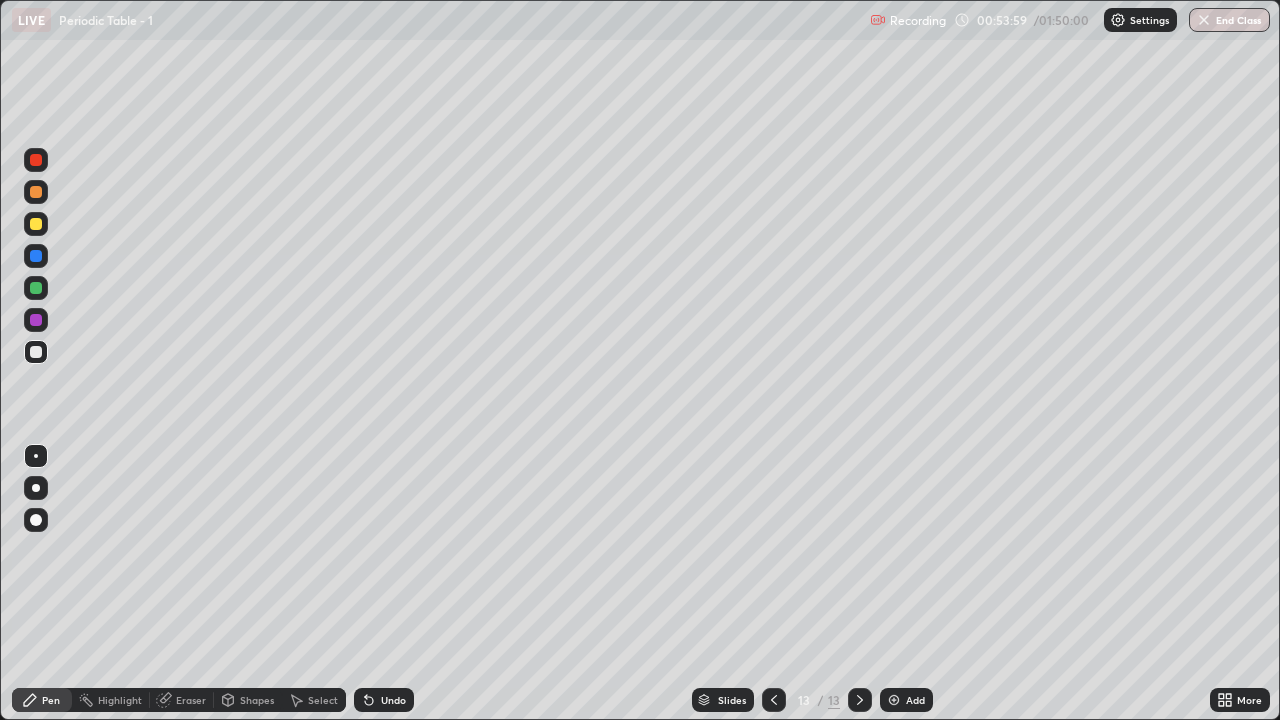 click at bounding box center [36, 224] 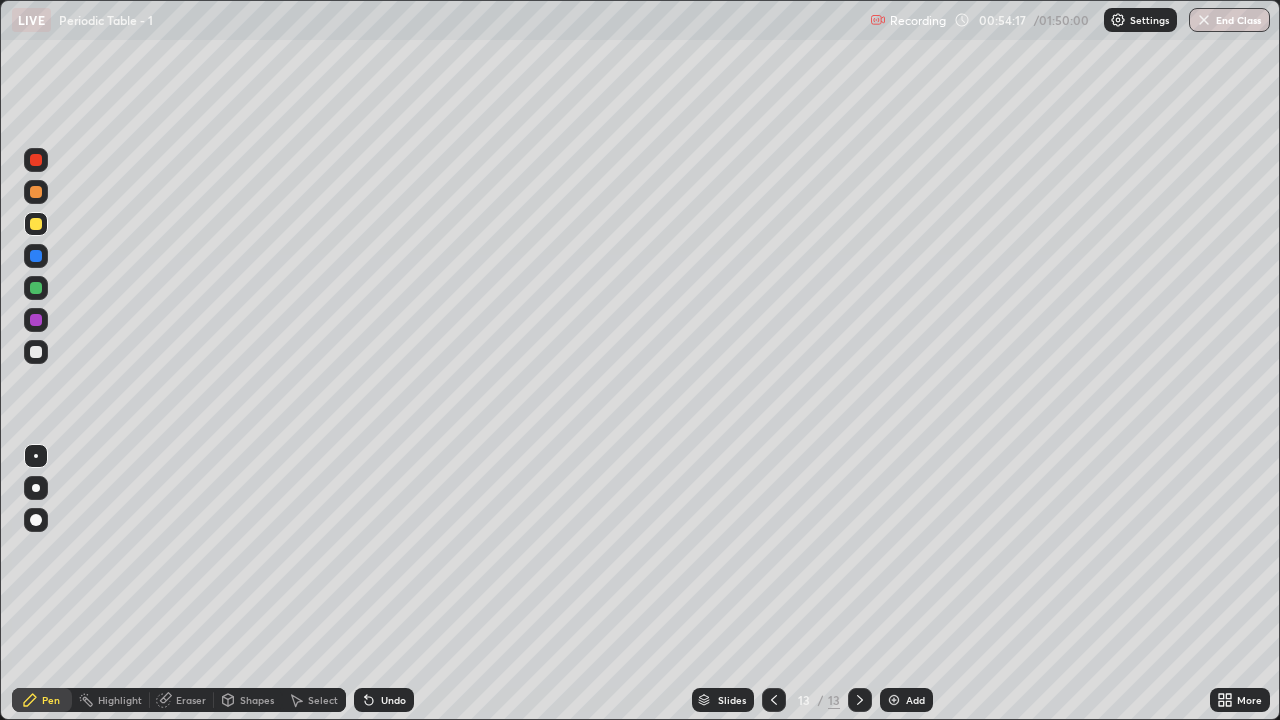 click on "Eraser" at bounding box center [182, 700] 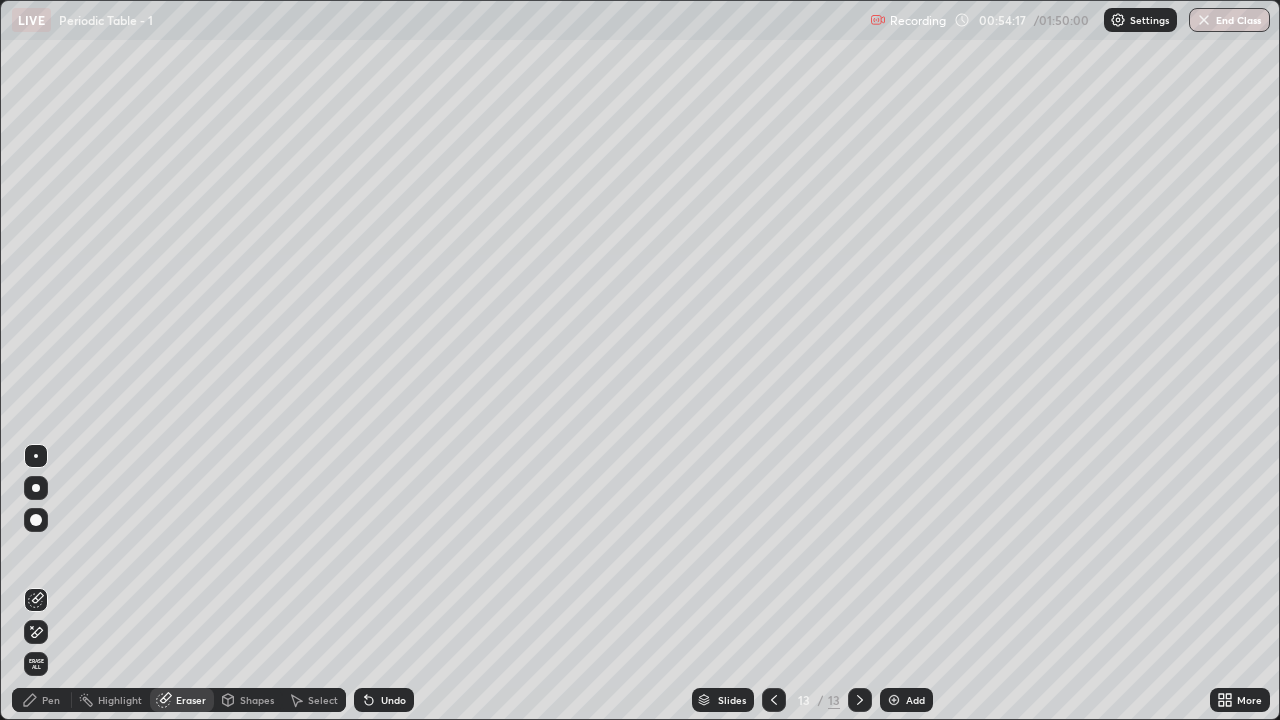 click on "Select" at bounding box center (323, 700) 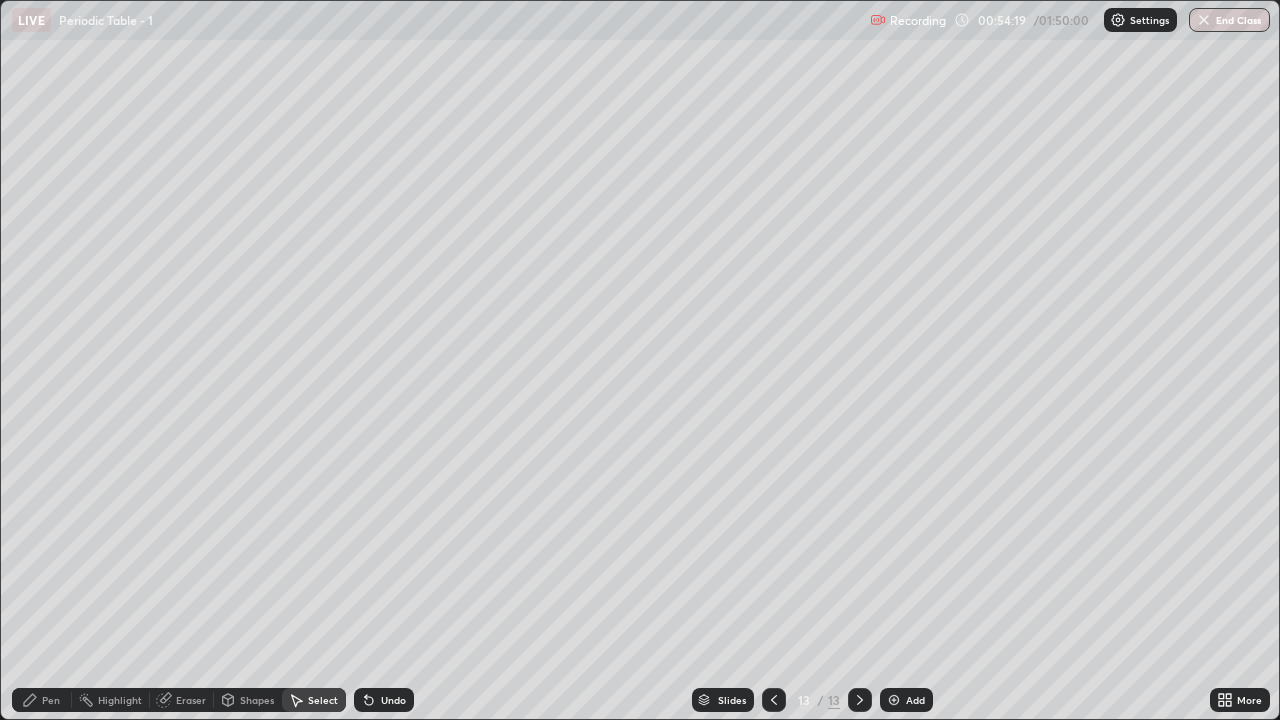 click on "Eraser" at bounding box center [182, 700] 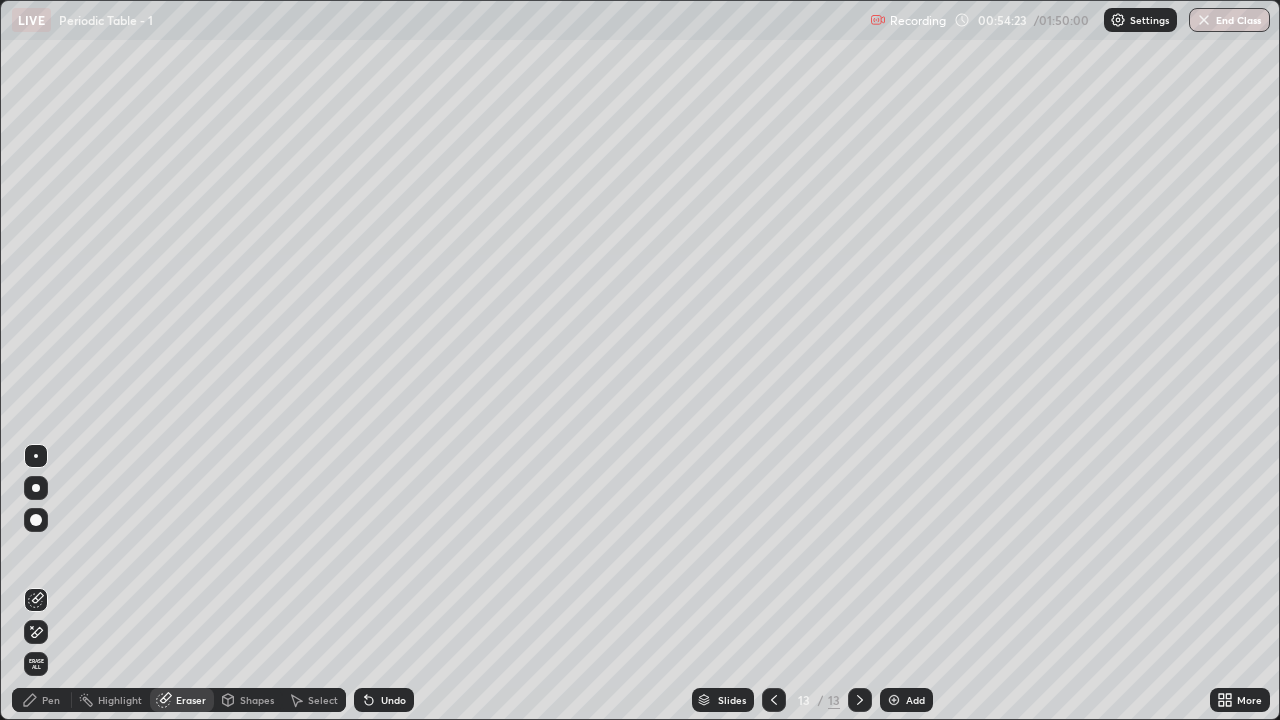 click on "Pen" at bounding box center [51, 700] 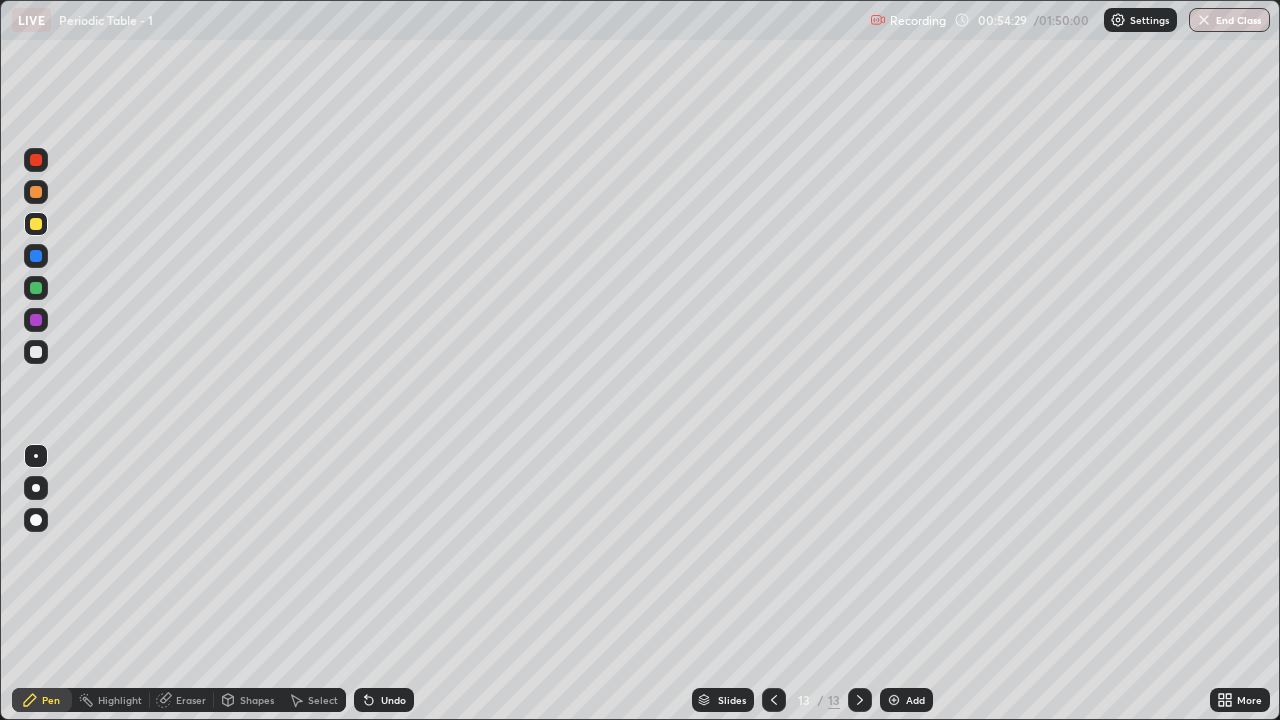 click at bounding box center [36, 352] 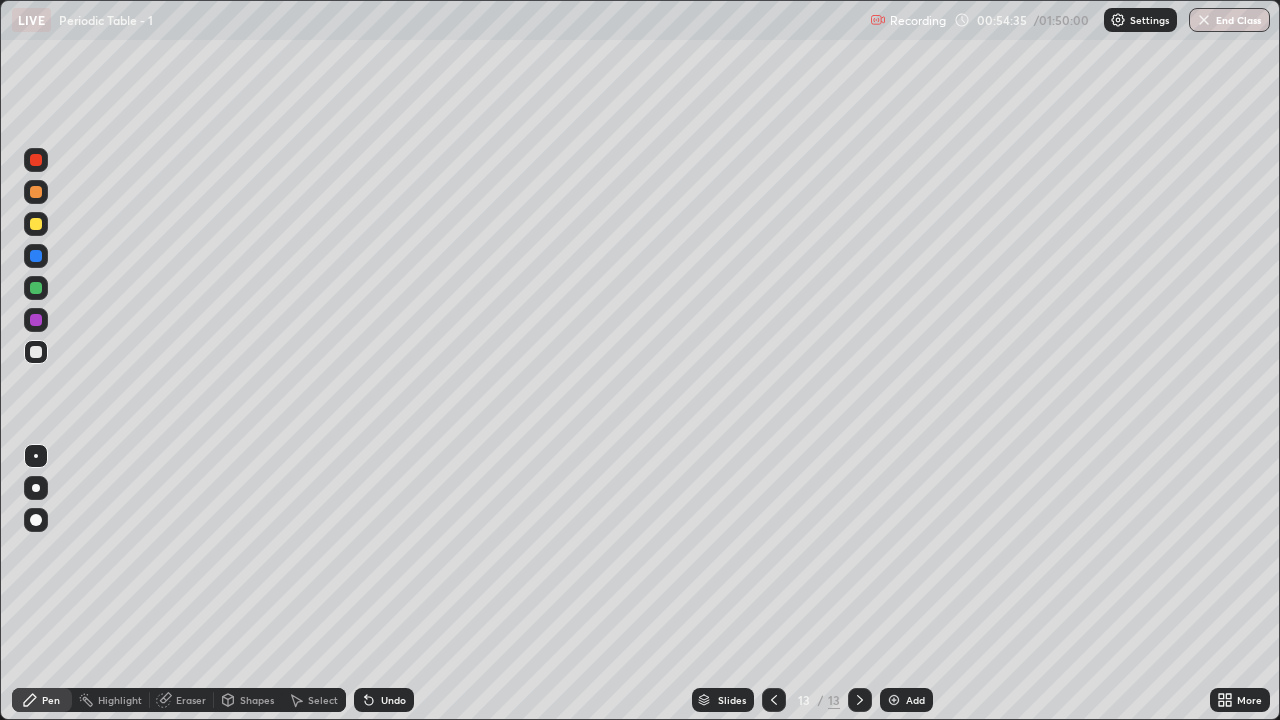 click at bounding box center [36, 224] 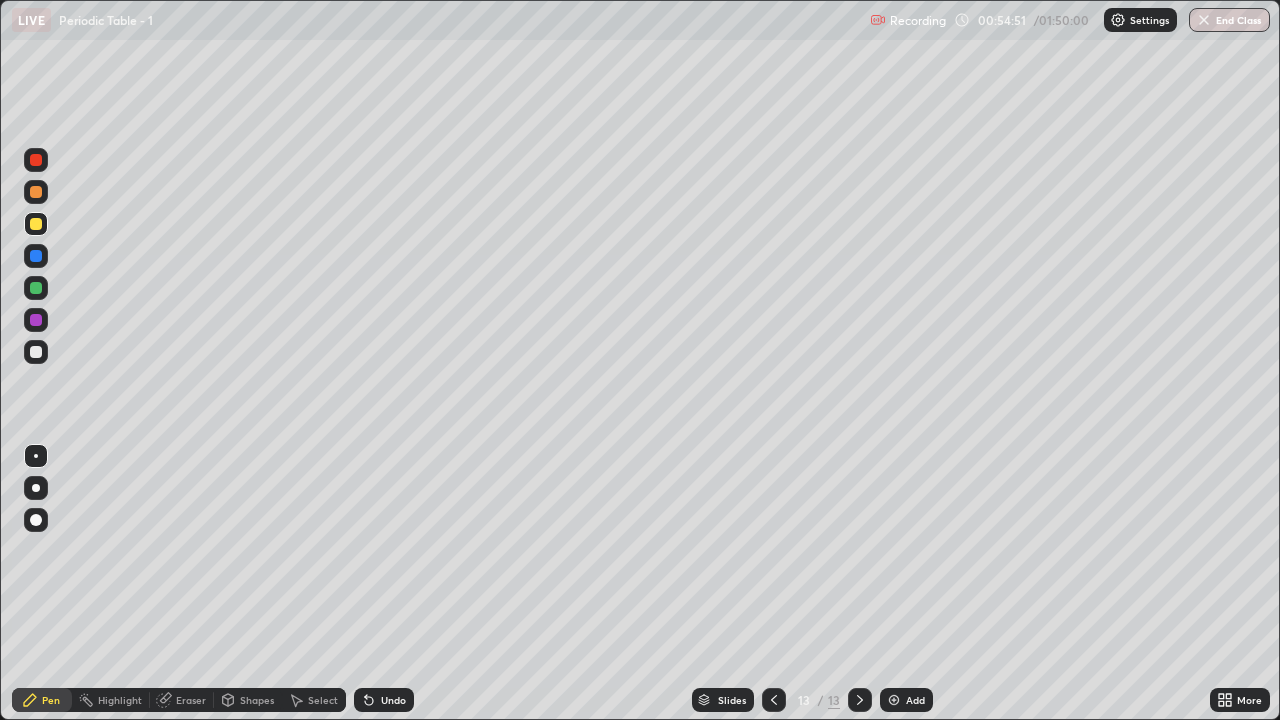 click on "Undo" at bounding box center [393, 700] 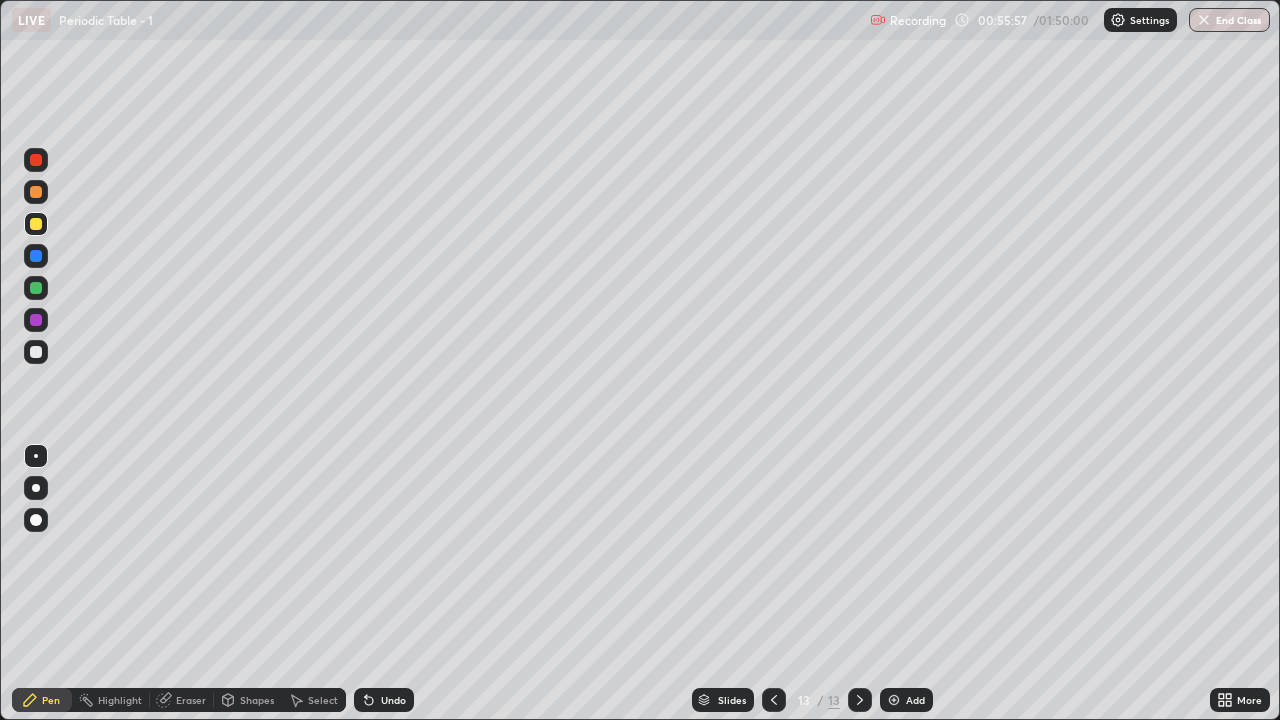 click 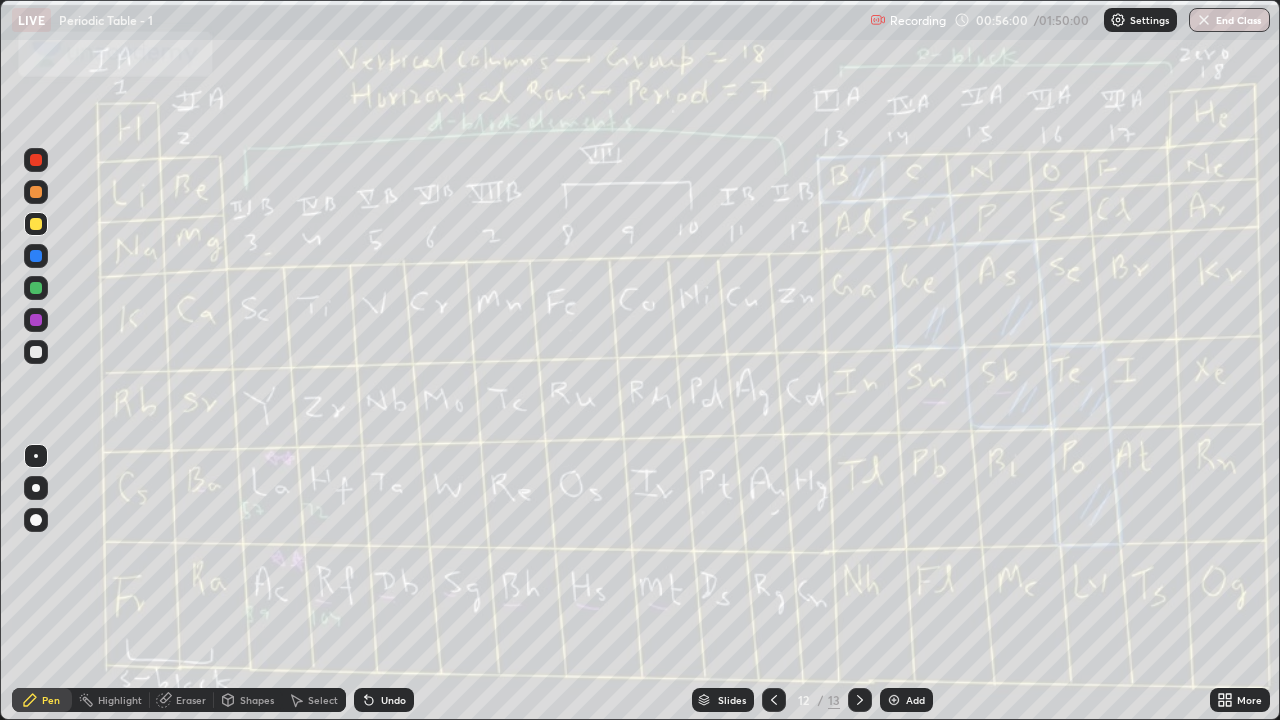 click at bounding box center (36, 288) 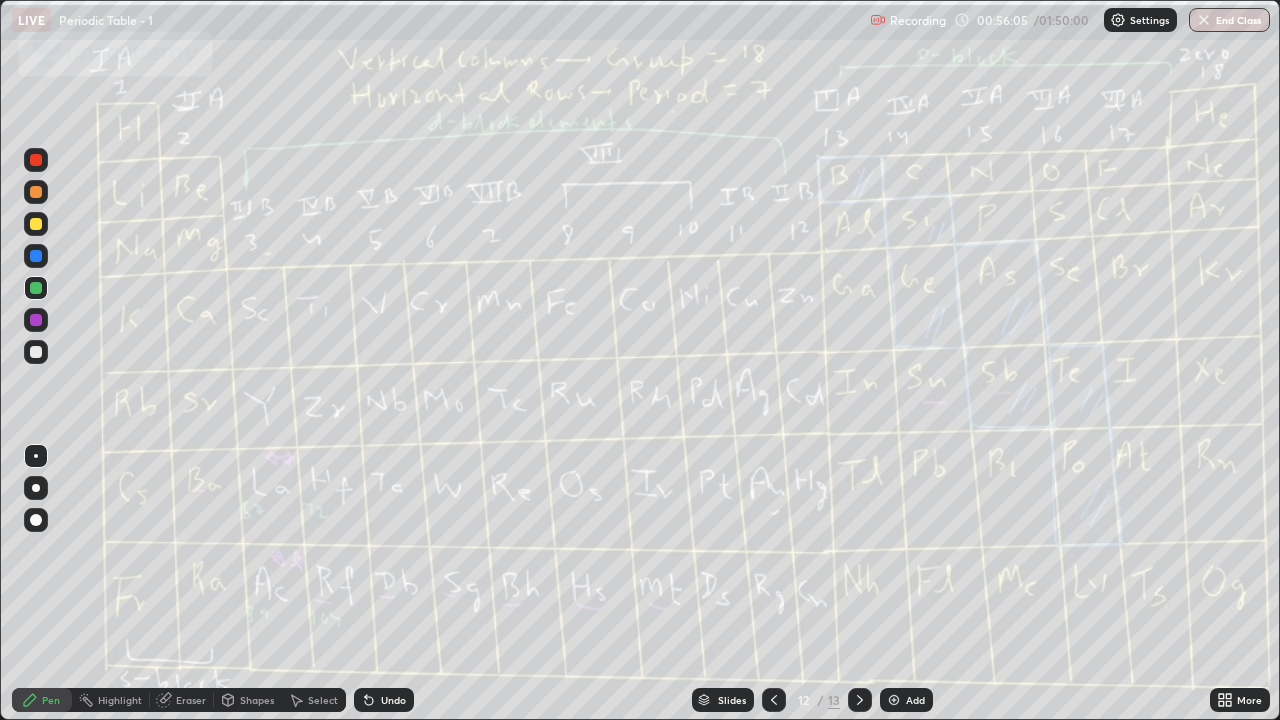 click on "Undo" at bounding box center (384, 700) 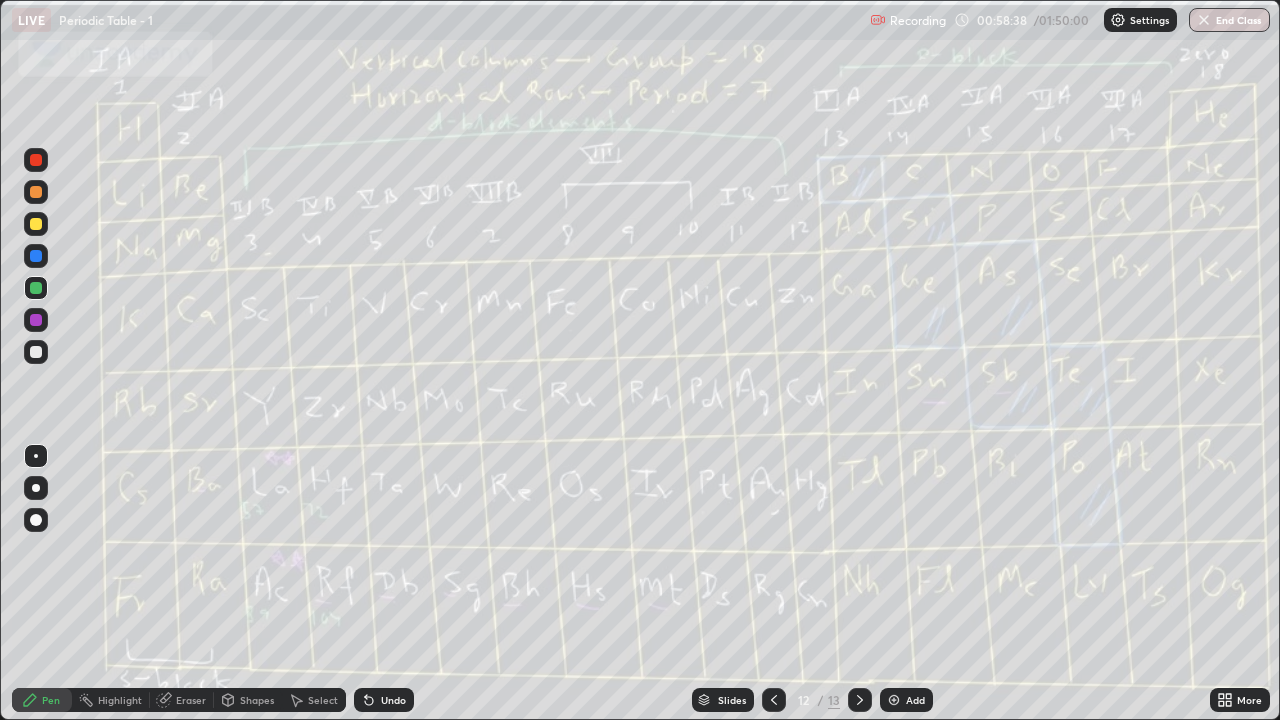 click at bounding box center [894, 700] 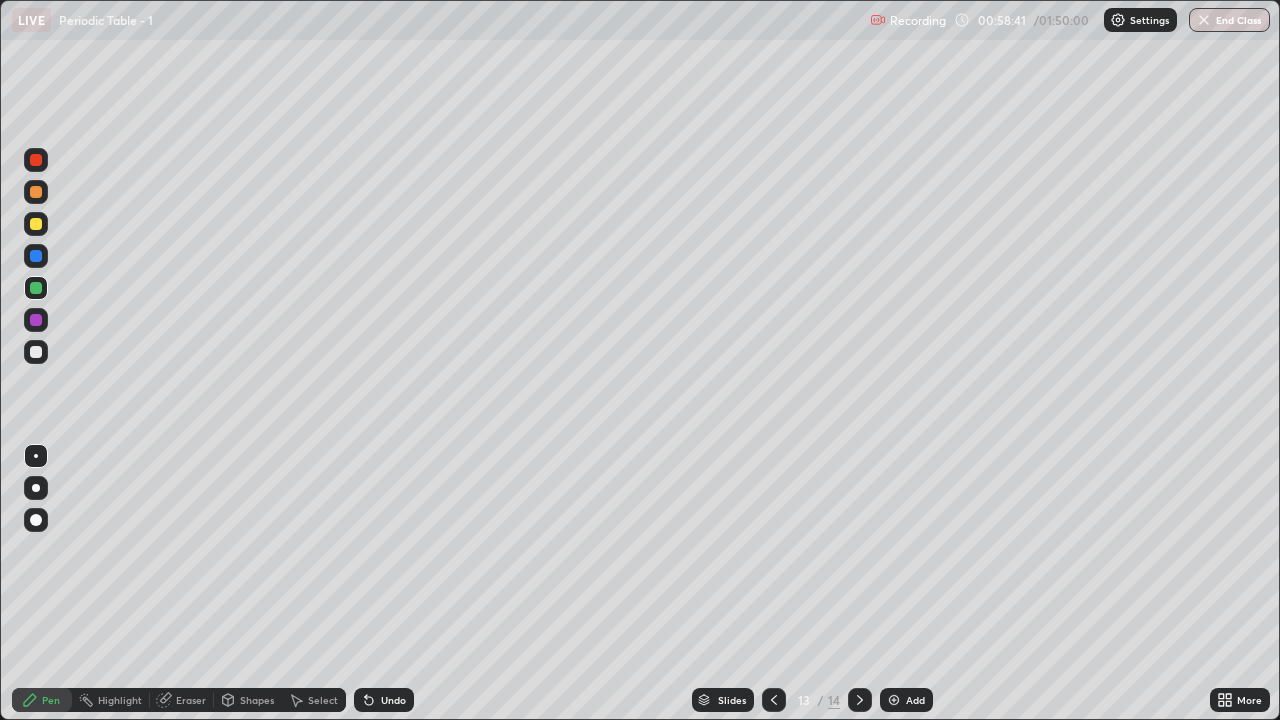 click at bounding box center [36, 224] 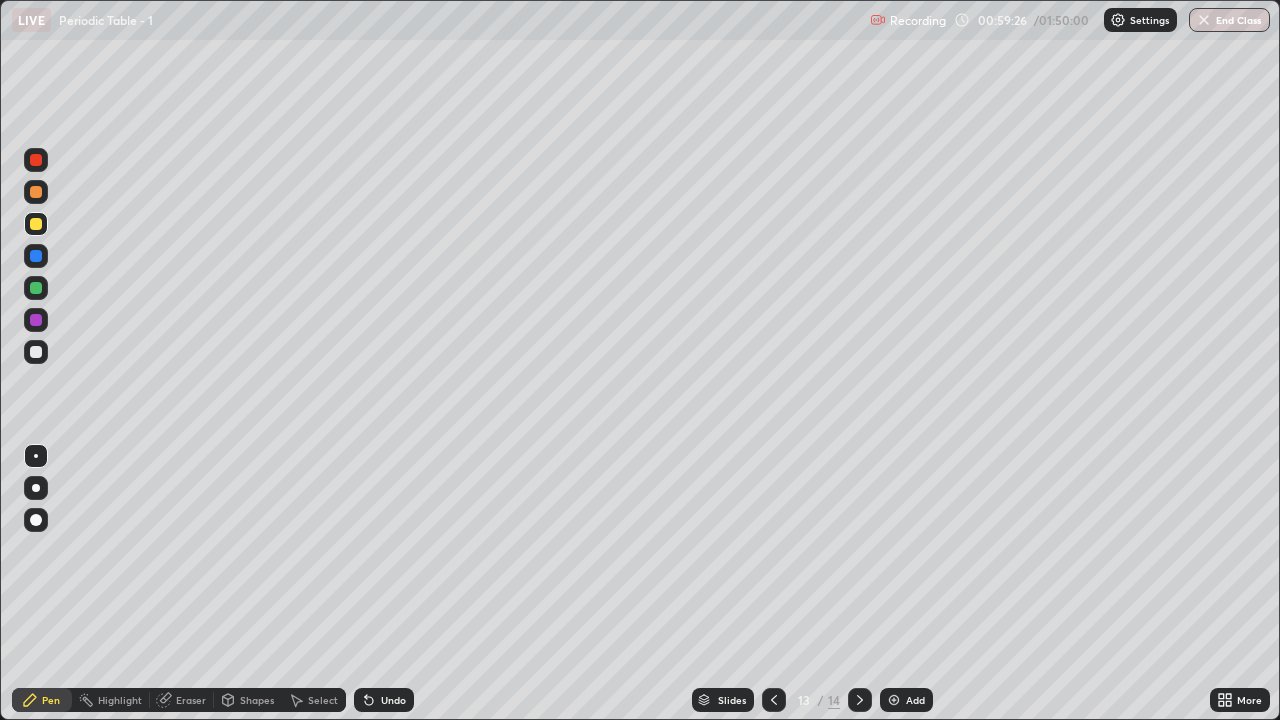 click at bounding box center (36, 352) 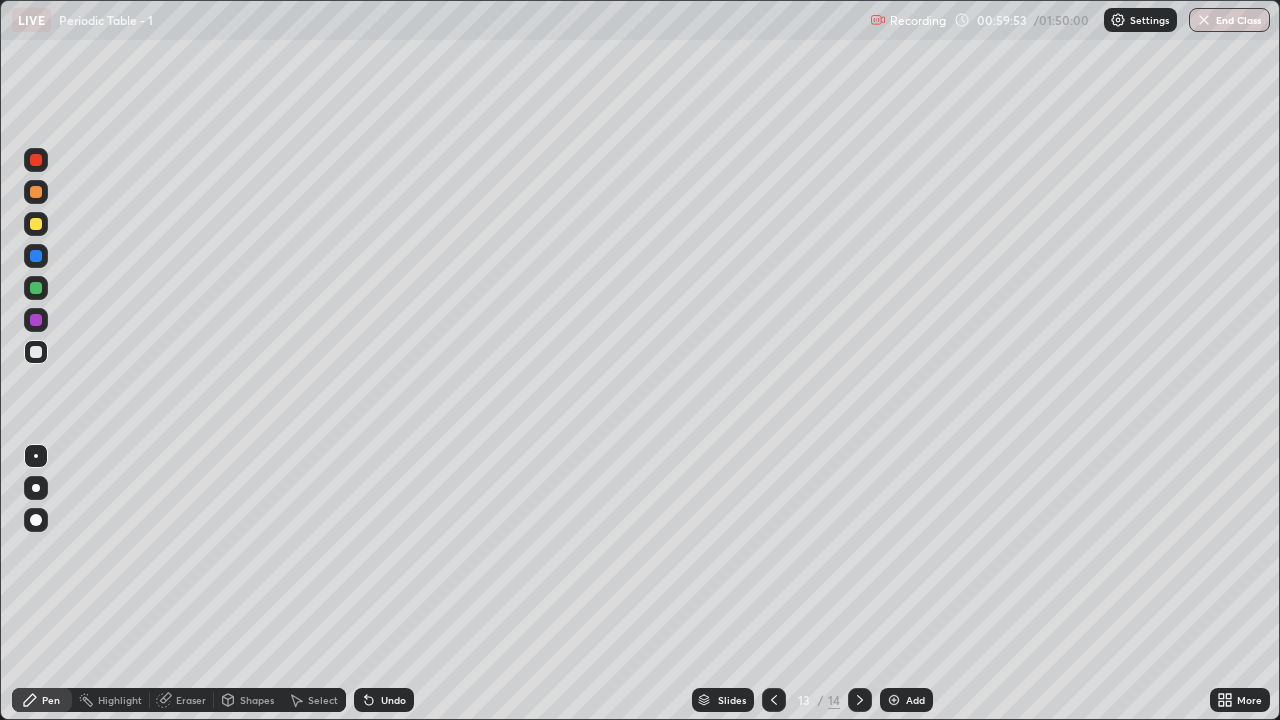 click on "Undo" at bounding box center (393, 700) 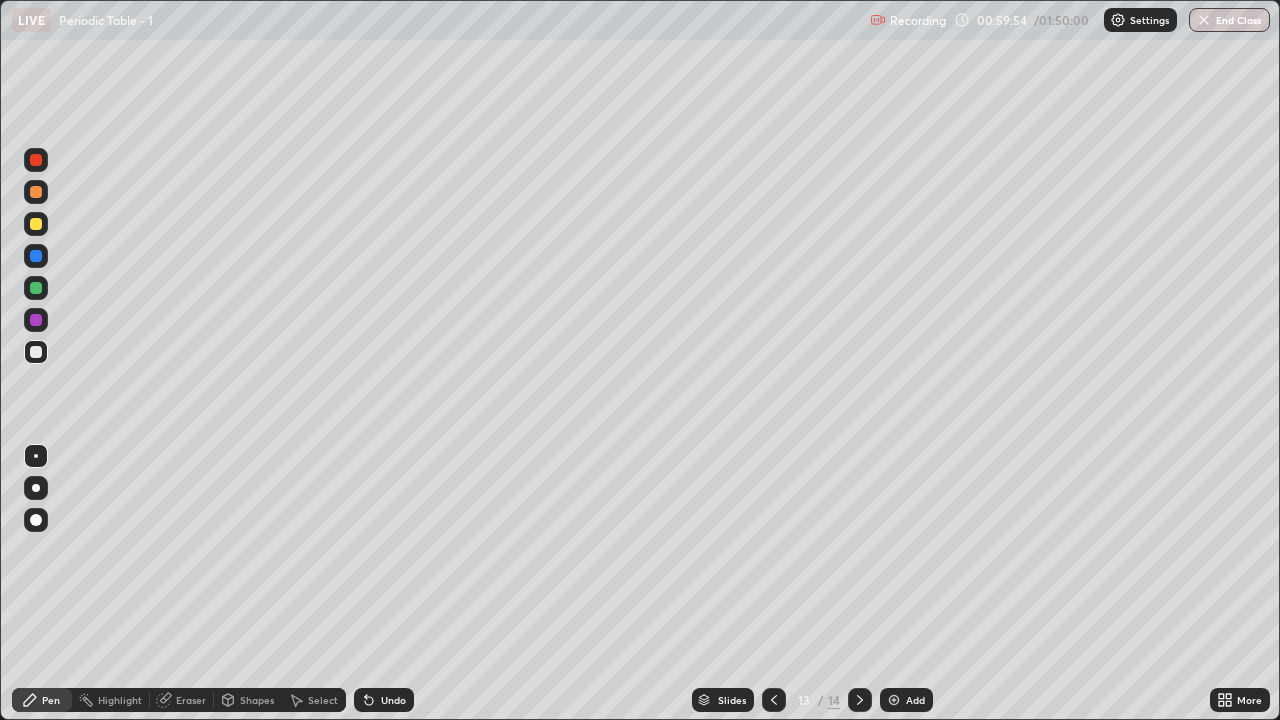 click on "Undo" at bounding box center (393, 700) 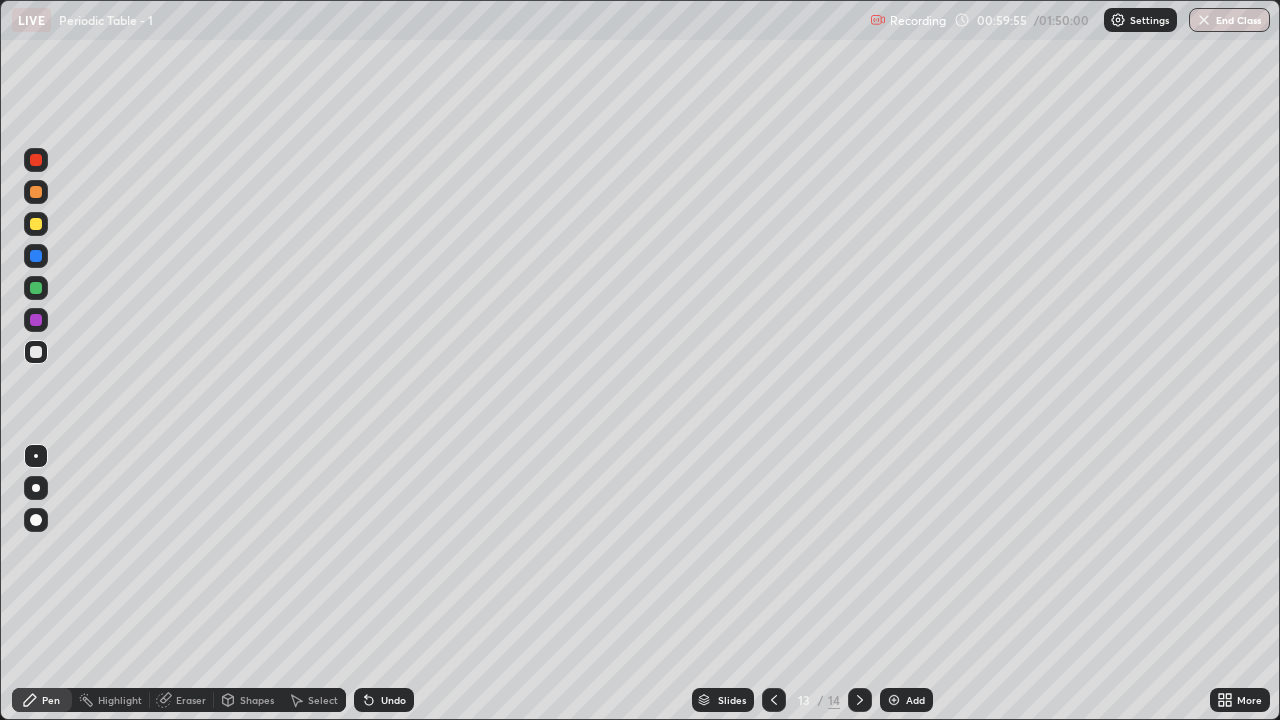 click on "Undo" at bounding box center (393, 700) 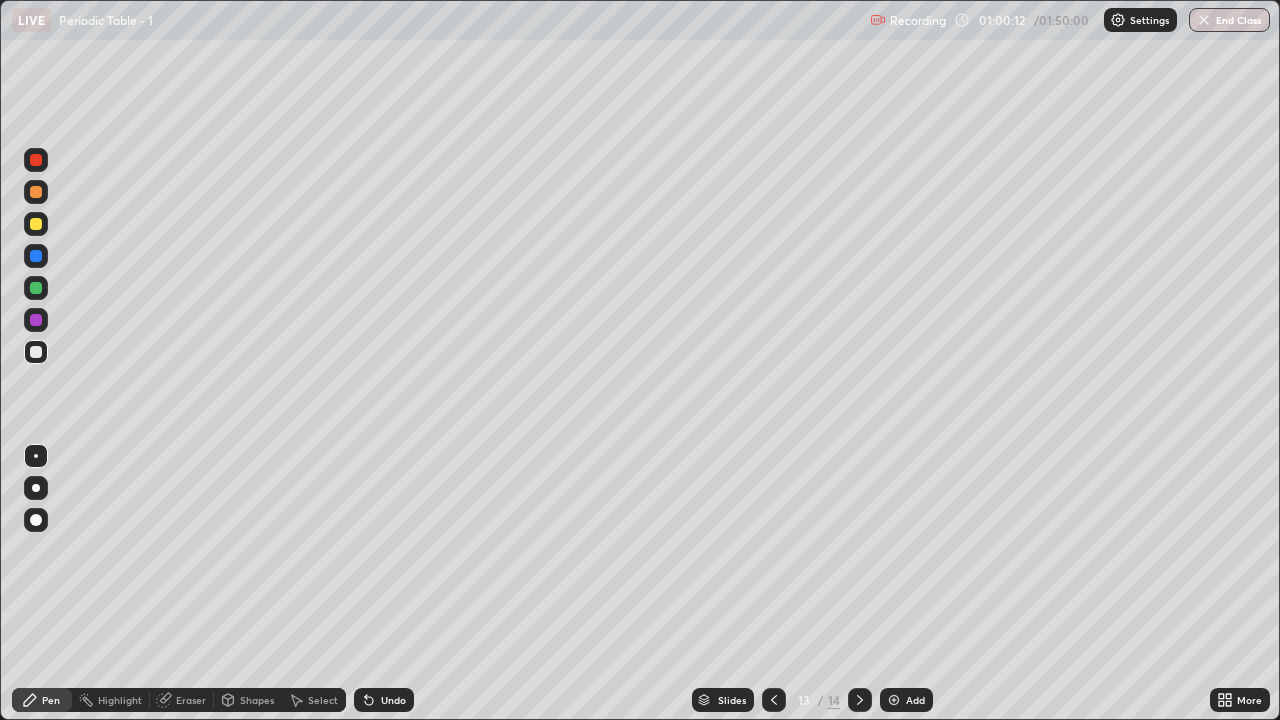 click on "Undo" at bounding box center [393, 700] 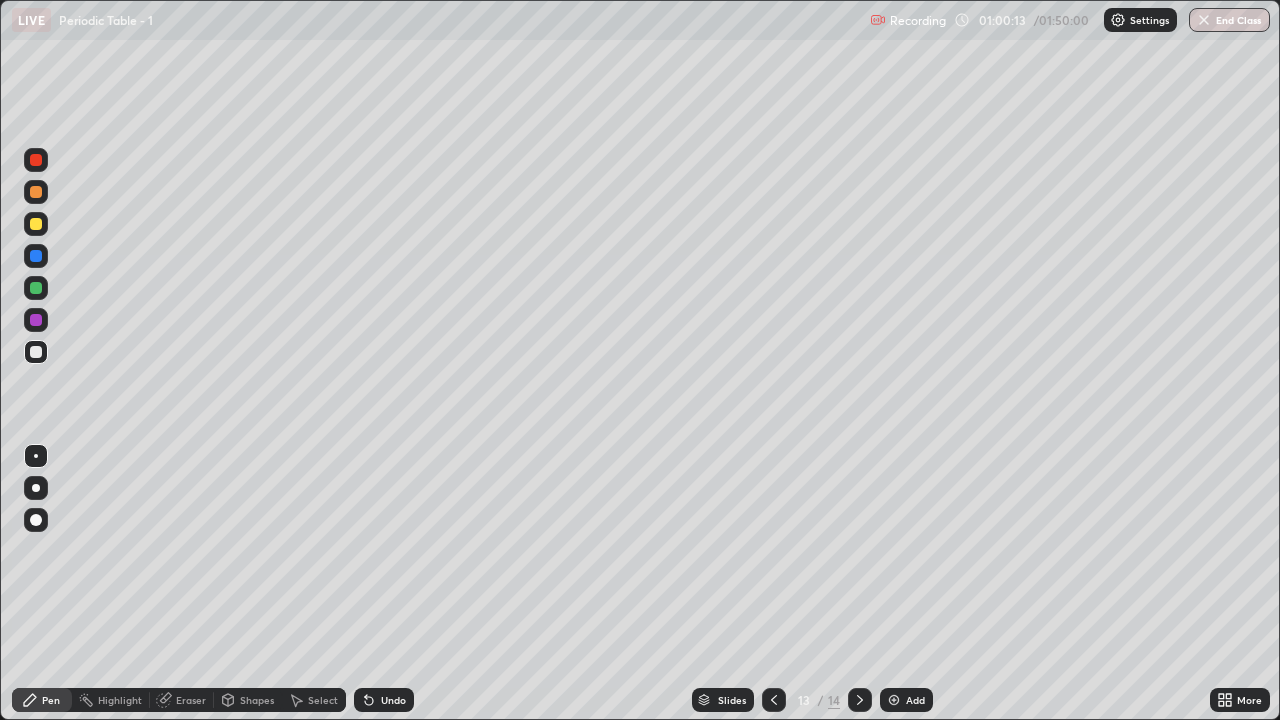 click on "Undo" at bounding box center [393, 700] 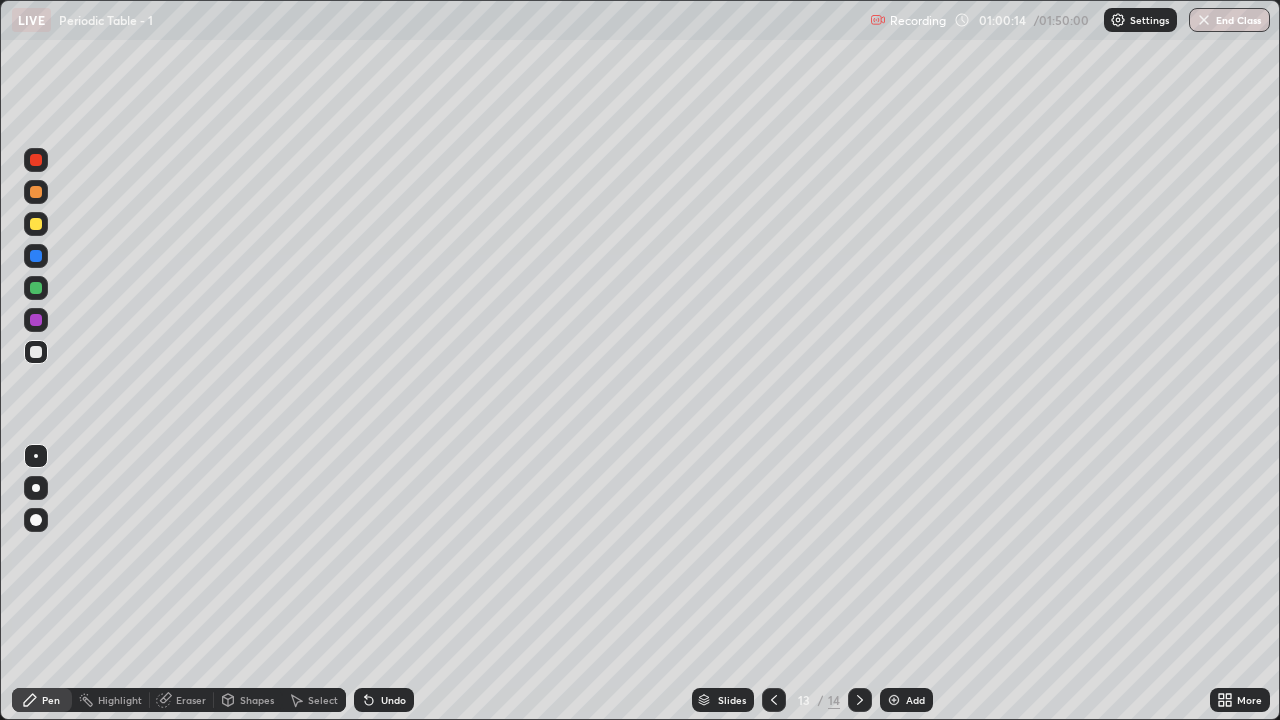 click on "Undo" at bounding box center (393, 700) 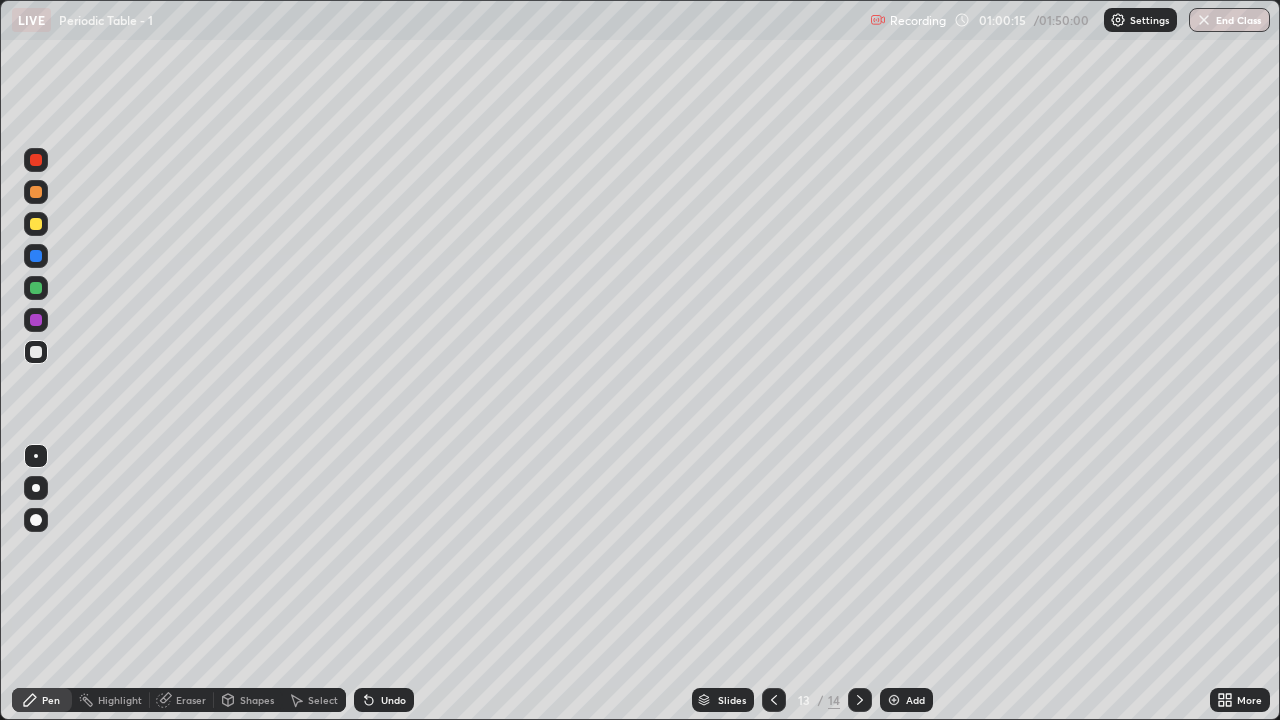 click on "Undo" at bounding box center [393, 700] 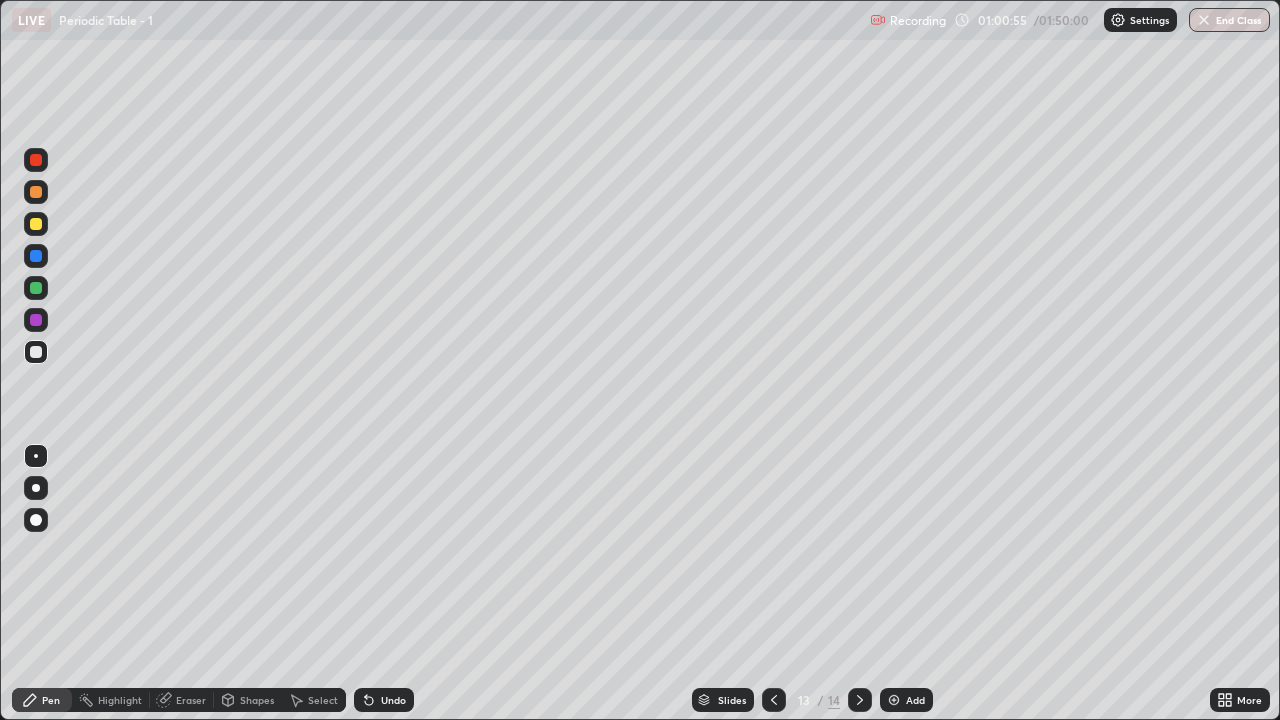 click on "Undo" at bounding box center [393, 700] 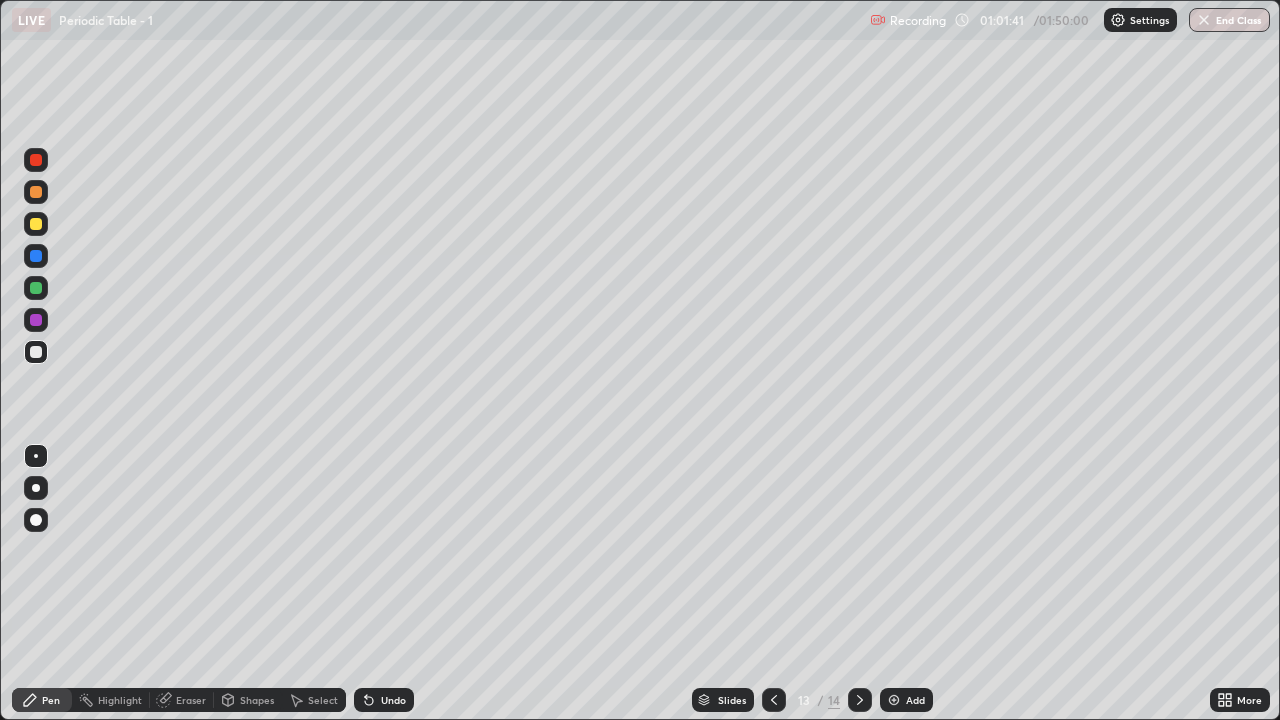 click on "Undo" at bounding box center [393, 700] 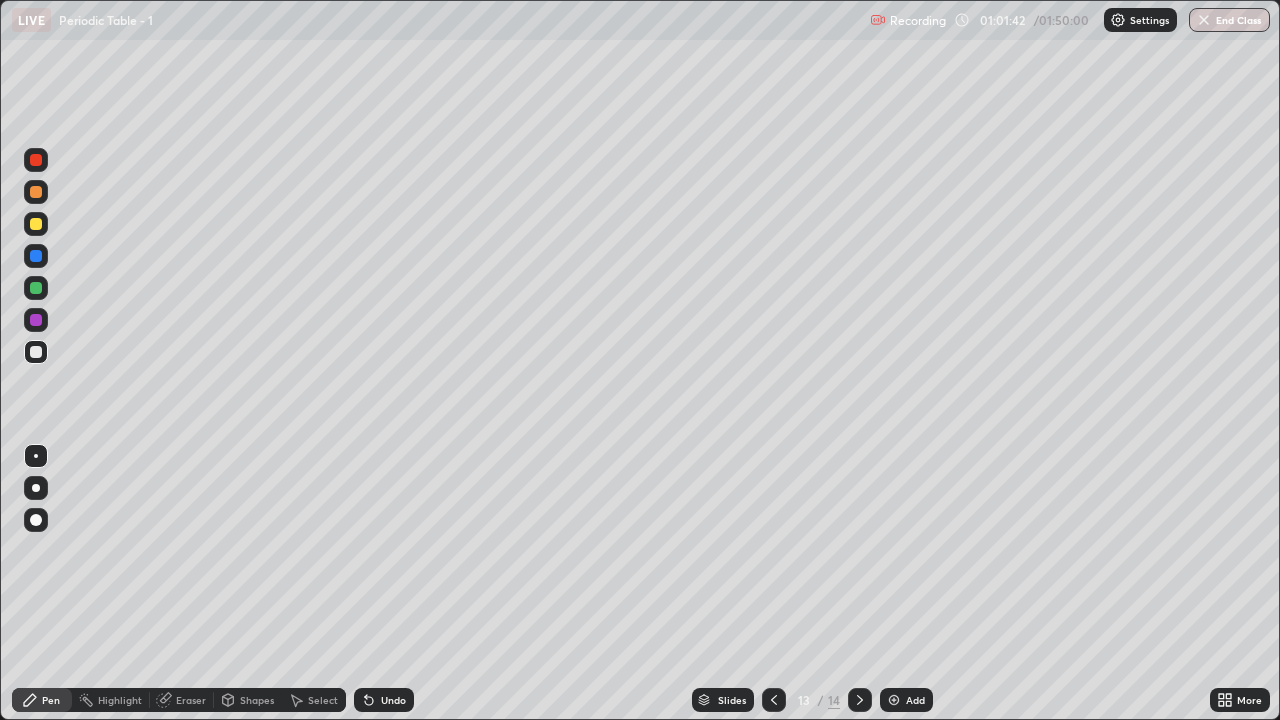 click on "Undo" at bounding box center (393, 700) 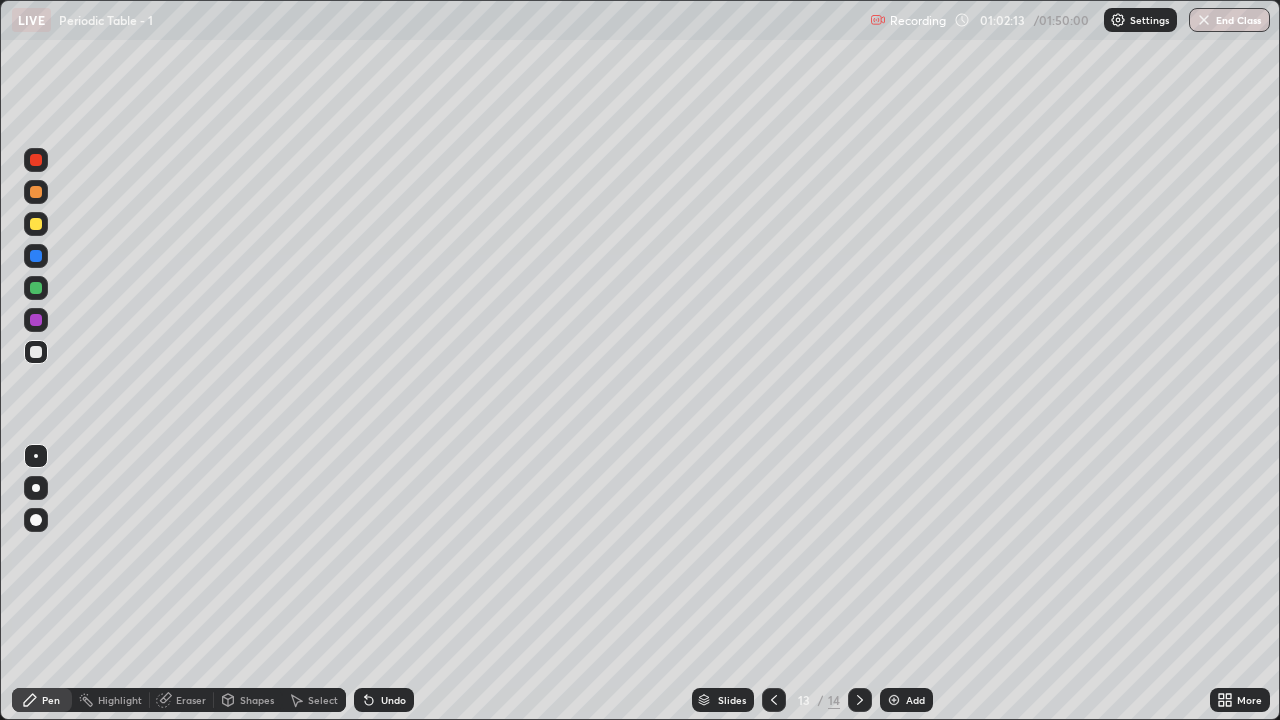 click at bounding box center [36, 288] 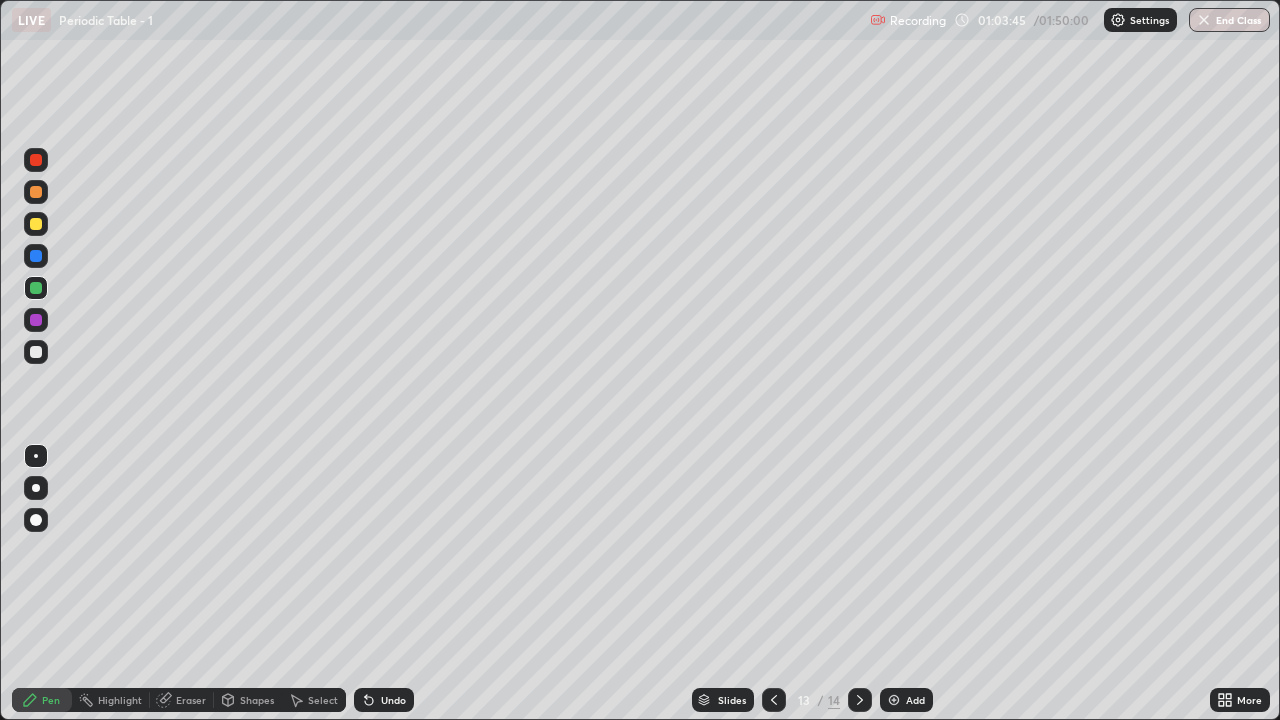 click at bounding box center (36, 224) 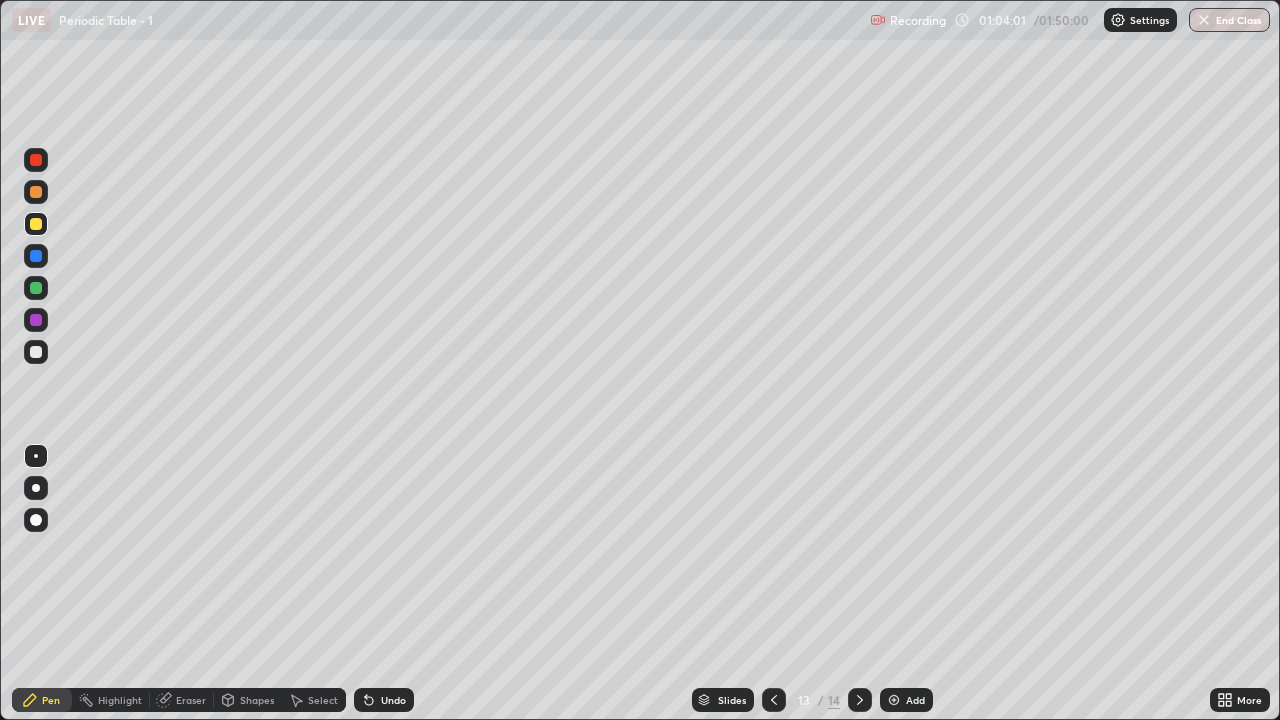 click on "Undo" at bounding box center [393, 700] 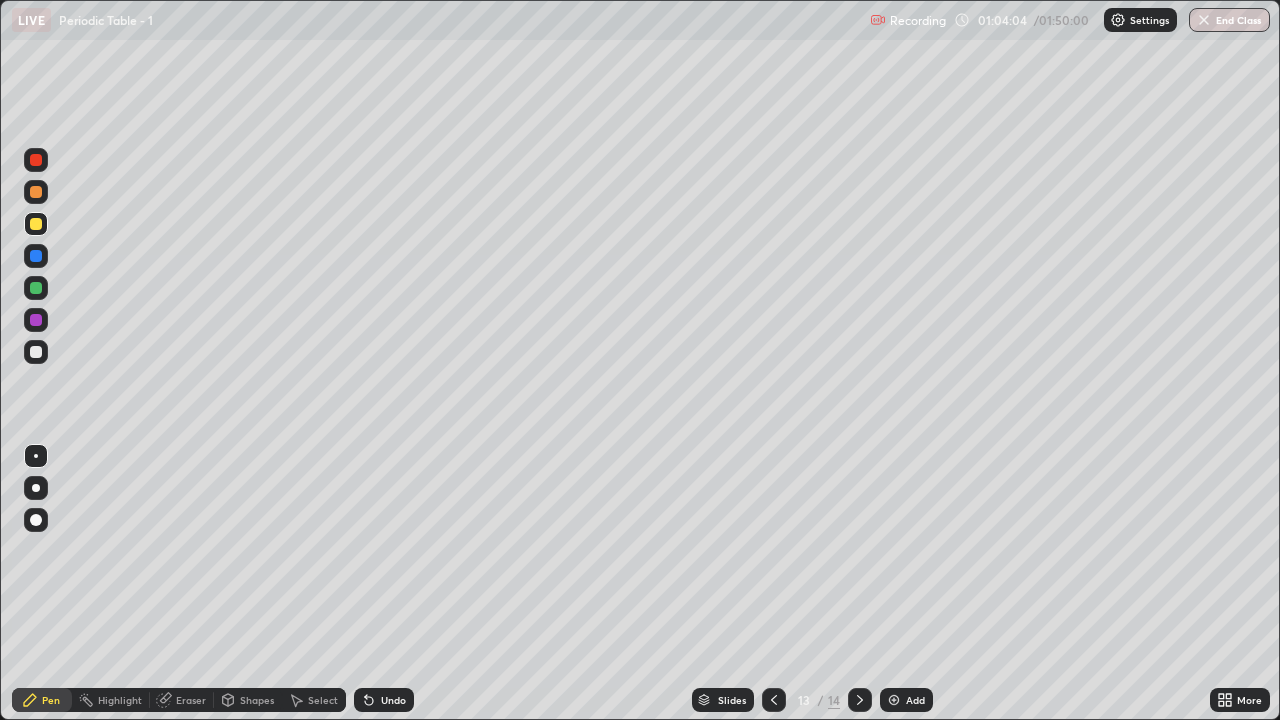 click at bounding box center [36, 352] 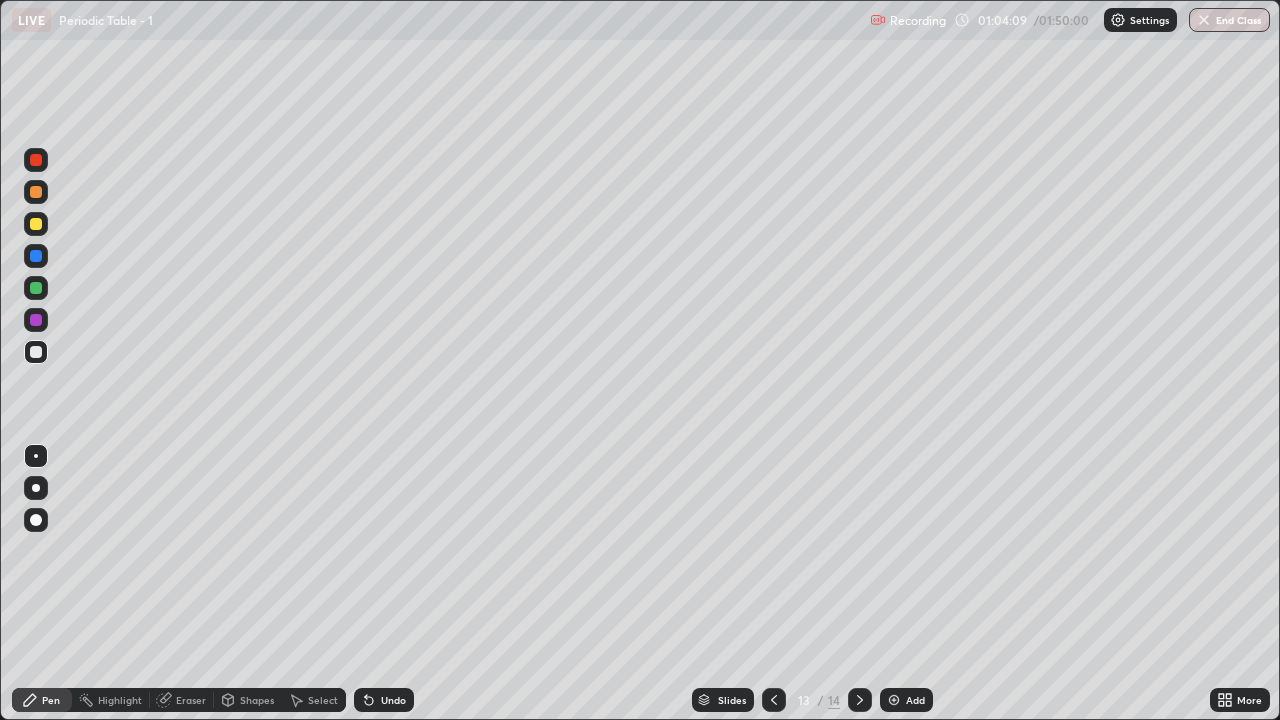 click on "Undo" at bounding box center (393, 700) 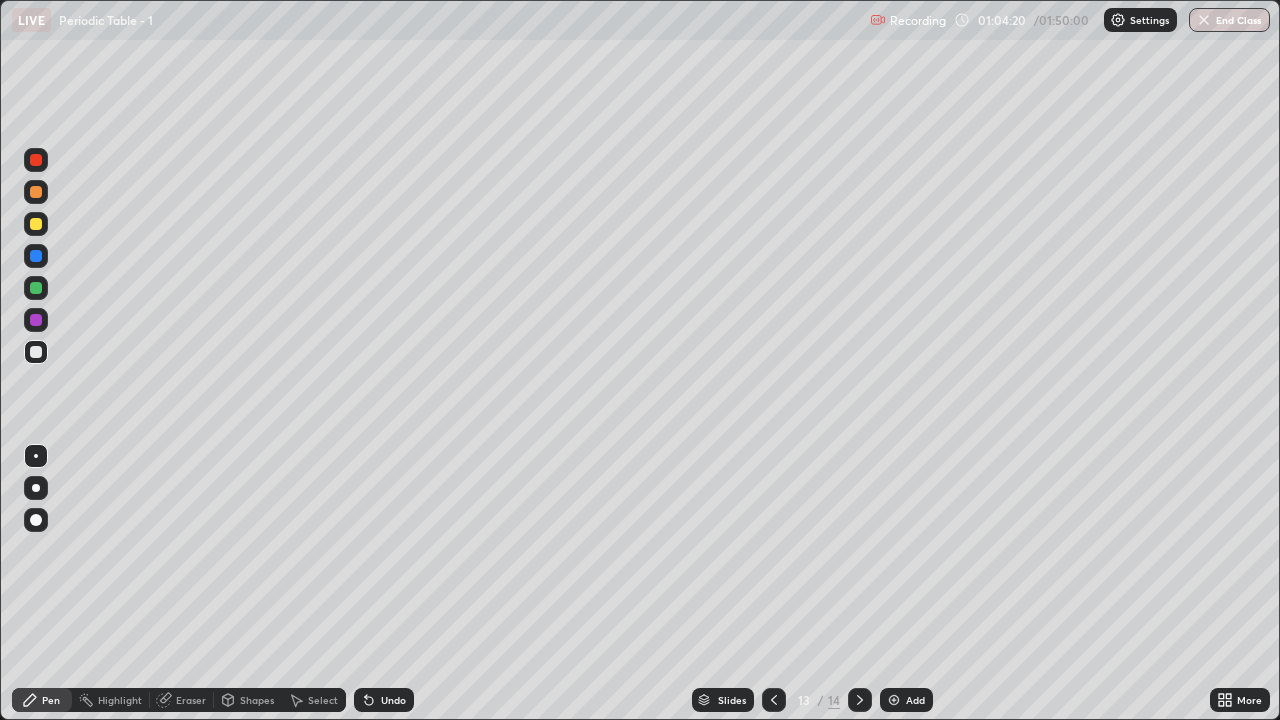 click on "Undo" at bounding box center [384, 700] 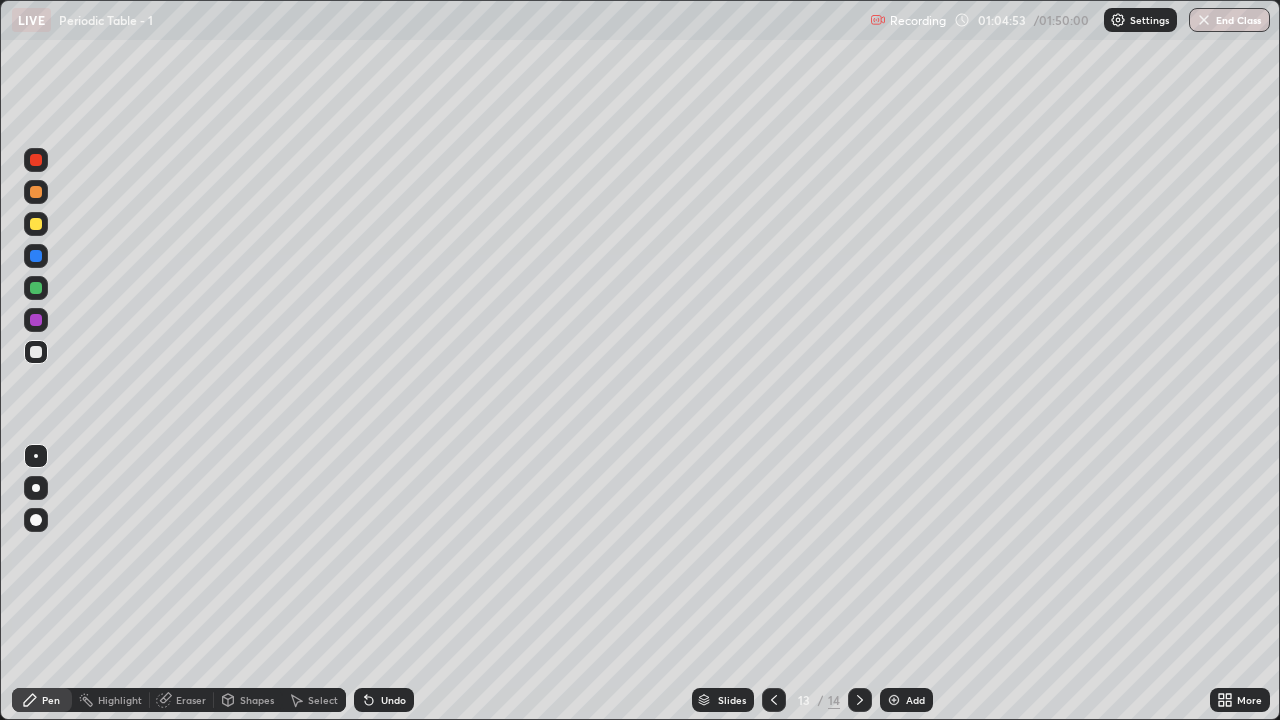 click on "Select" at bounding box center (323, 700) 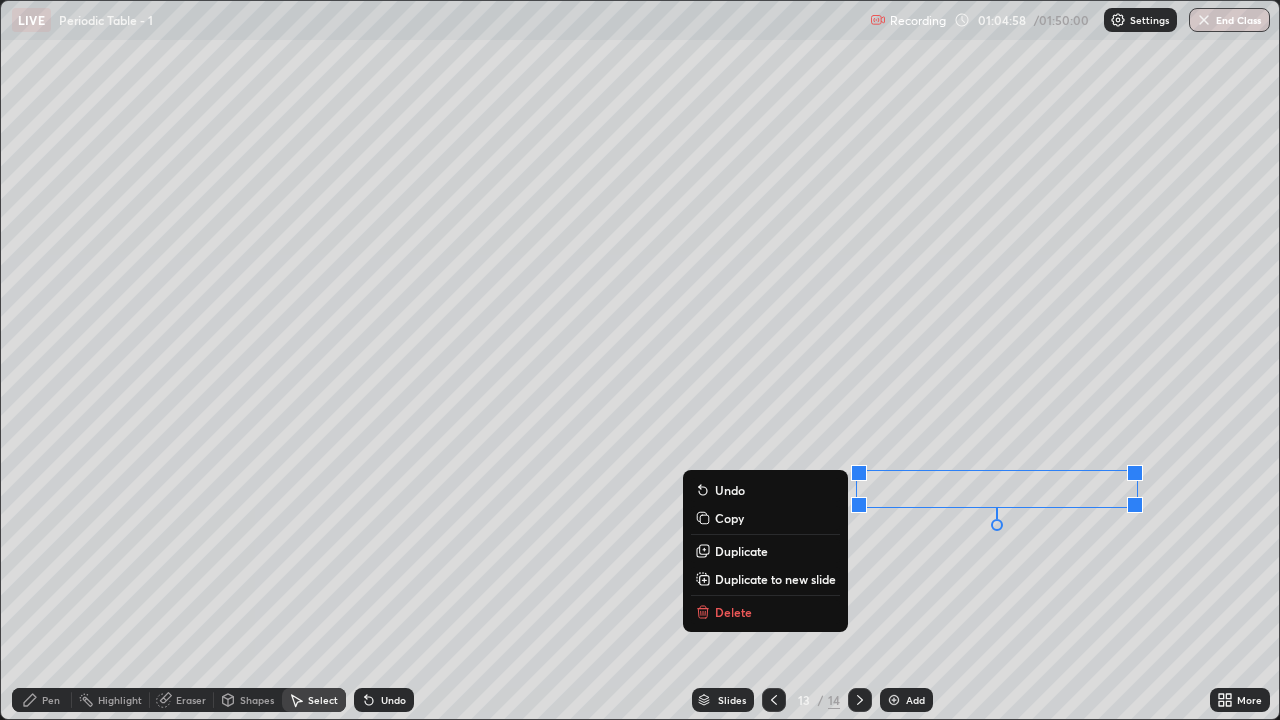 click on "0 ° Undo Copy Duplicate Duplicate to new slide Delete" at bounding box center [640, 360] 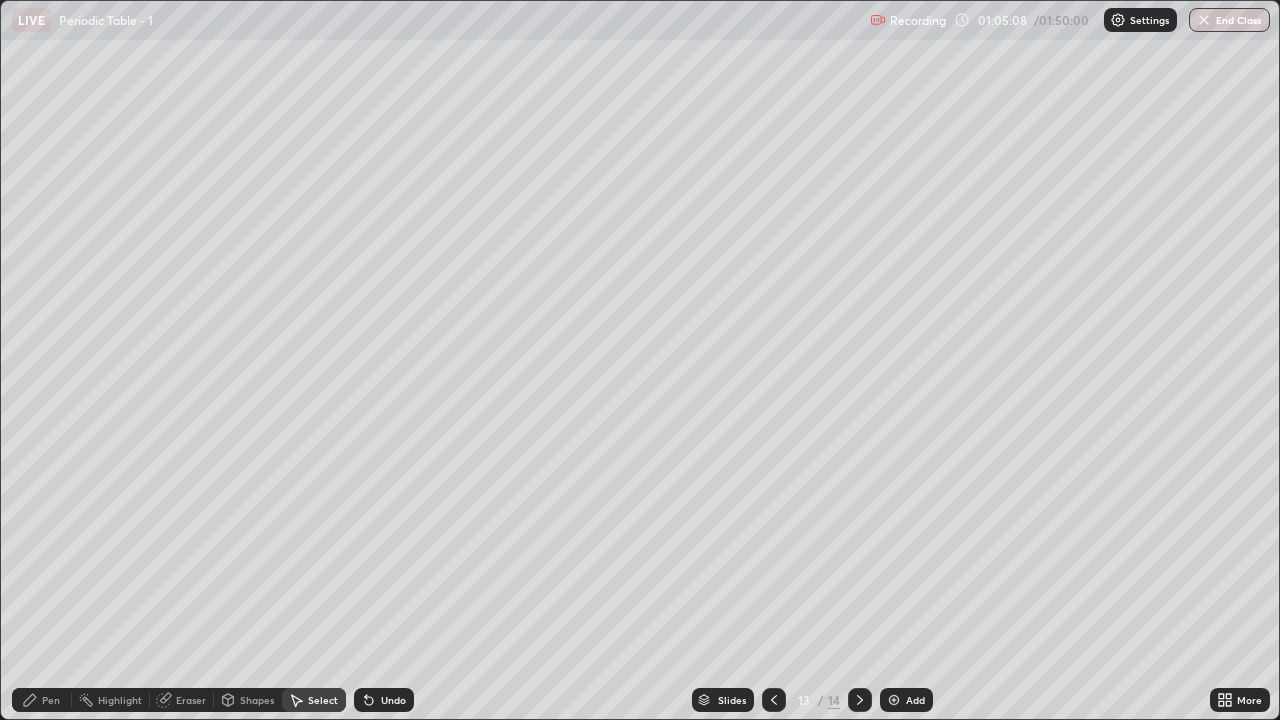 click on "Pen" at bounding box center [42, 700] 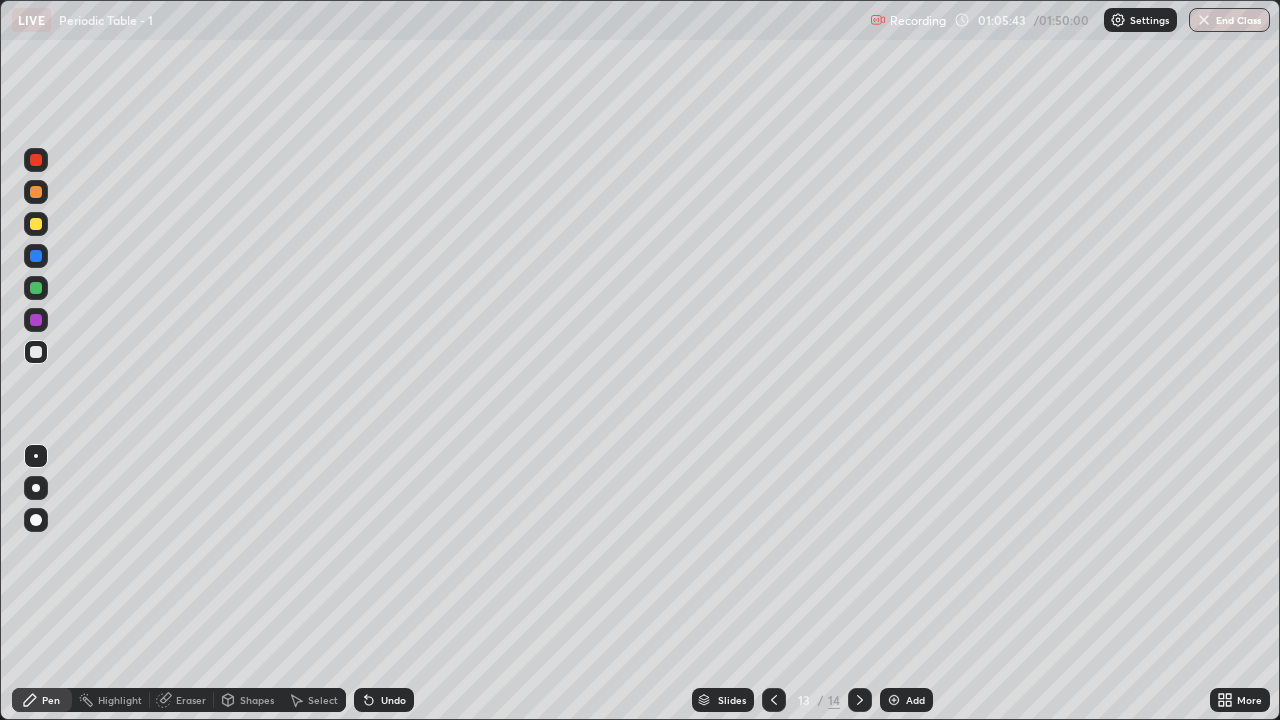 click on "Undo" at bounding box center (393, 700) 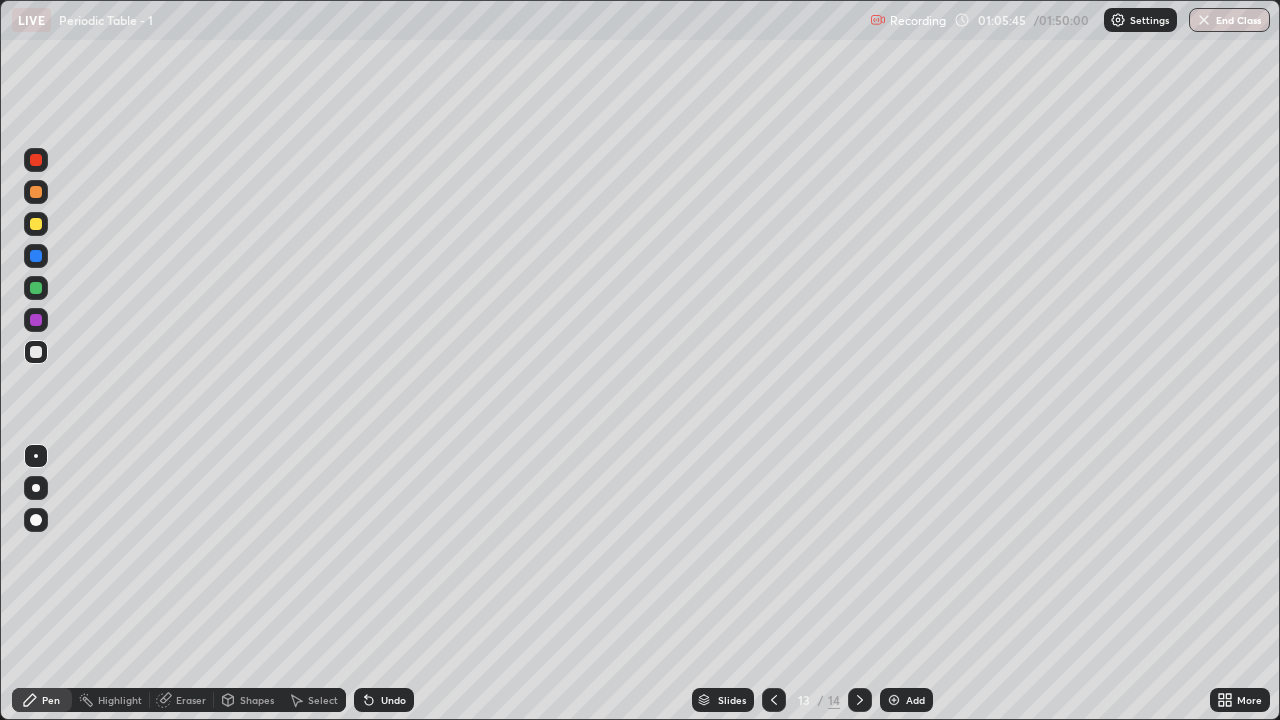 click on "Undo" at bounding box center (393, 700) 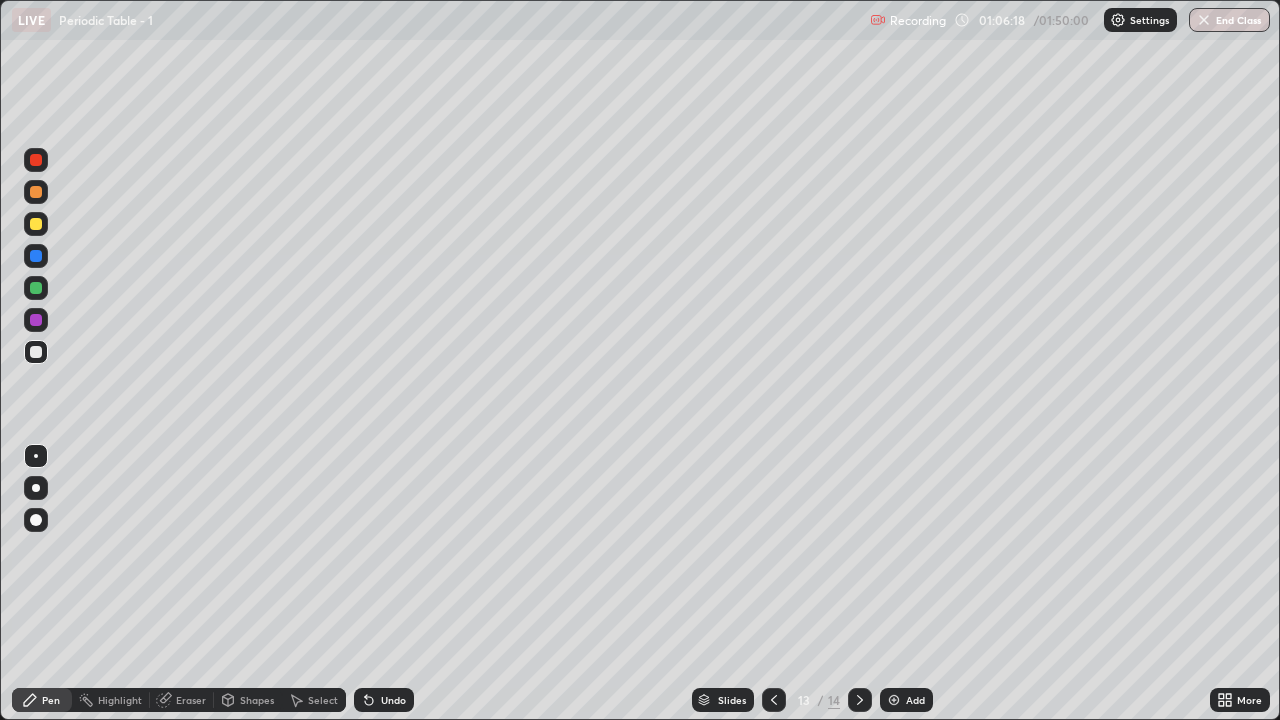click at bounding box center (36, 224) 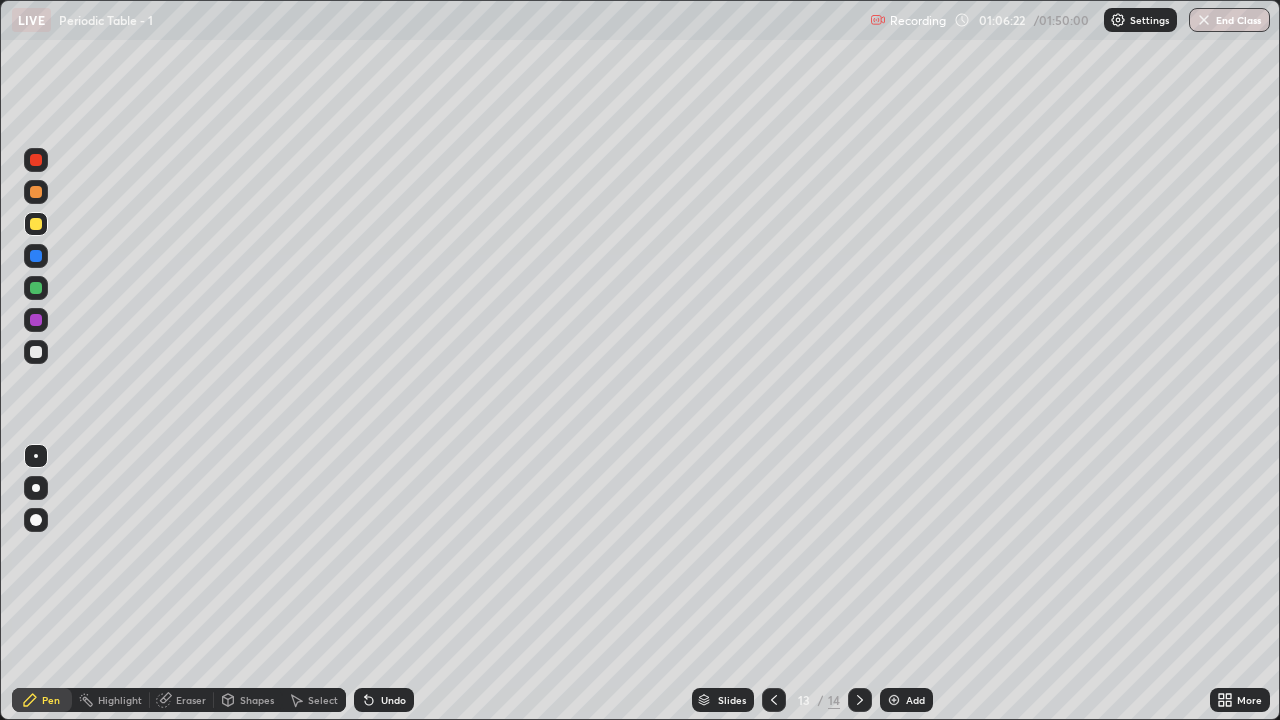 click on "Undo" at bounding box center (384, 700) 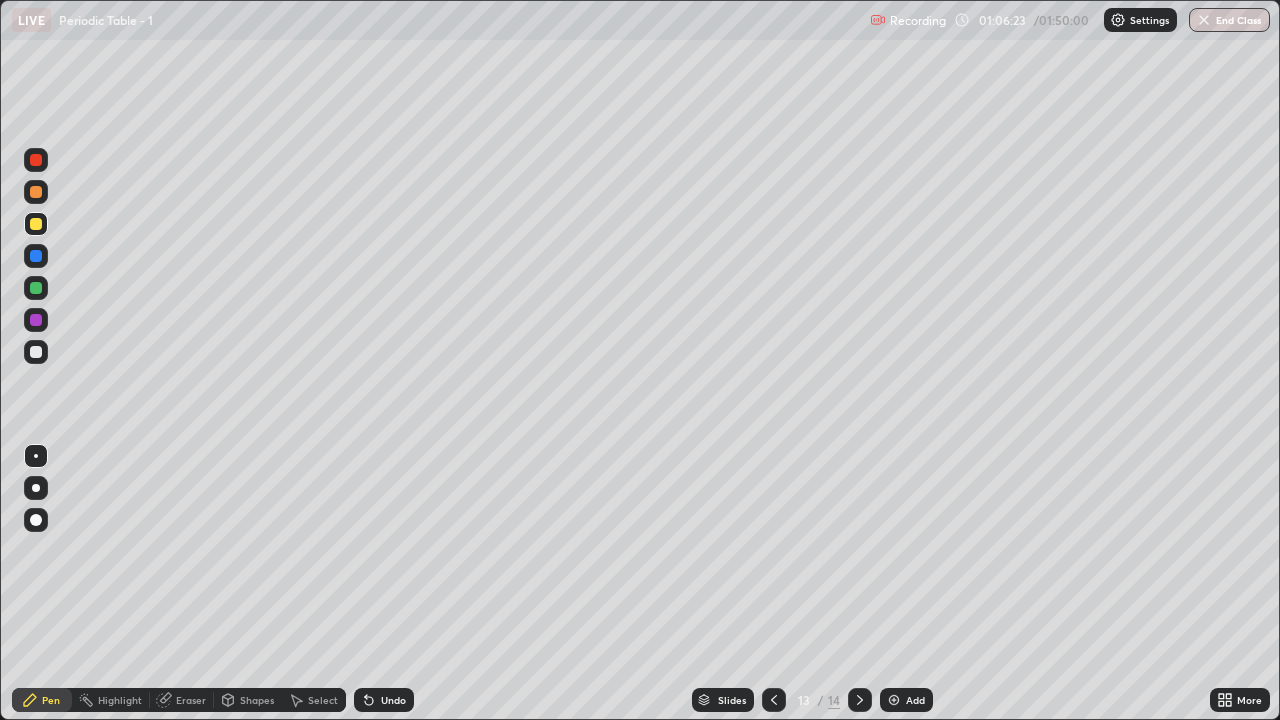 click on "Undo" at bounding box center (393, 700) 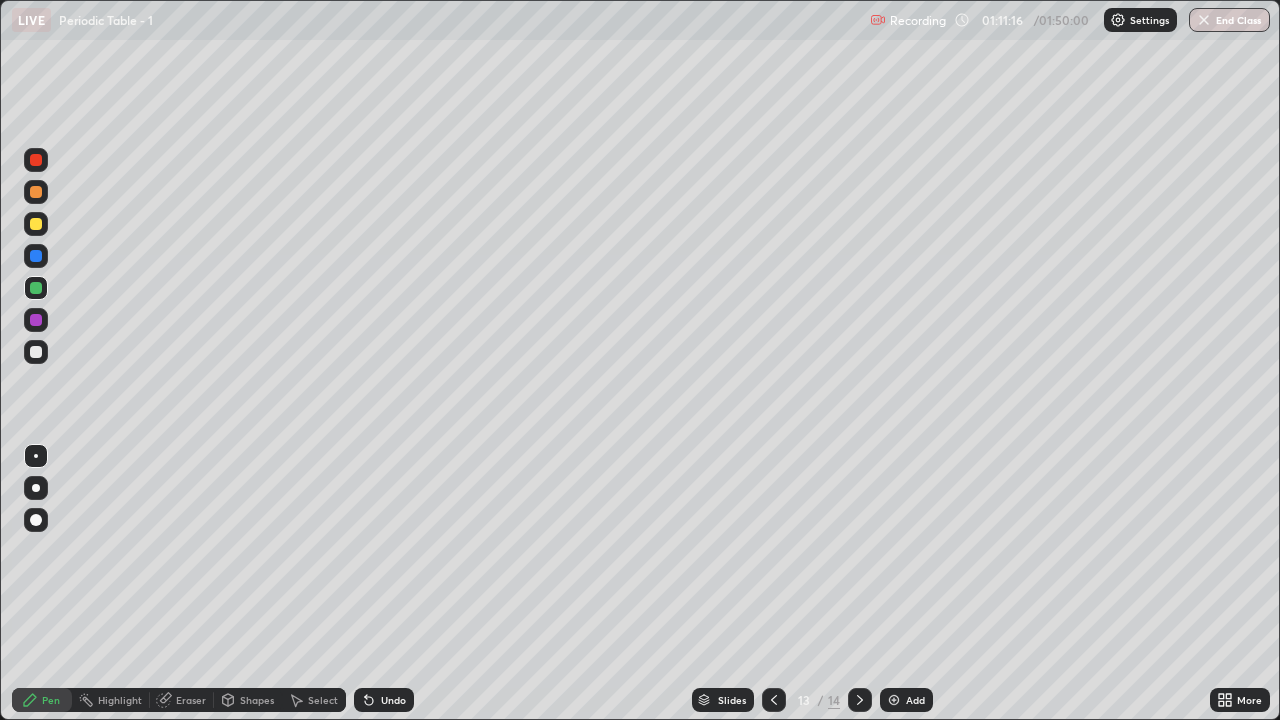 click 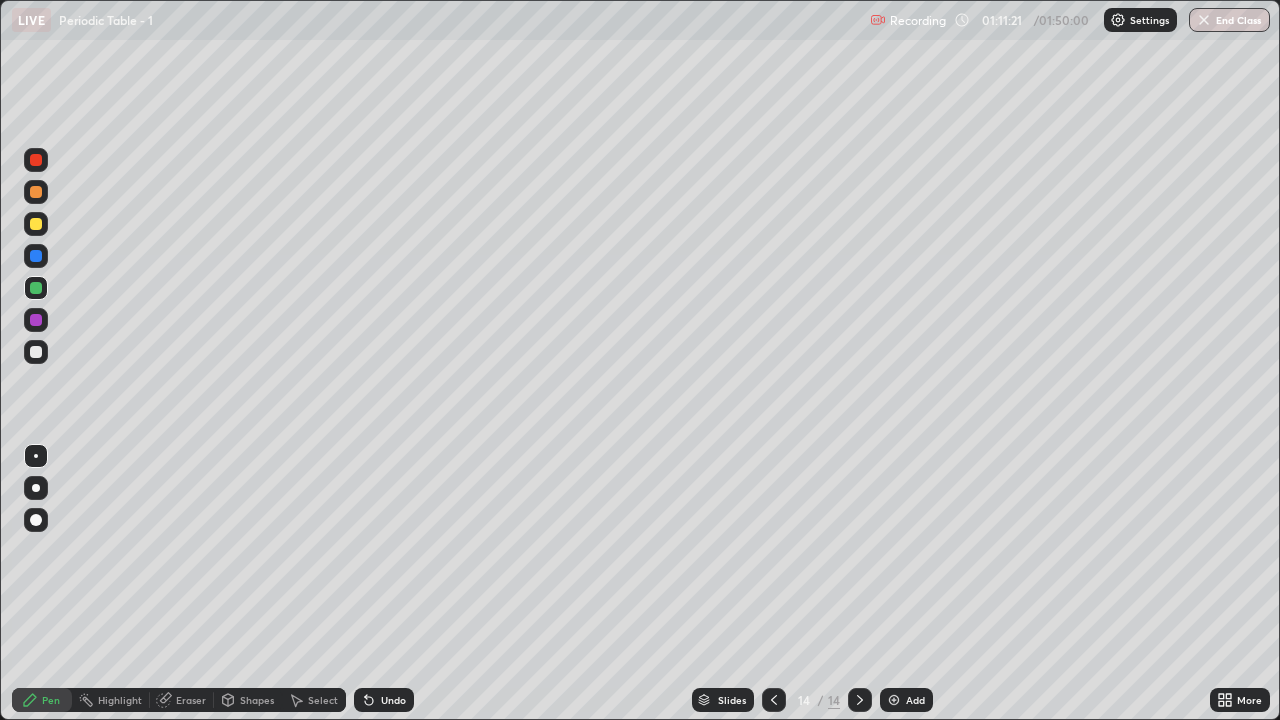 click at bounding box center [894, 700] 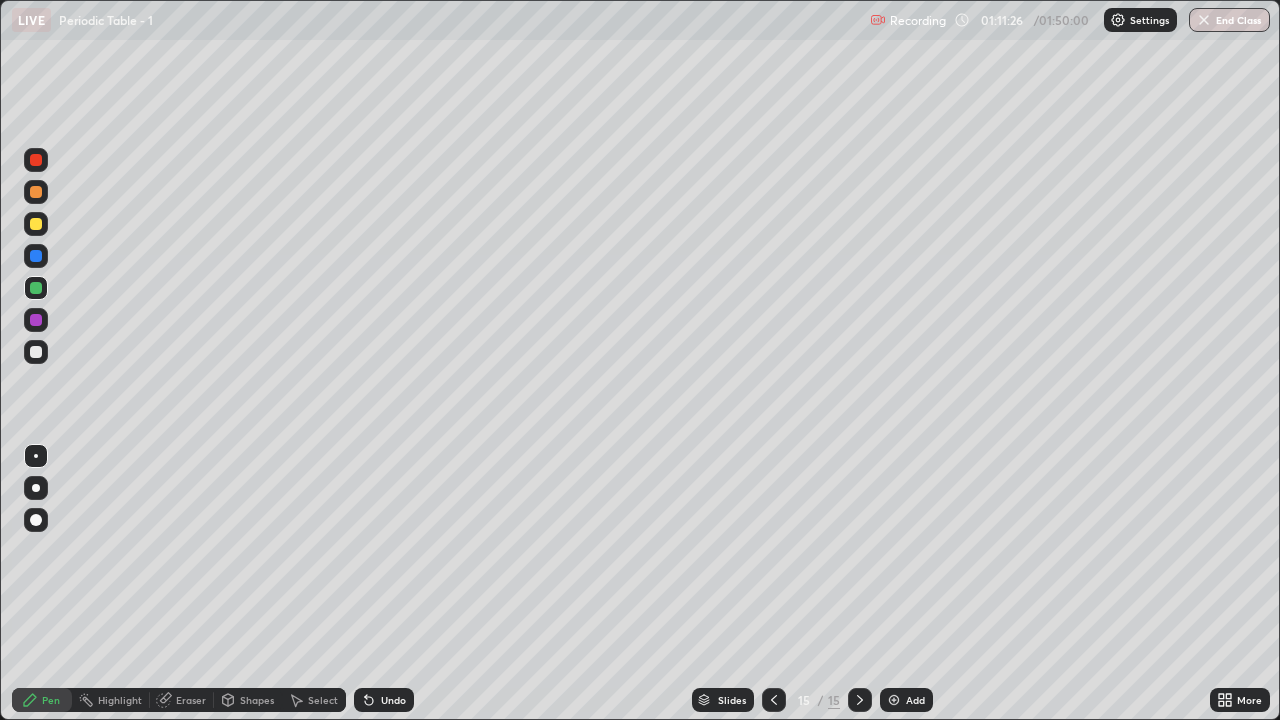 click at bounding box center (36, 352) 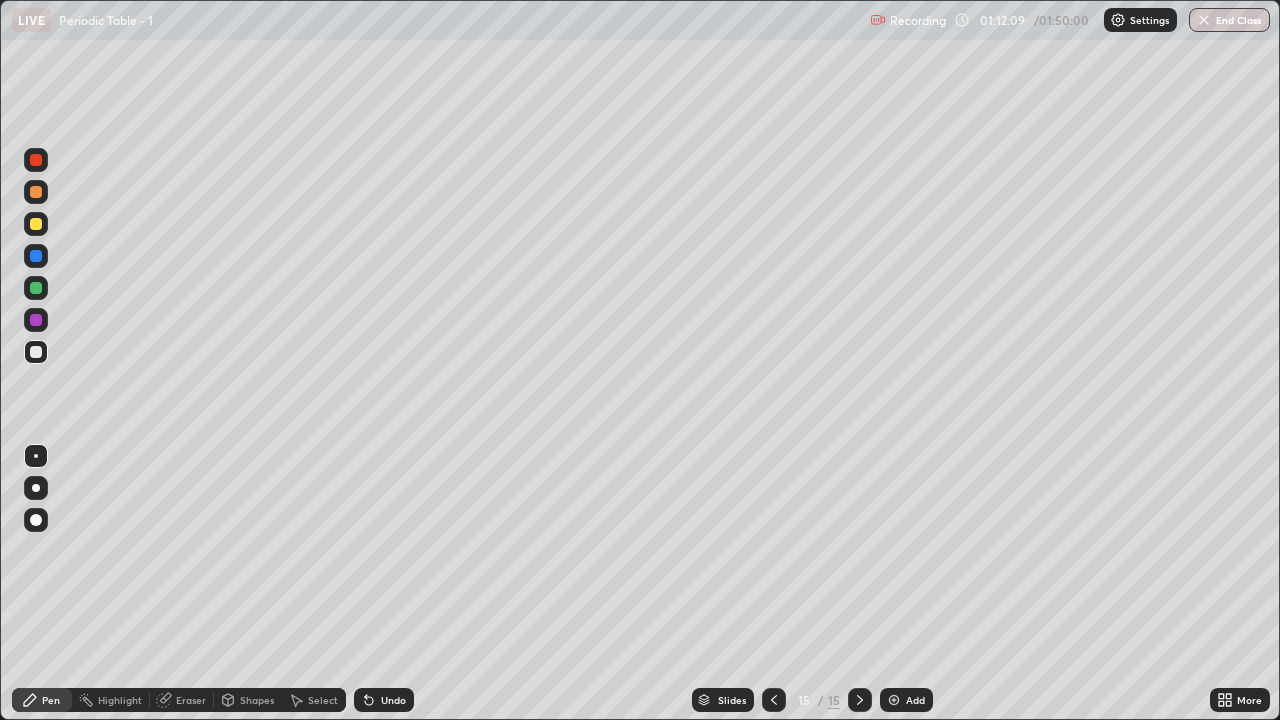 click at bounding box center (36, 352) 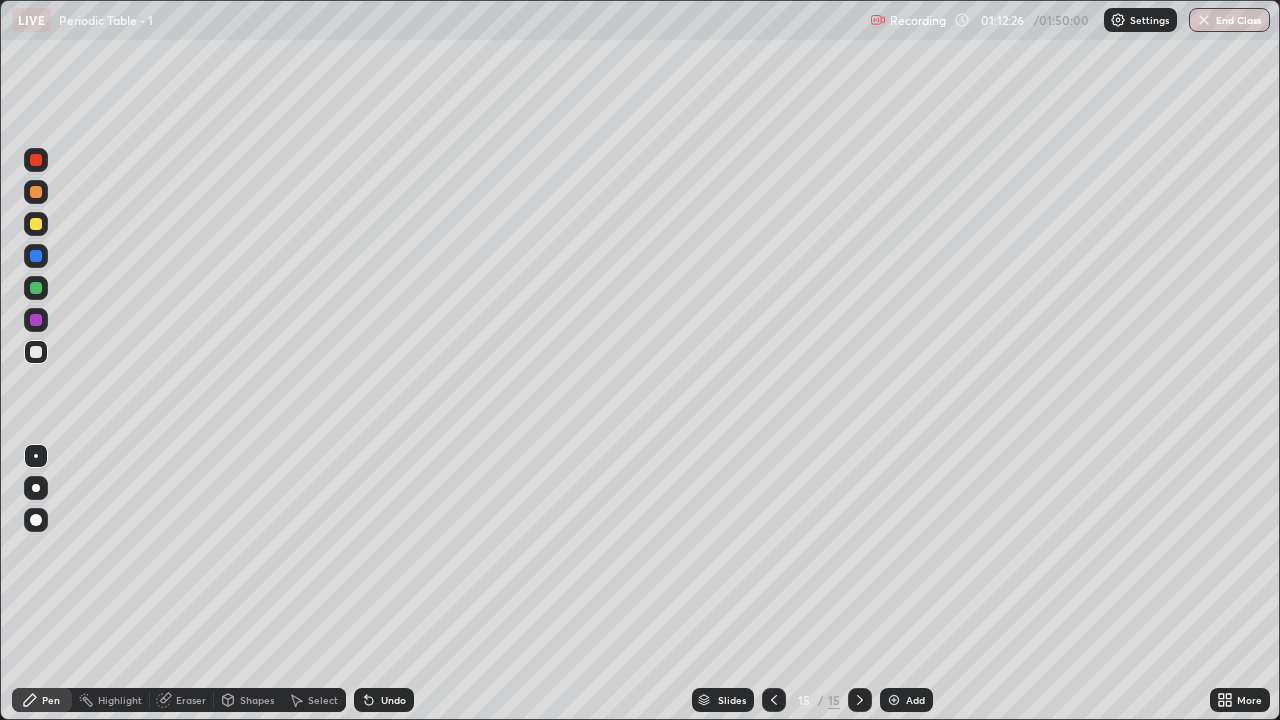 click 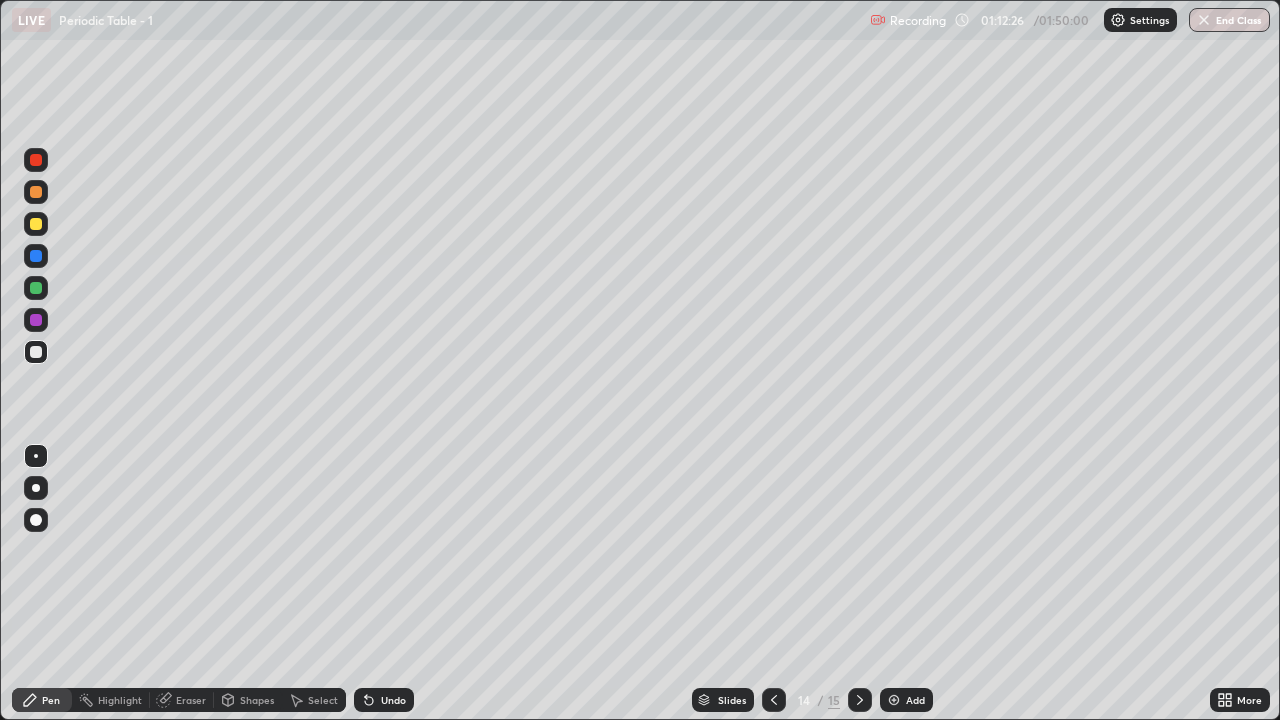 click 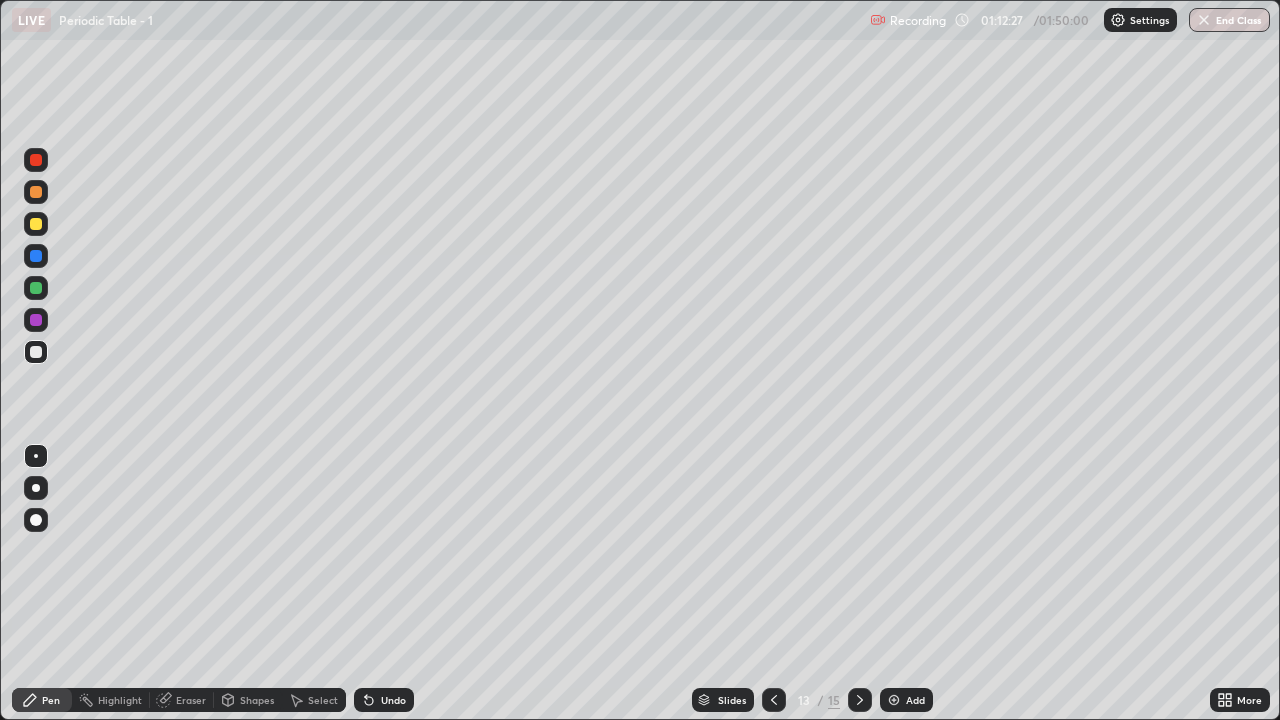click 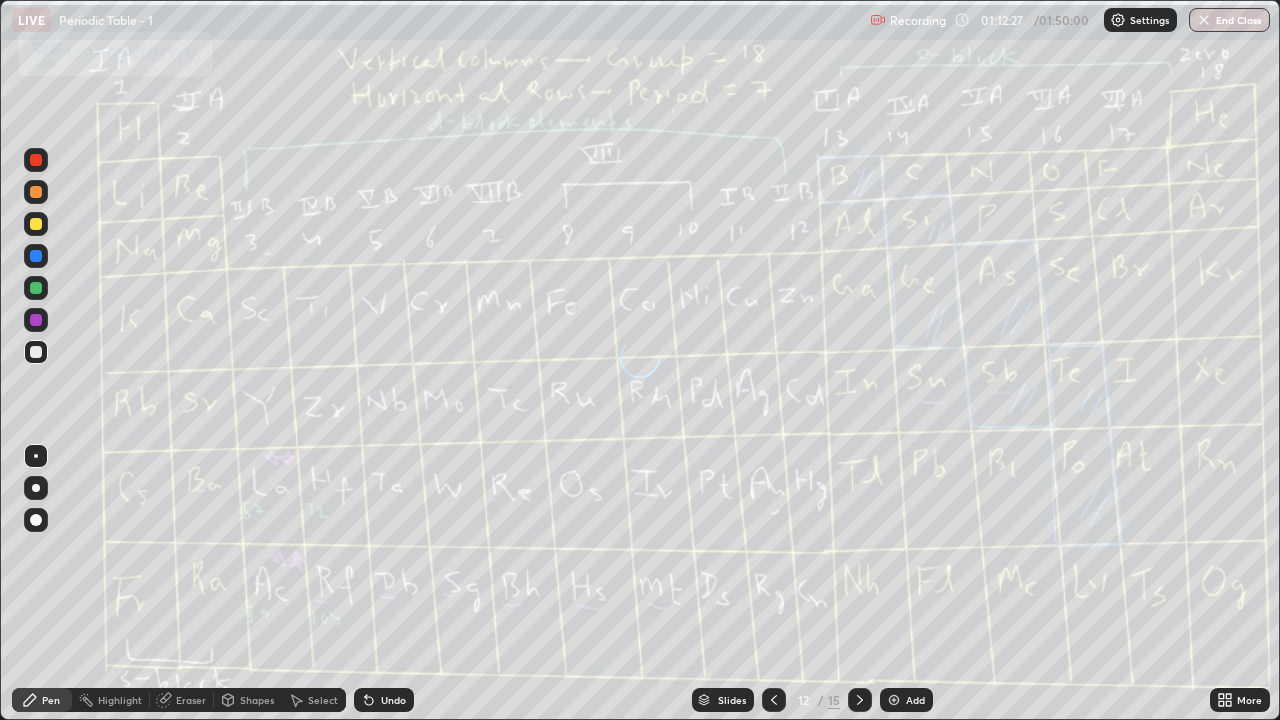 click 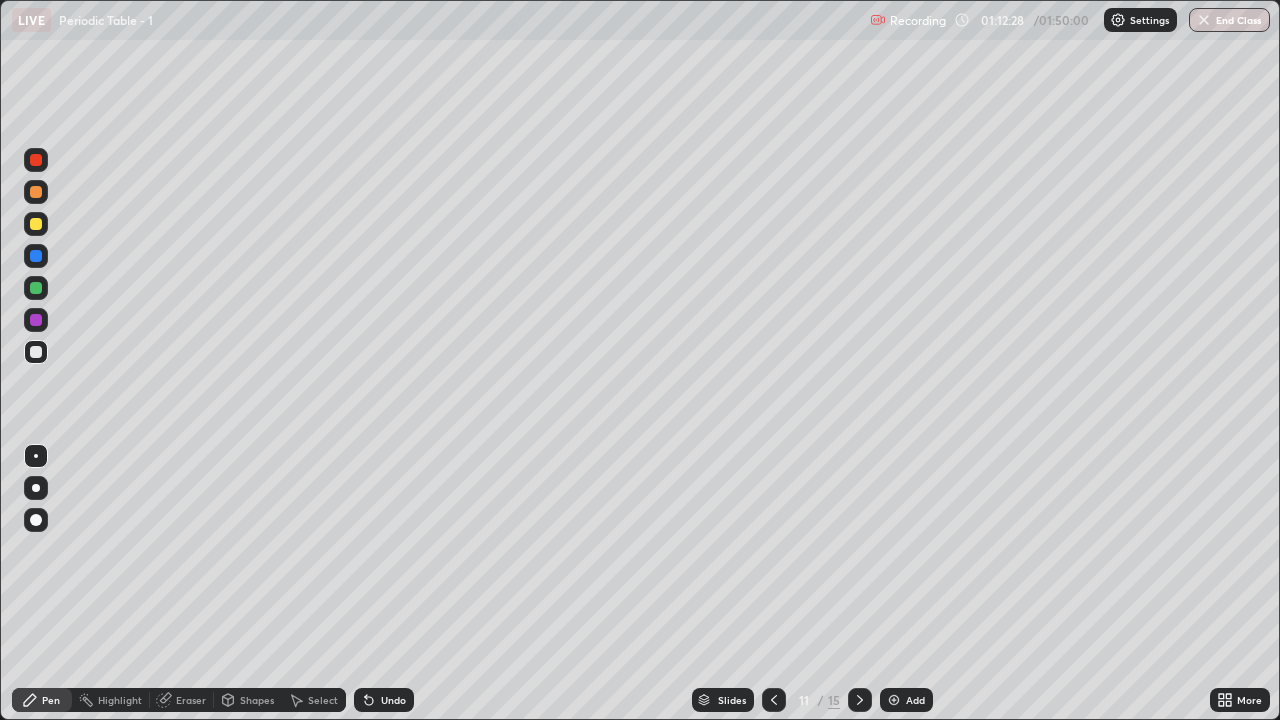click at bounding box center [860, 700] 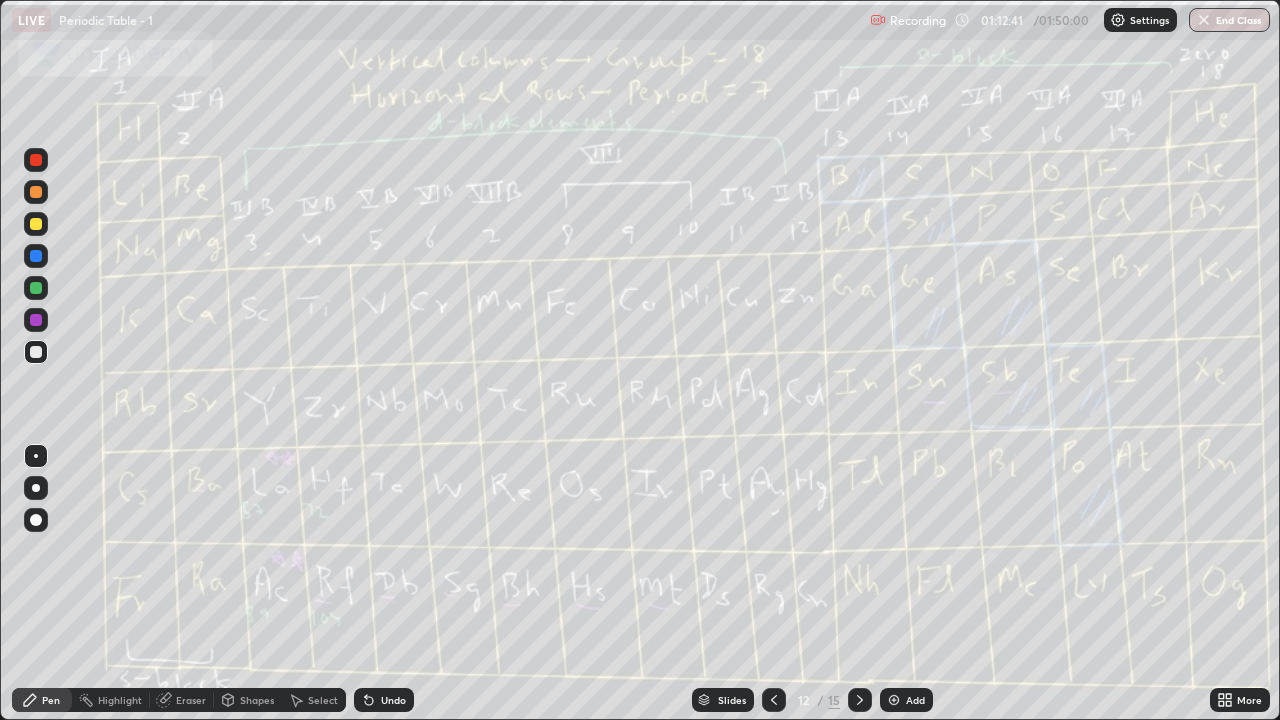 click at bounding box center [36, 224] 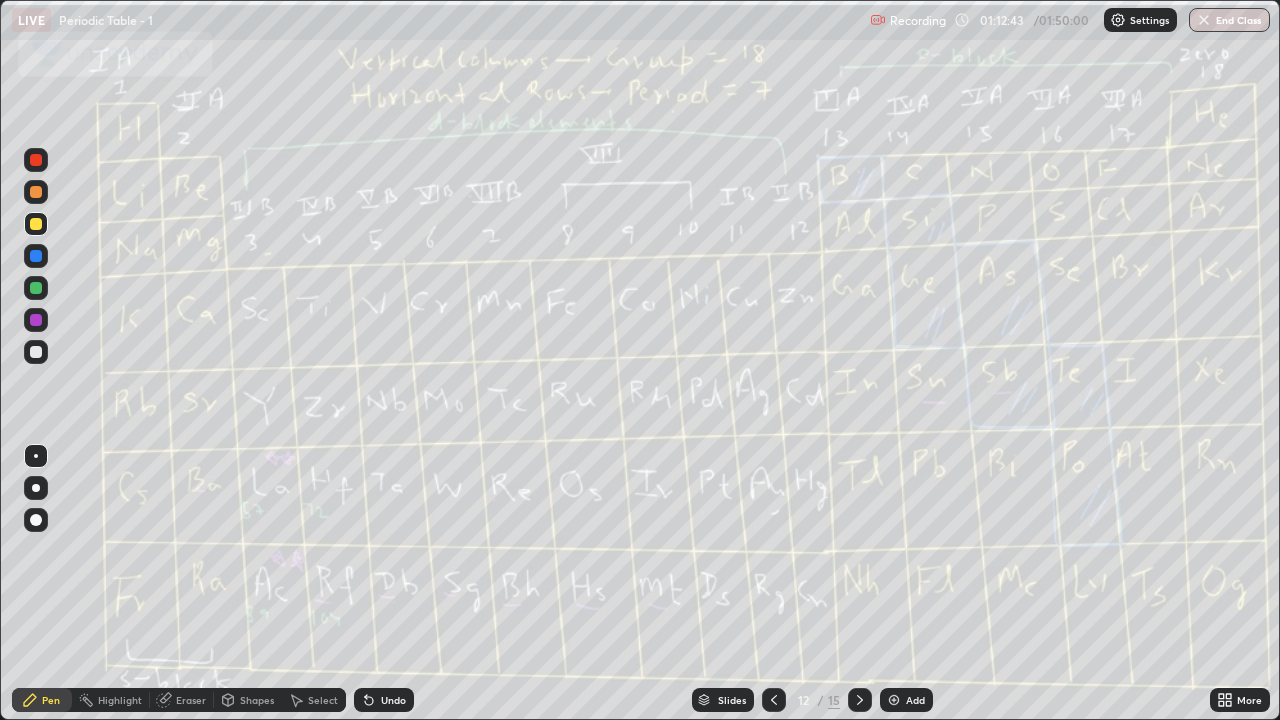 click at bounding box center (36, 160) 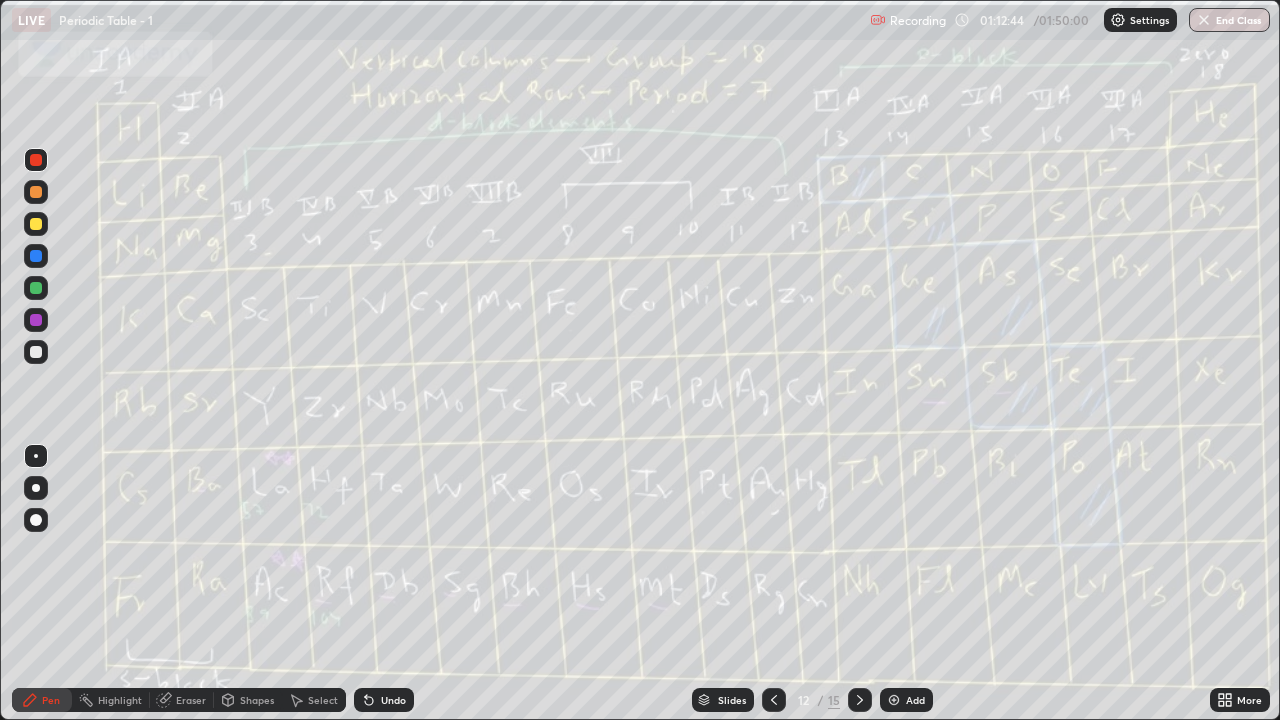 click at bounding box center (36, 192) 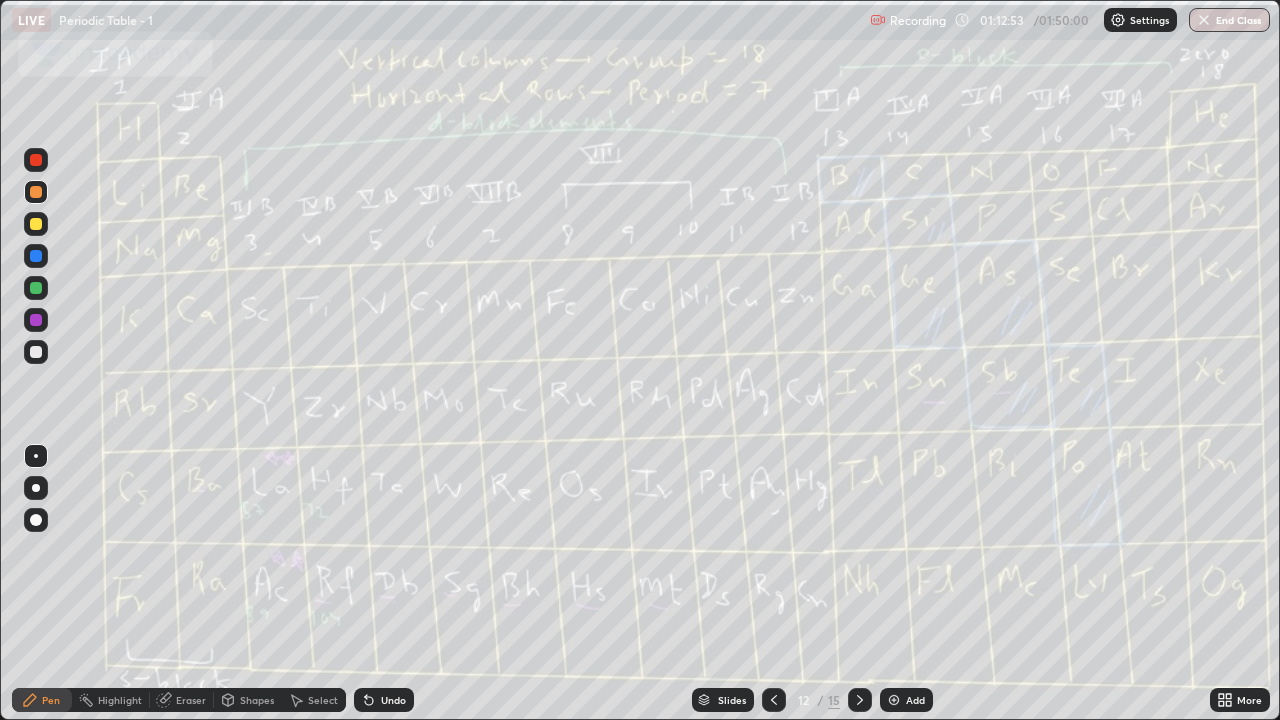 click 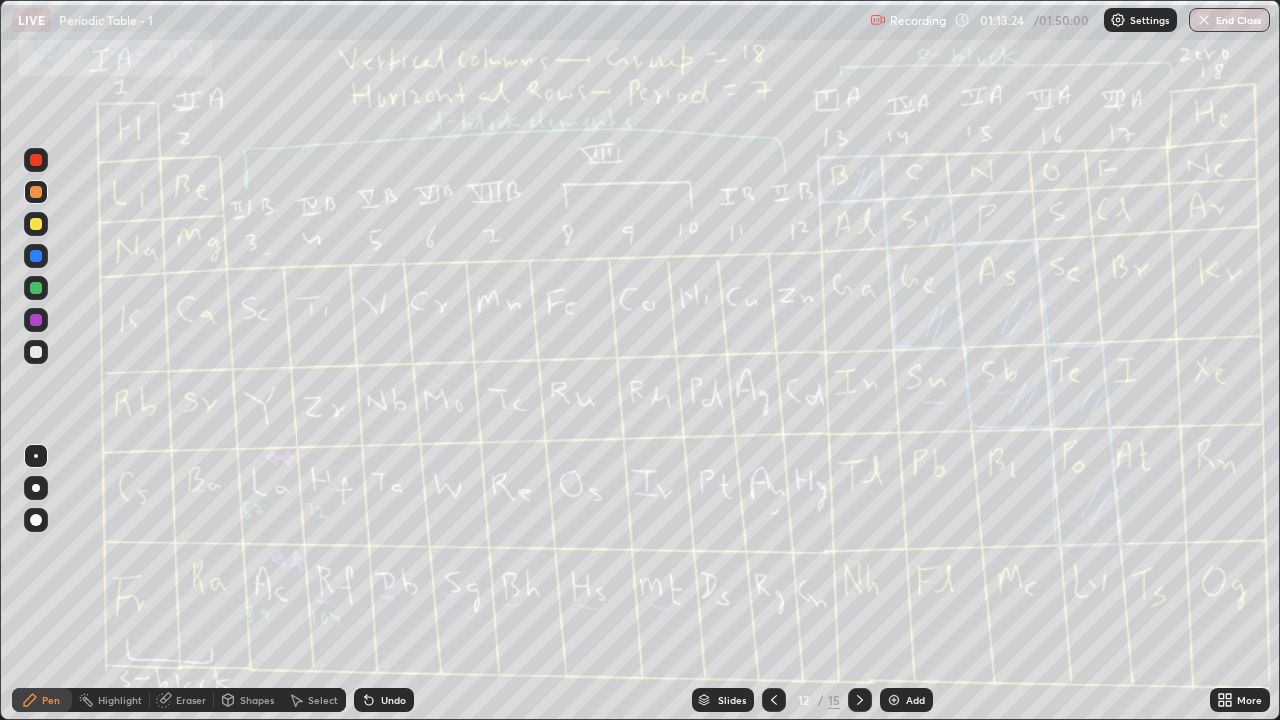 click at bounding box center (36, 224) 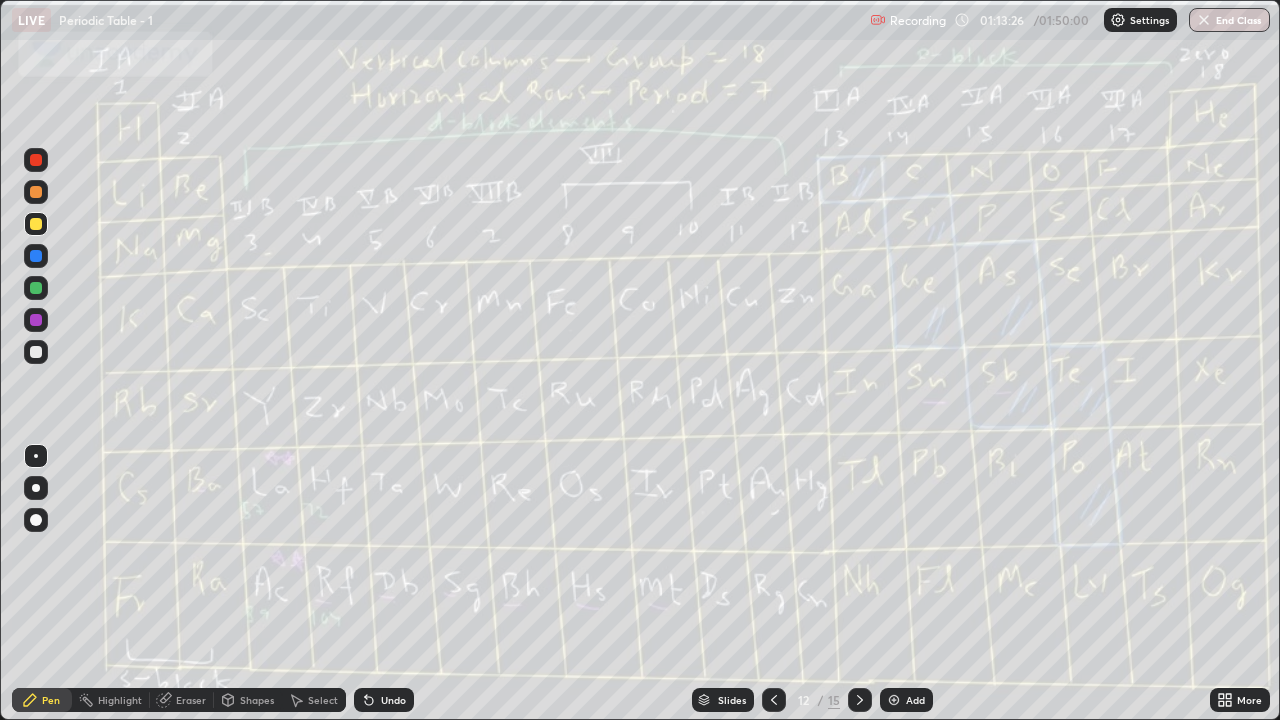 click at bounding box center (36, 192) 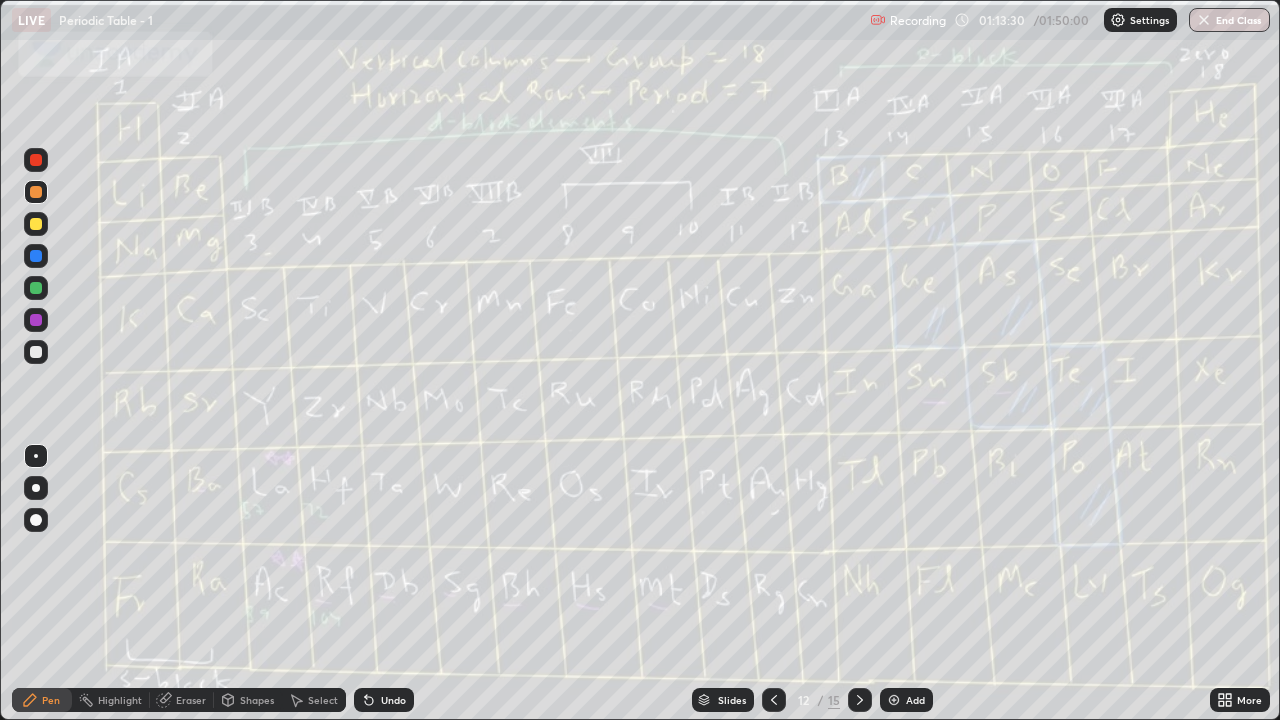 click on "Undo" at bounding box center (393, 700) 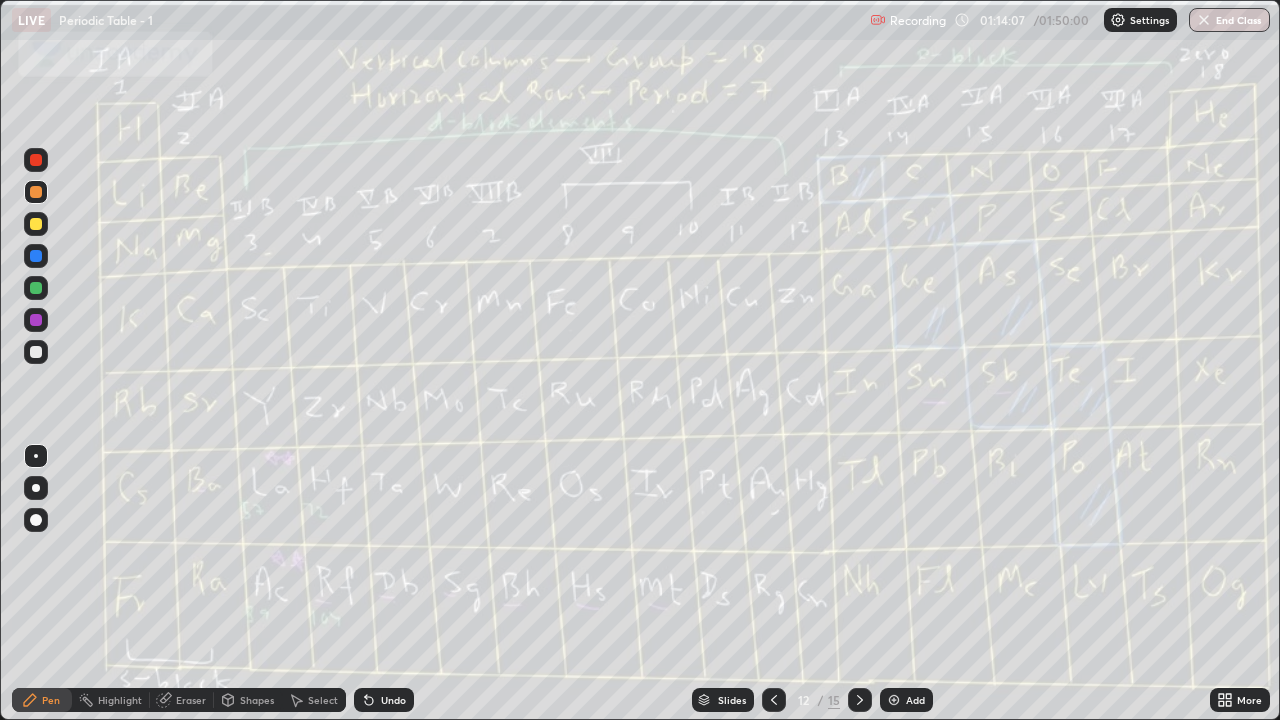click at bounding box center (36, 224) 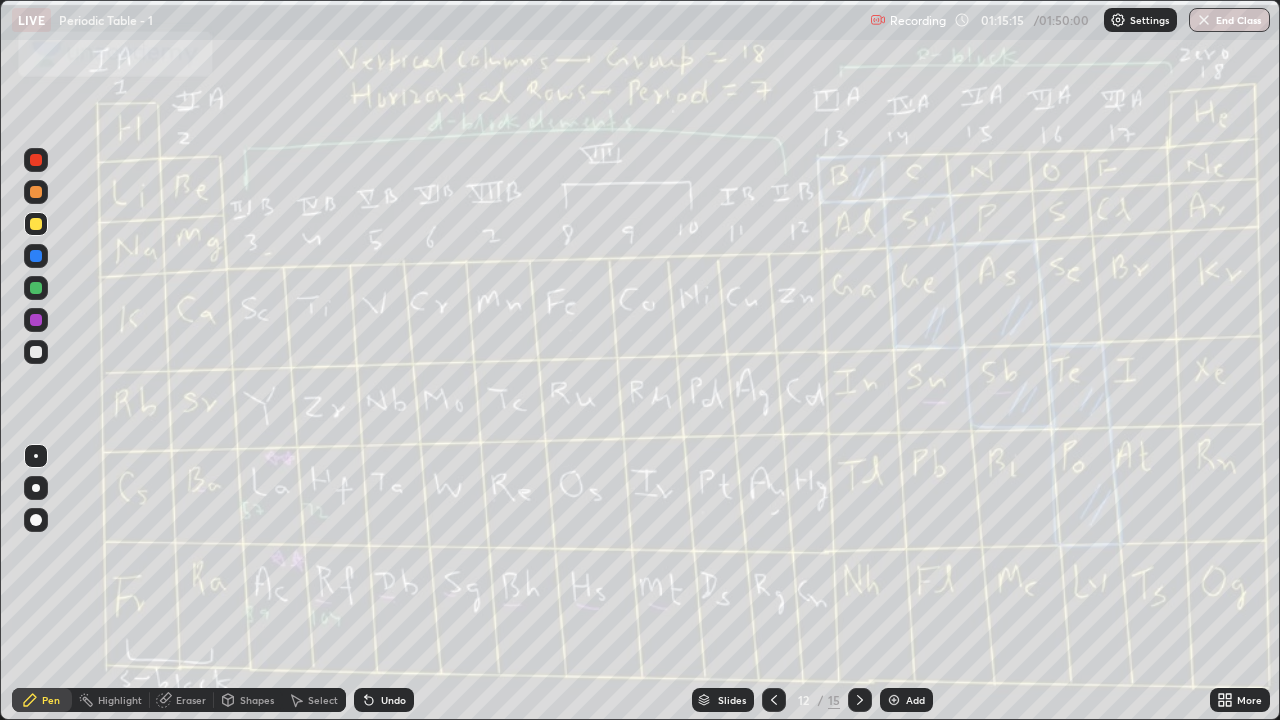 click 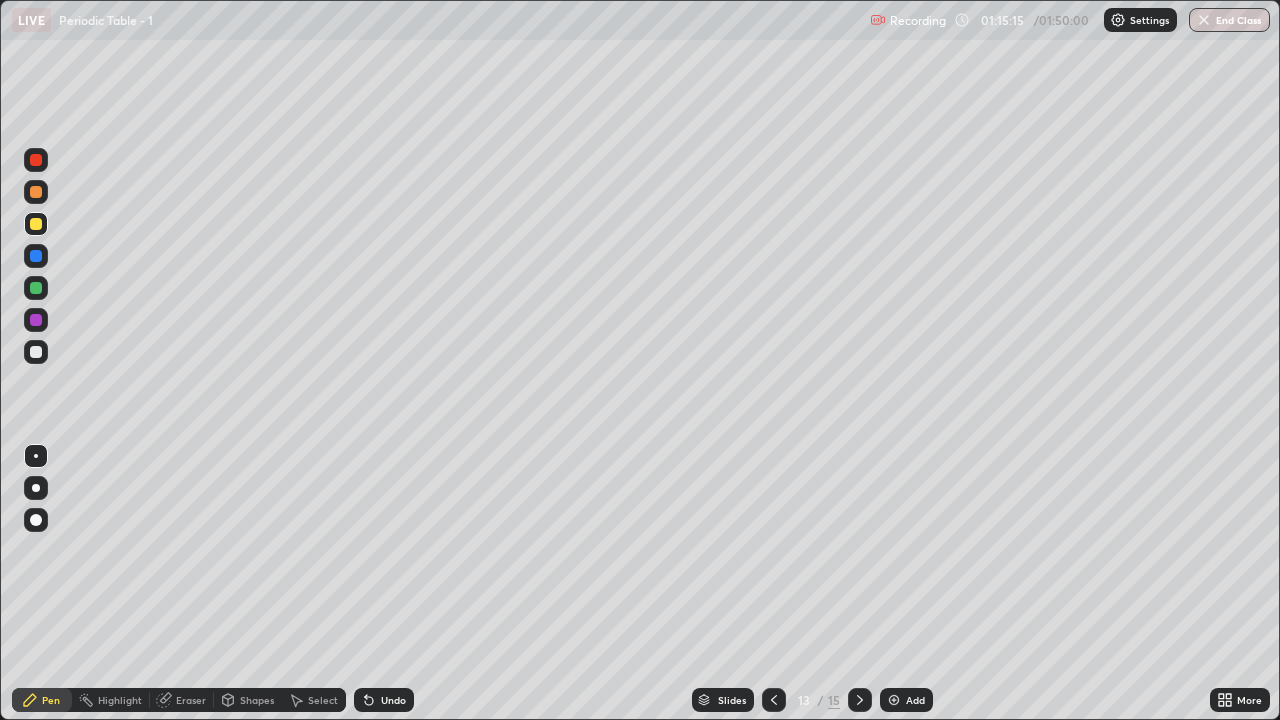 click 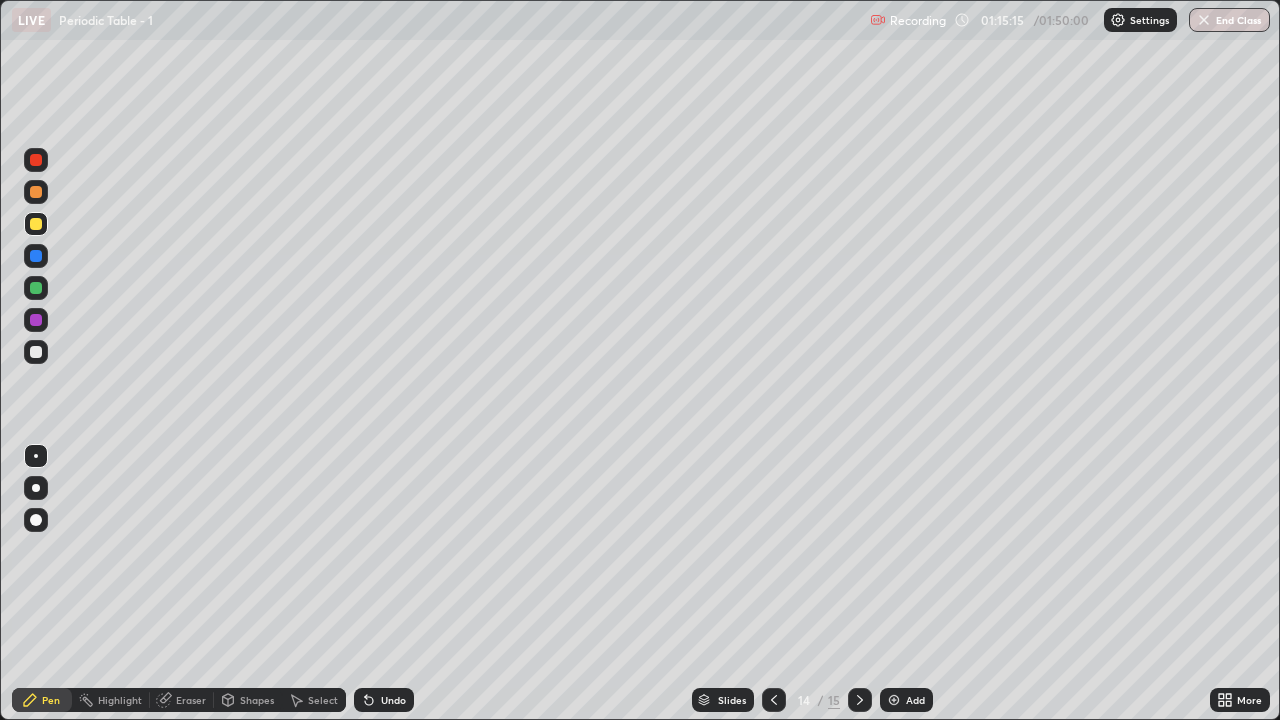 click 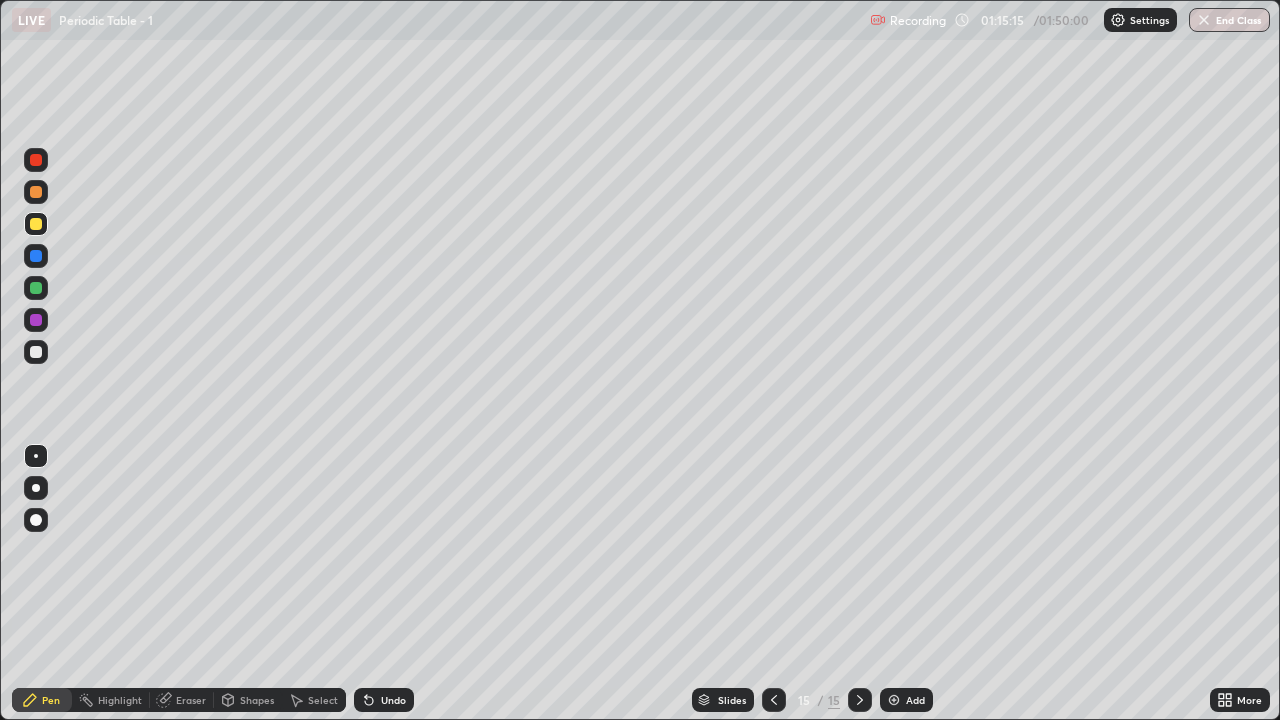click at bounding box center (860, 700) 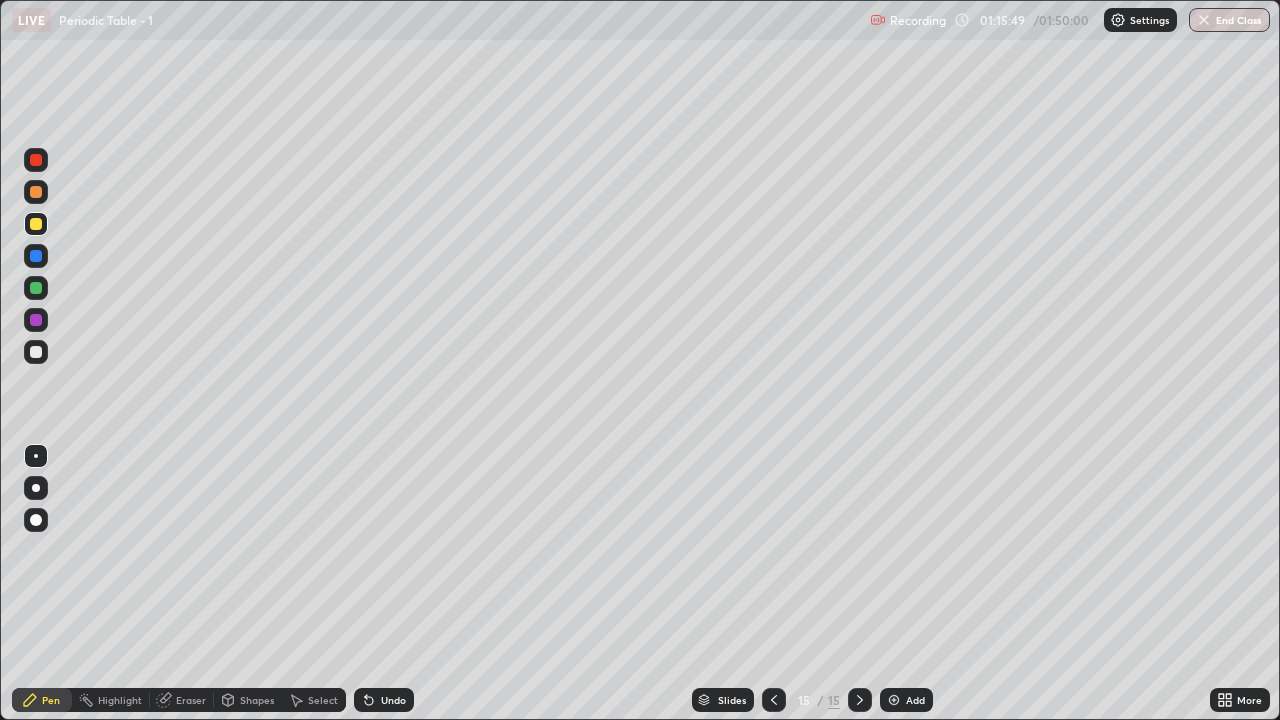 click at bounding box center [36, 352] 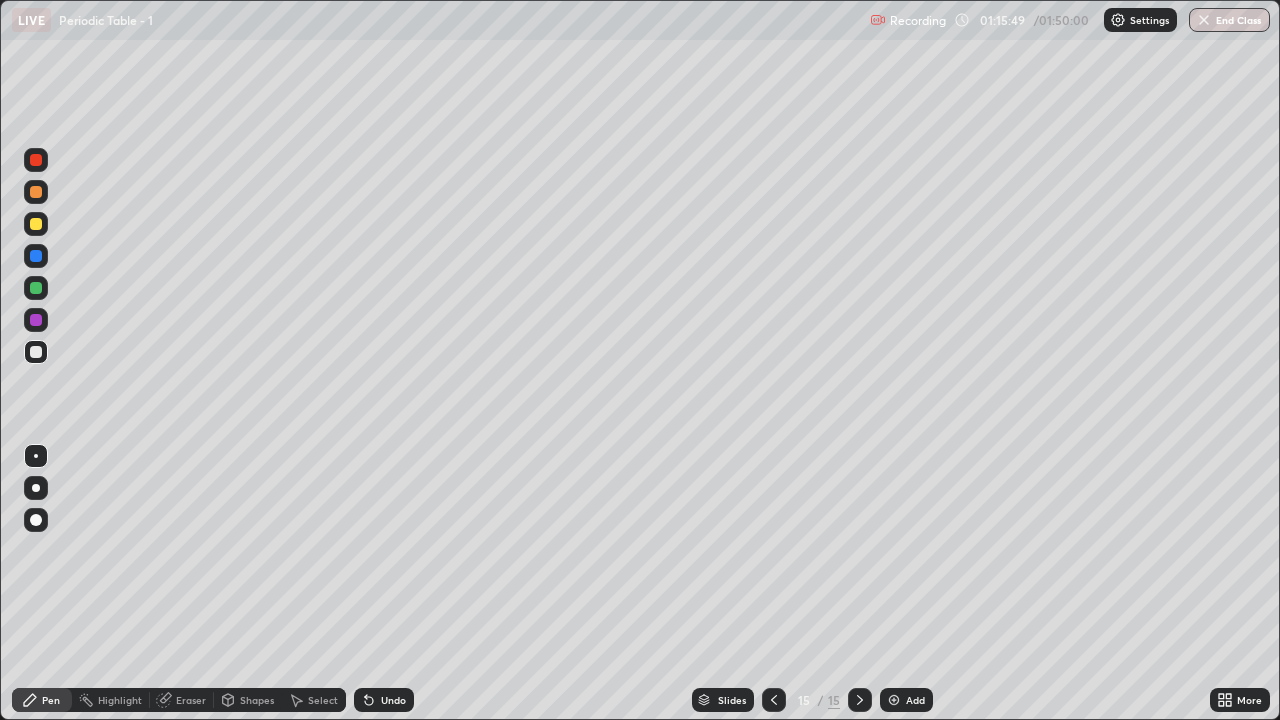 click at bounding box center [36, 224] 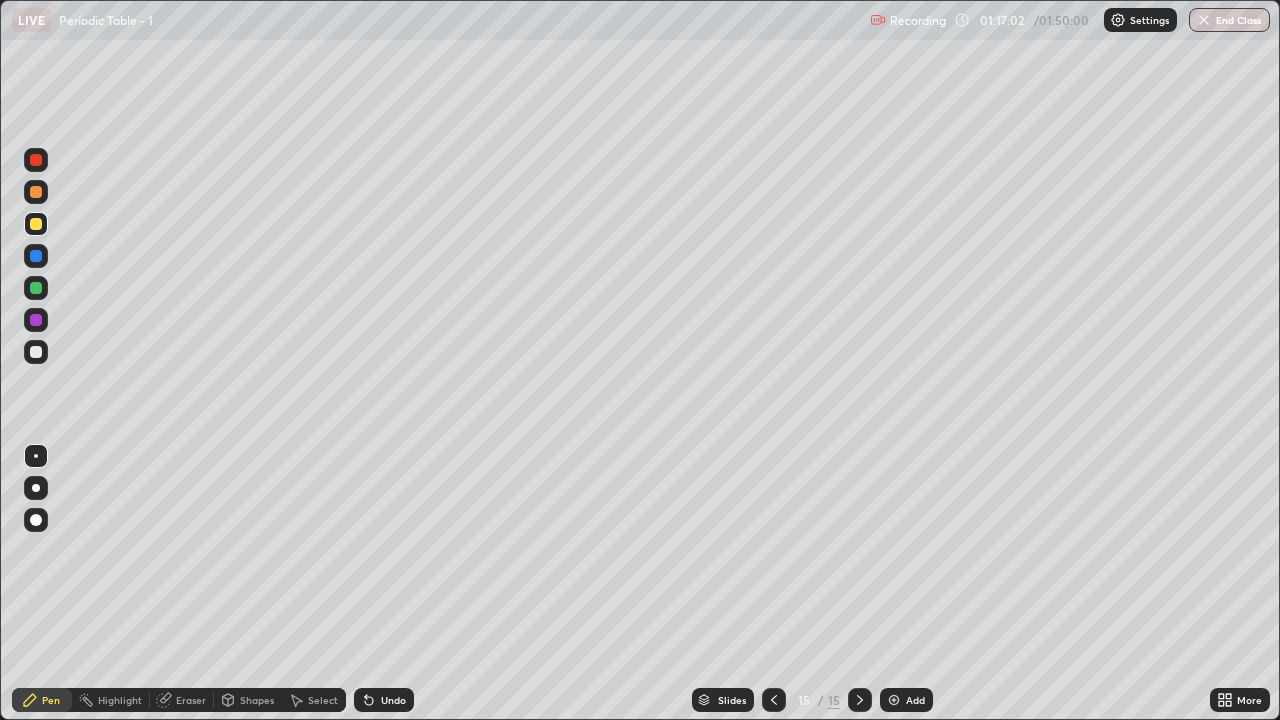 click on "Undo" at bounding box center (393, 700) 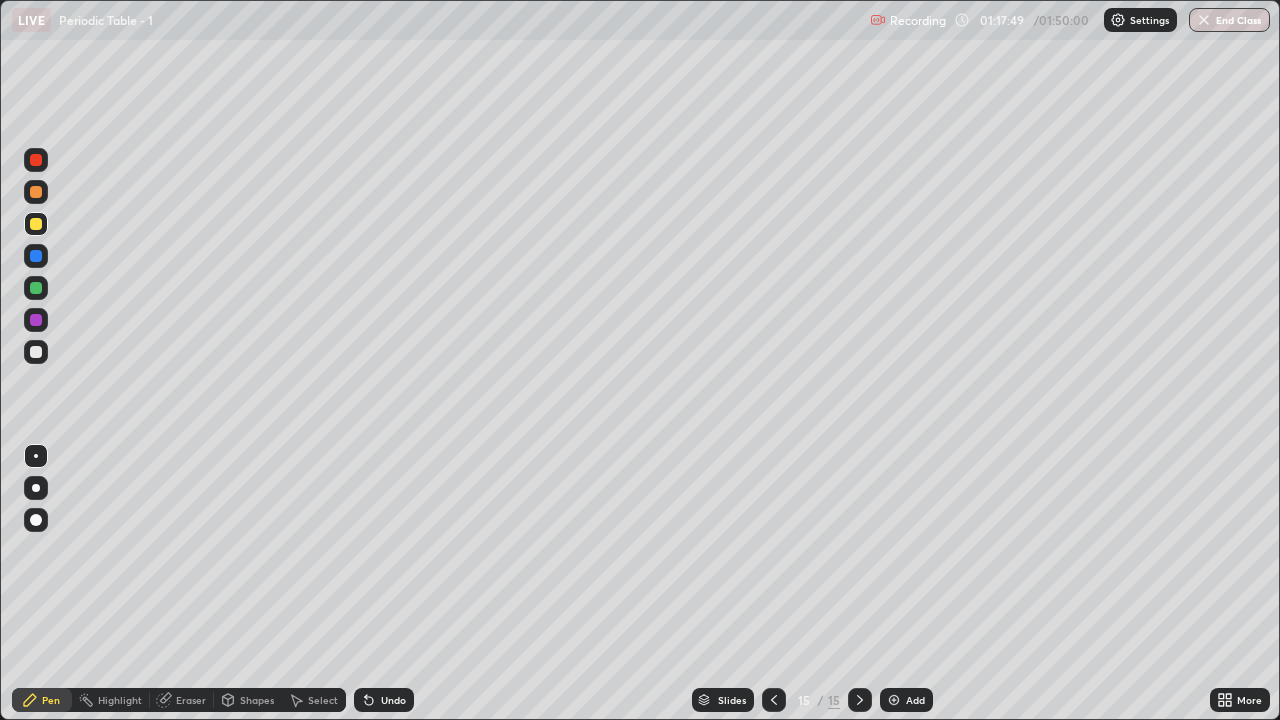click 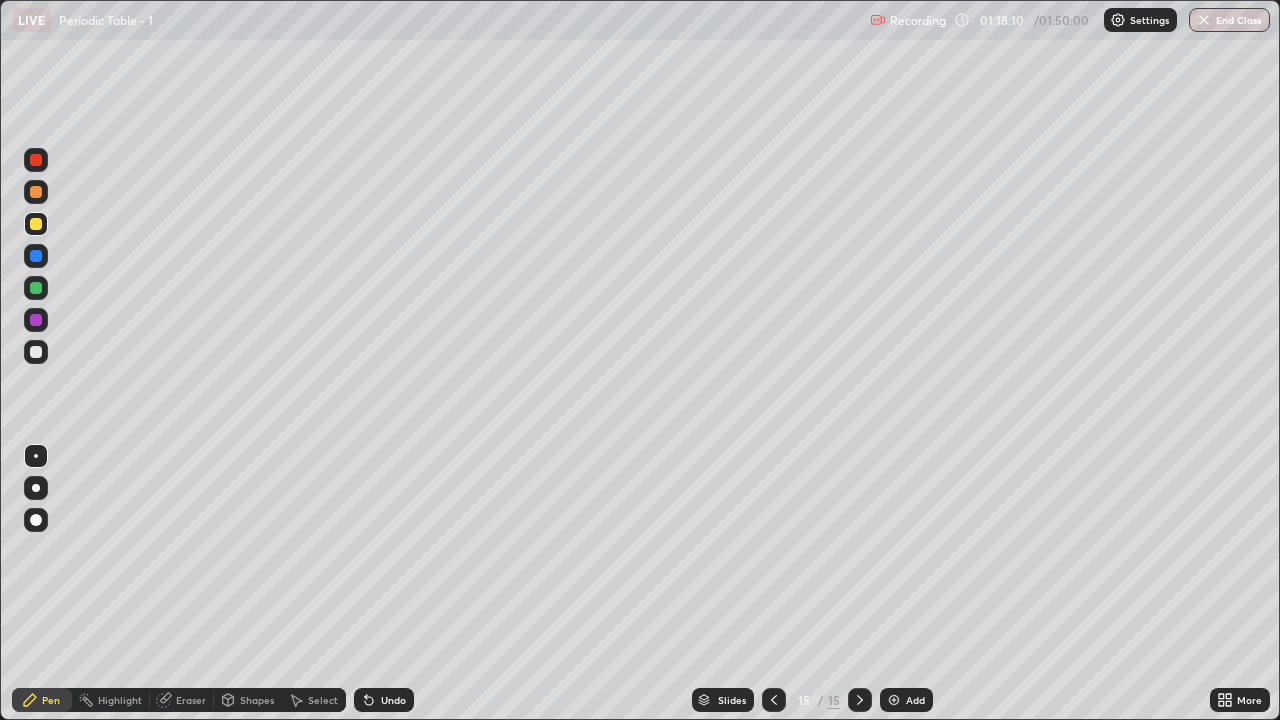 click on "Add" at bounding box center [906, 700] 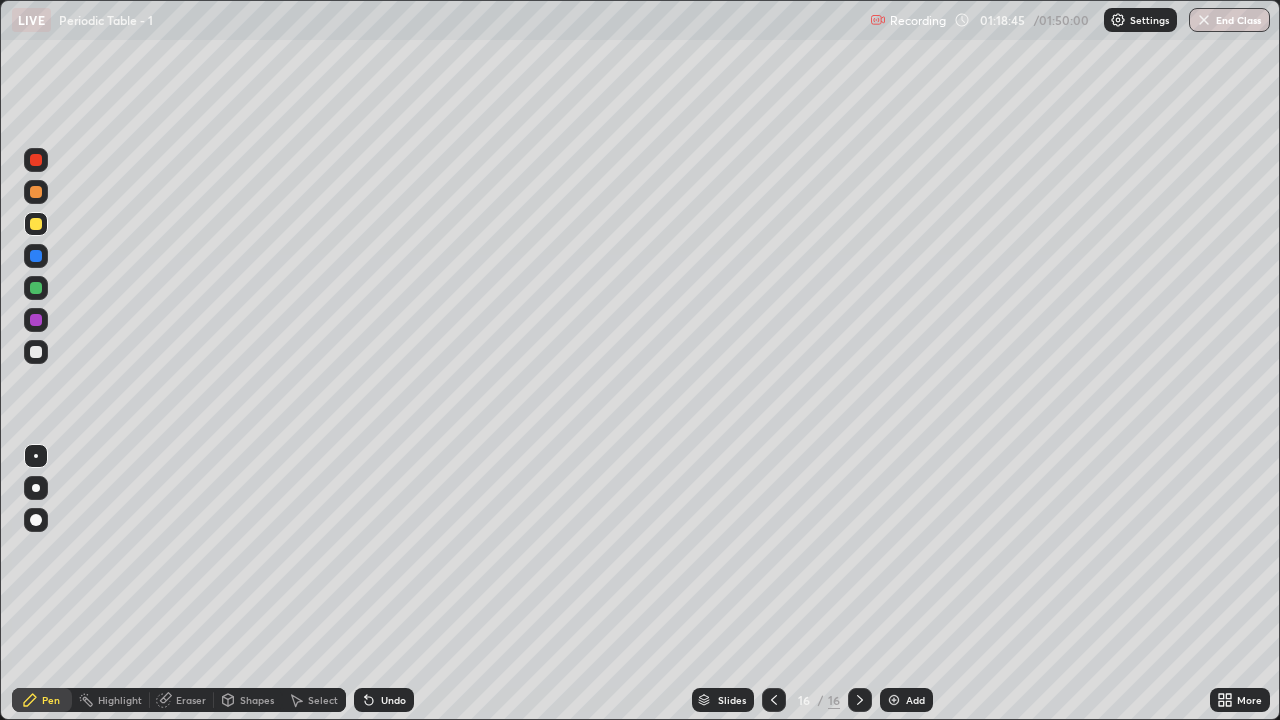 click on "Eraser" at bounding box center [191, 700] 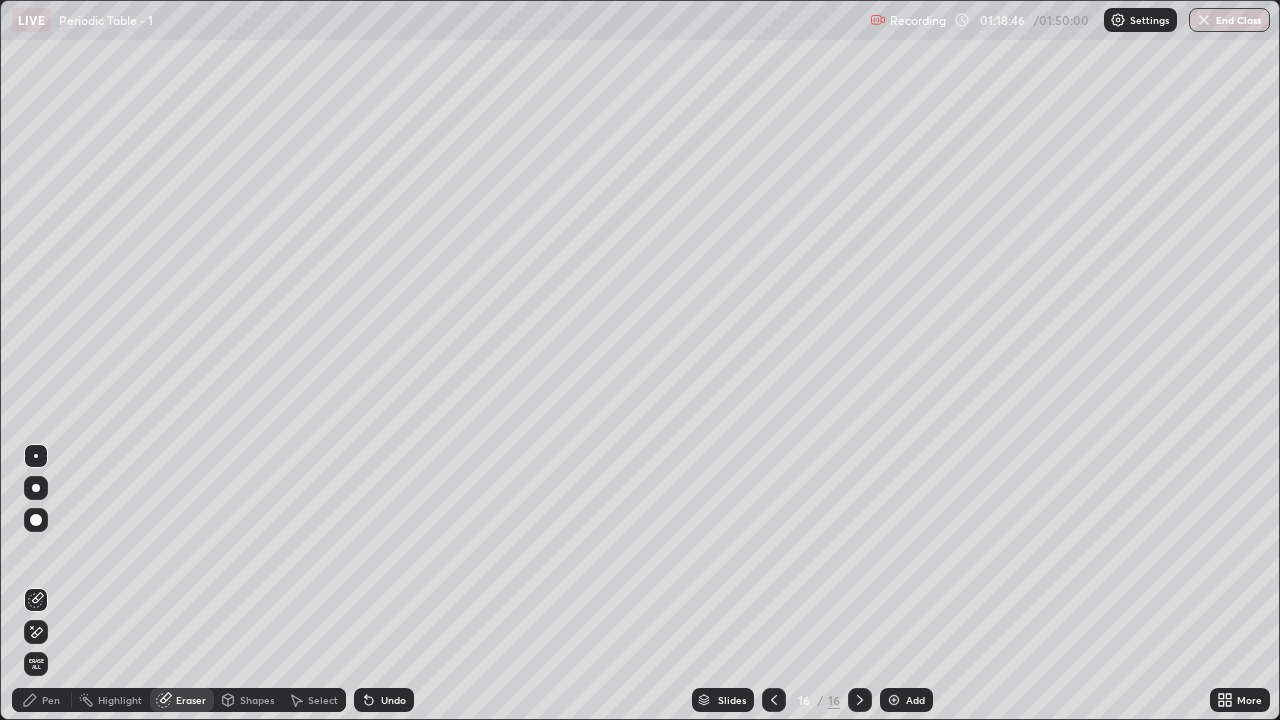 click on "Shapes" at bounding box center [257, 700] 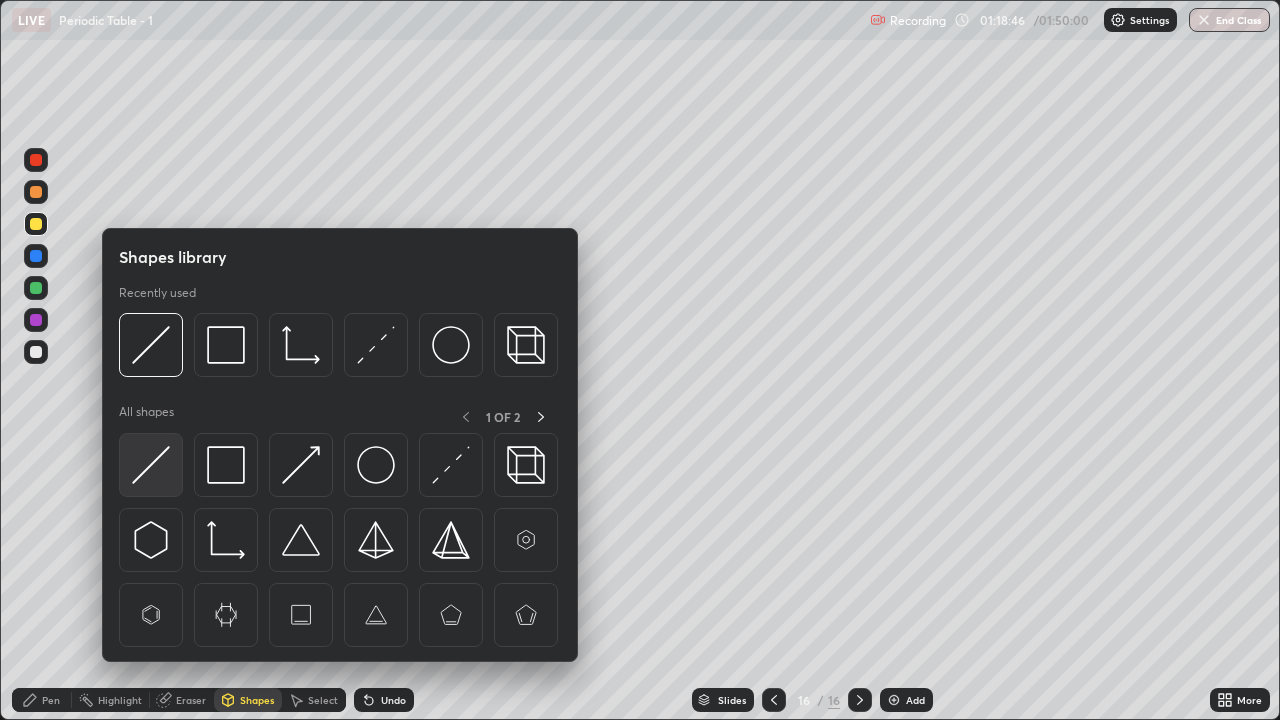 click at bounding box center [151, 465] 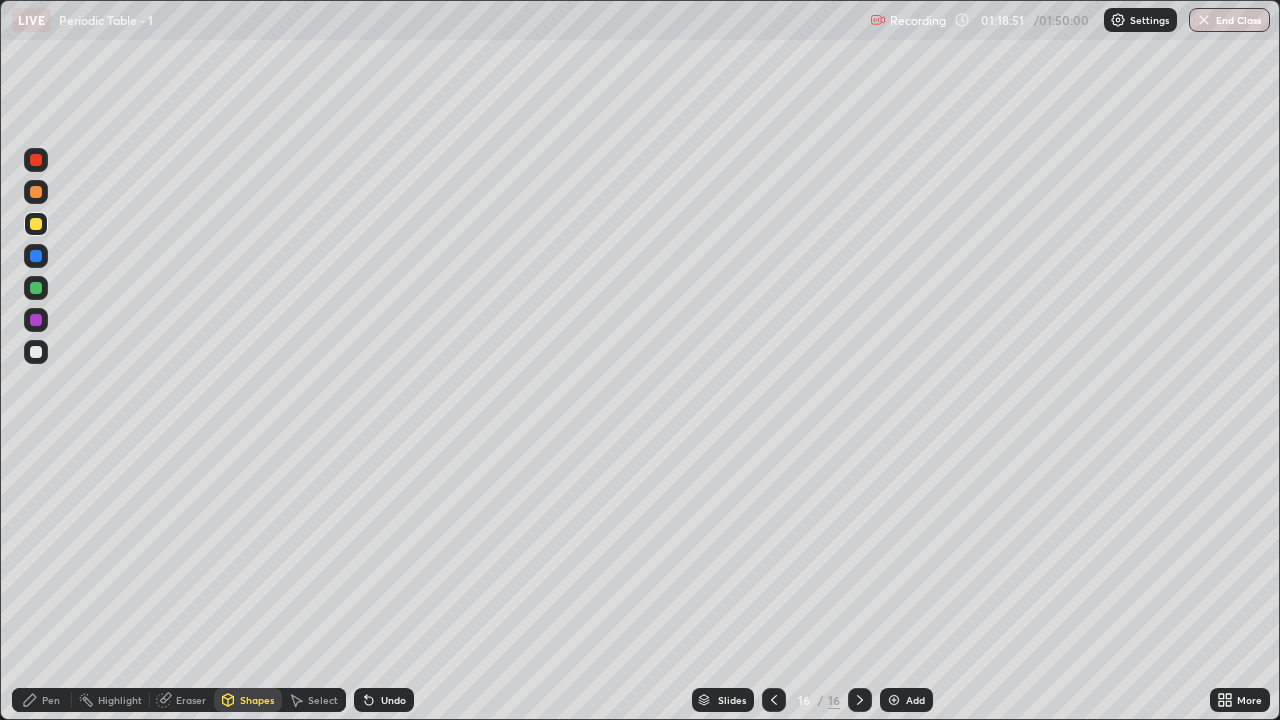 click on "Undo" at bounding box center [393, 700] 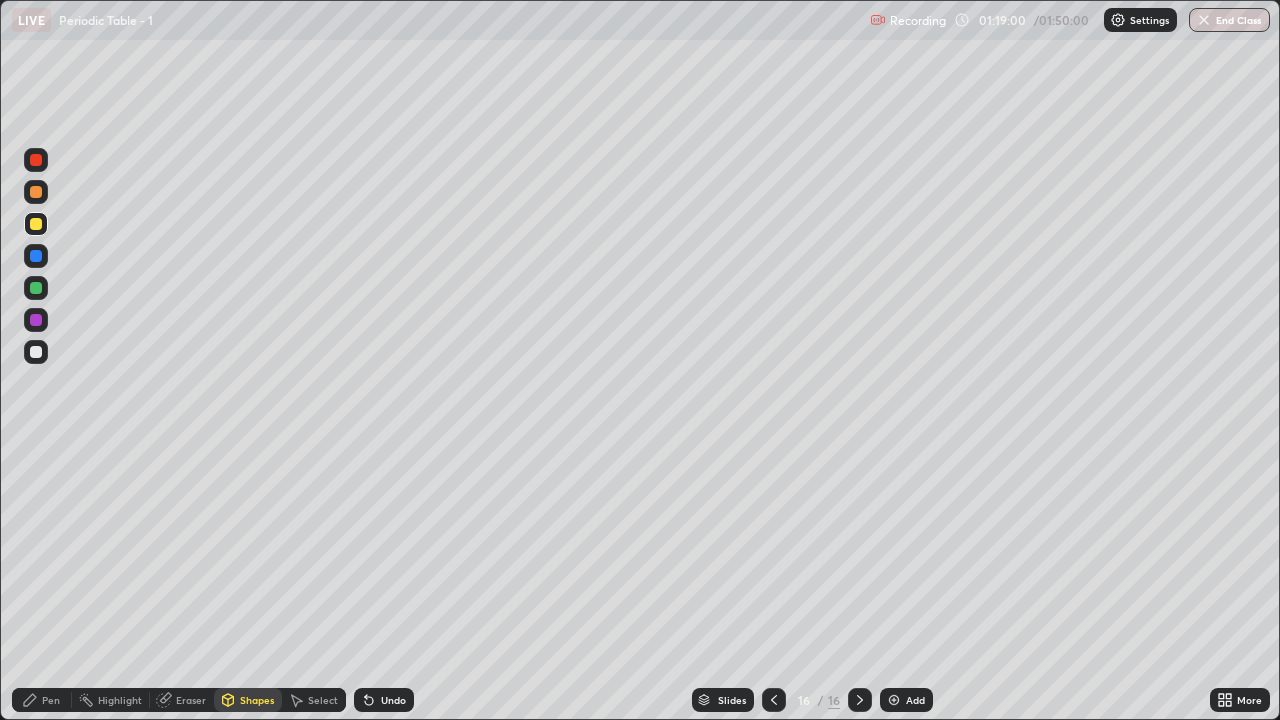 click on "Pen" at bounding box center (51, 700) 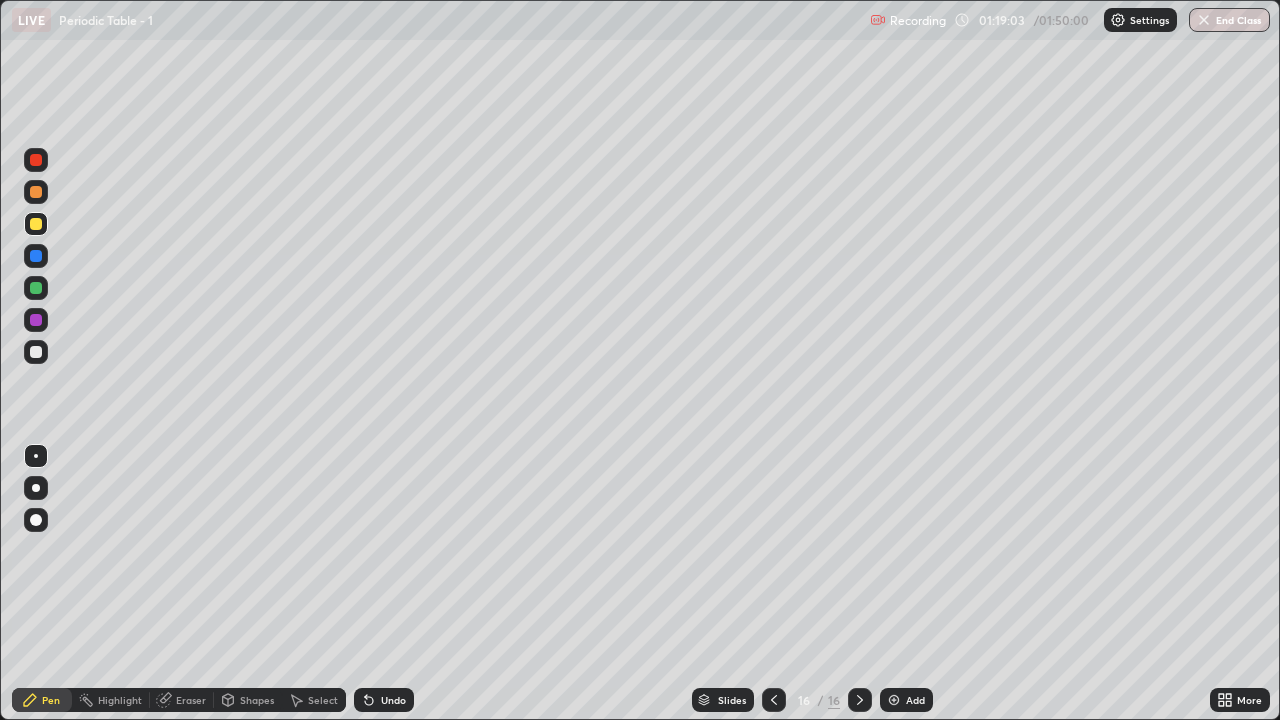 click on "Select" at bounding box center [323, 700] 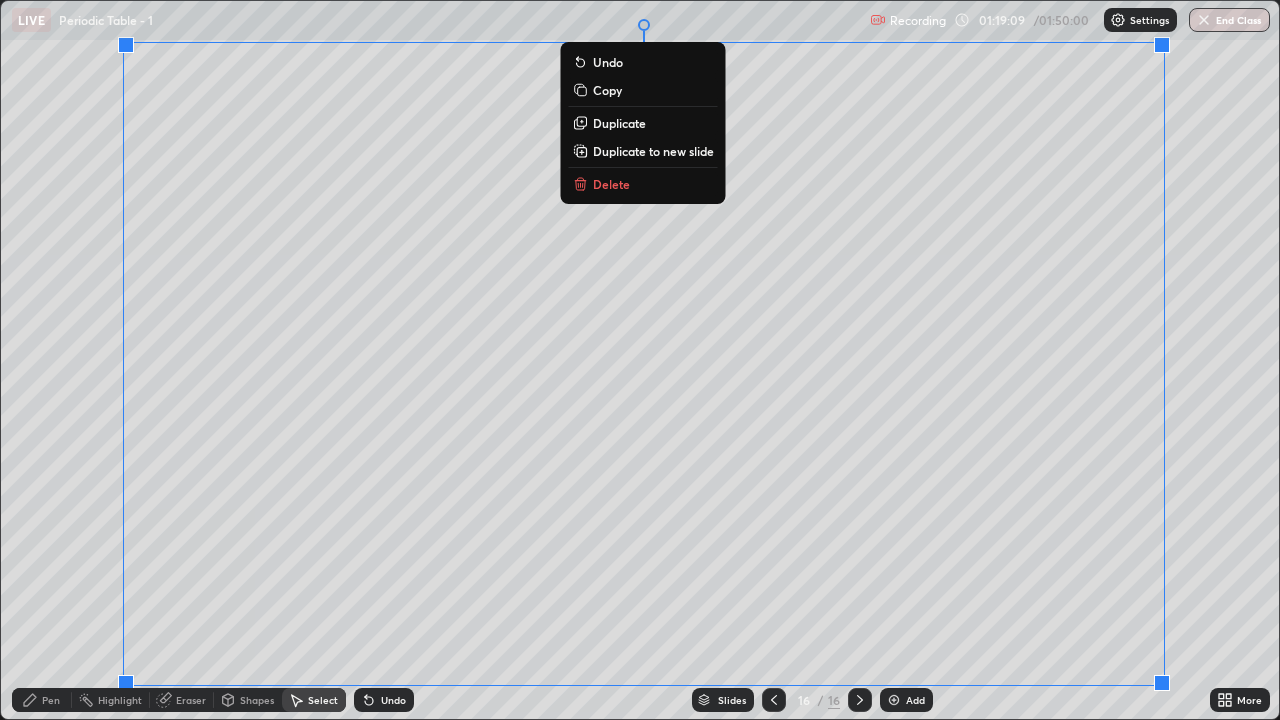 click on "Duplicate to new slide" at bounding box center (653, 151) 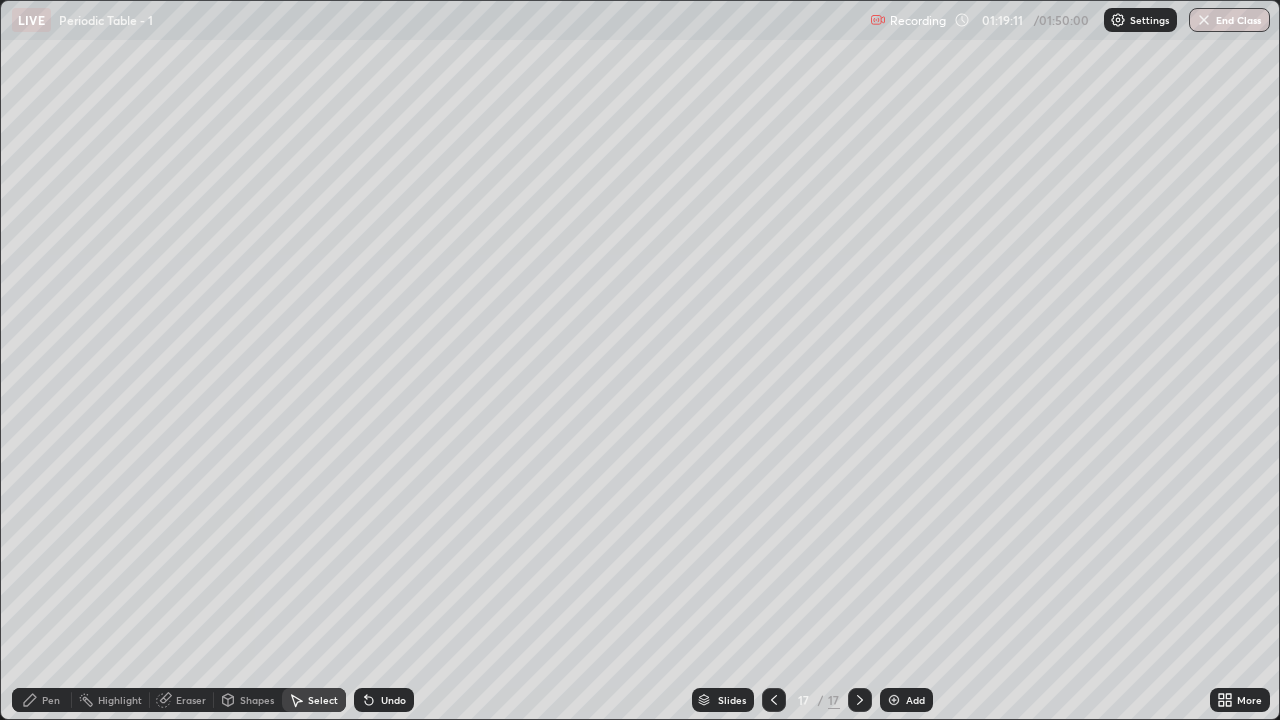 click 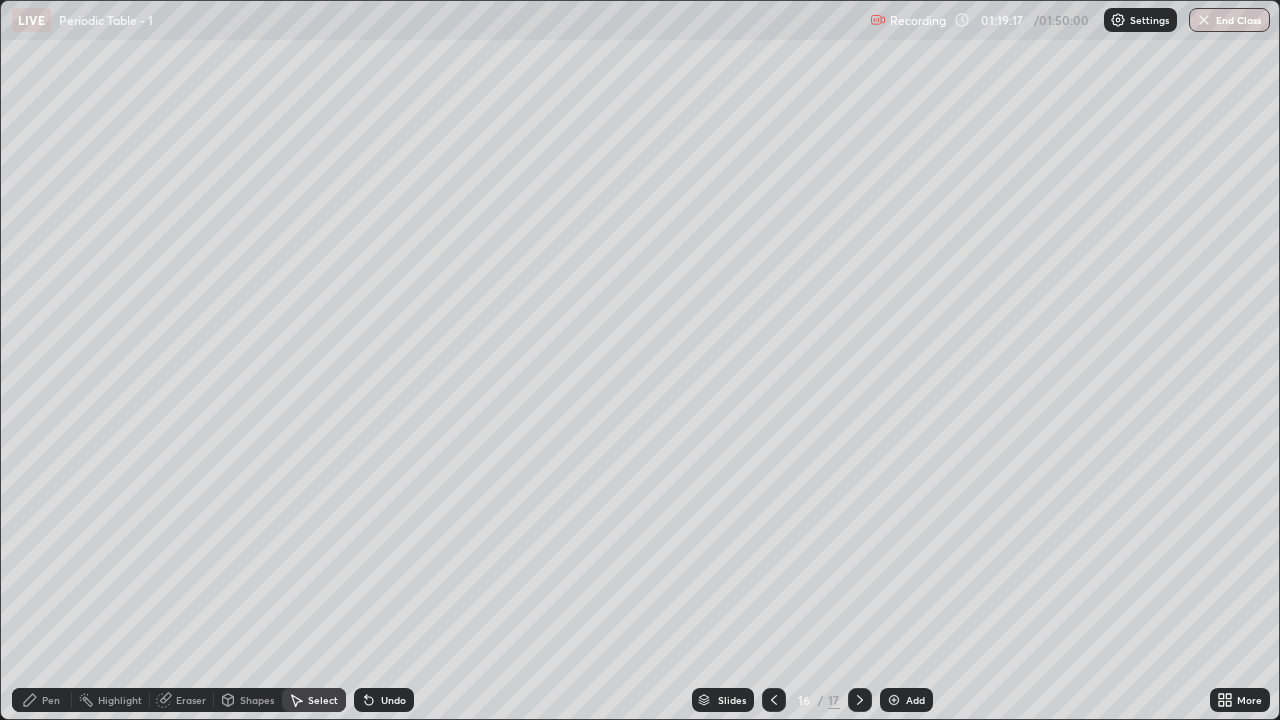 click on "Pen" at bounding box center [51, 700] 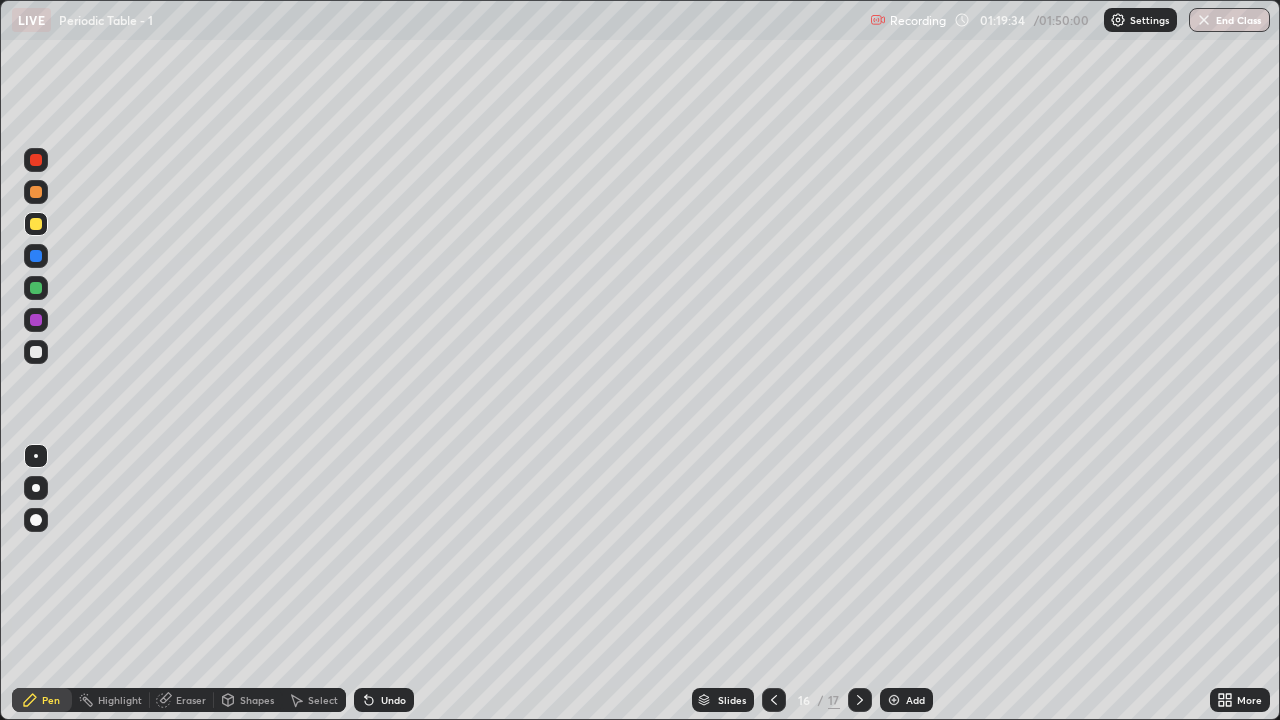 click on "Undo" at bounding box center [384, 700] 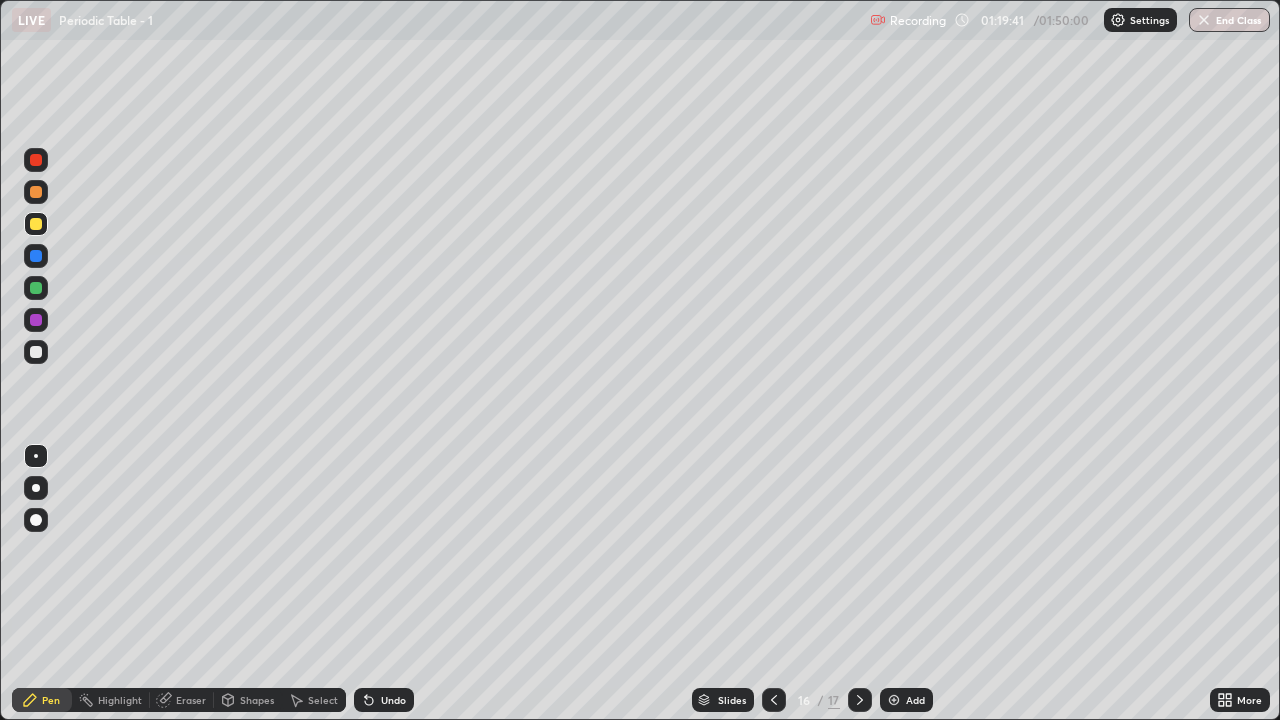 click on "Undo" at bounding box center (393, 700) 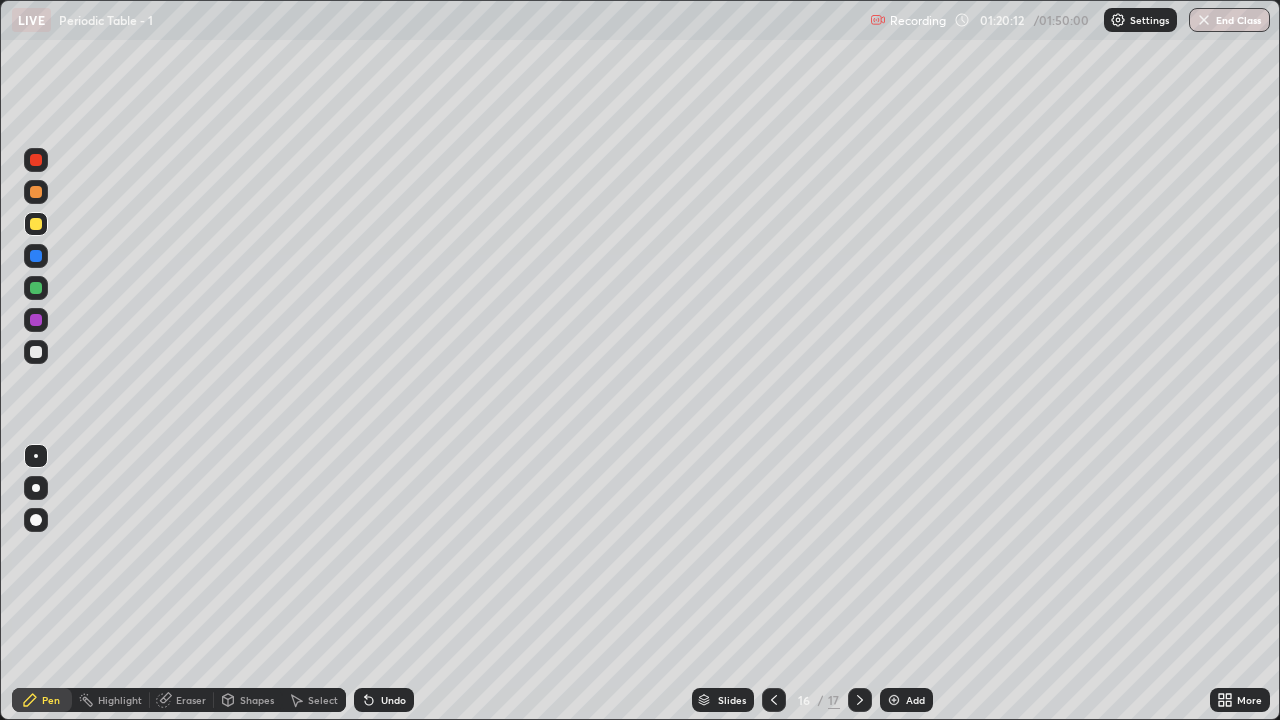 click on "Eraser" at bounding box center (182, 700) 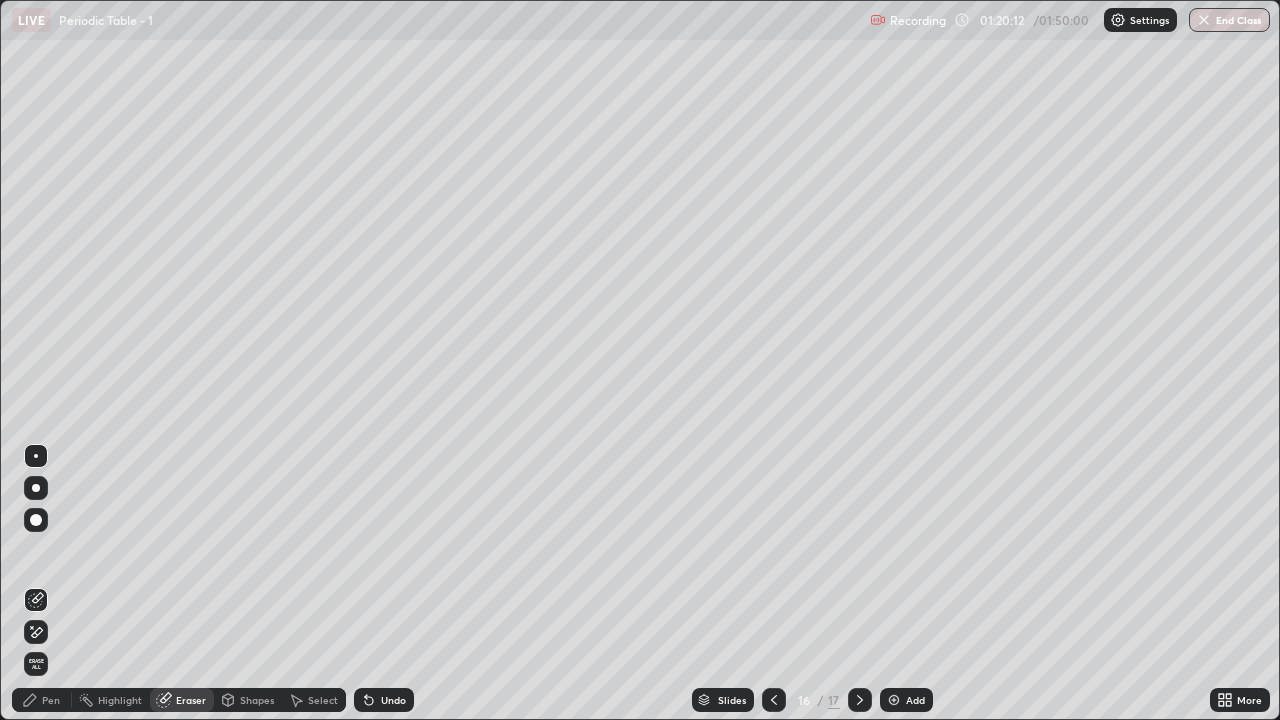 click on "Shapes" at bounding box center [257, 700] 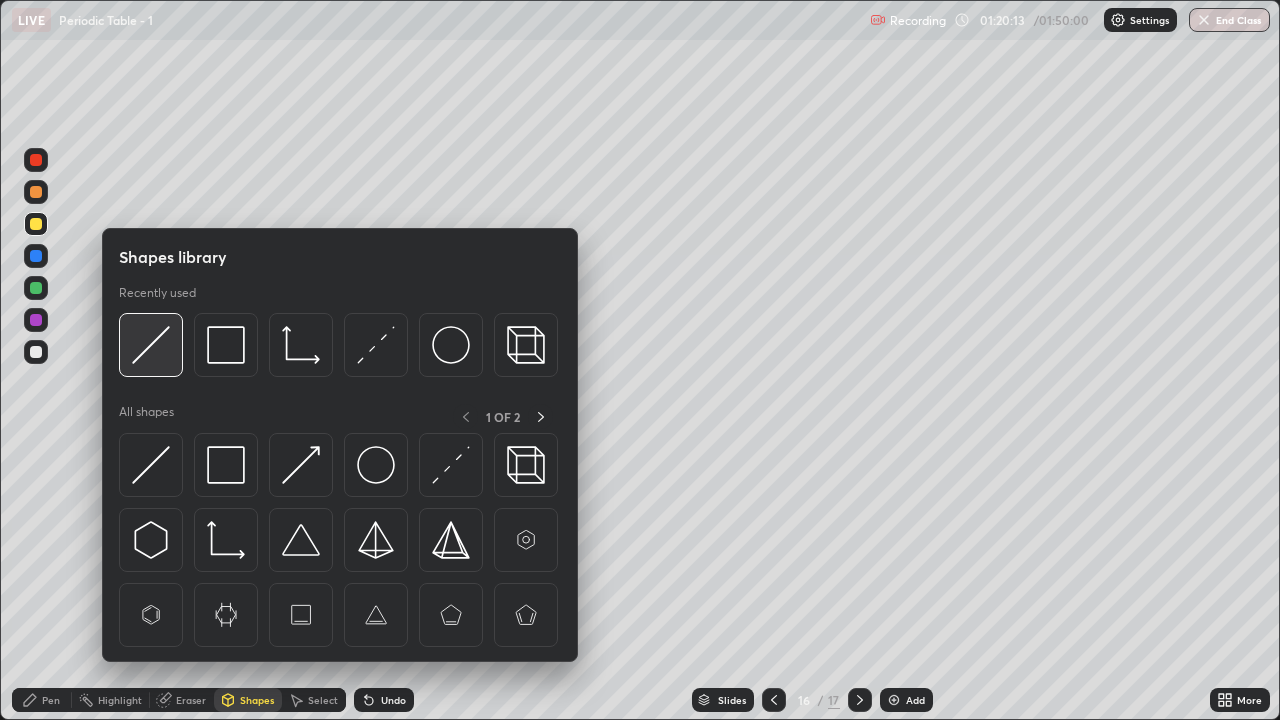 click at bounding box center (151, 345) 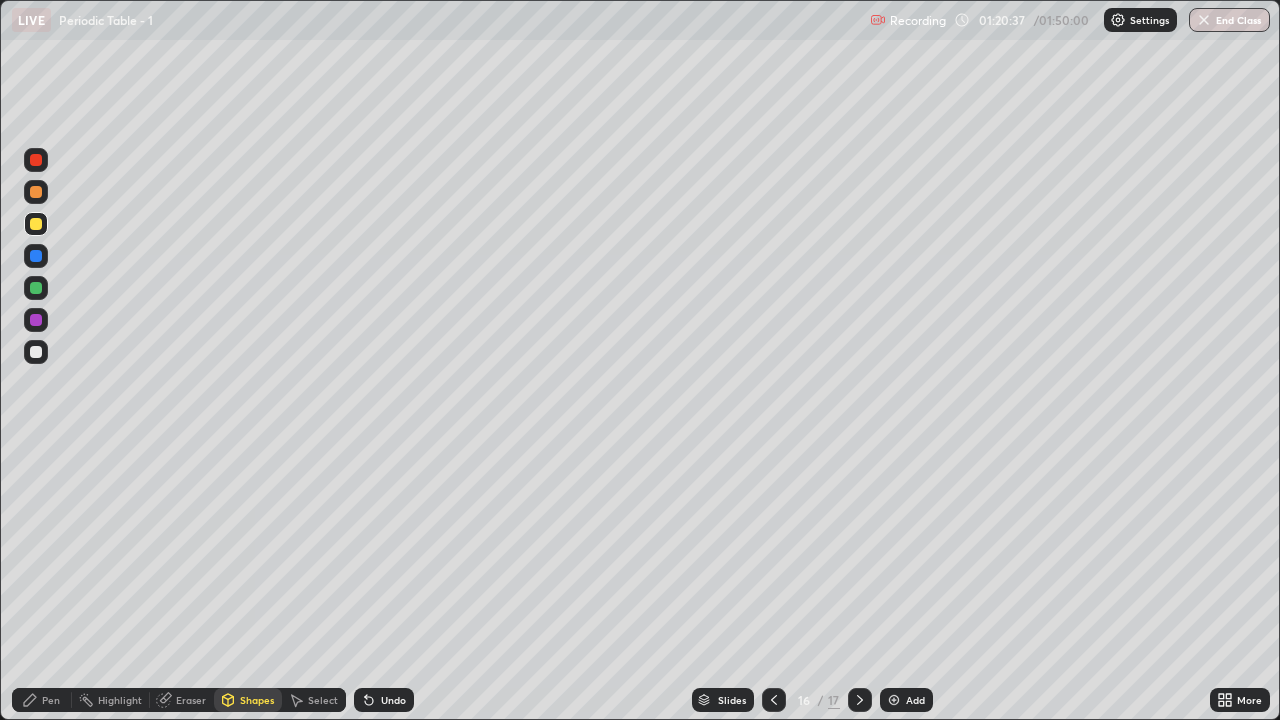 click on "Undo" at bounding box center (393, 700) 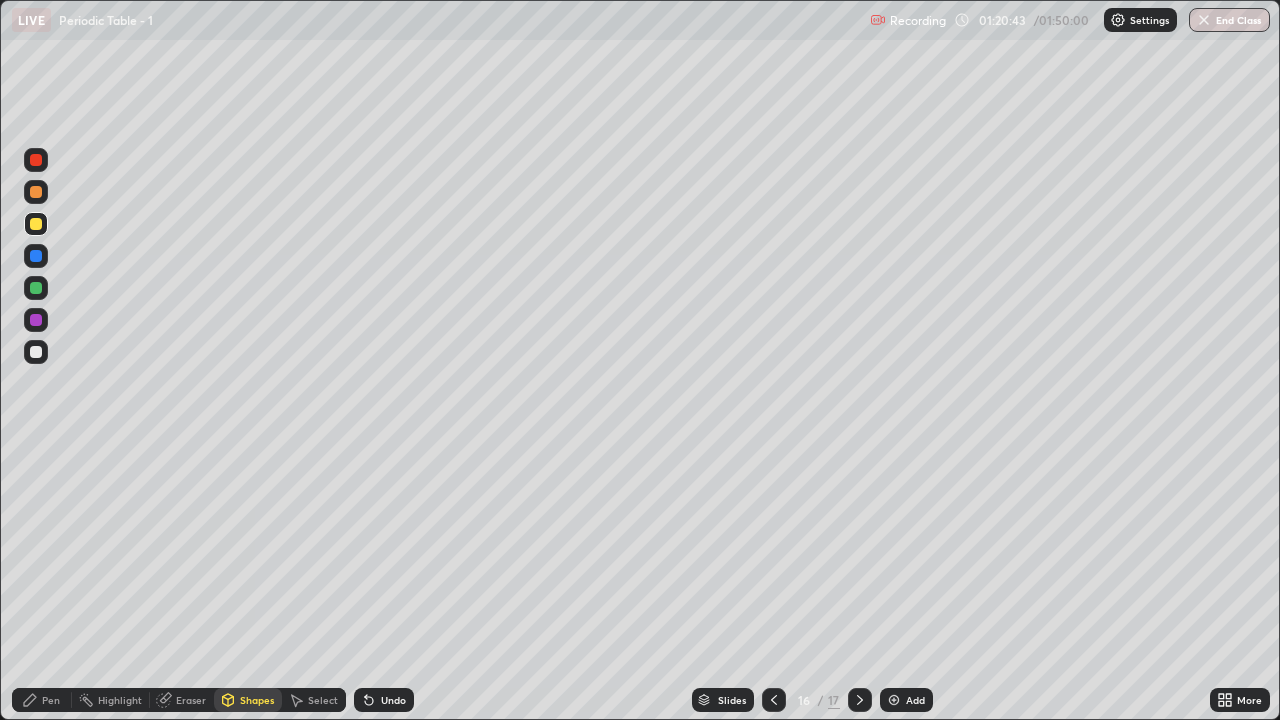 click on "Pen" at bounding box center [42, 700] 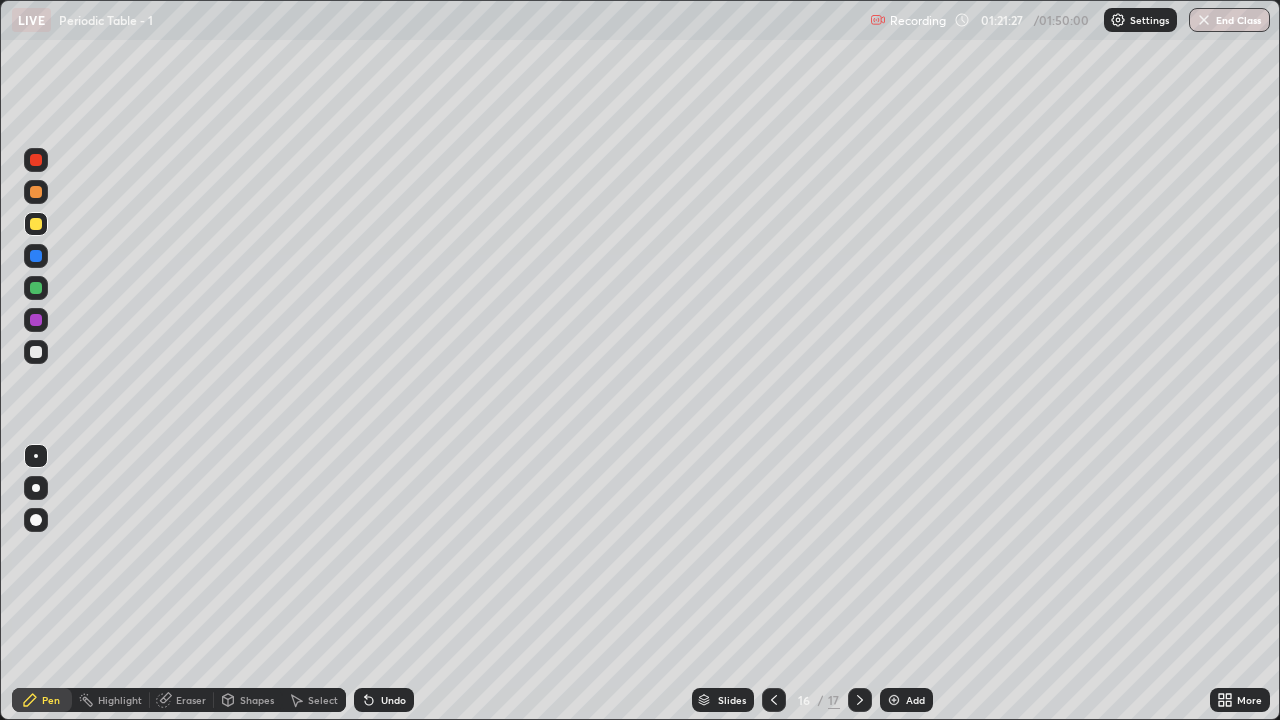 click 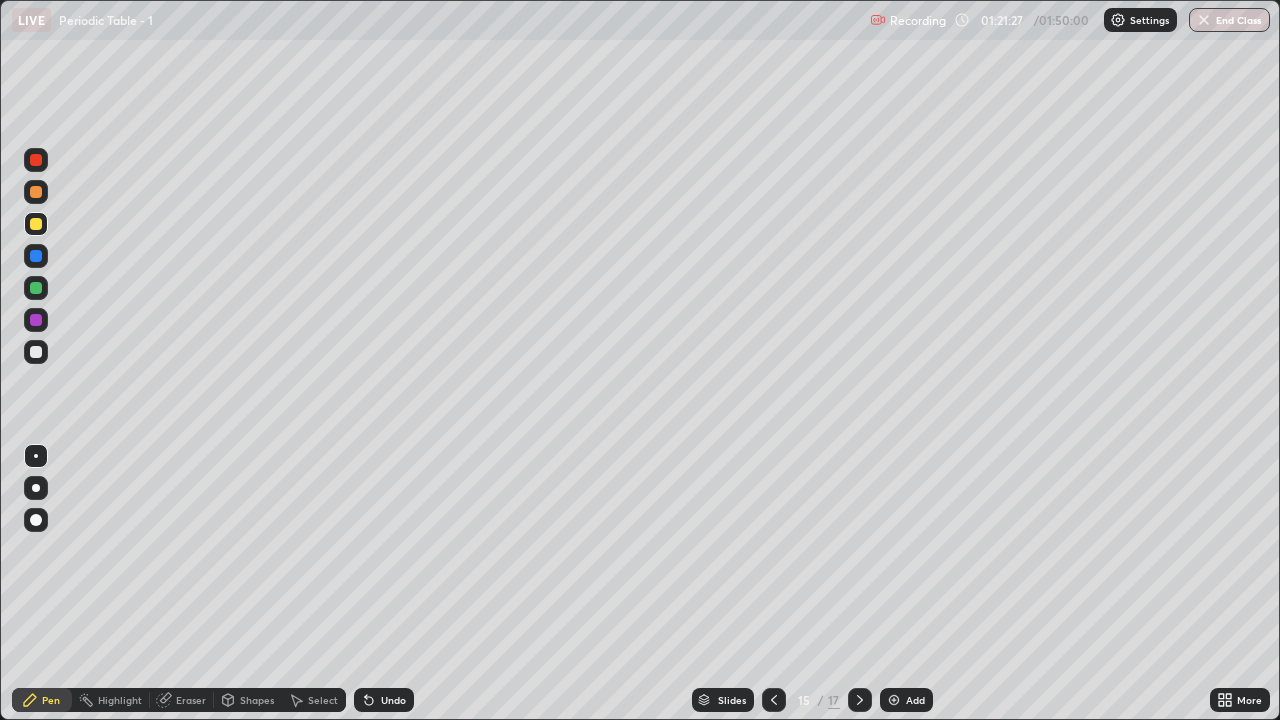 click 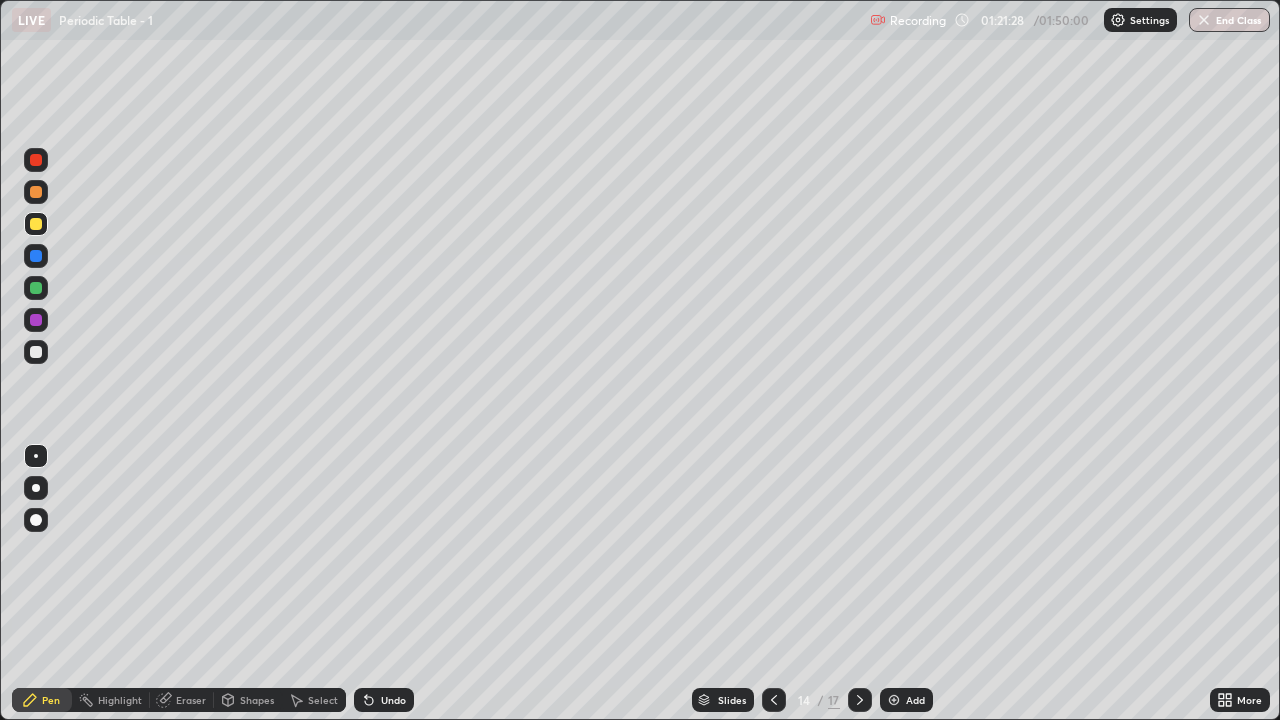 click 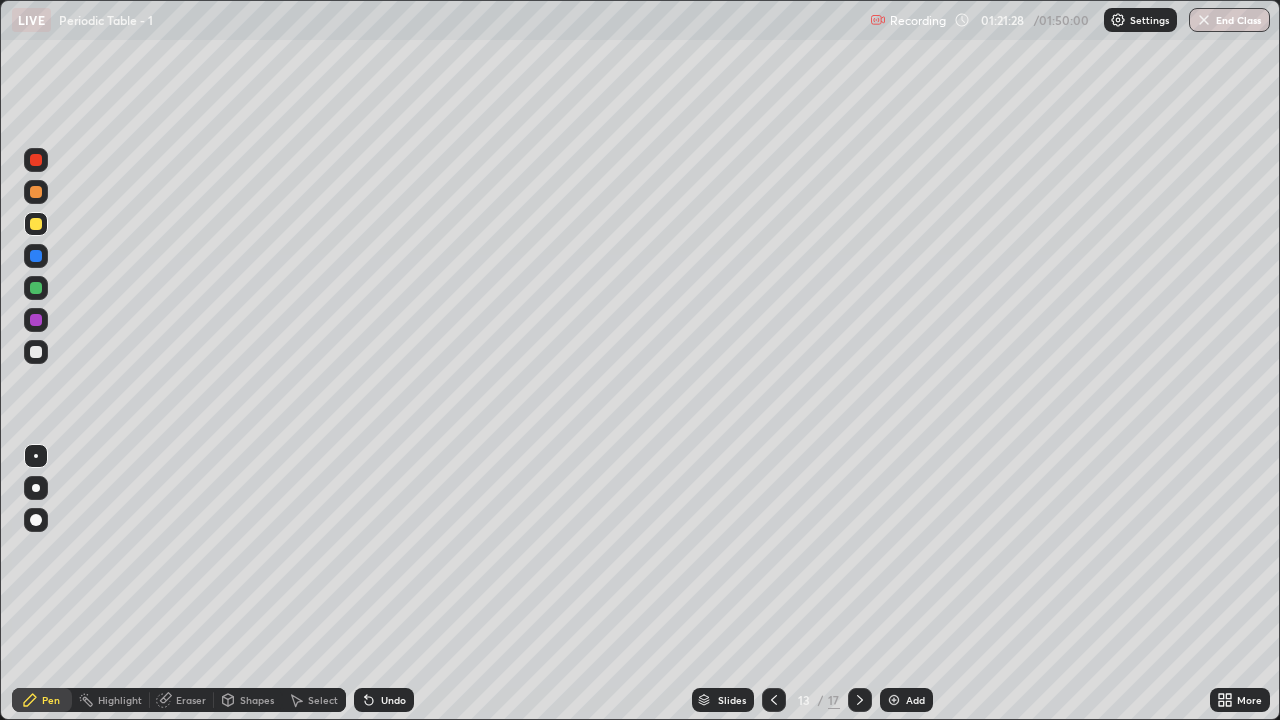click 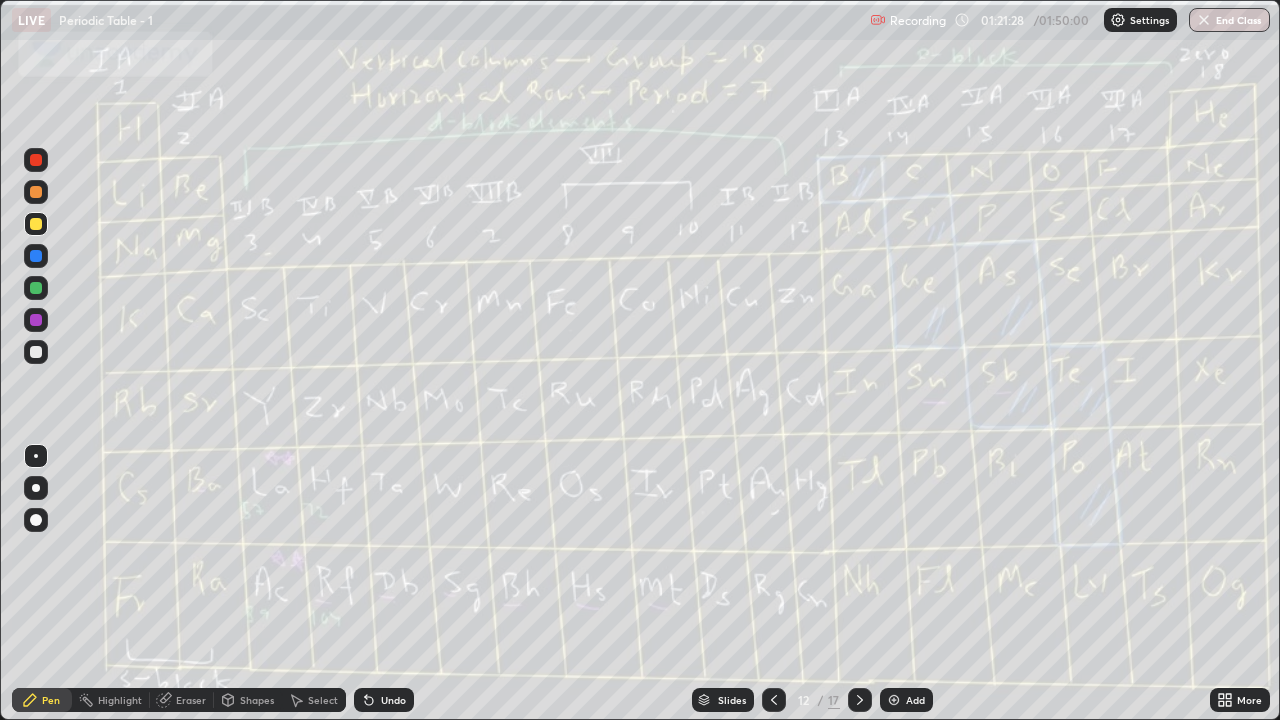 click 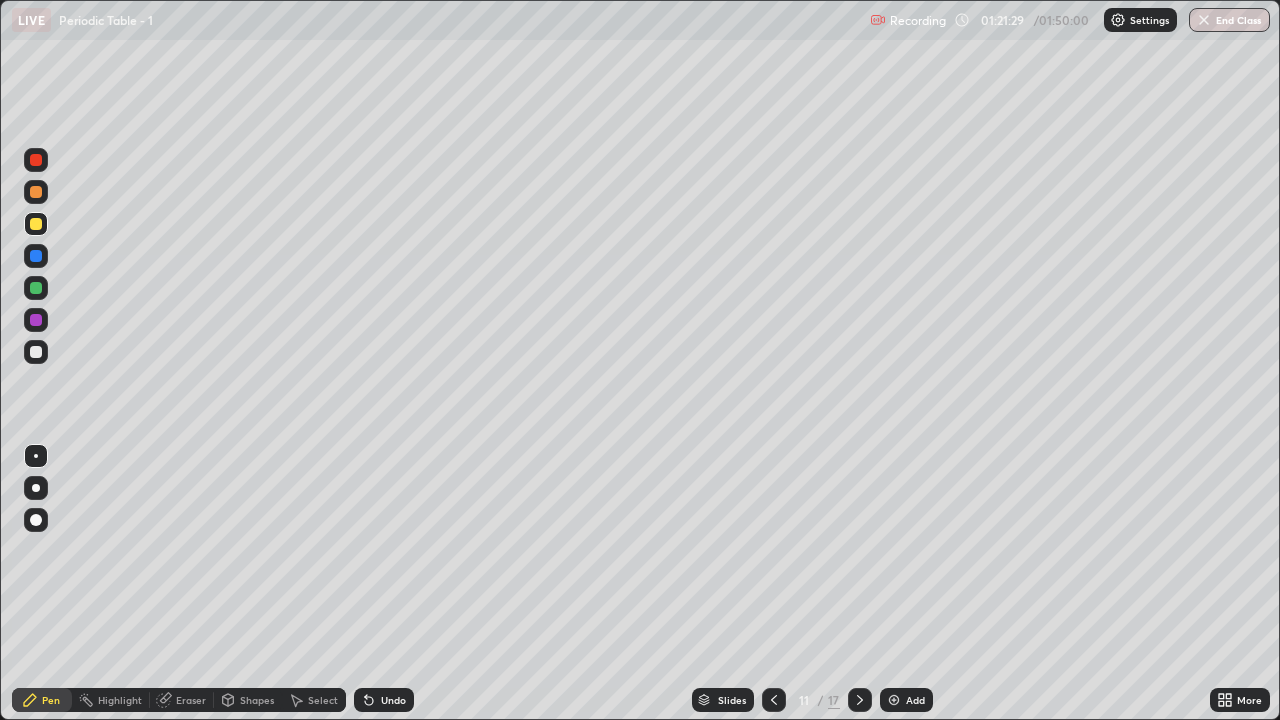click 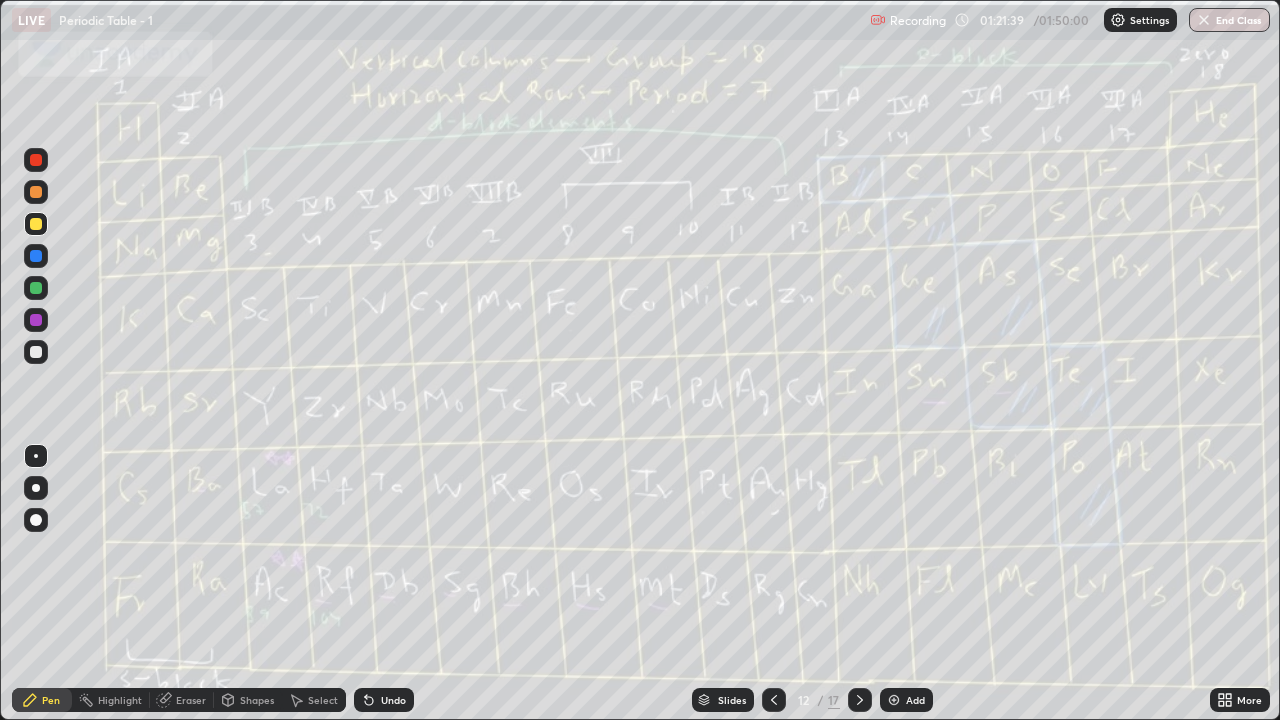 click at bounding box center (860, 700) 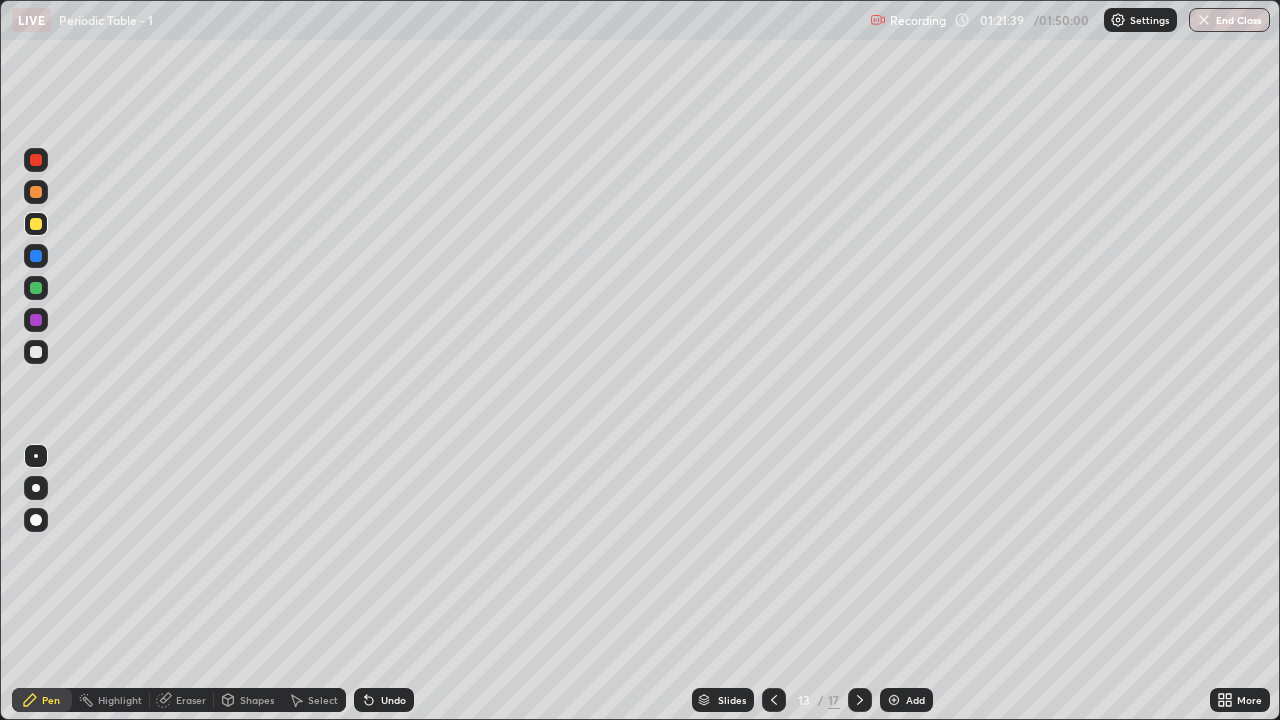 click 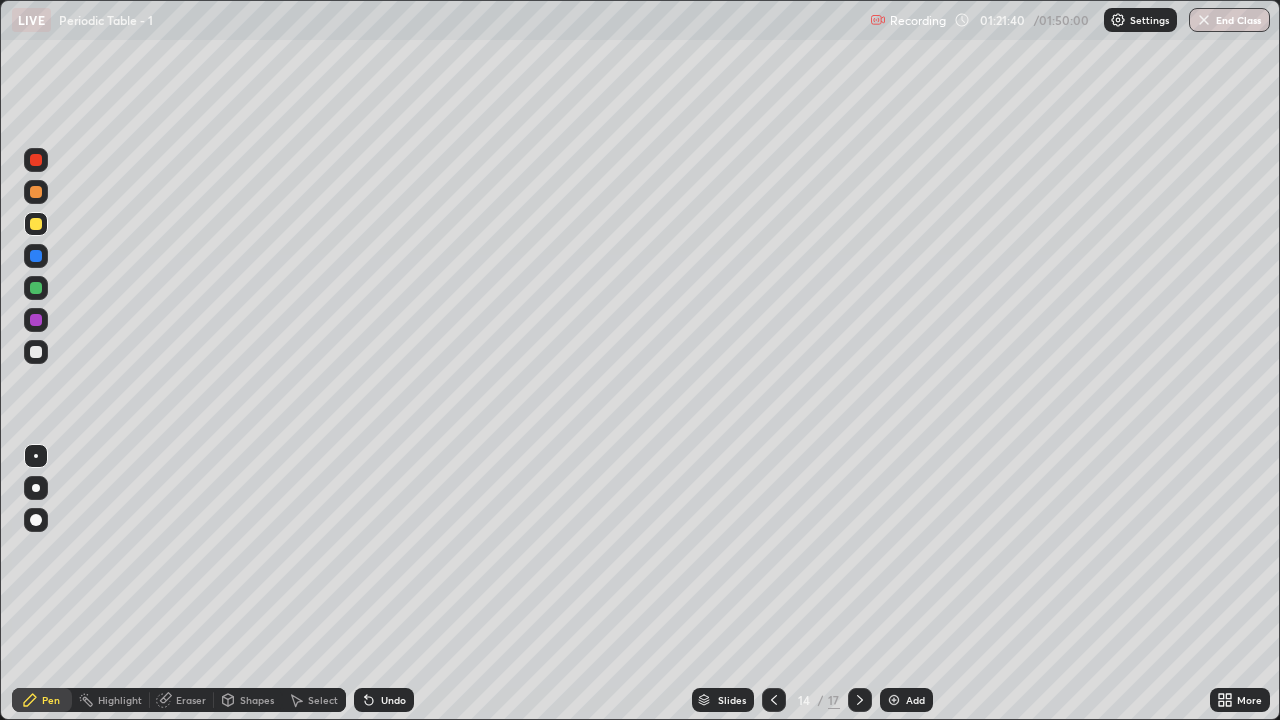 click 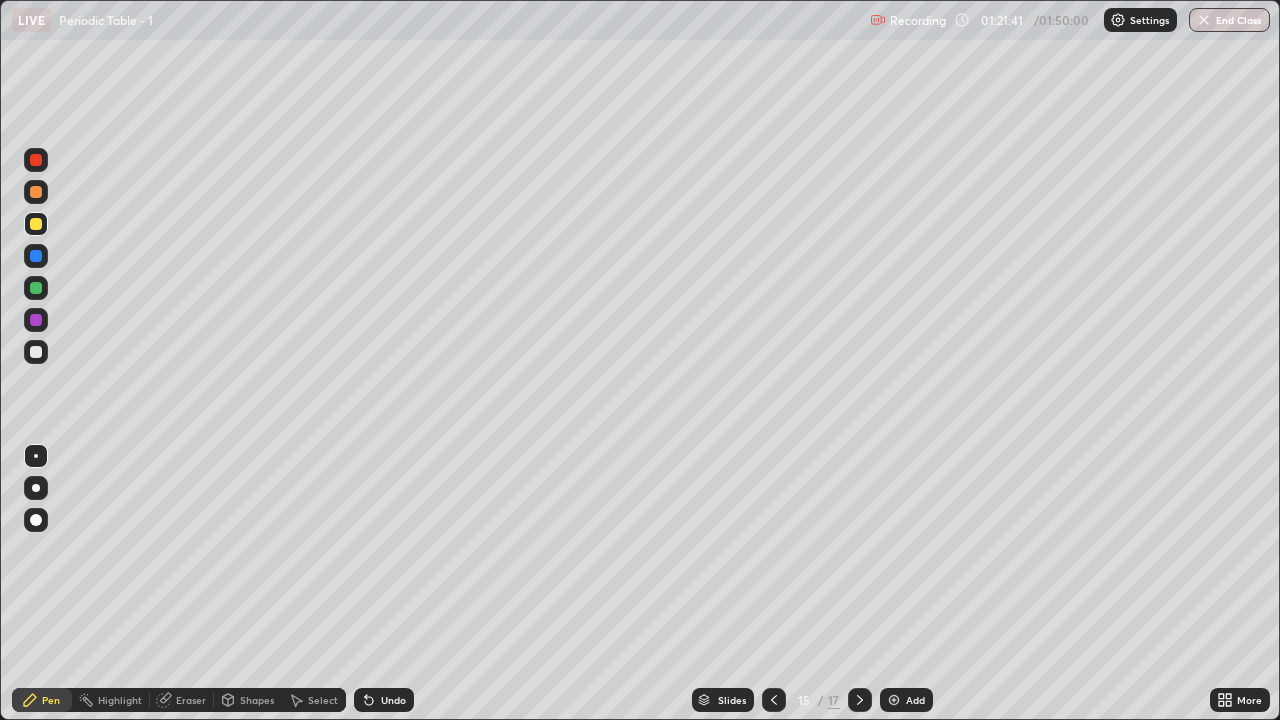 click 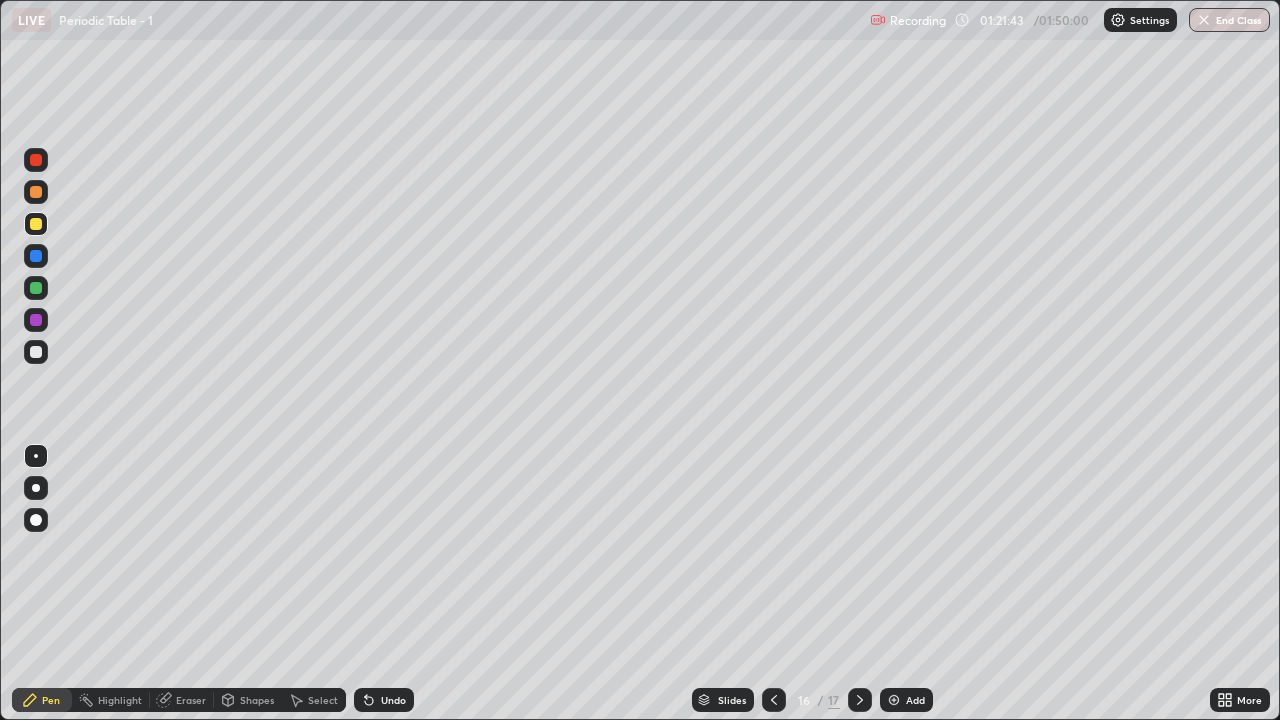click on "Eraser" at bounding box center (191, 700) 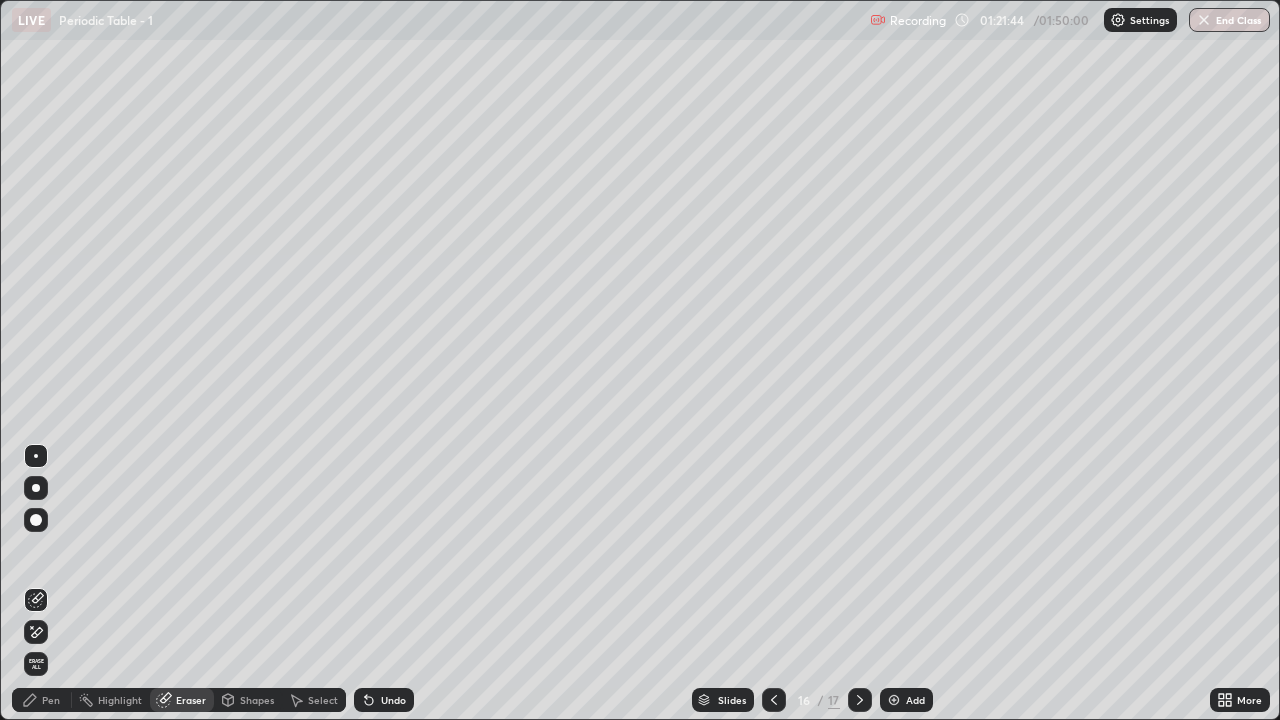 click on "Shapes" at bounding box center (257, 700) 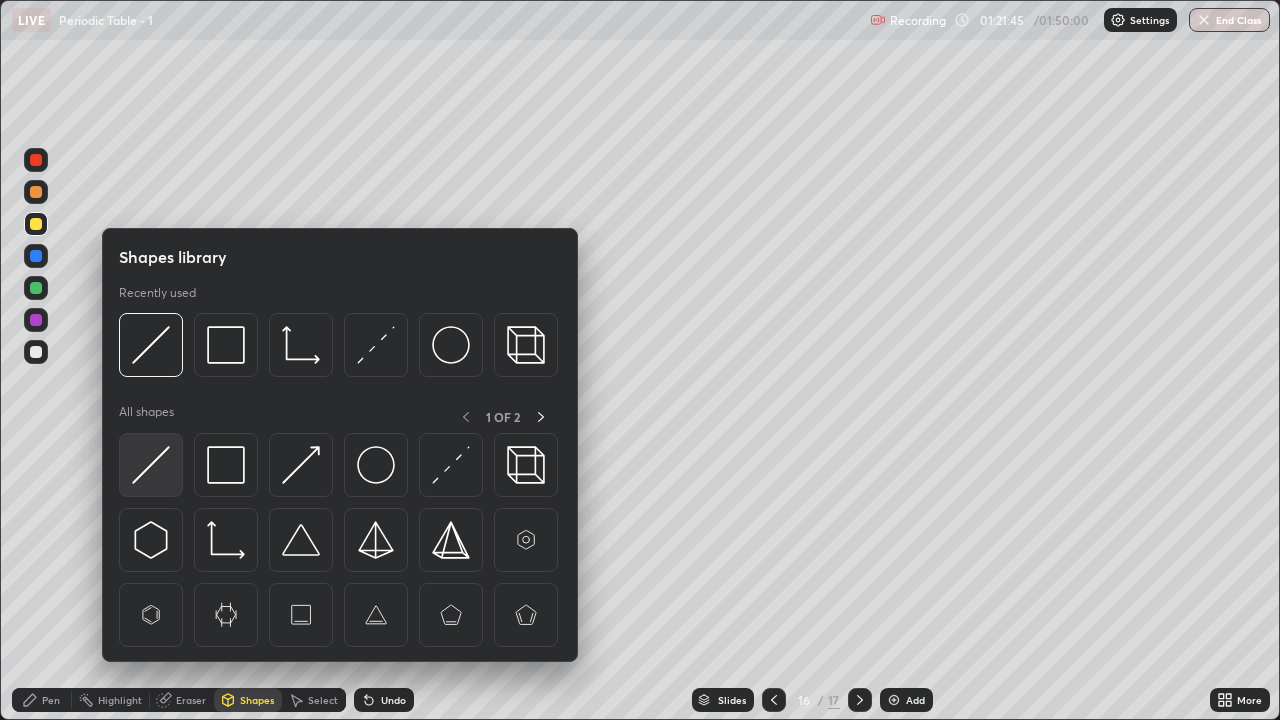 click at bounding box center [151, 465] 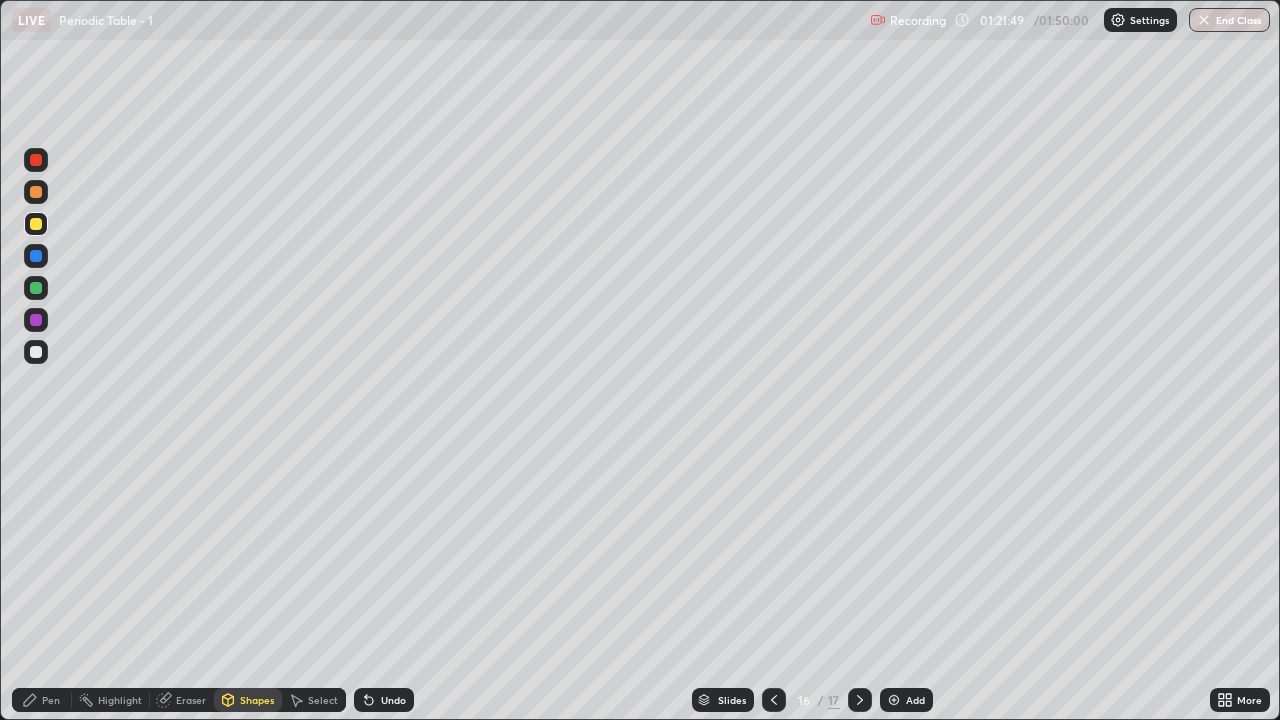 click on "Undo" at bounding box center (393, 700) 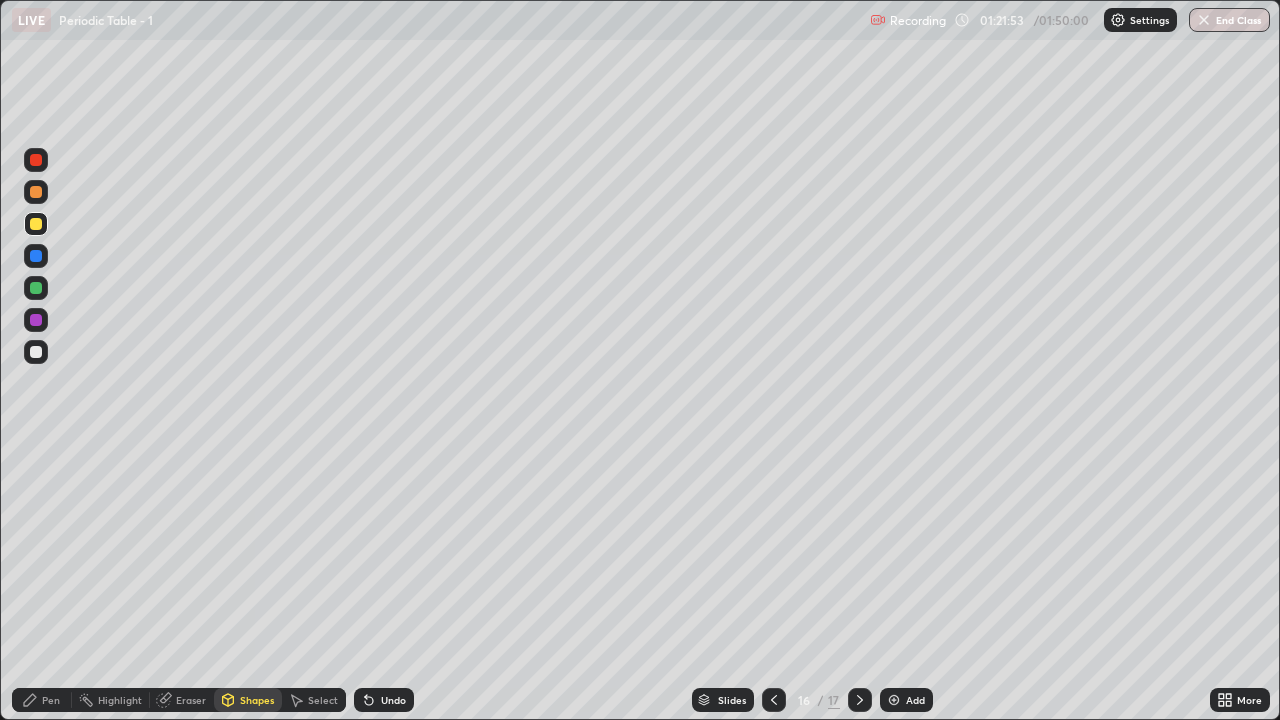 click on "Pen" at bounding box center [51, 700] 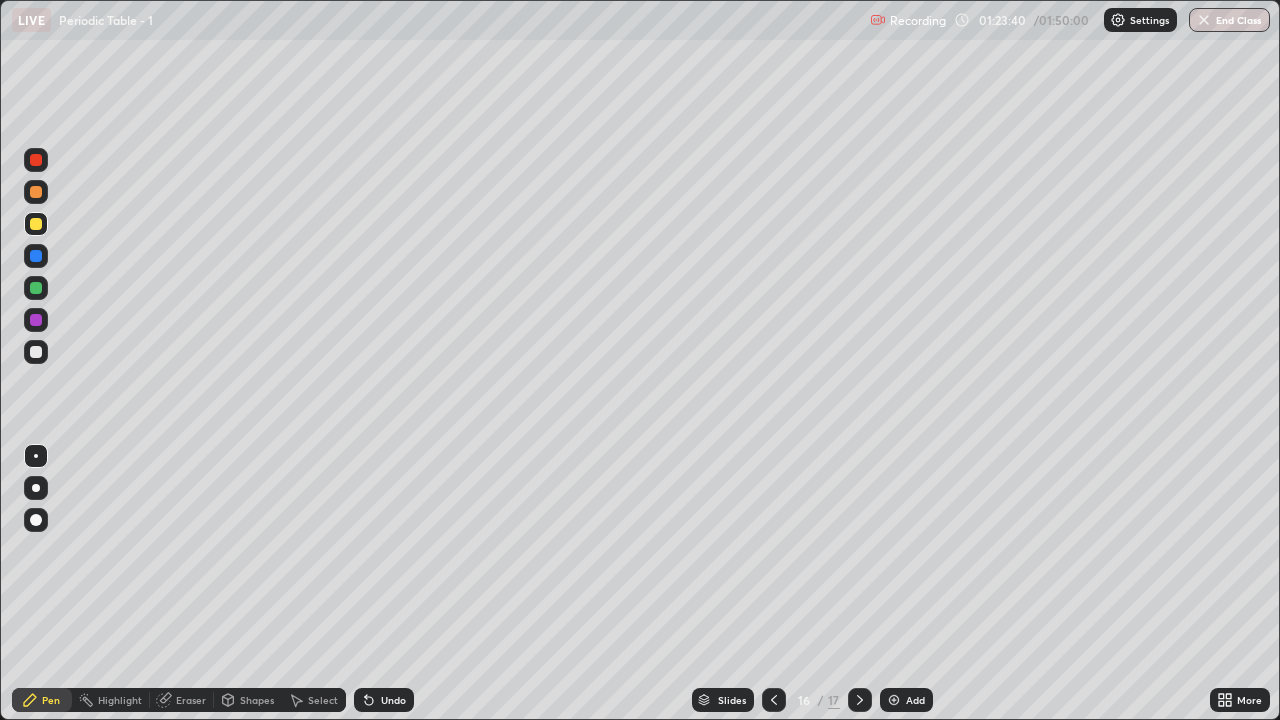 click 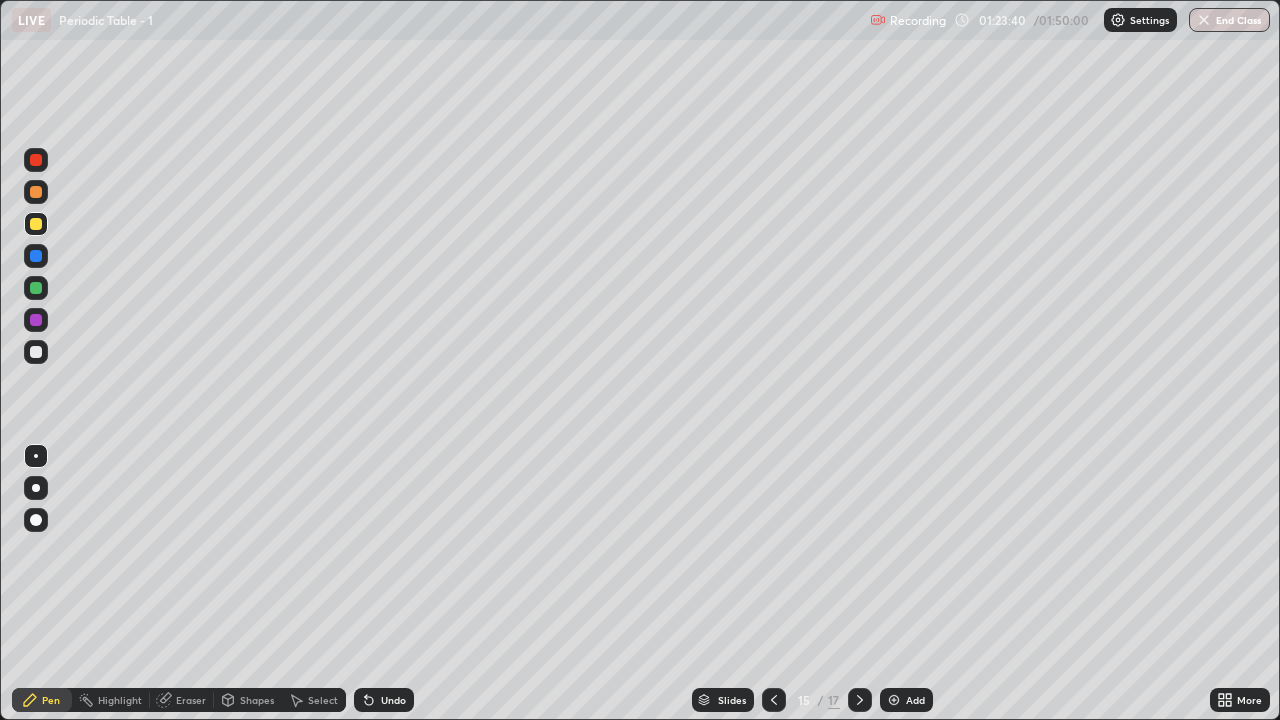 click at bounding box center [774, 700] 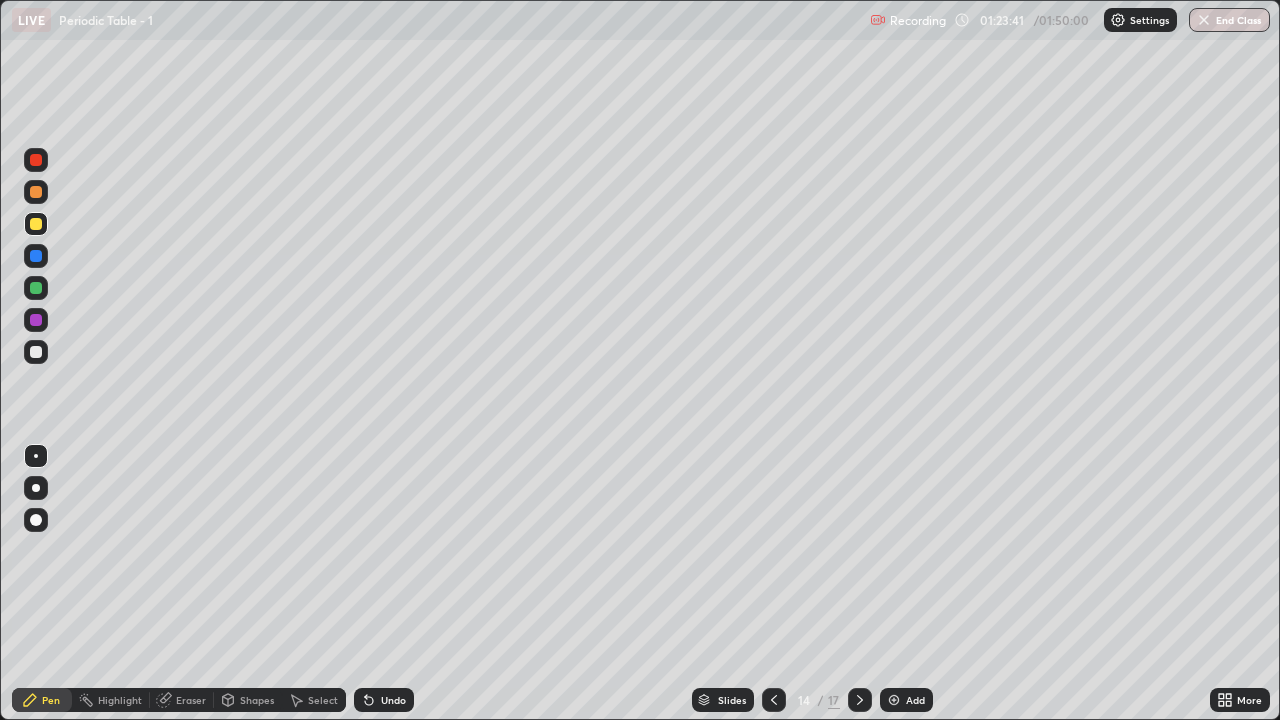 click 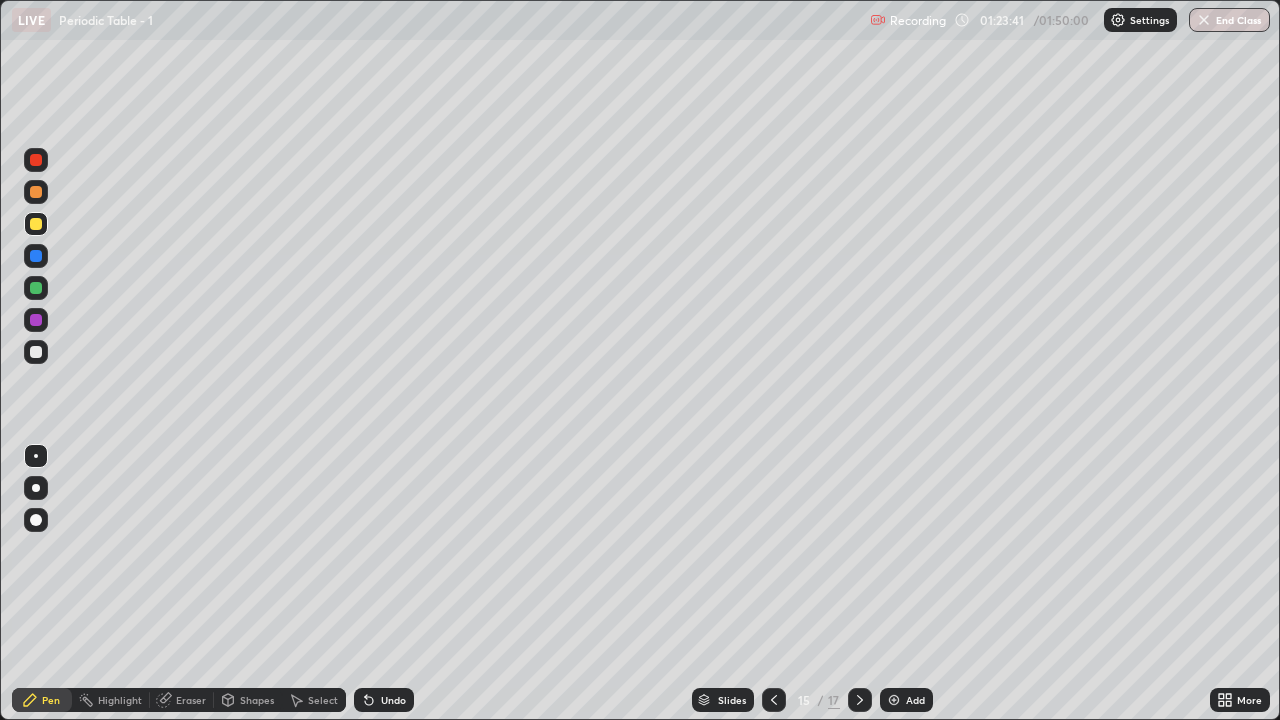 click 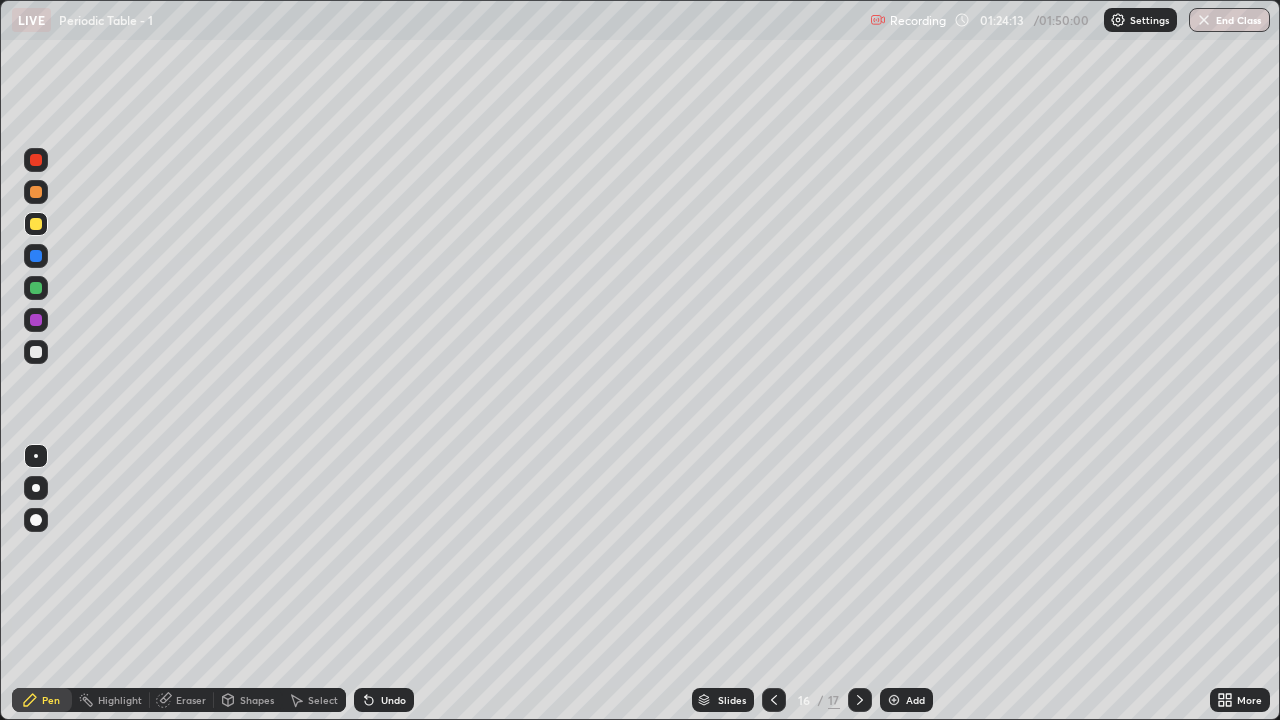 click at bounding box center [774, 700] 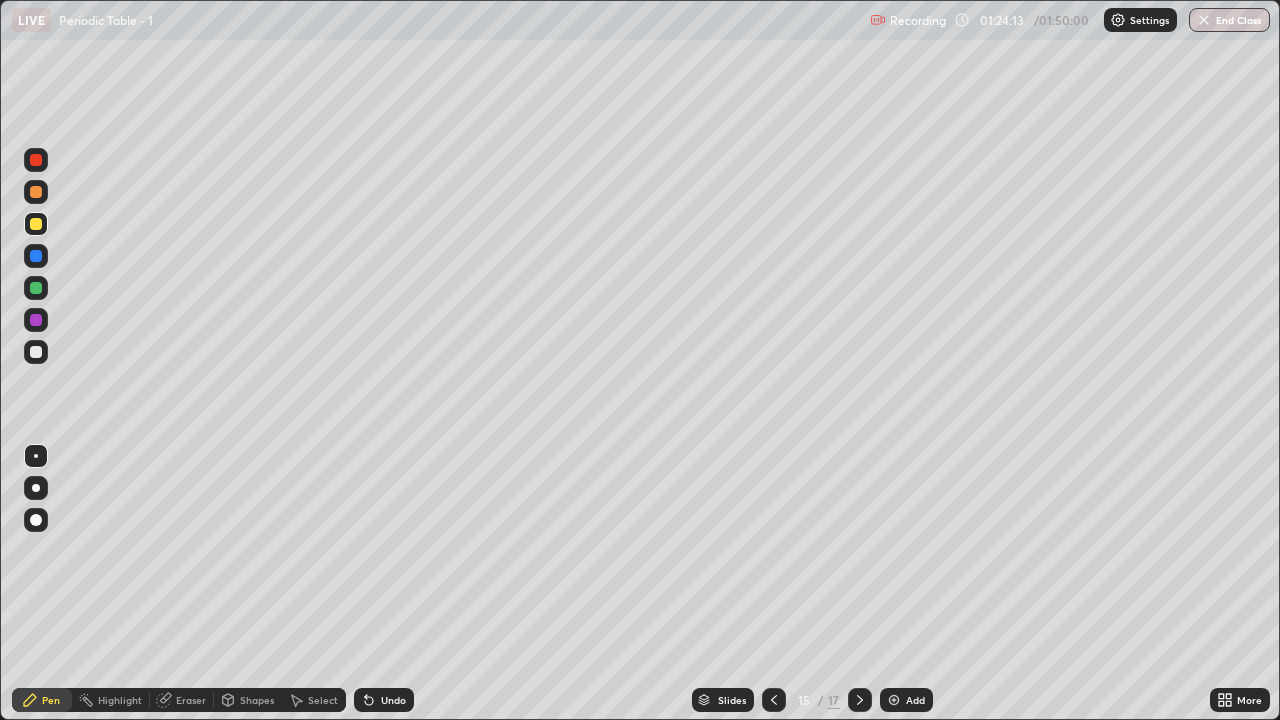 click 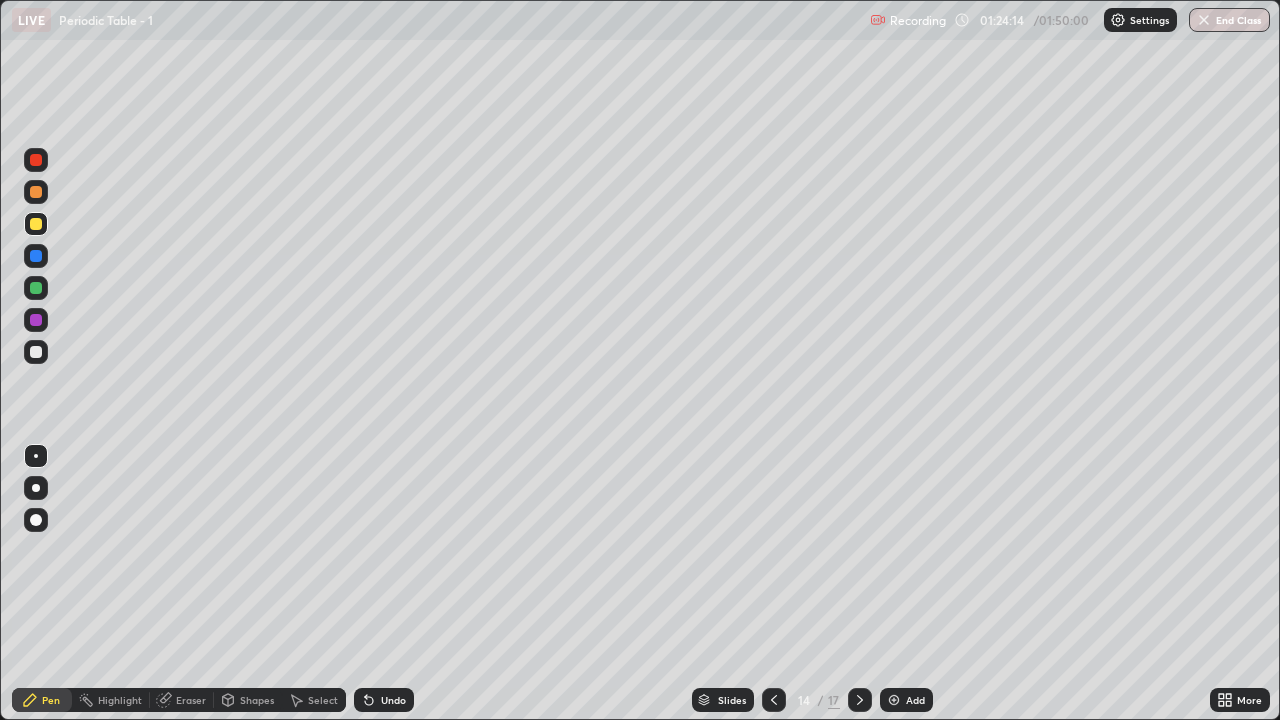 click 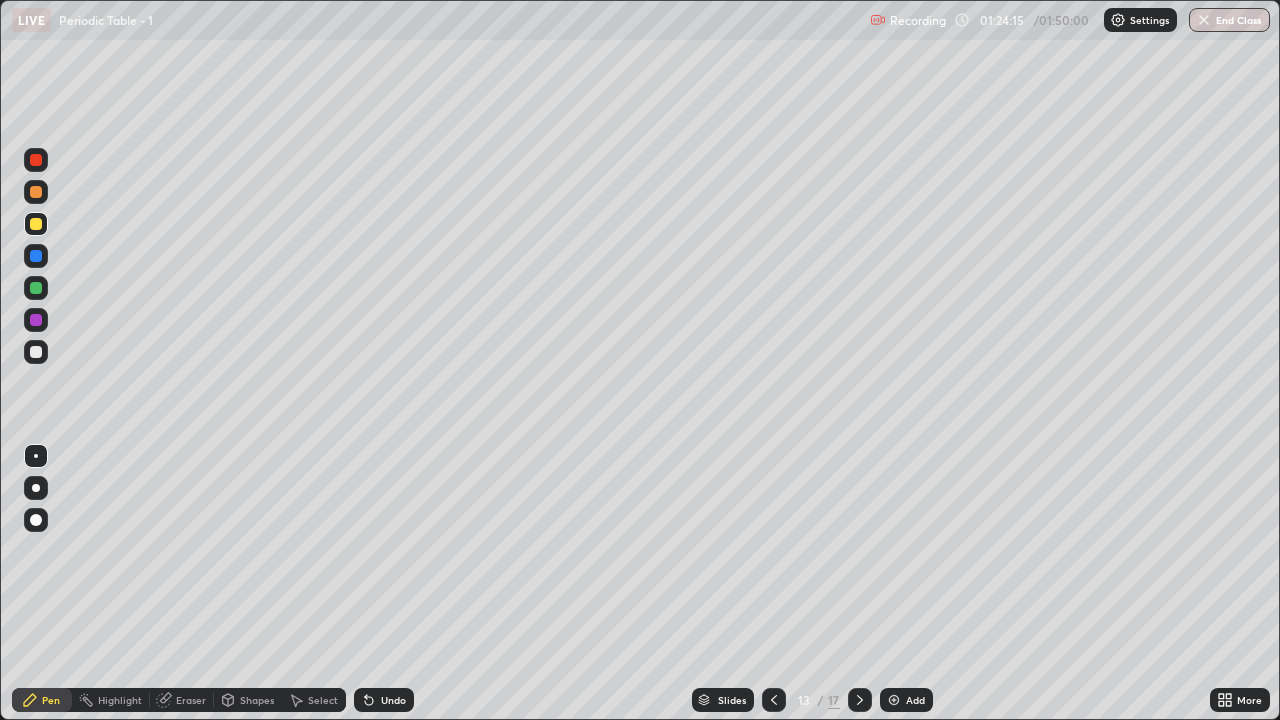 click at bounding box center [774, 700] 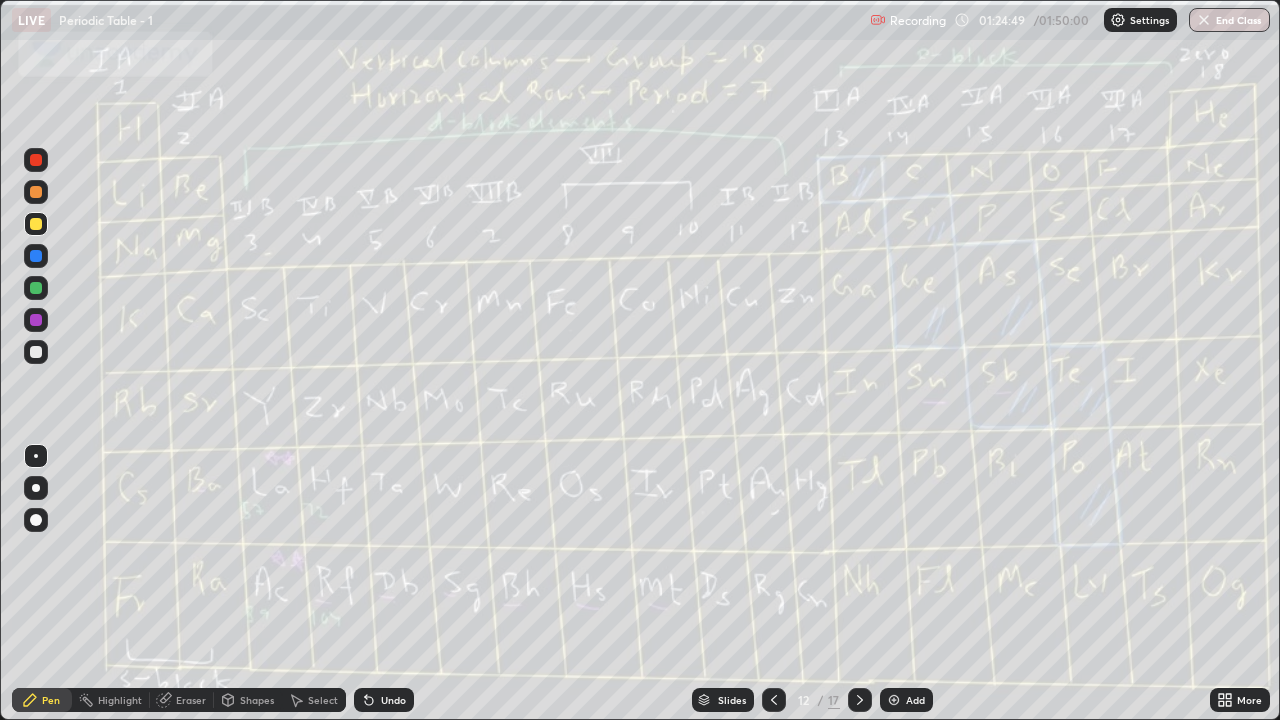 click 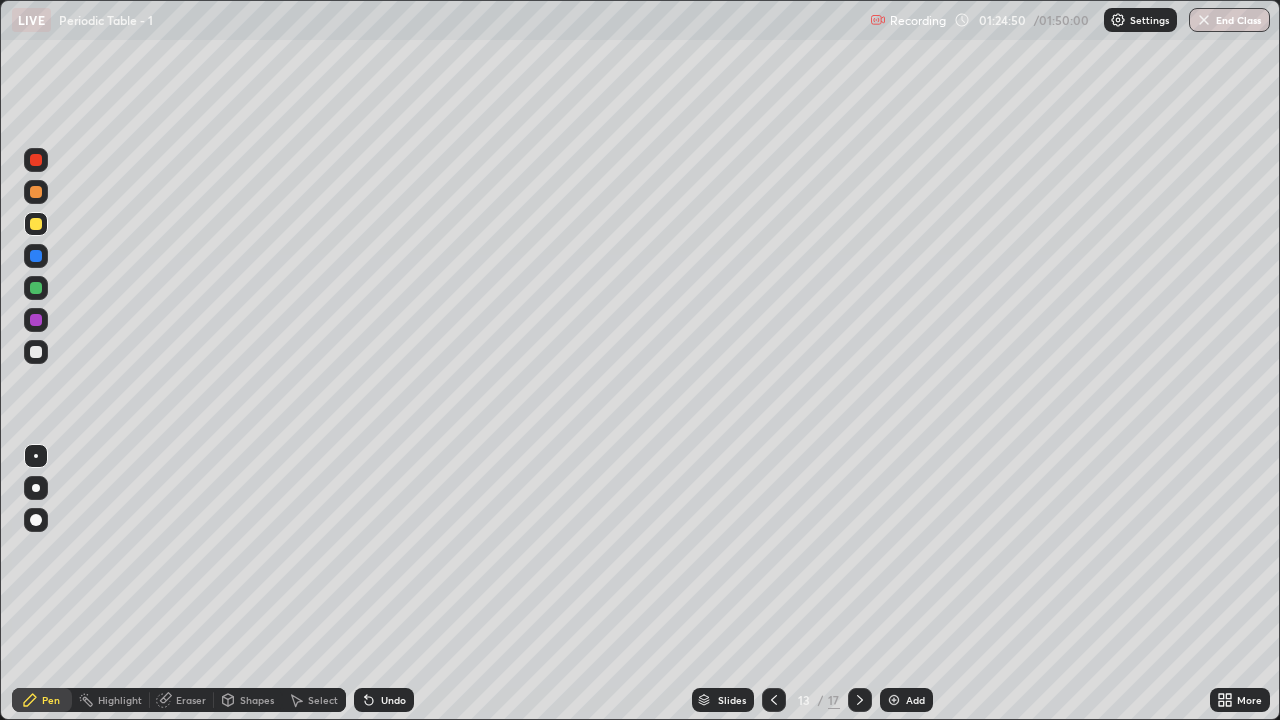 click at bounding box center (860, 700) 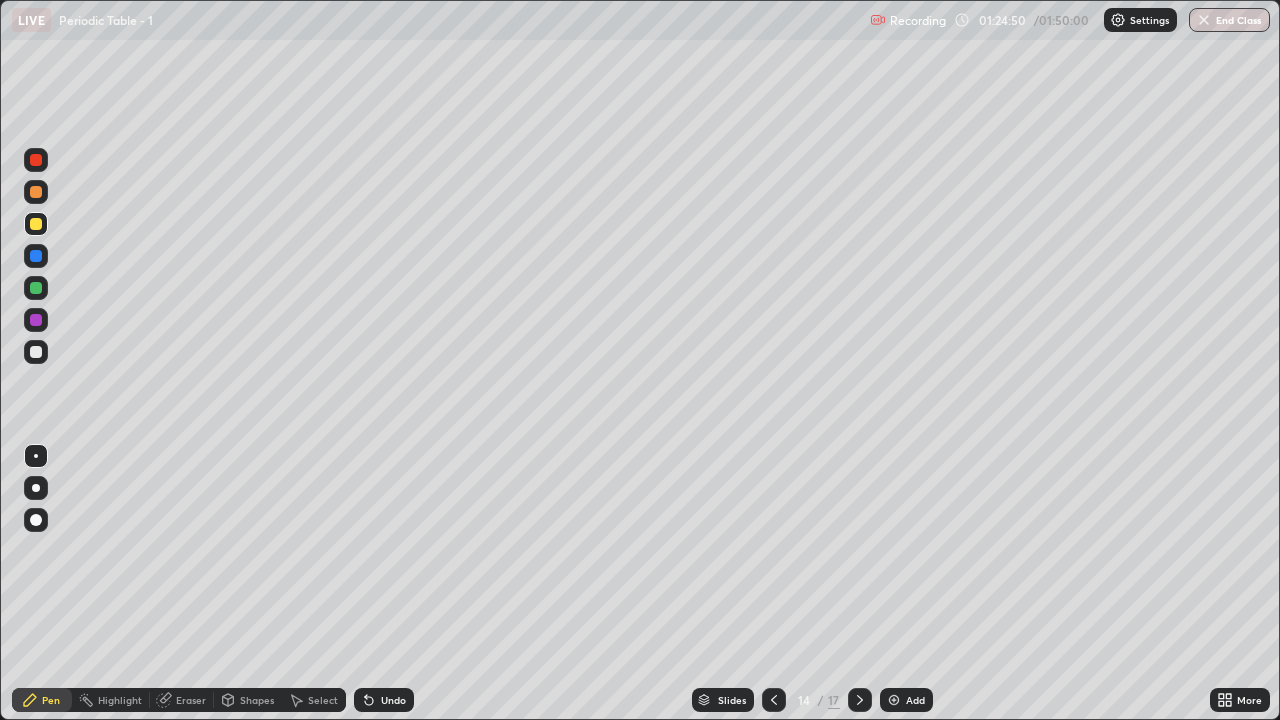 click at bounding box center [860, 700] 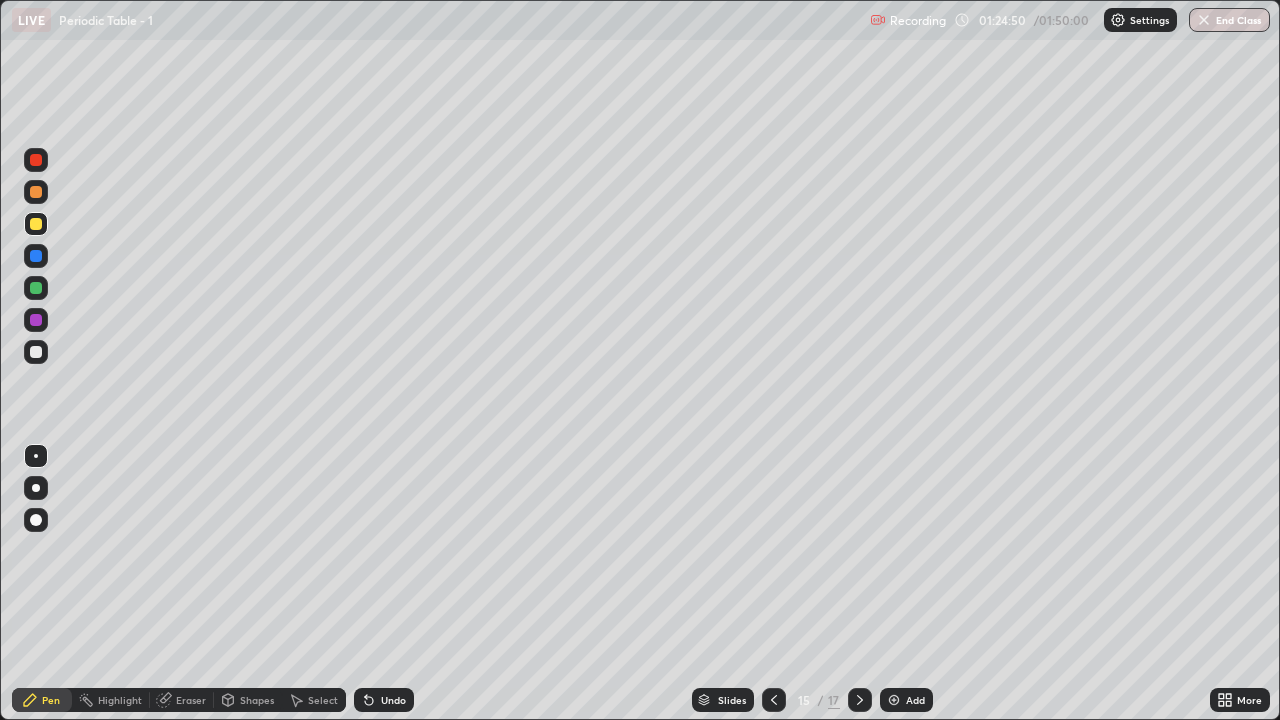 click at bounding box center [860, 700] 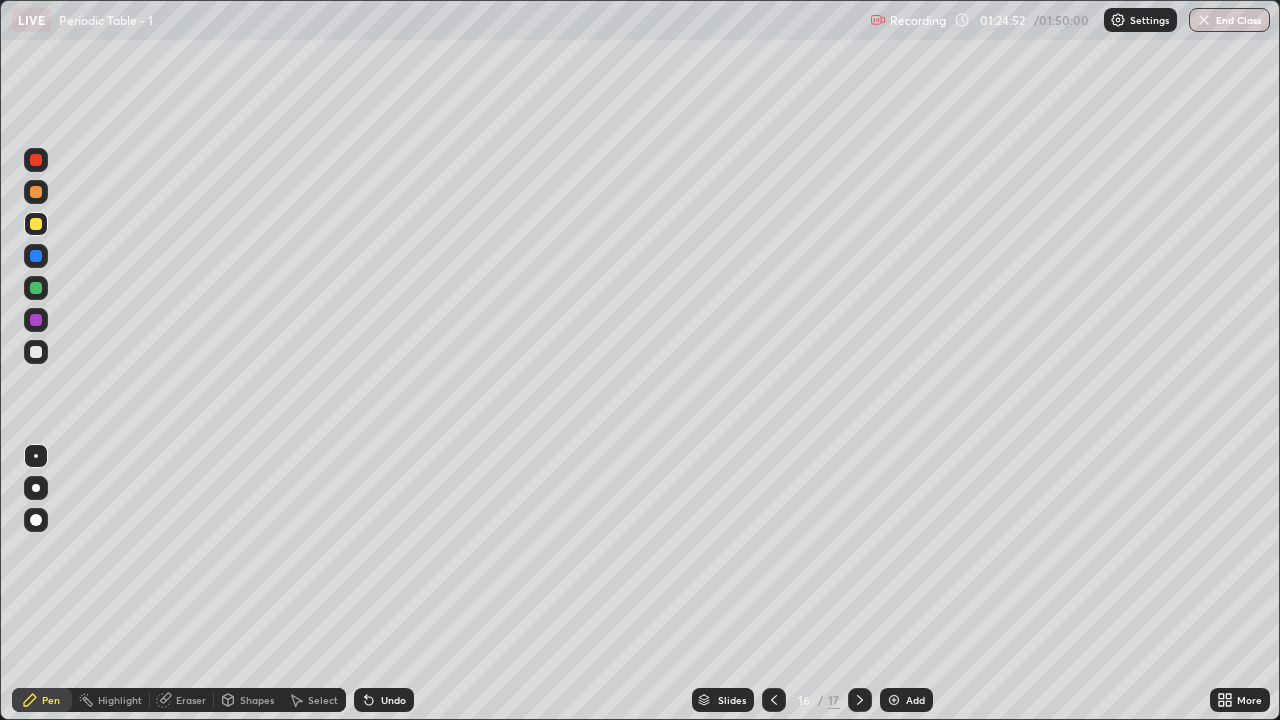 click at bounding box center (860, 700) 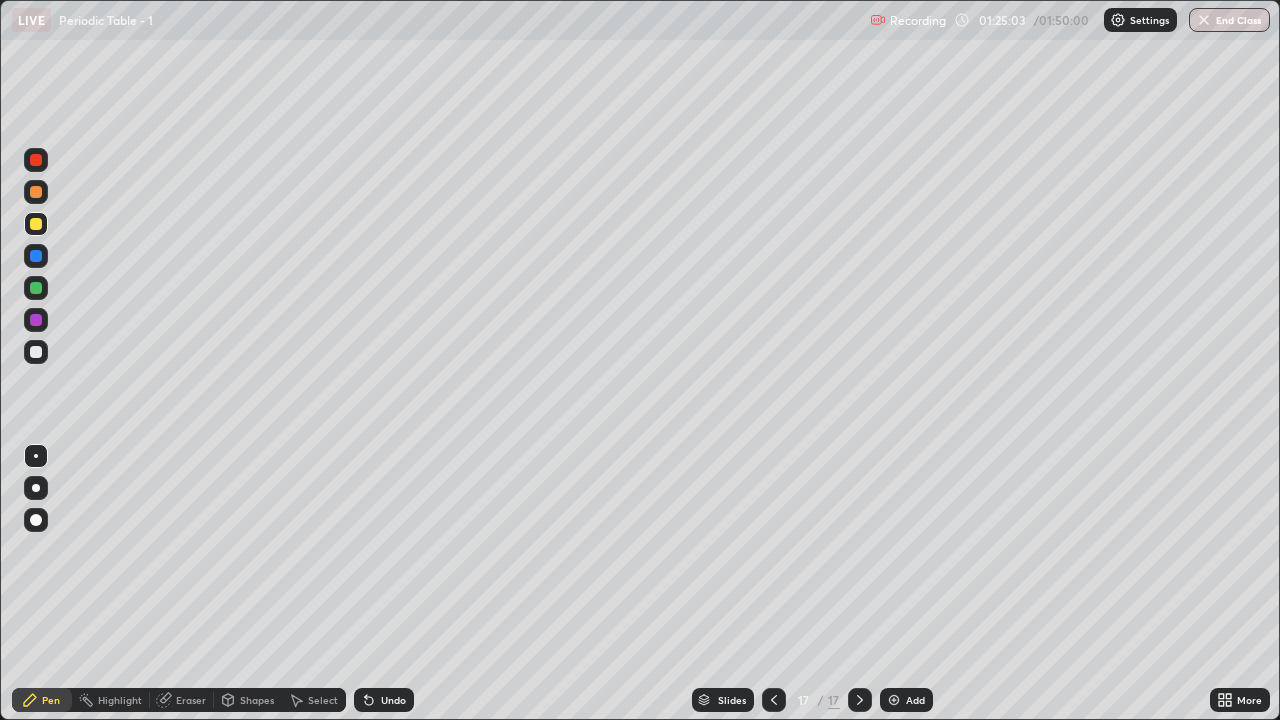 click on "Undo" at bounding box center [393, 700] 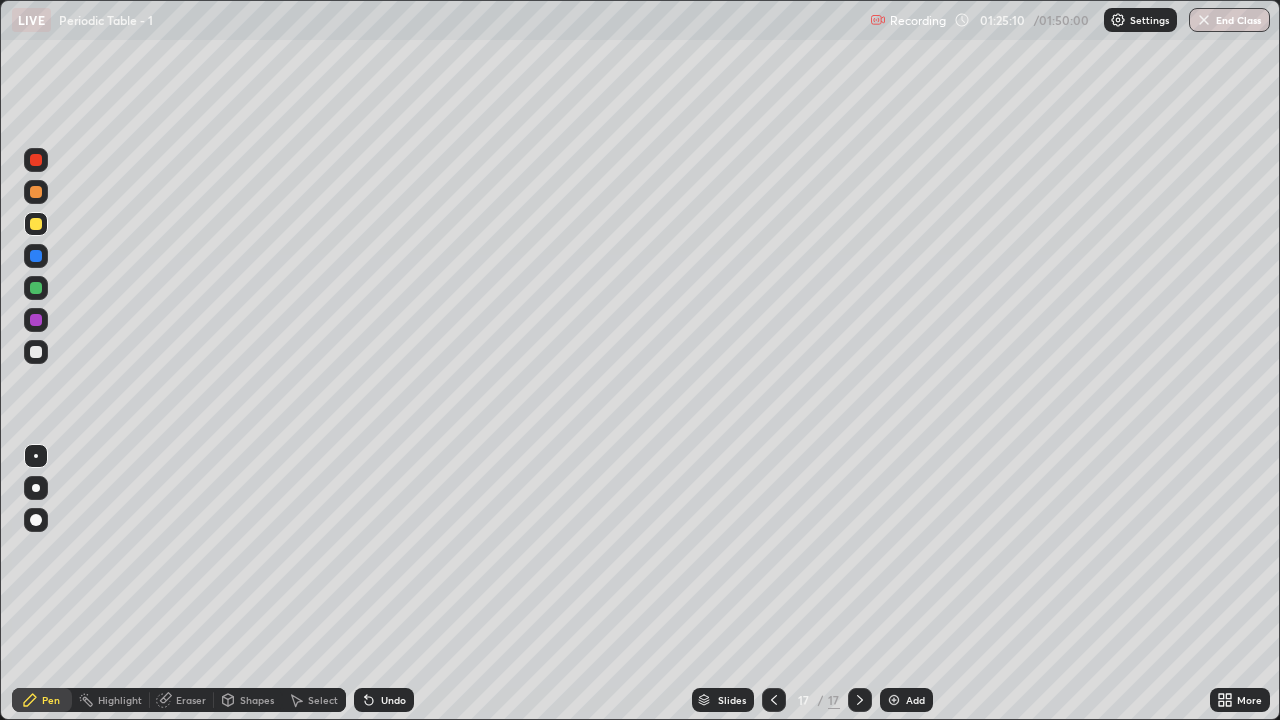click on "Undo" at bounding box center (393, 700) 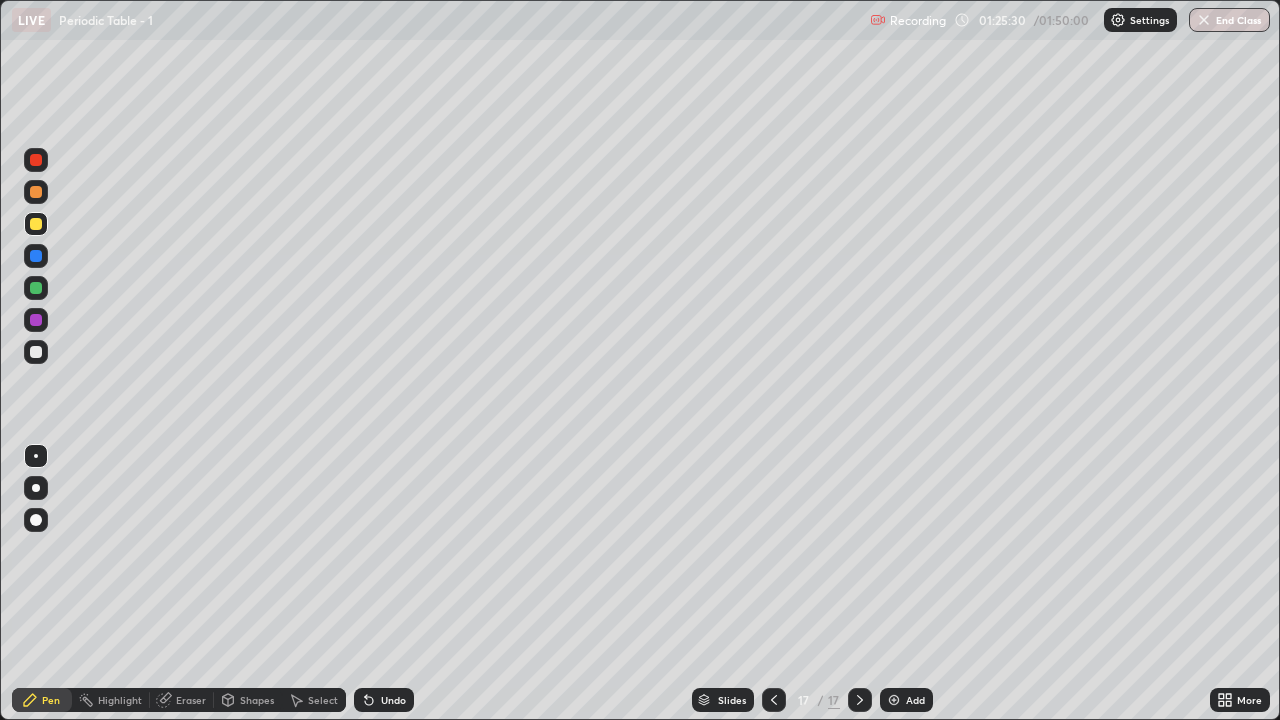 click 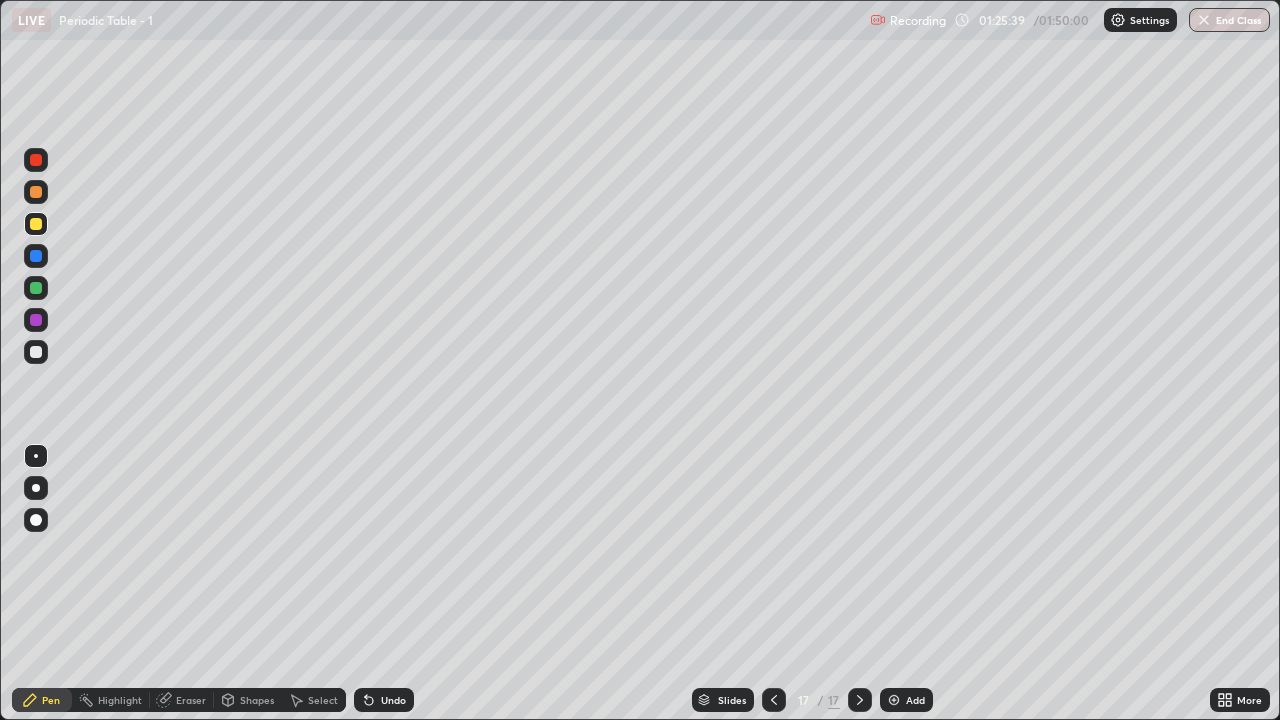 click on "Undo" at bounding box center (384, 700) 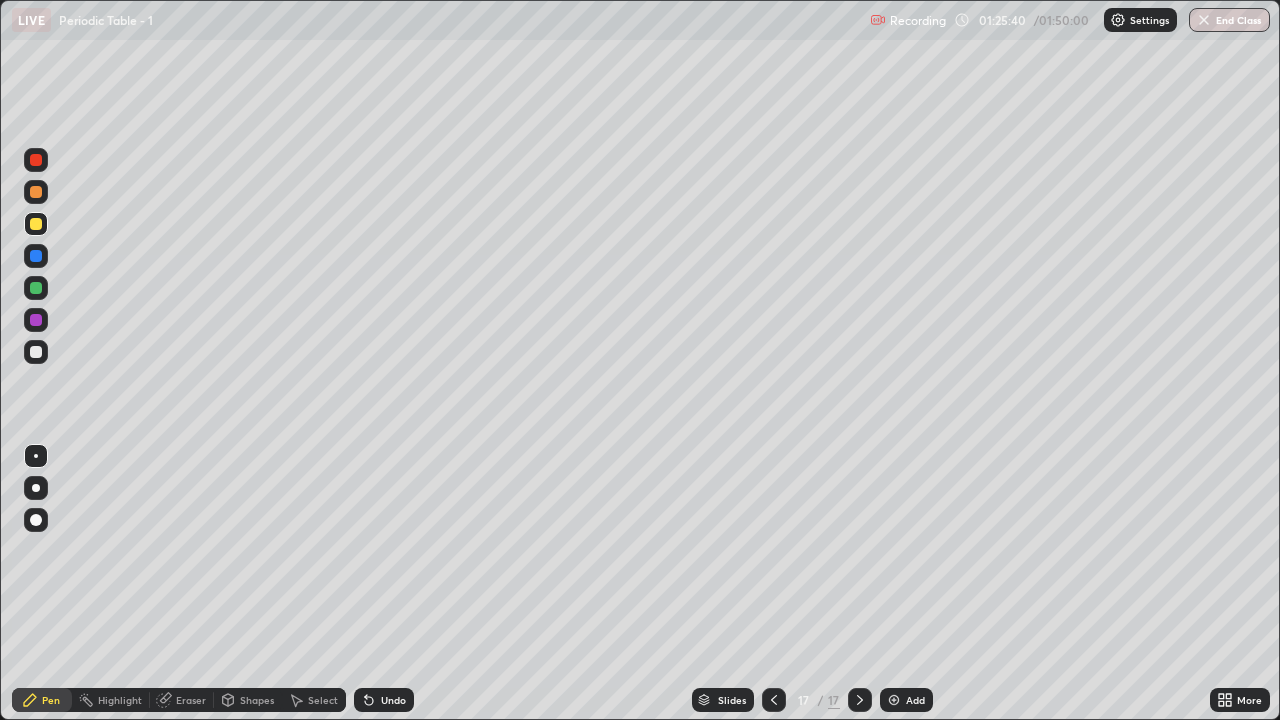 click on "Undo" at bounding box center [393, 700] 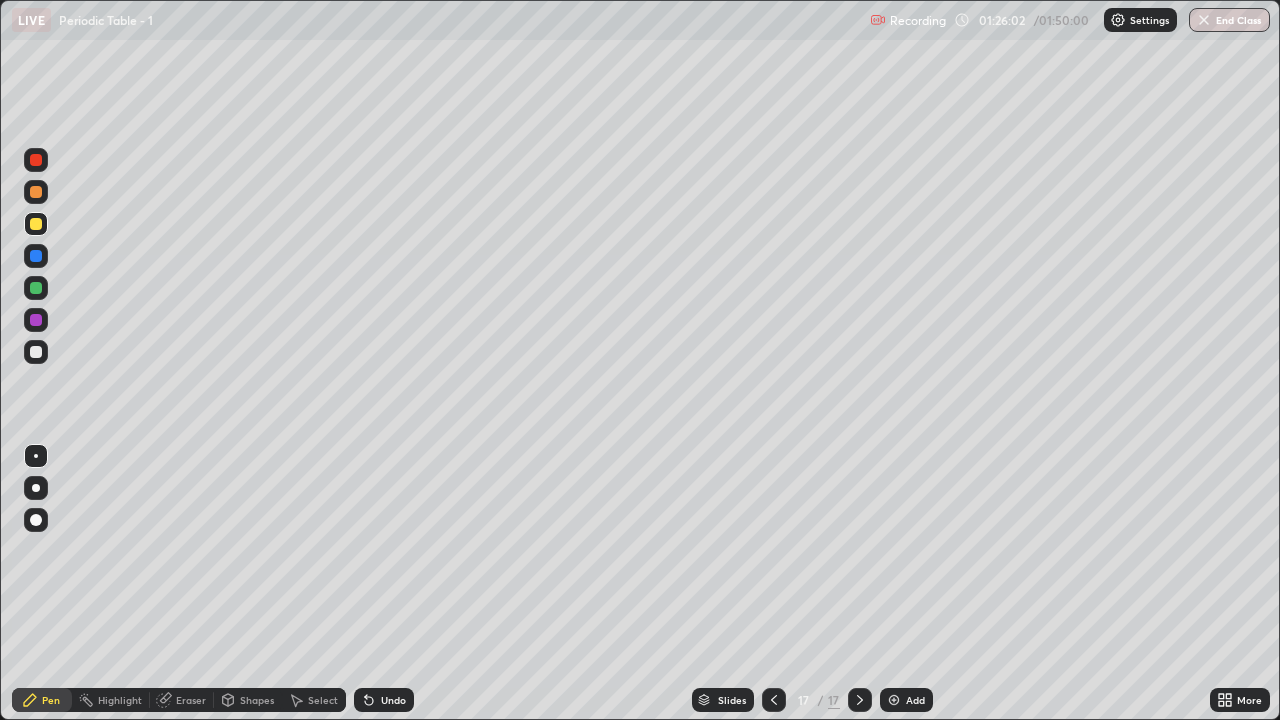 click on "Eraser" at bounding box center (182, 700) 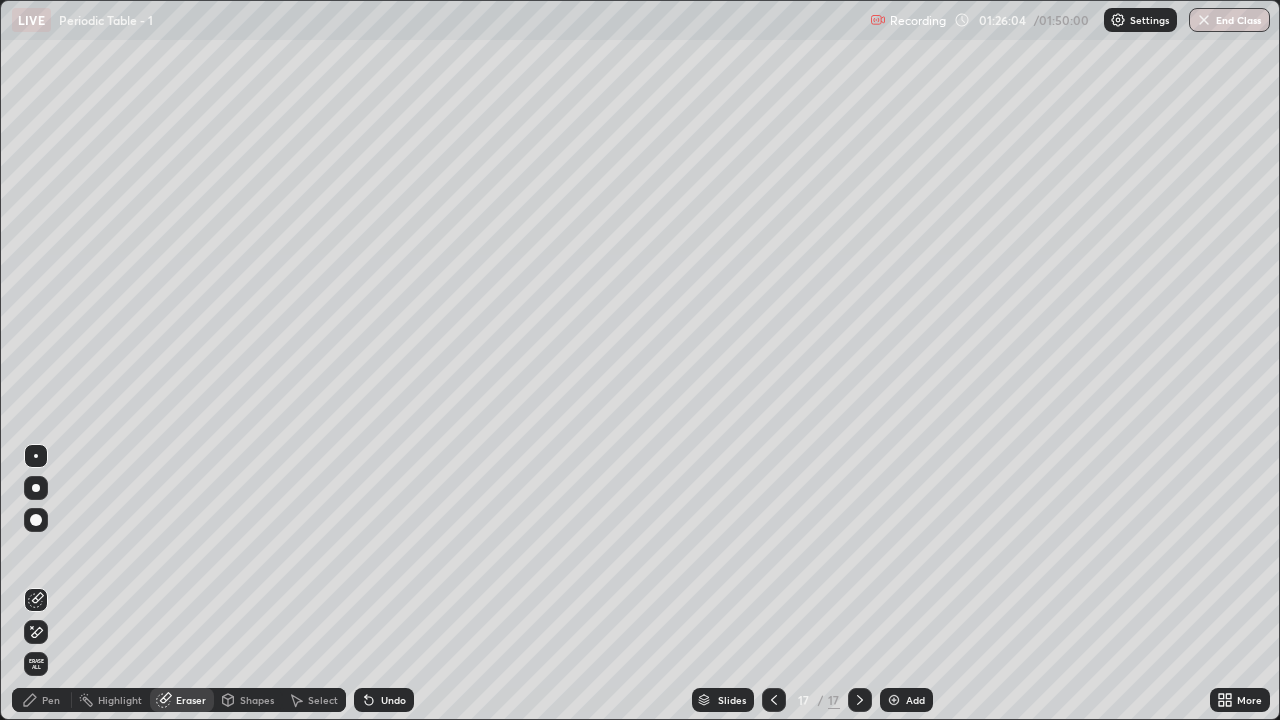 click 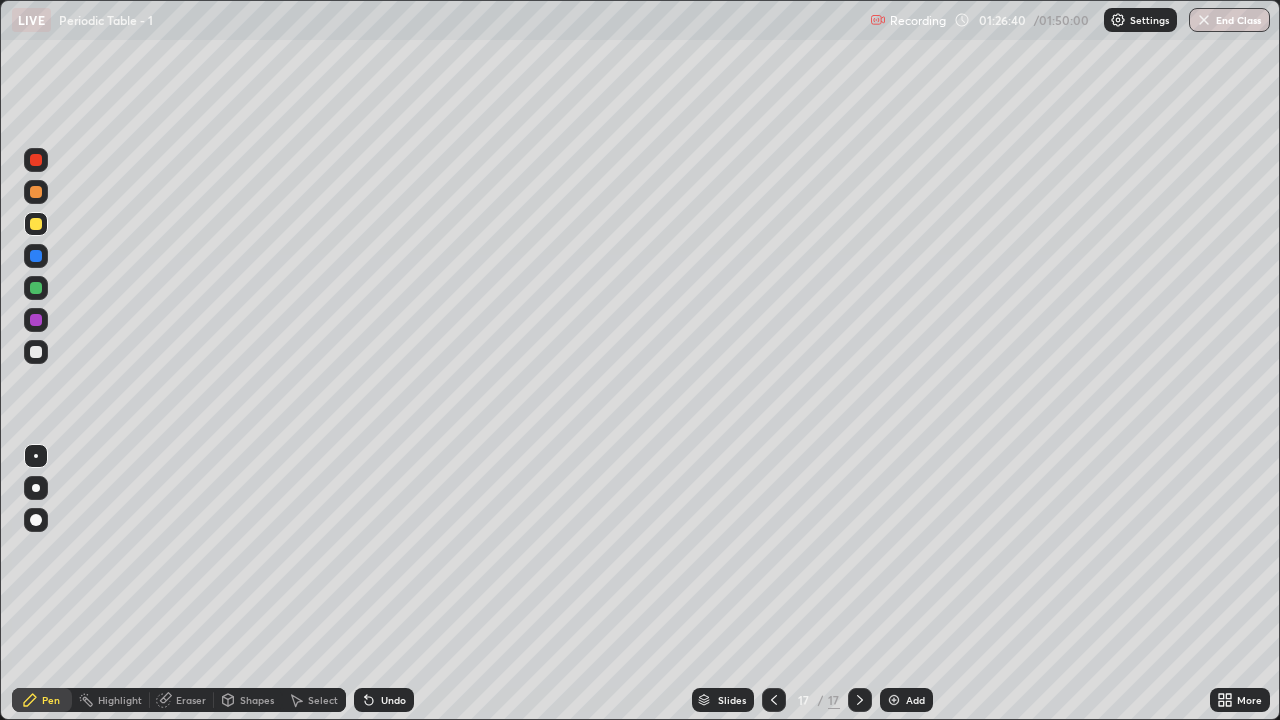 click on "Undo" at bounding box center (393, 700) 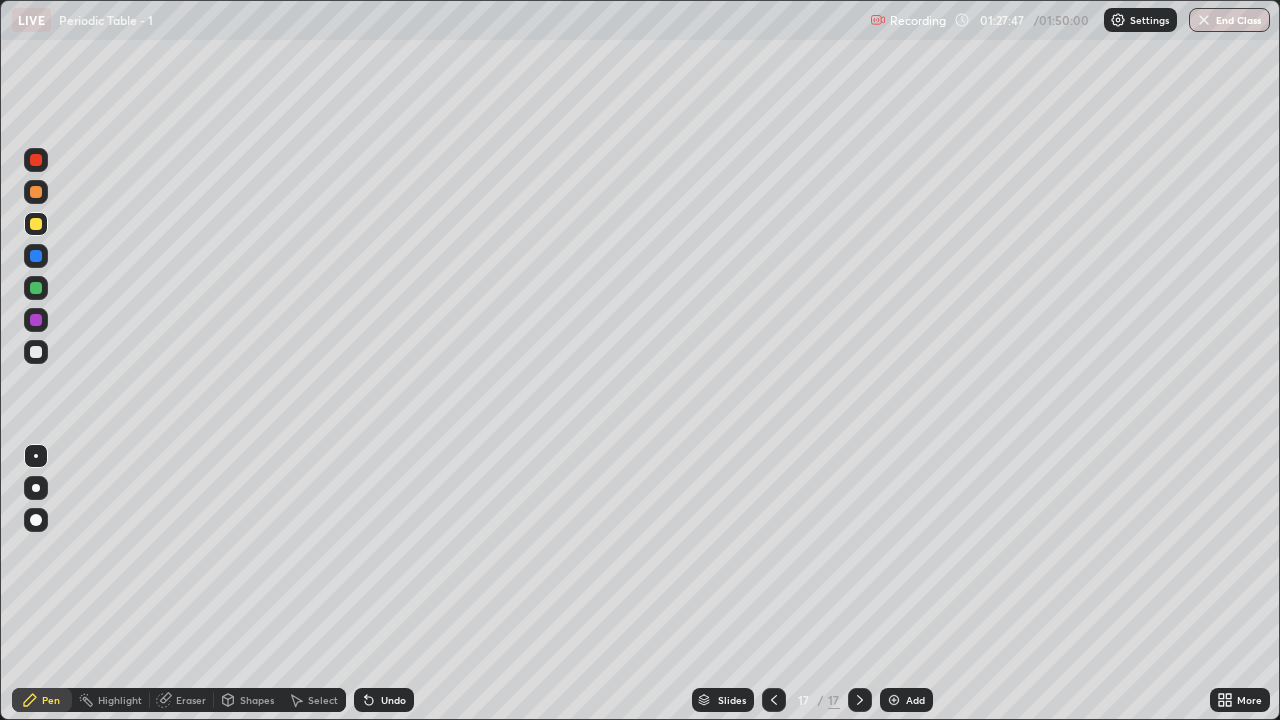 click 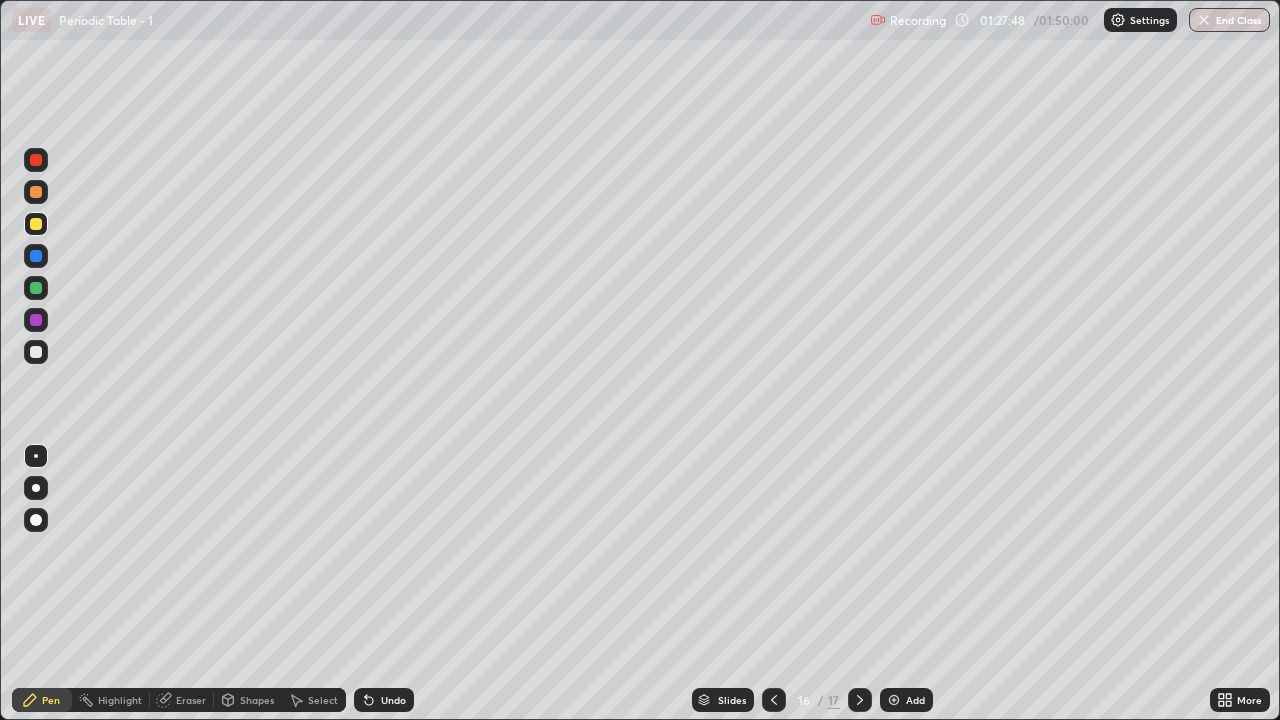 click 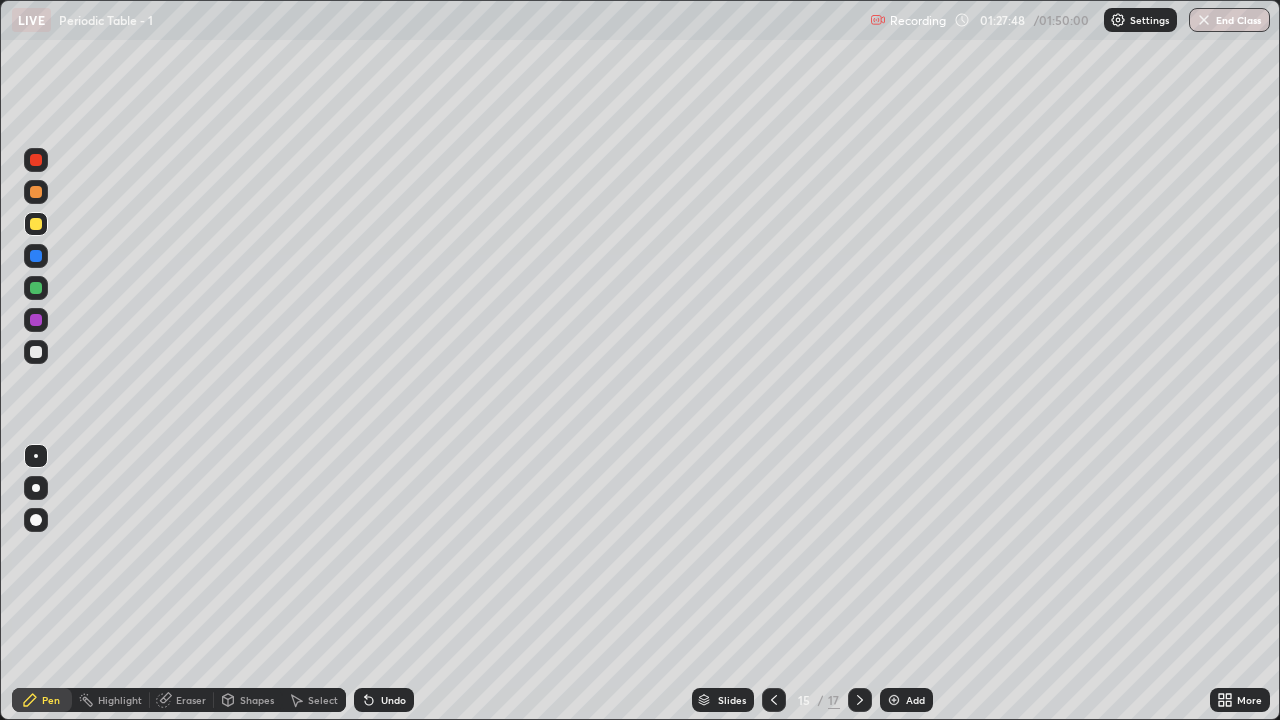 click 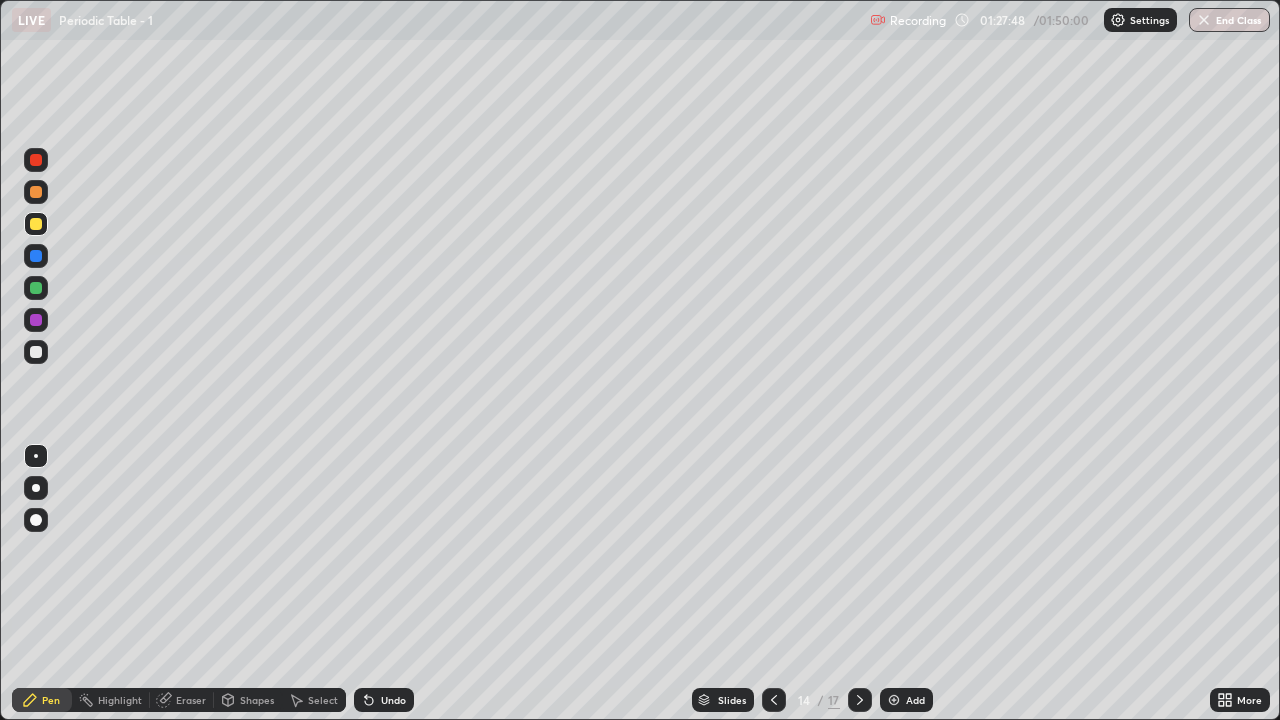 click 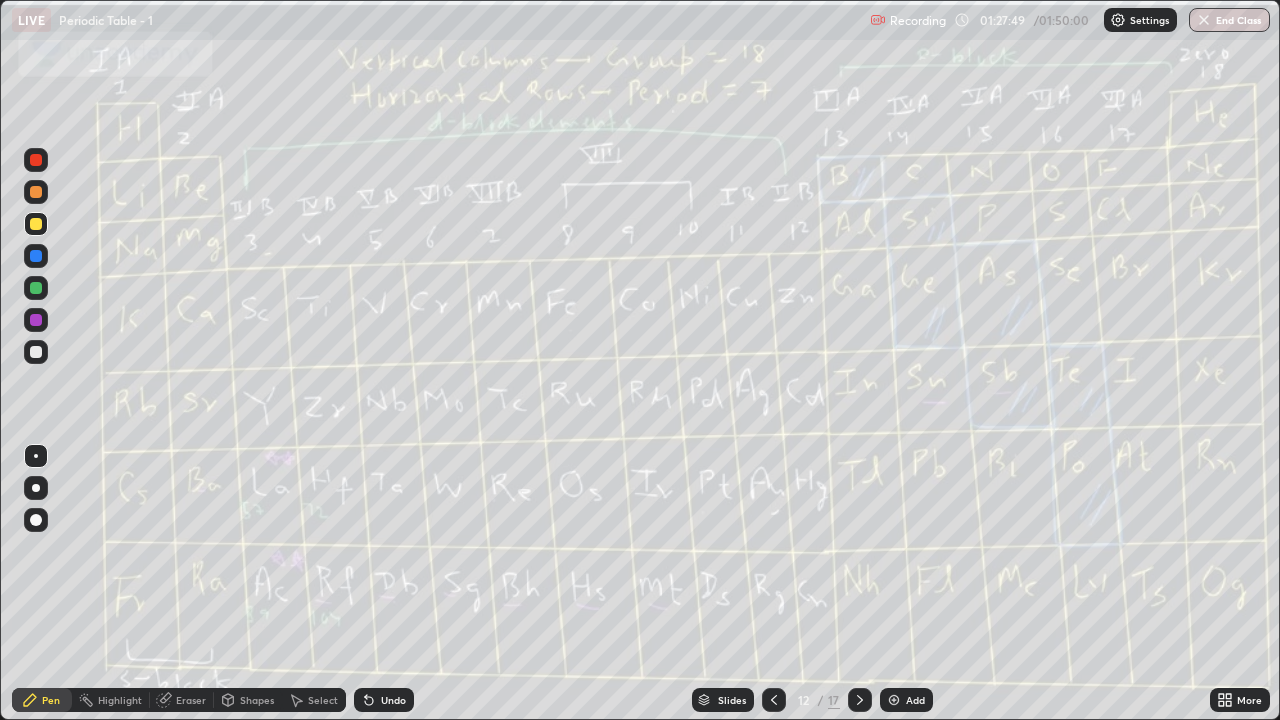 click 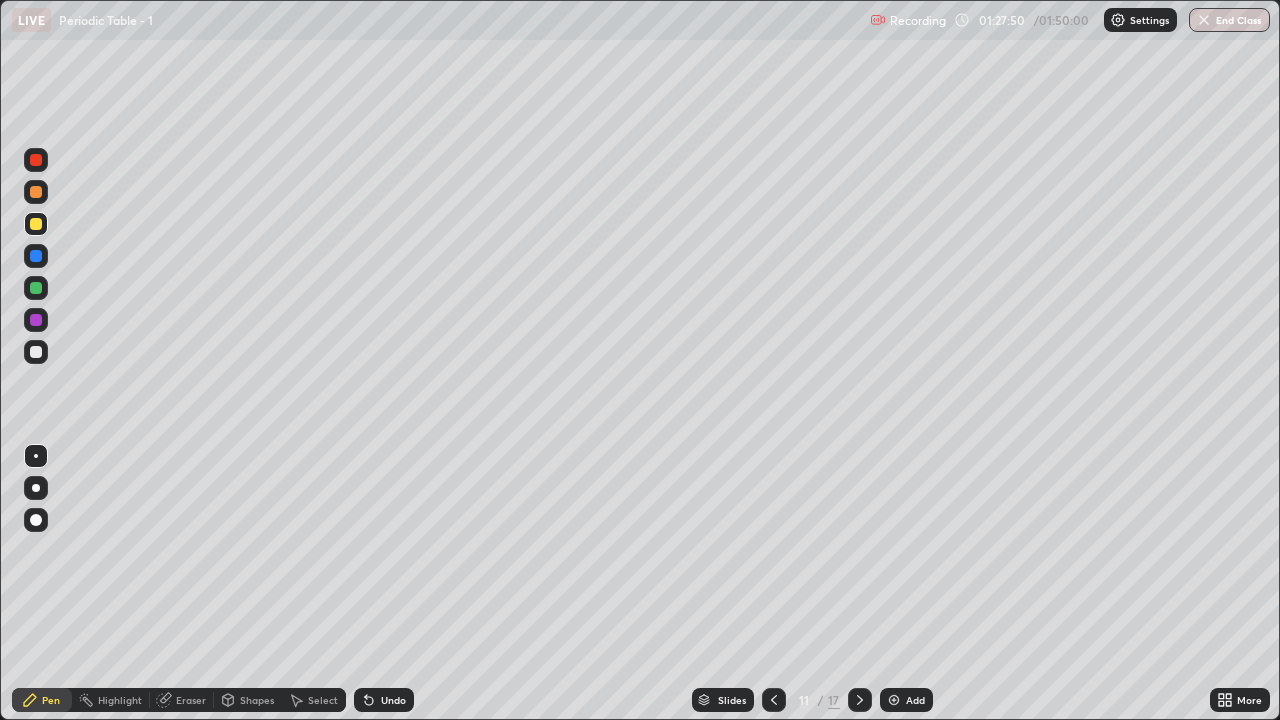 click 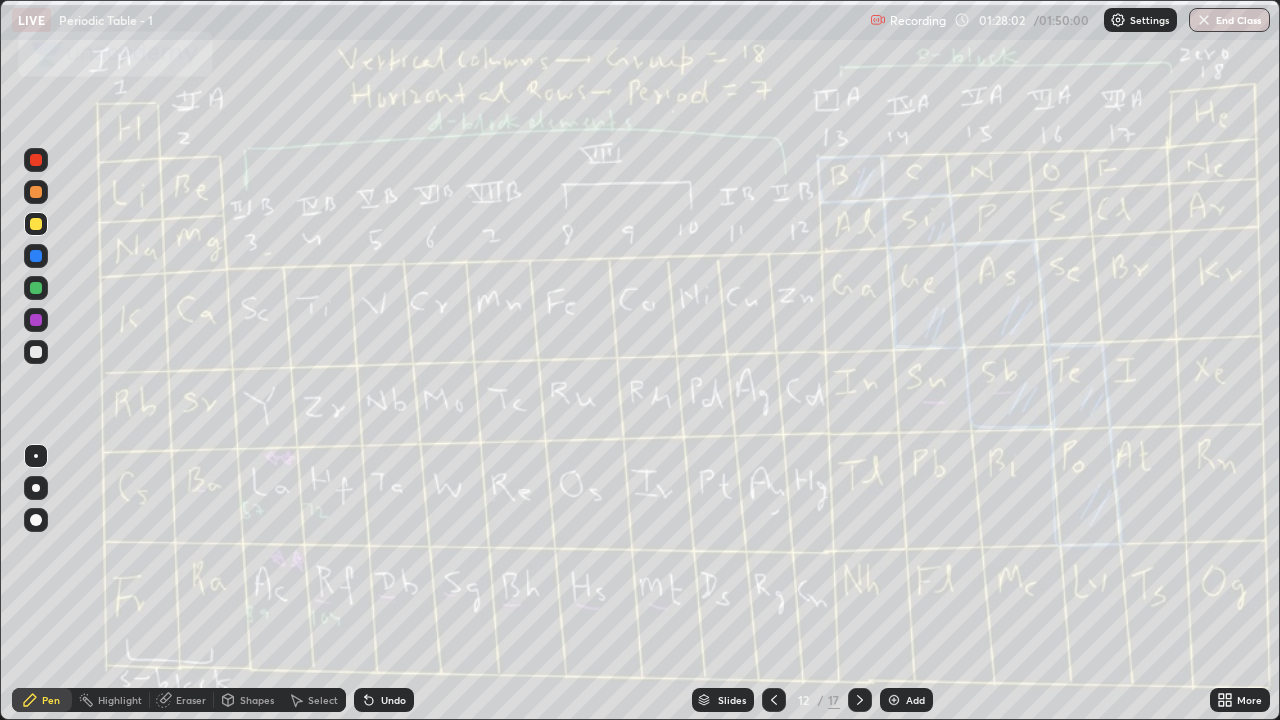 click on "Undo" at bounding box center [393, 700] 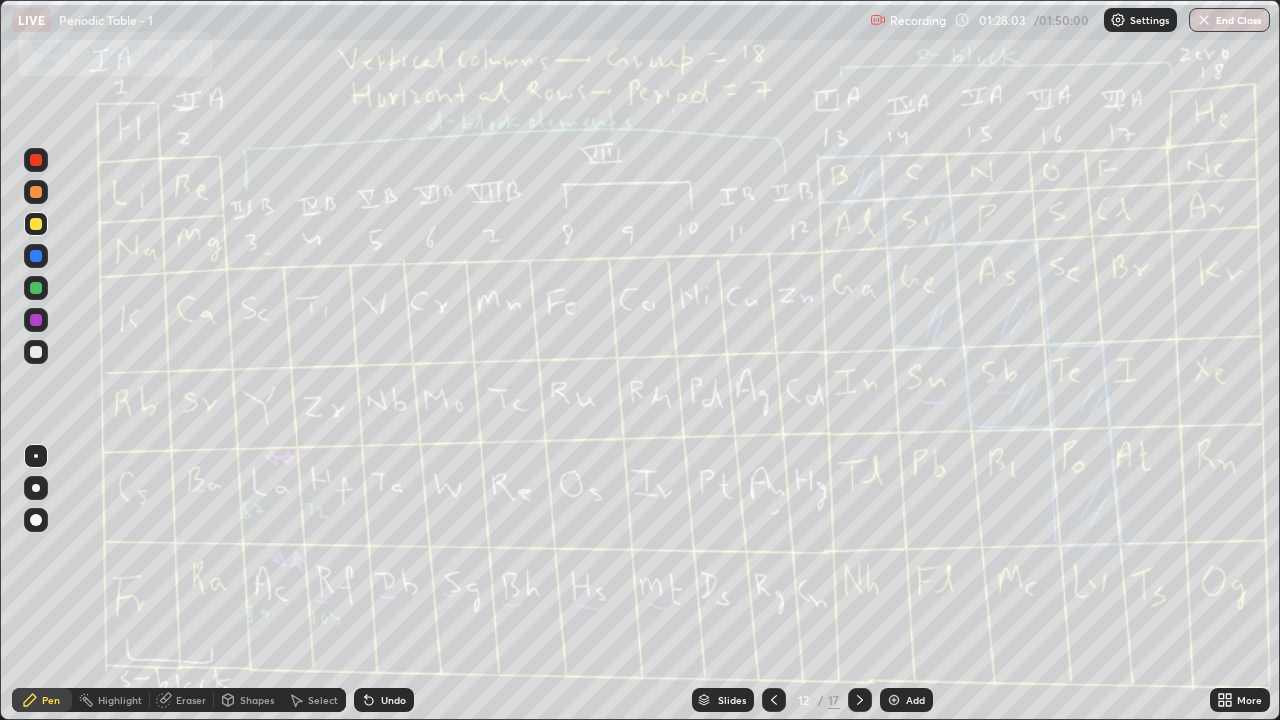 click on "Undo" at bounding box center (393, 700) 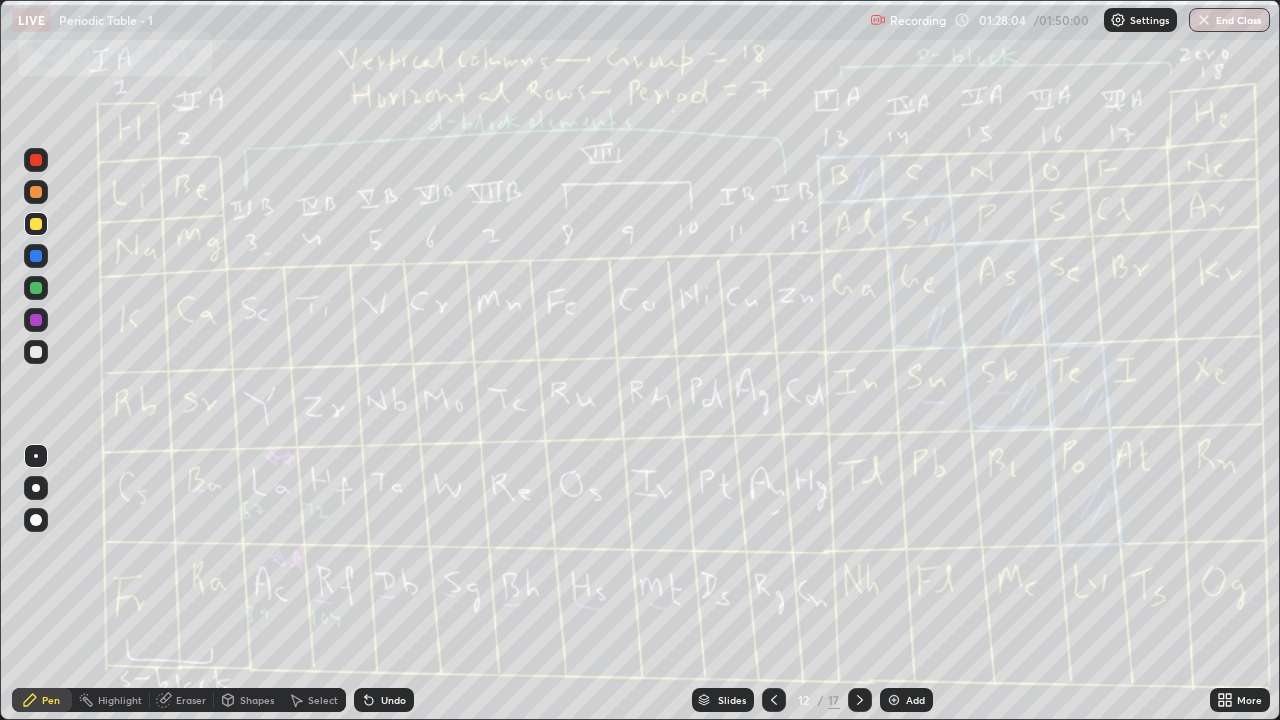 click on "Undo" at bounding box center [393, 700] 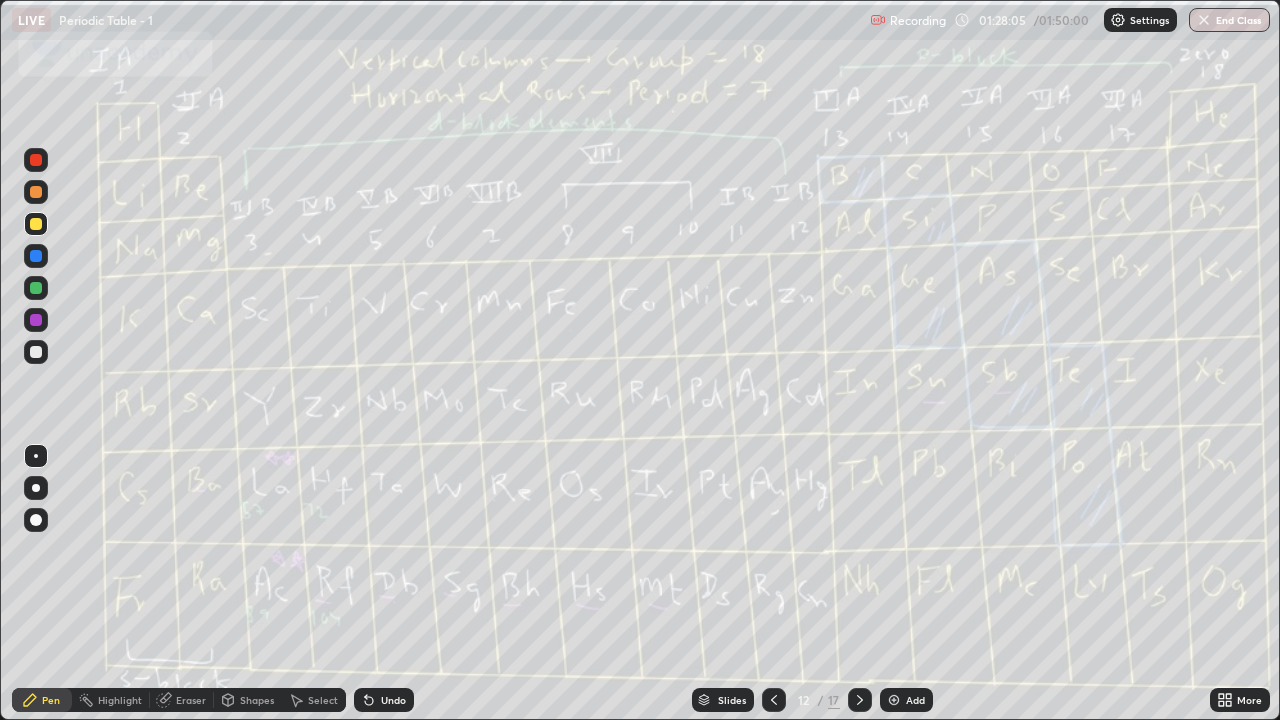 click on "Undo" at bounding box center (393, 700) 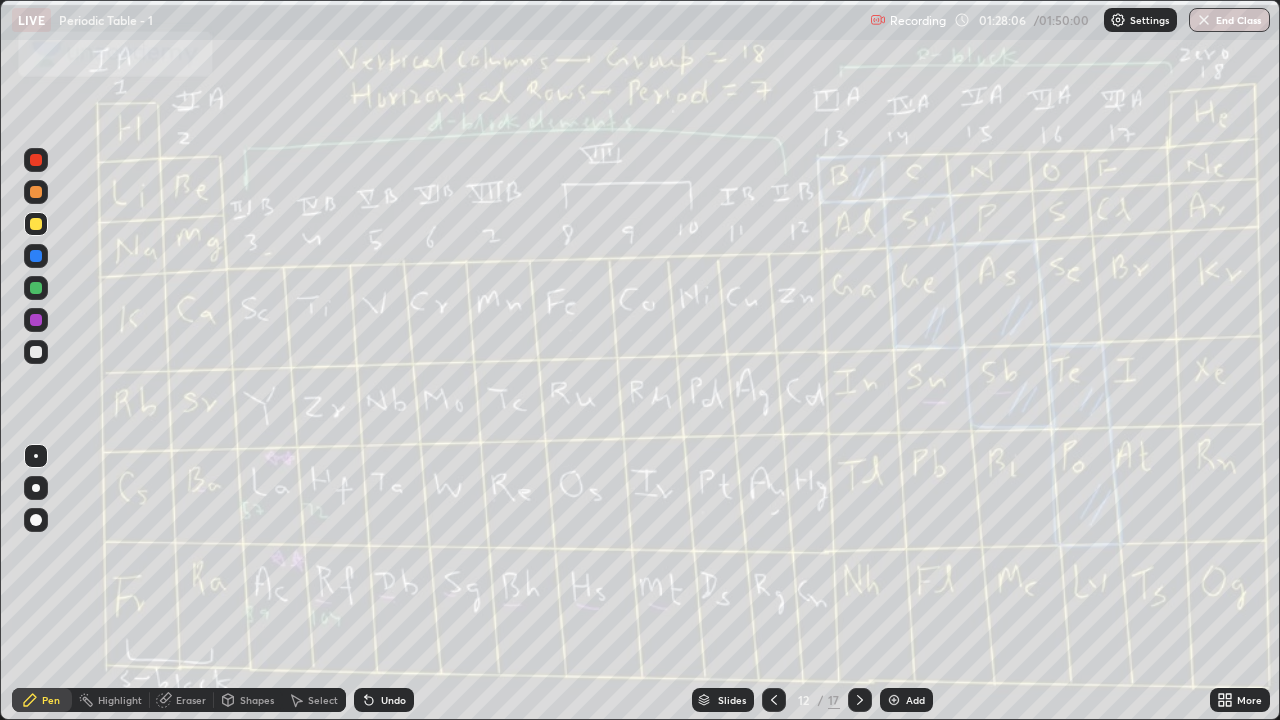 click on "Undo" at bounding box center [384, 700] 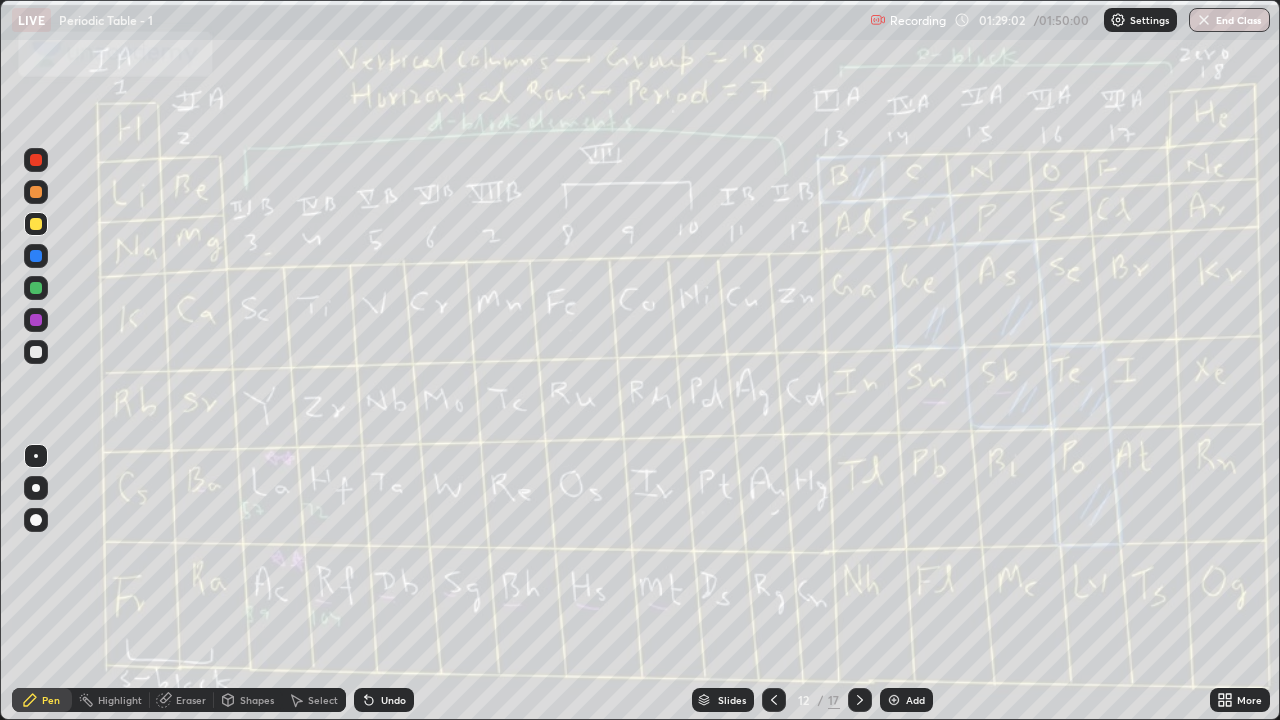 click 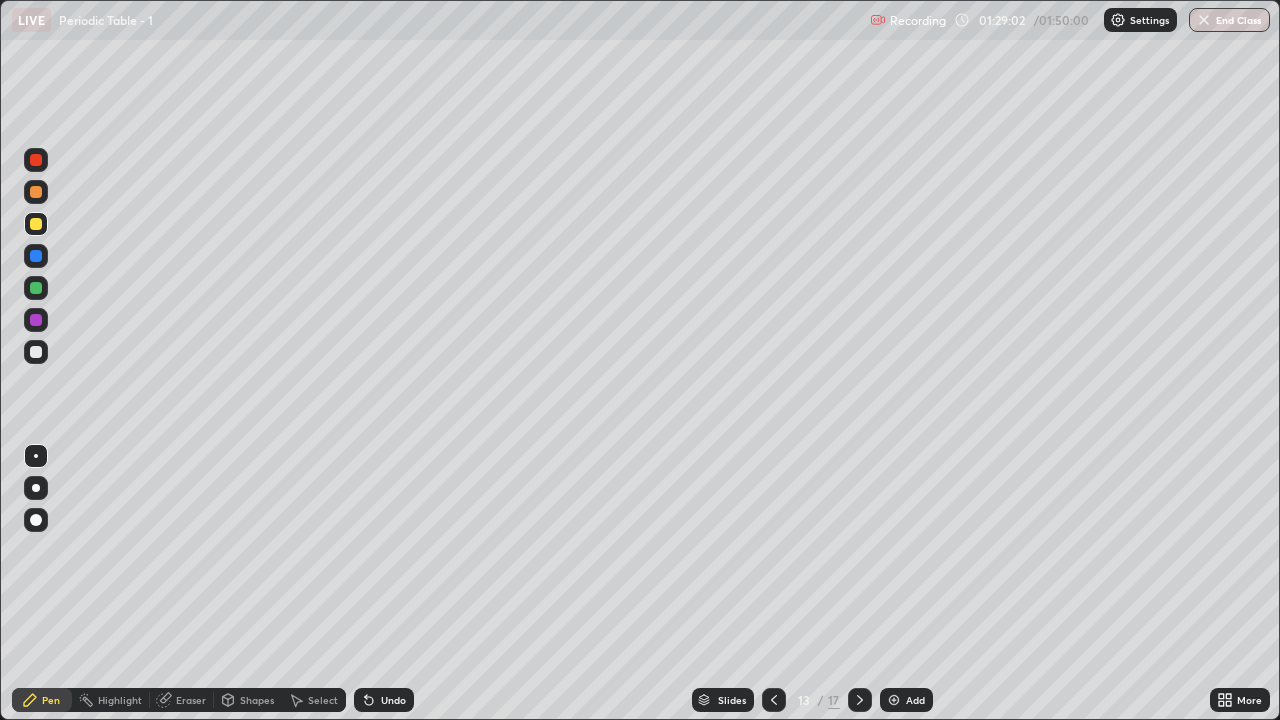 click 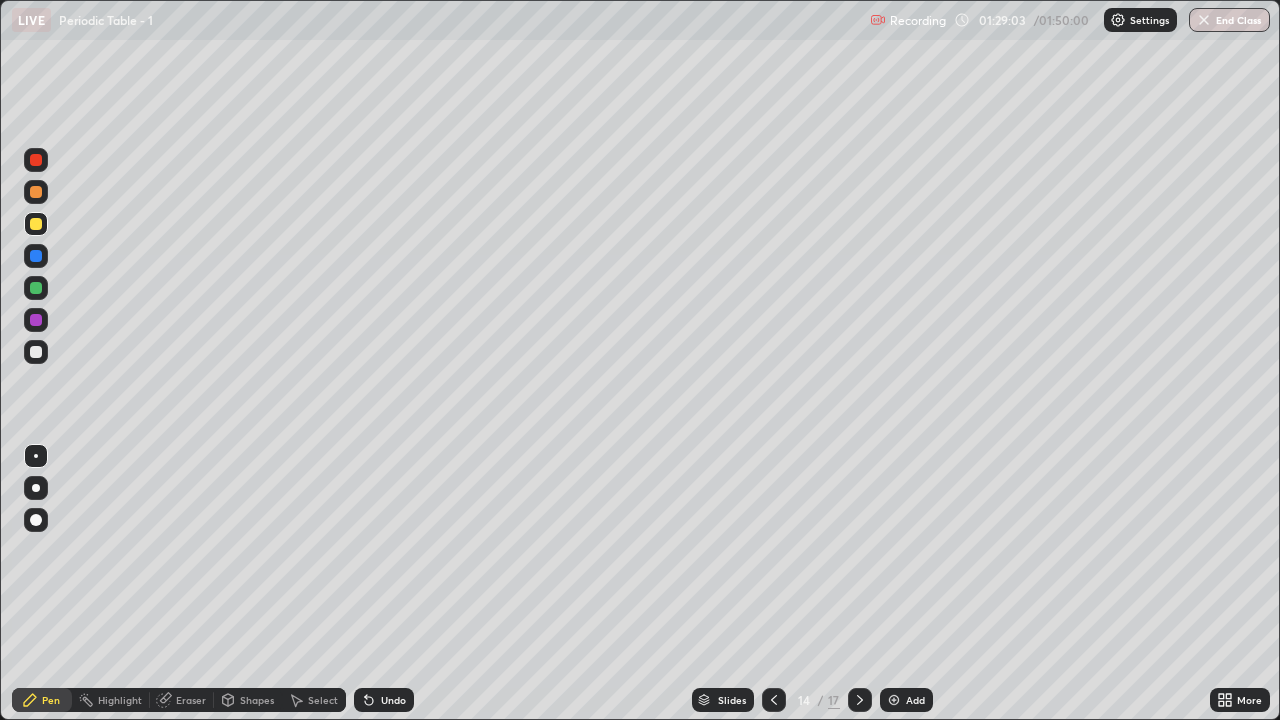 click 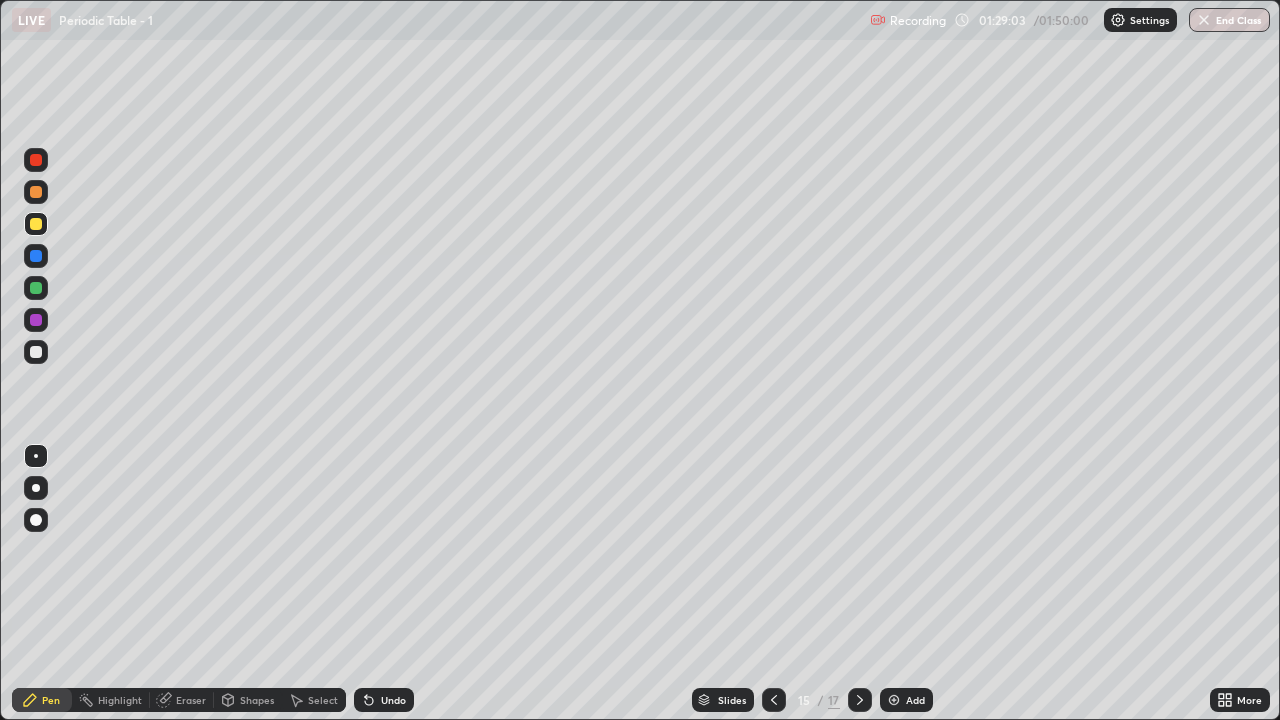 click 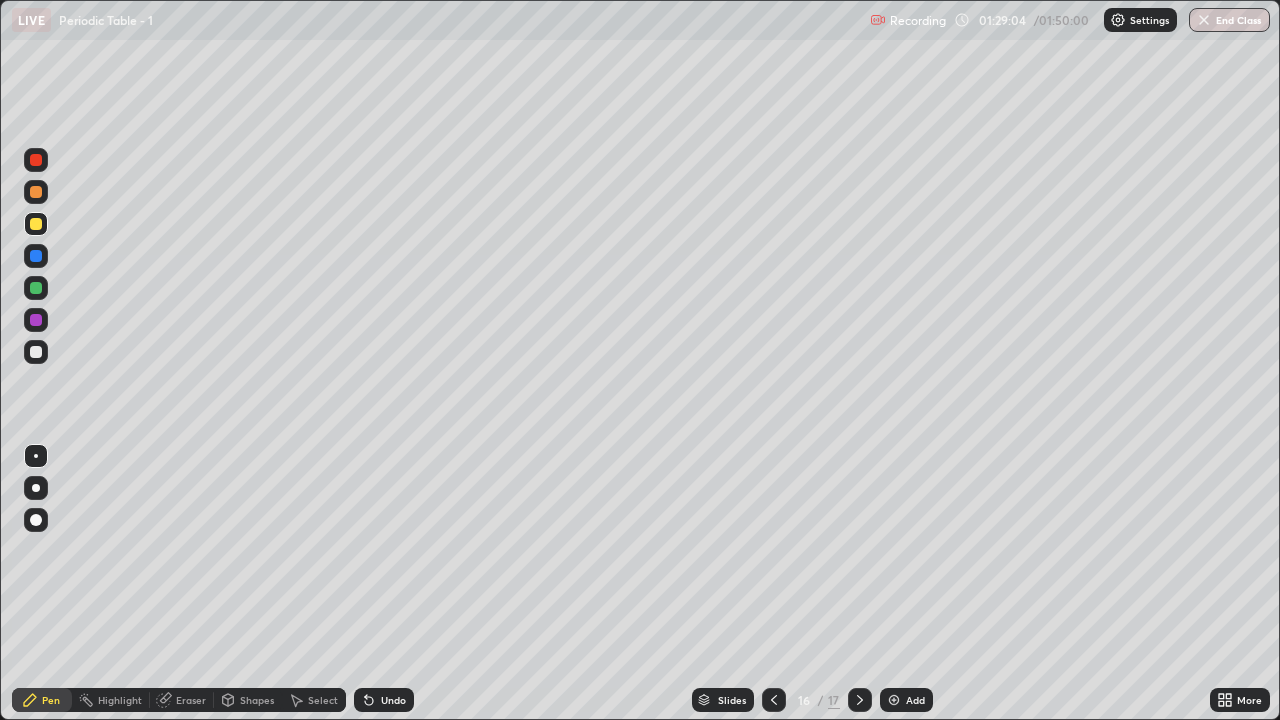 click 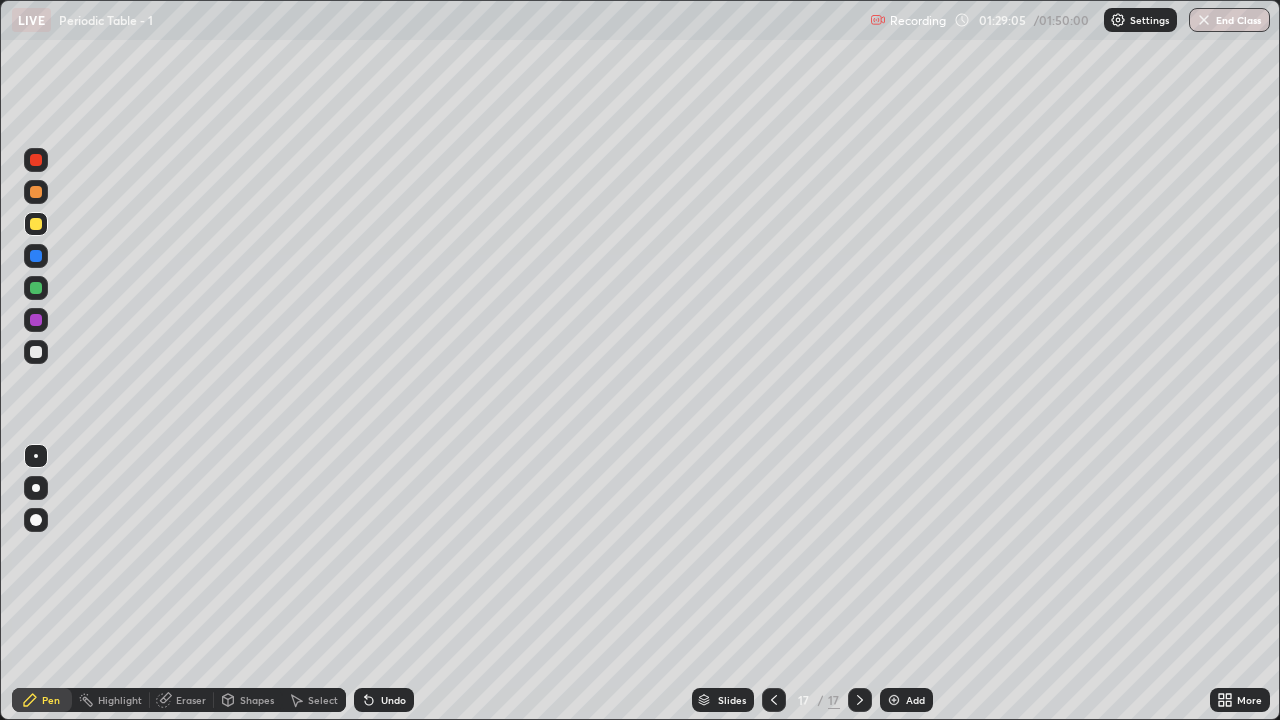 click 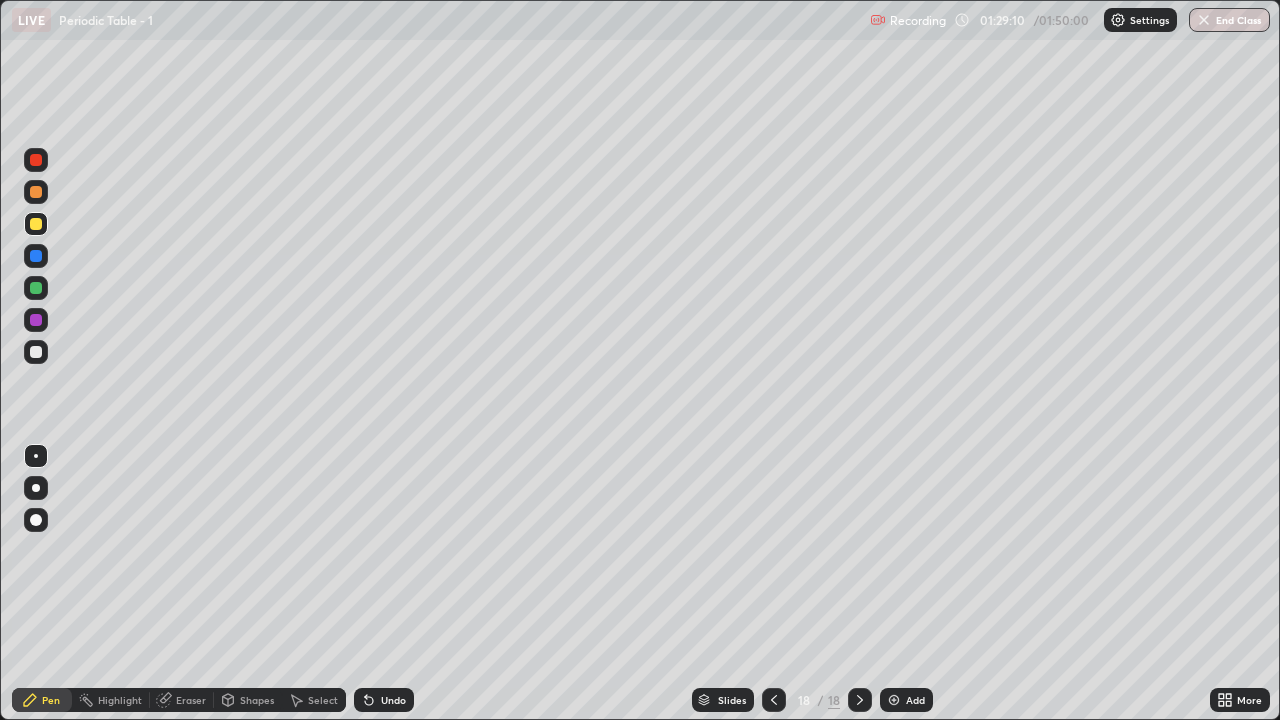 click on "Undo" at bounding box center (393, 700) 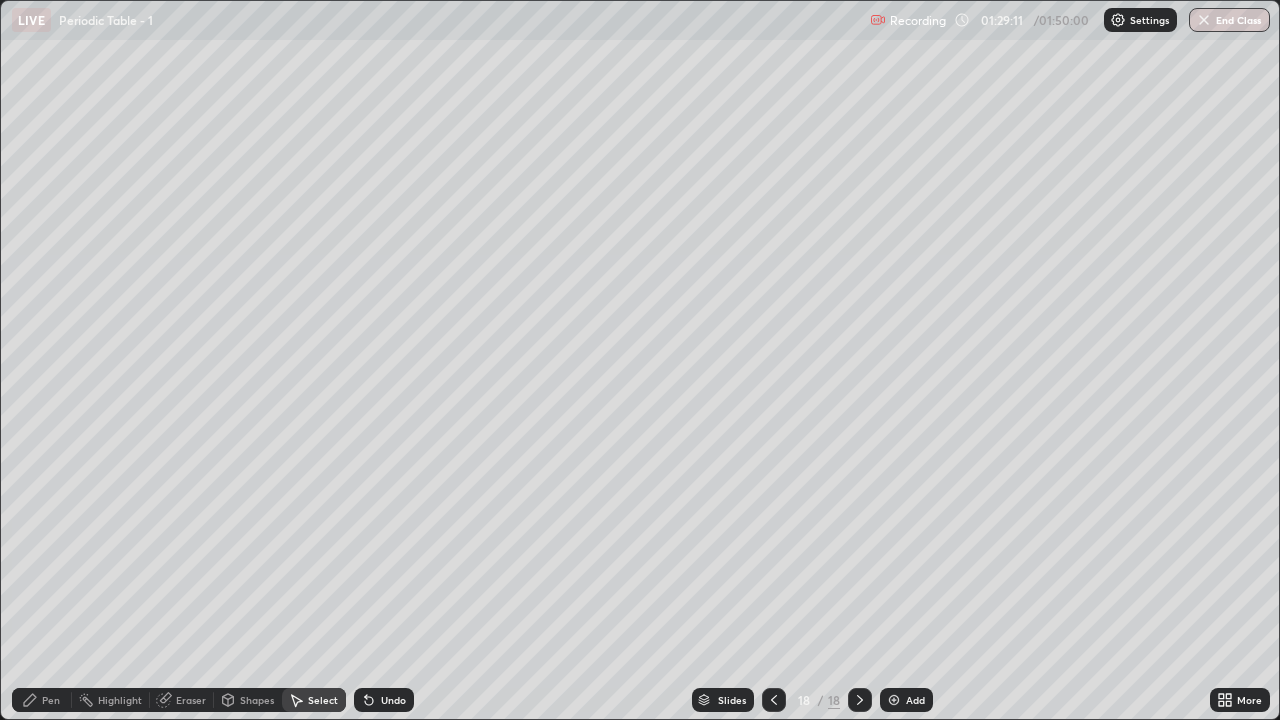 click on "Shapes" at bounding box center (257, 700) 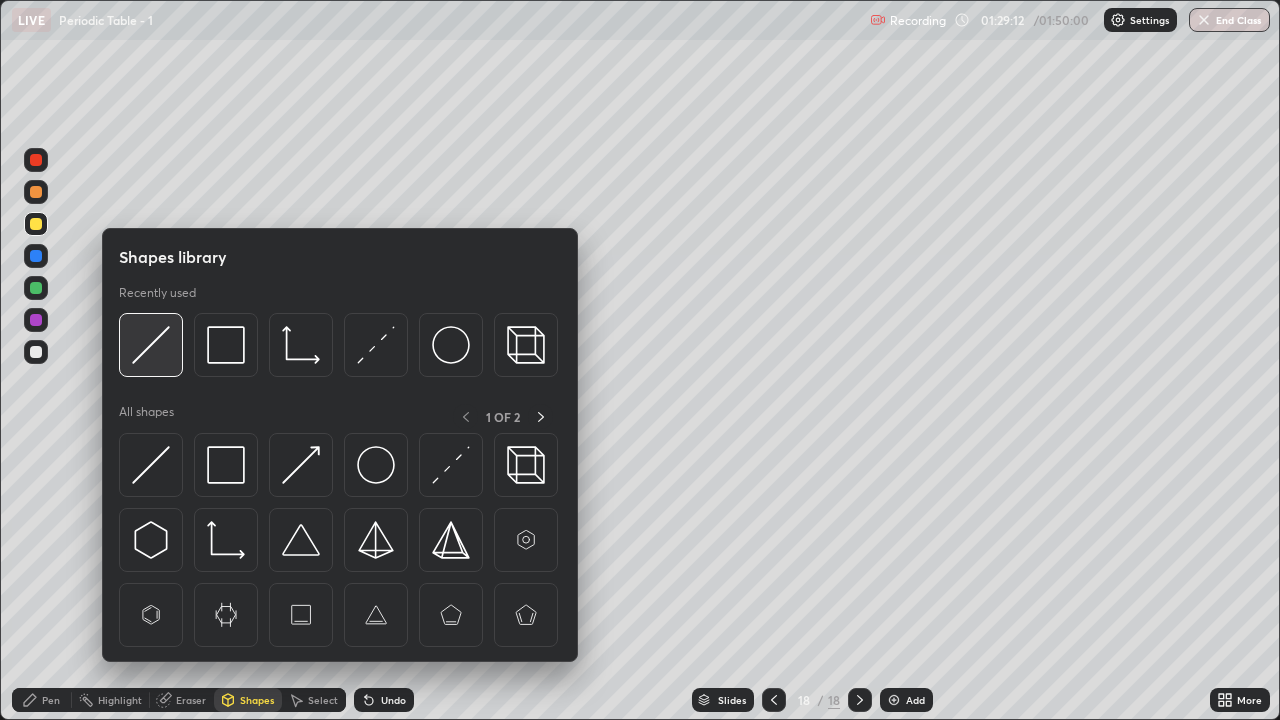 click at bounding box center (151, 345) 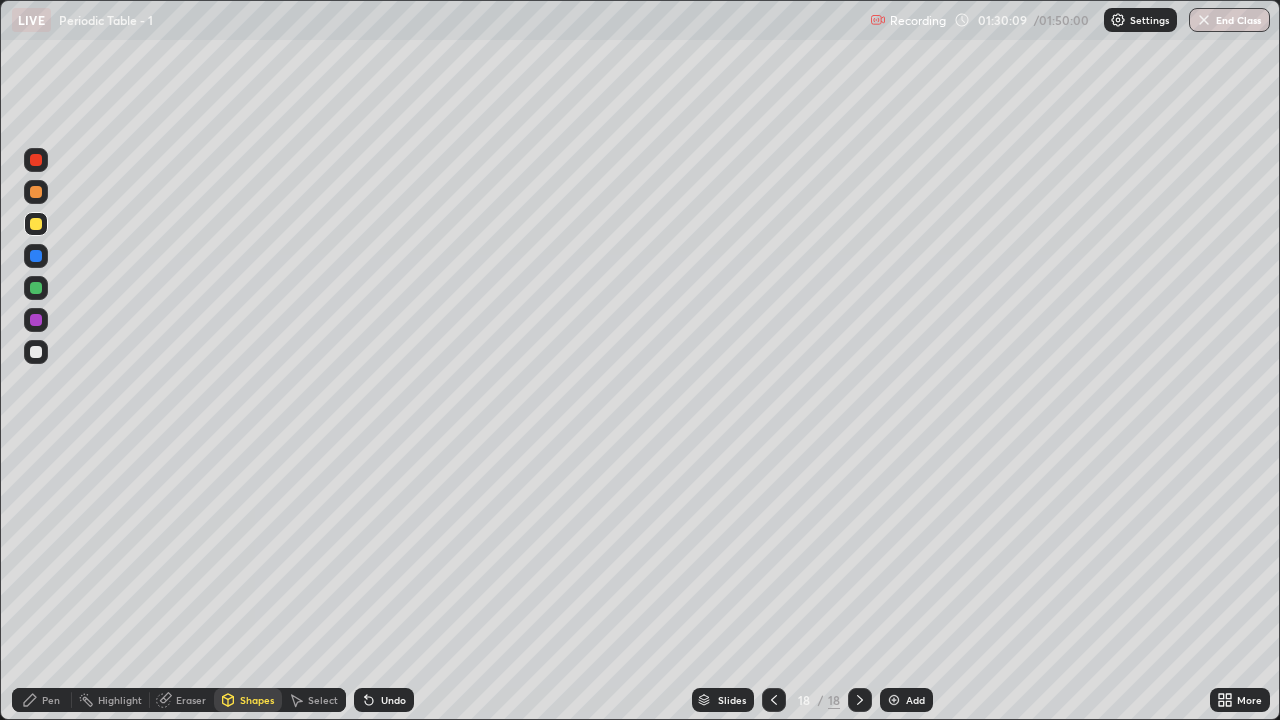 click on "Pen" at bounding box center [51, 700] 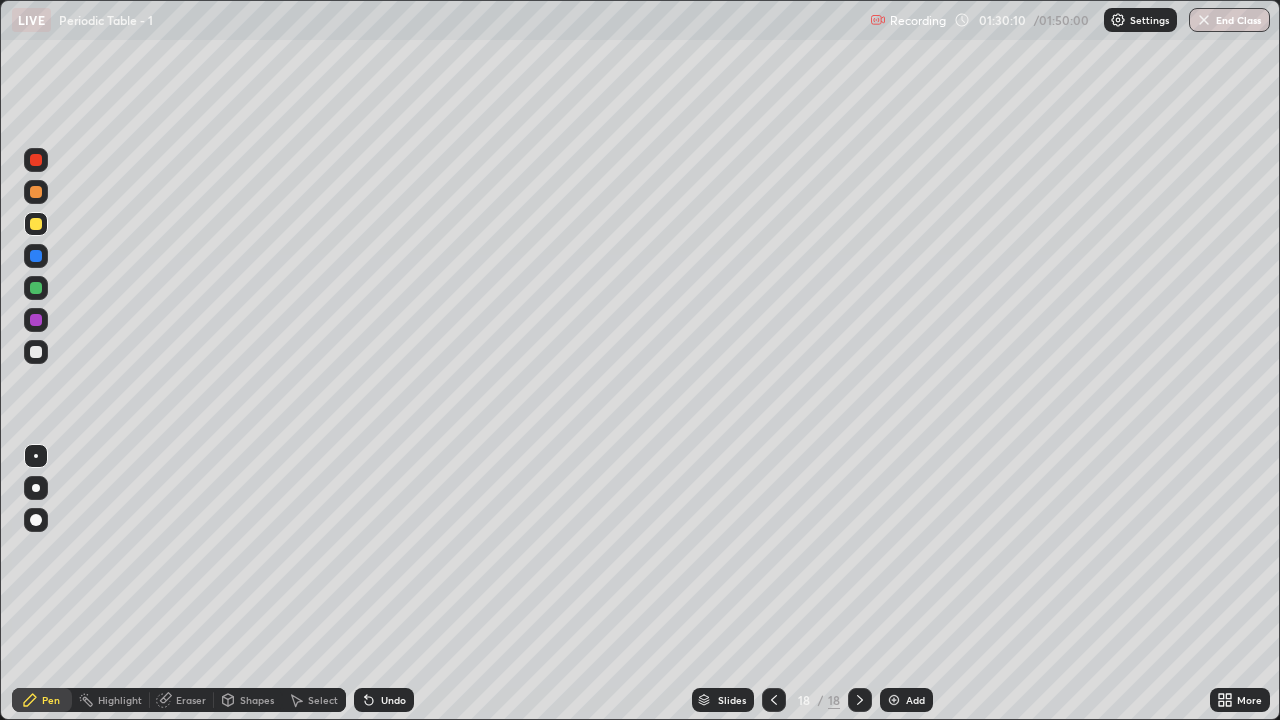 click at bounding box center [36, 192] 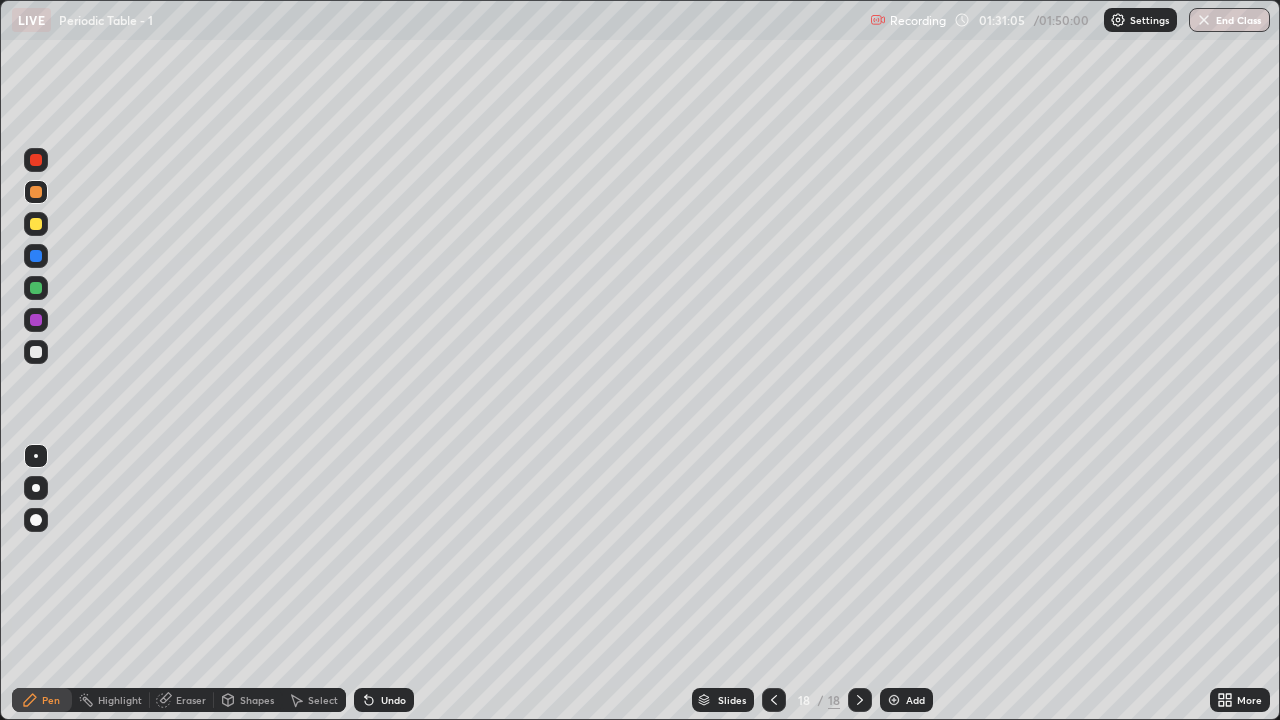 click at bounding box center (36, 224) 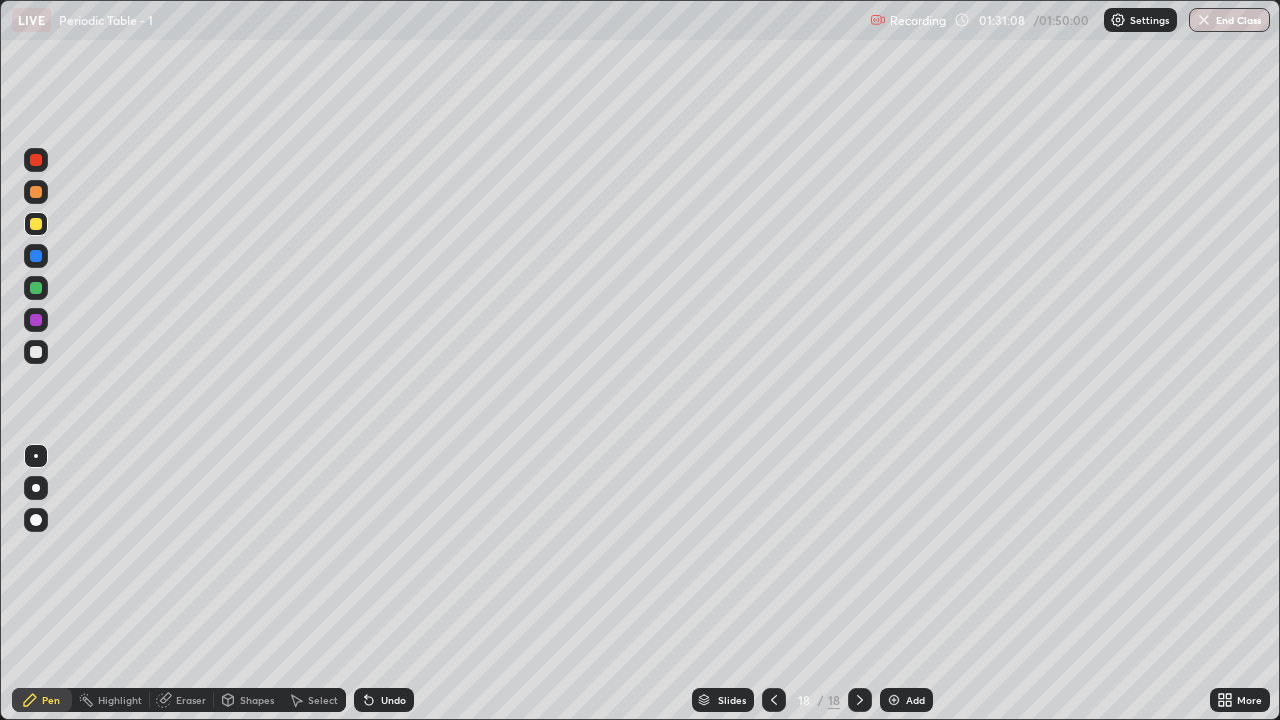 click 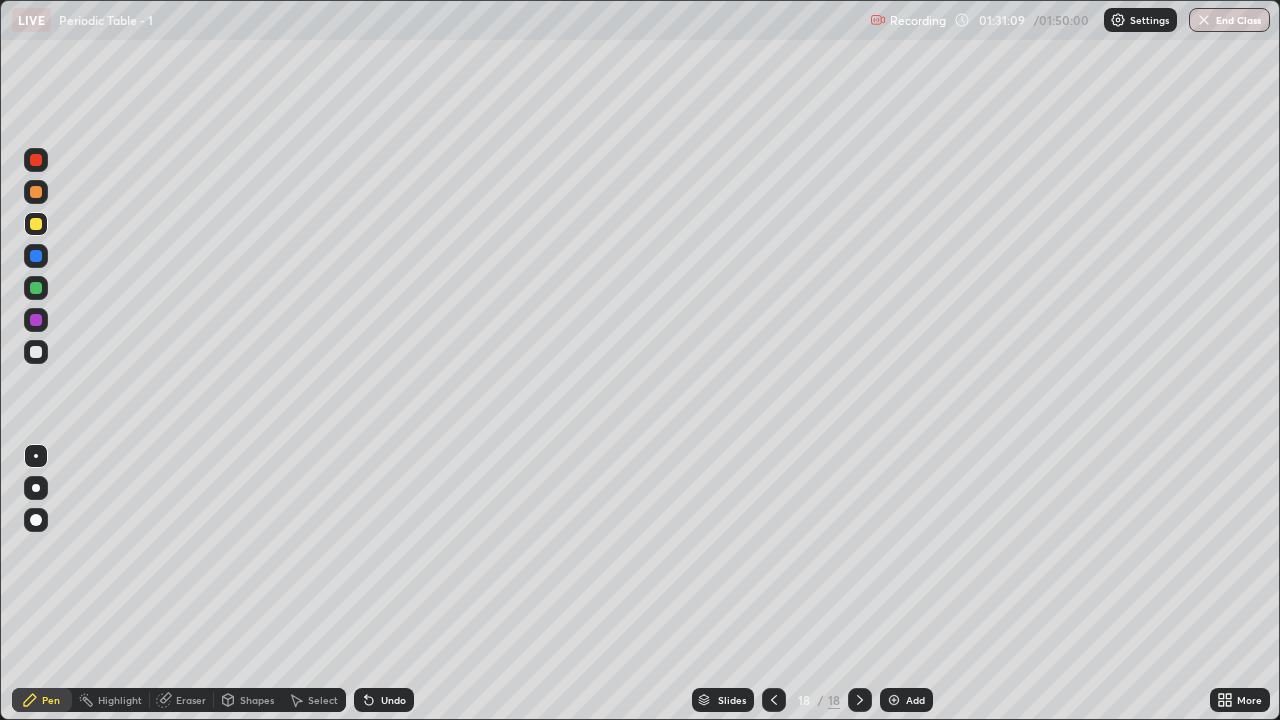 click on "Shapes" at bounding box center (257, 700) 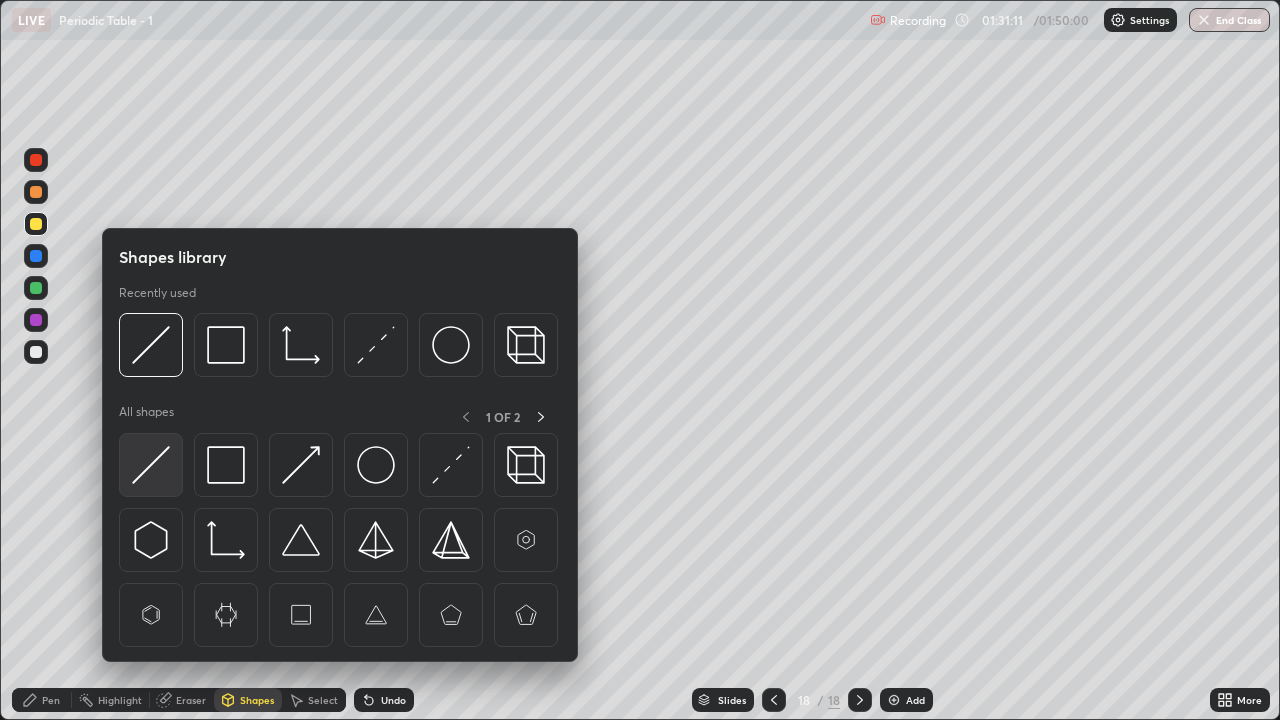 click at bounding box center [151, 465] 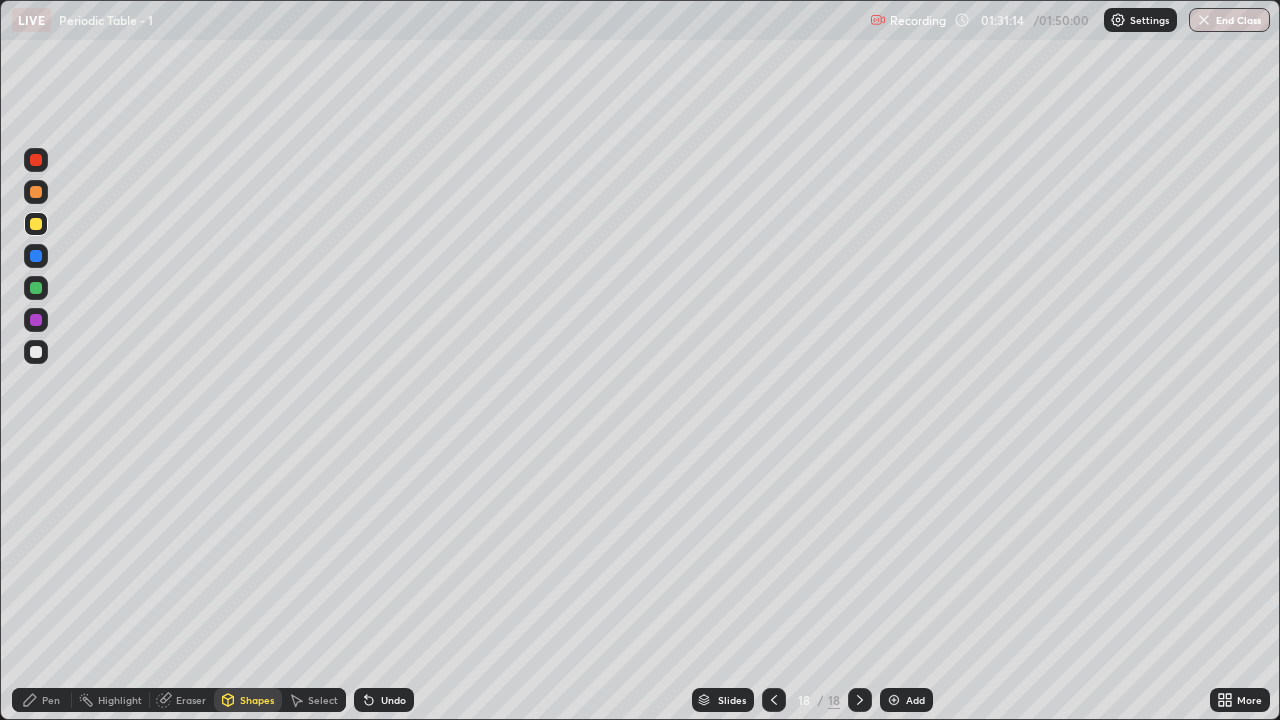 click on "Pen" at bounding box center (51, 700) 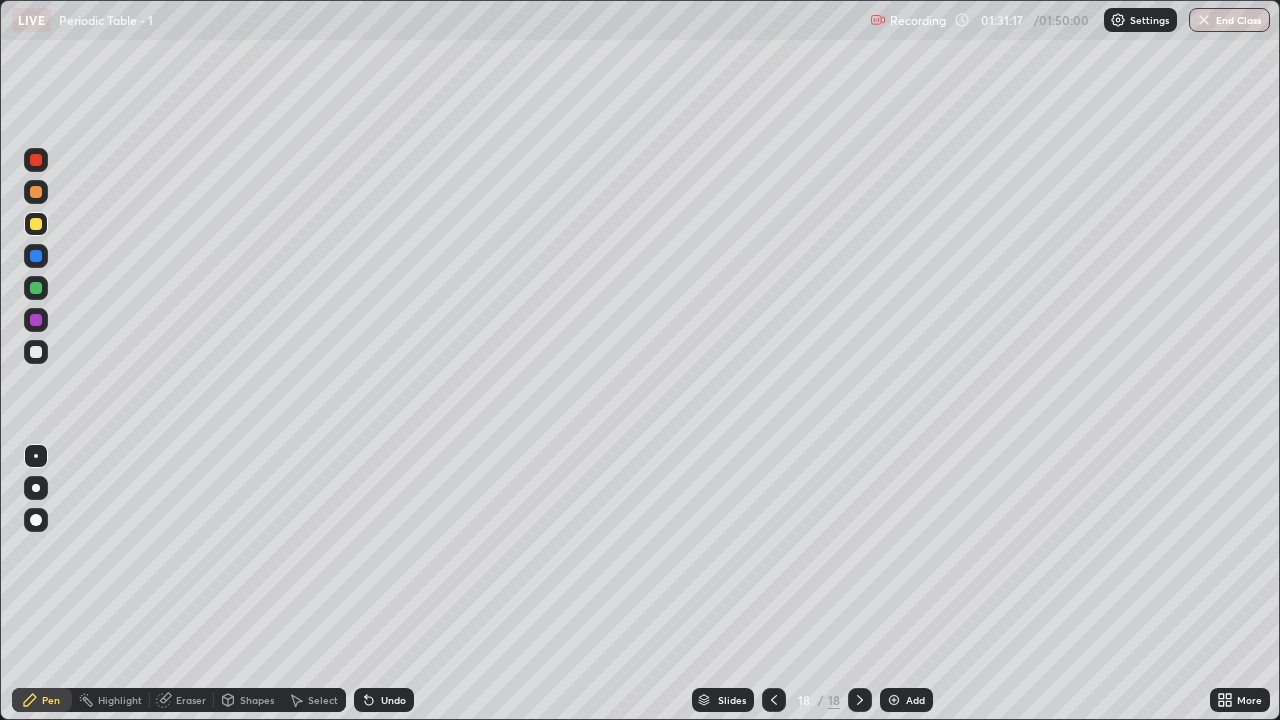 click at bounding box center (36, 288) 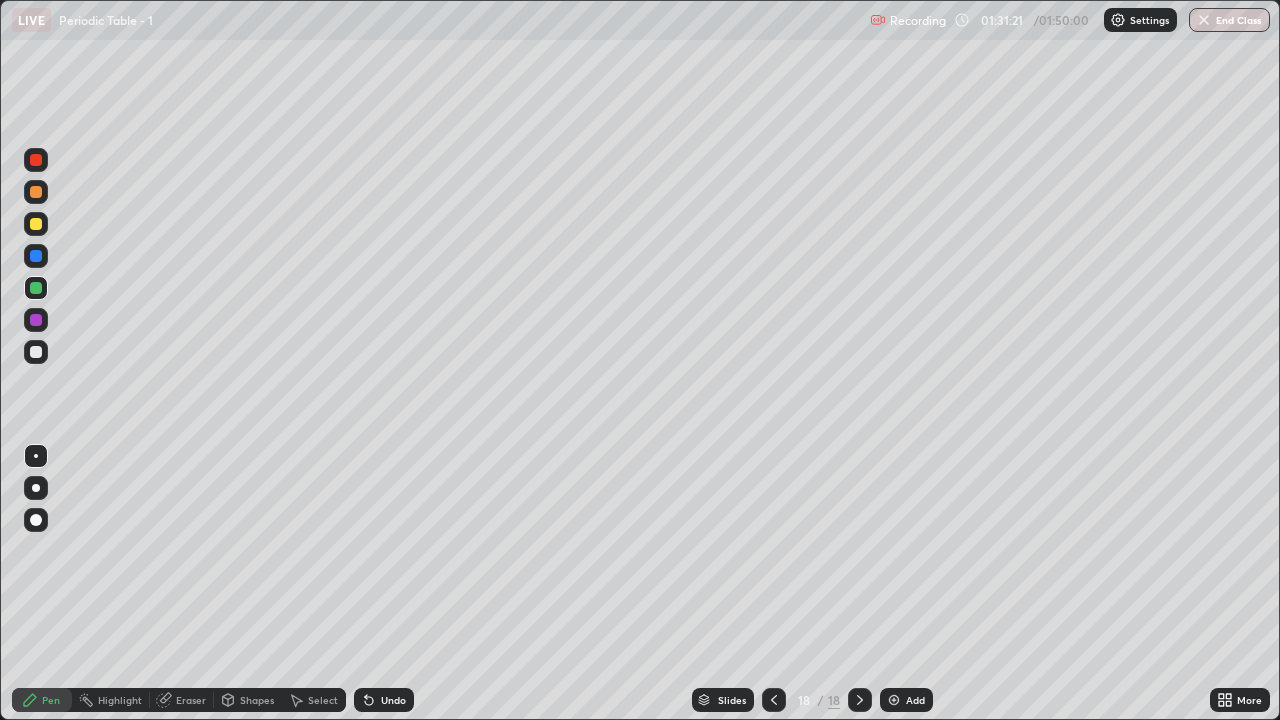 click at bounding box center [36, 192] 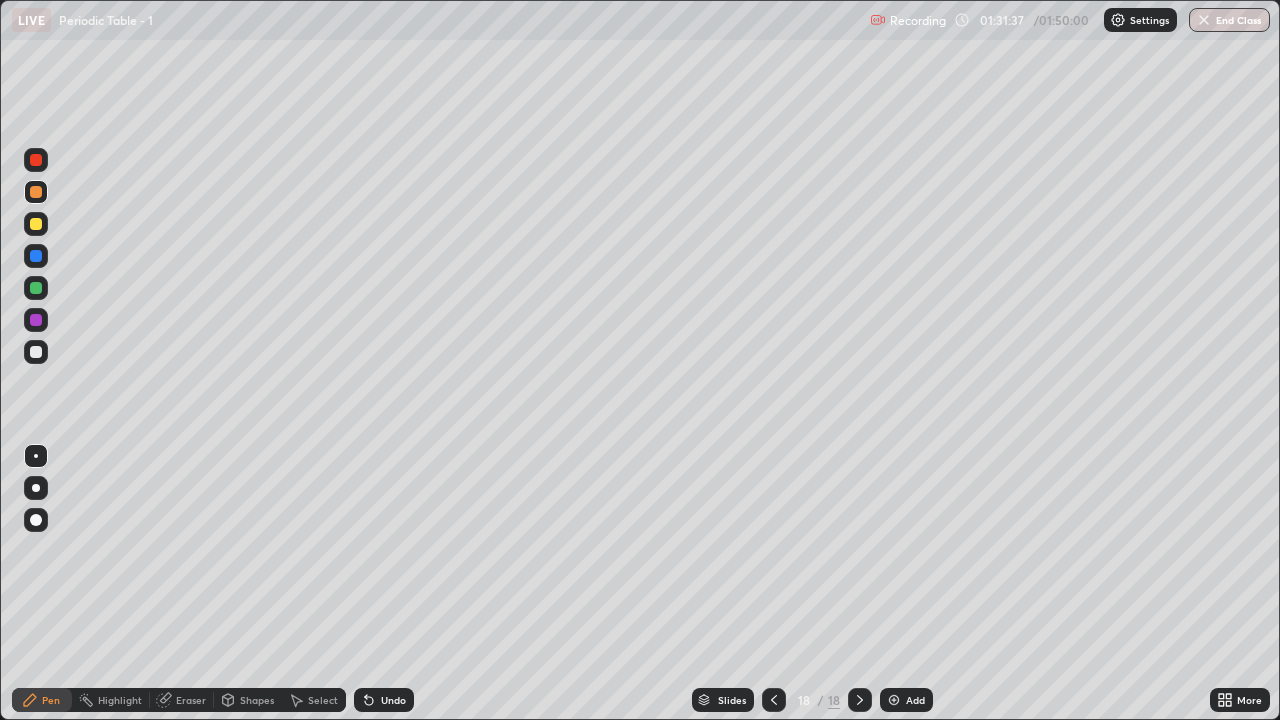 click at bounding box center [36, 224] 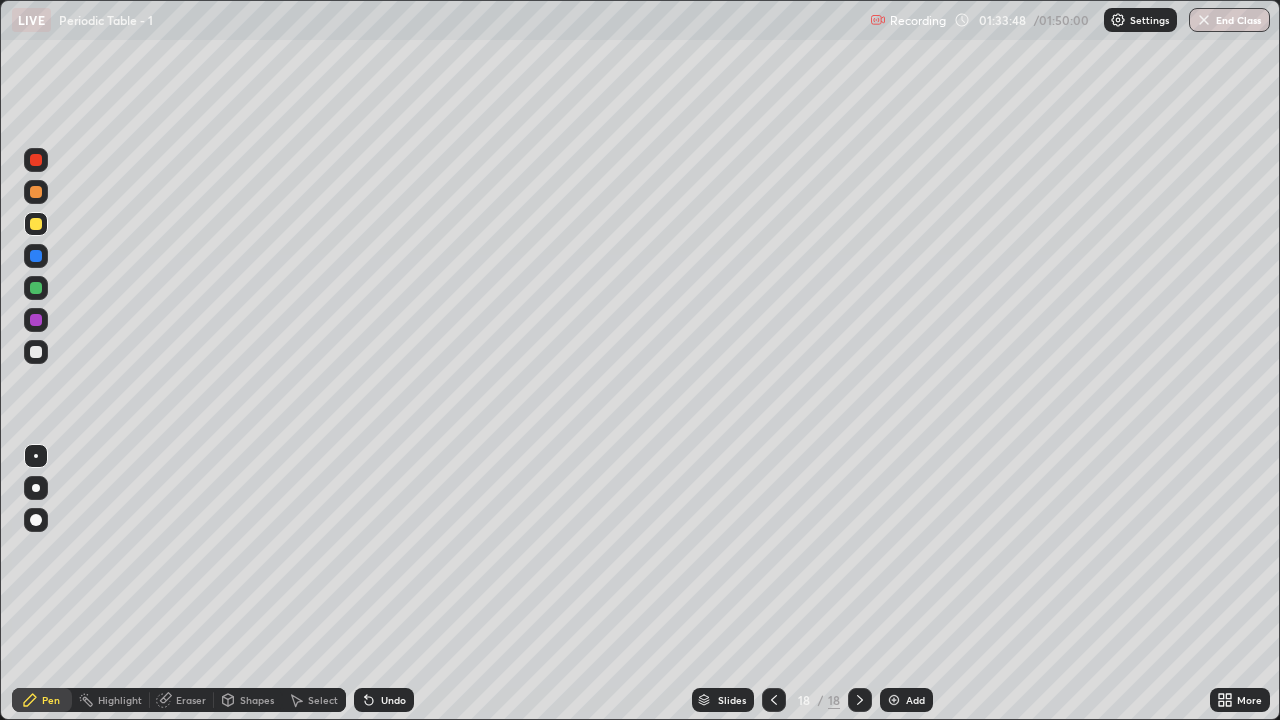 click on "Add" at bounding box center [906, 700] 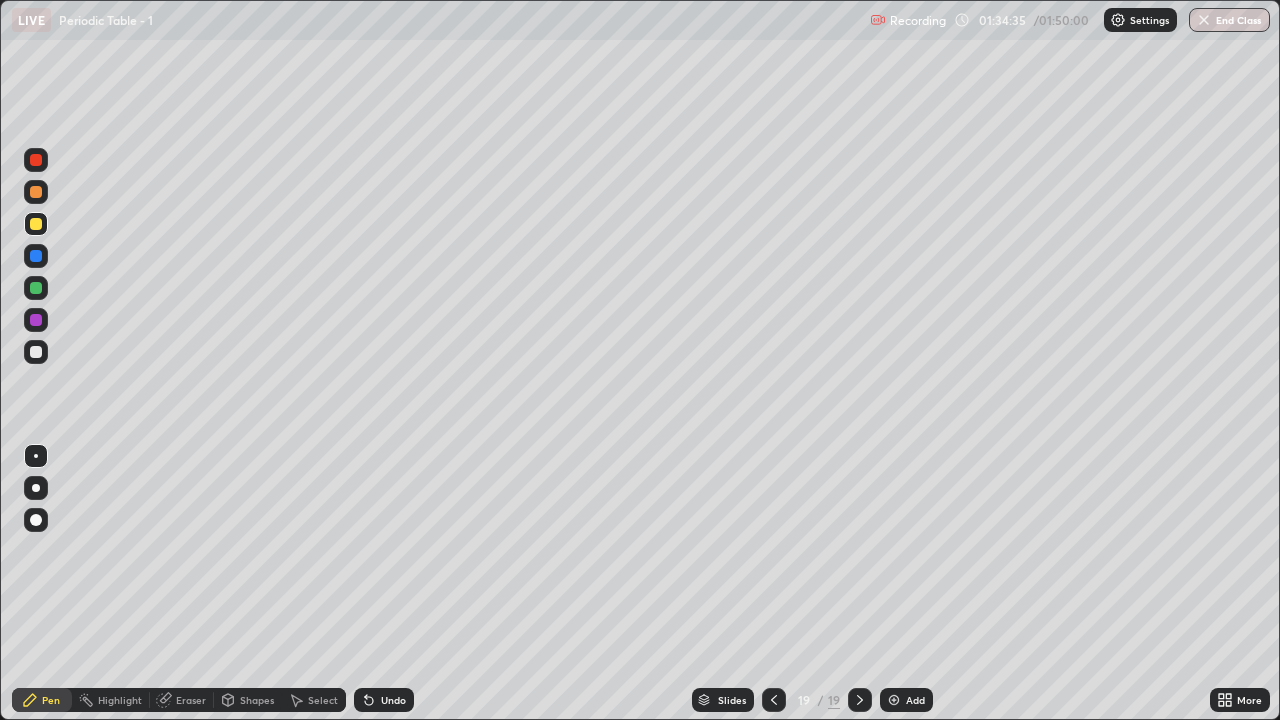 click on "Undo" at bounding box center [393, 700] 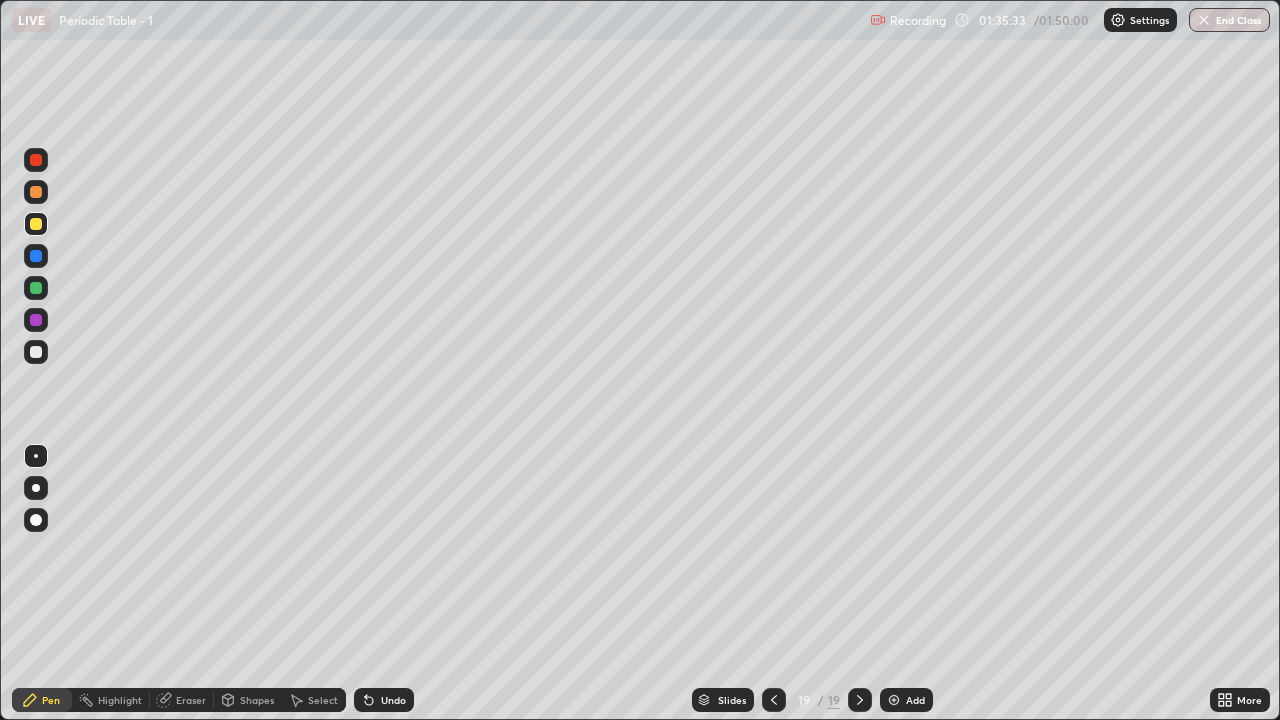 click on "Undo" at bounding box center (393, 700) 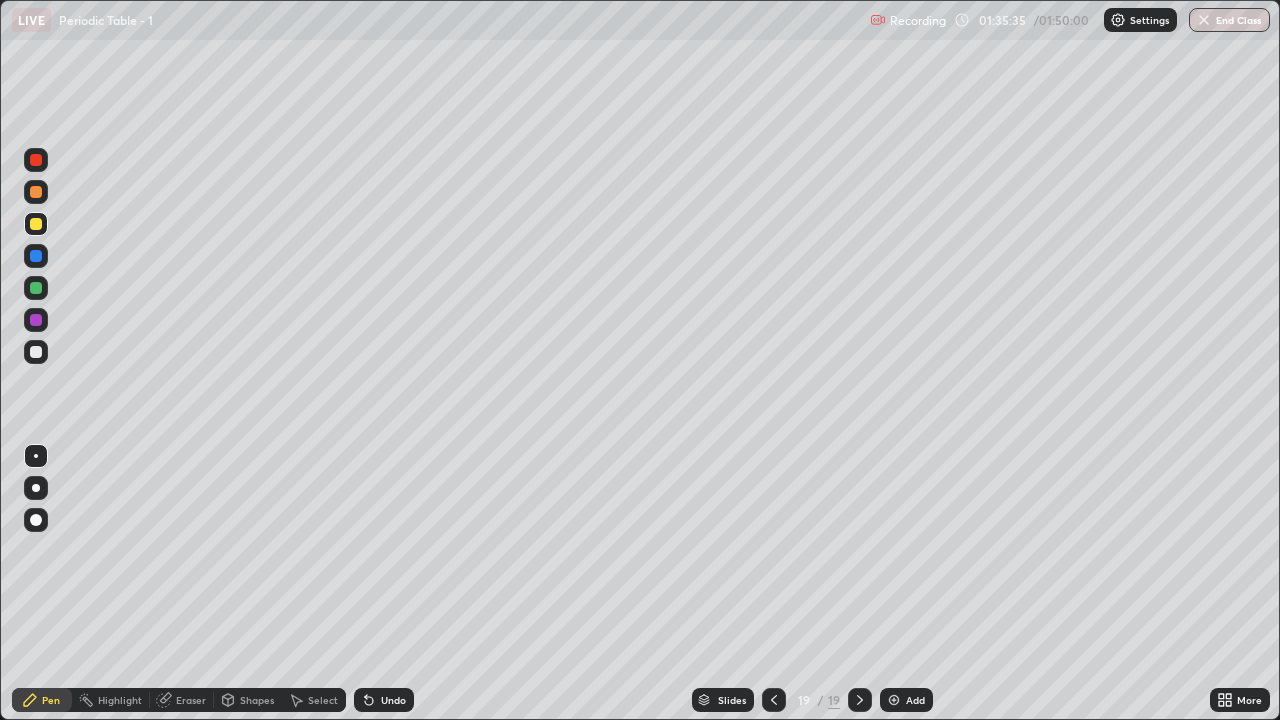 click on "Undo" at bounding box center [393, 700] 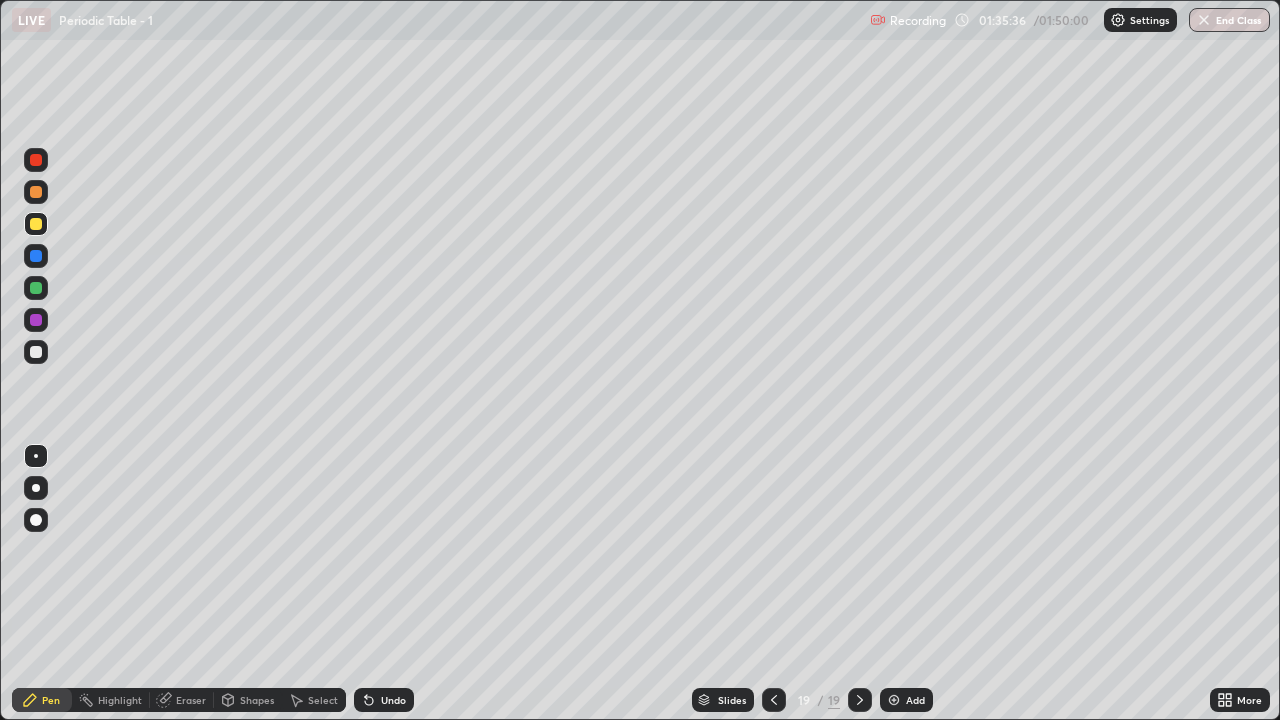 click on "Undo" at bounding box center [393, 700] 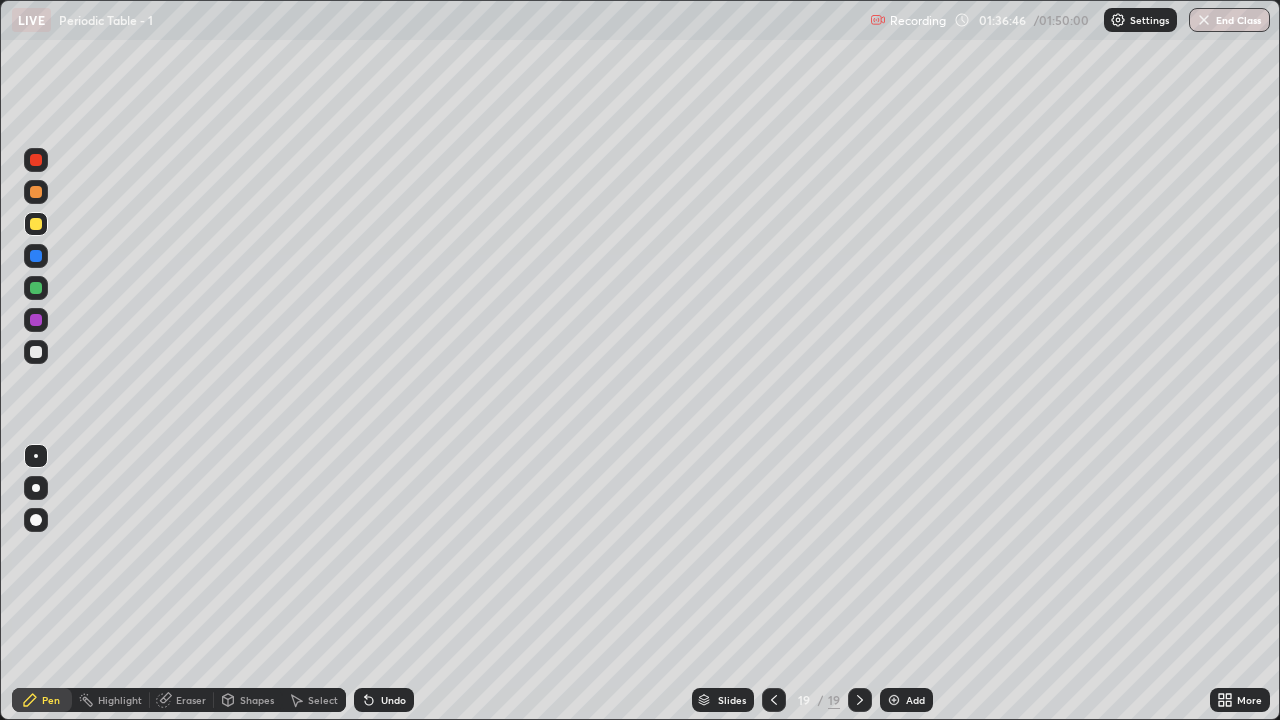 click on "Add" at bounding box center [915, 700] 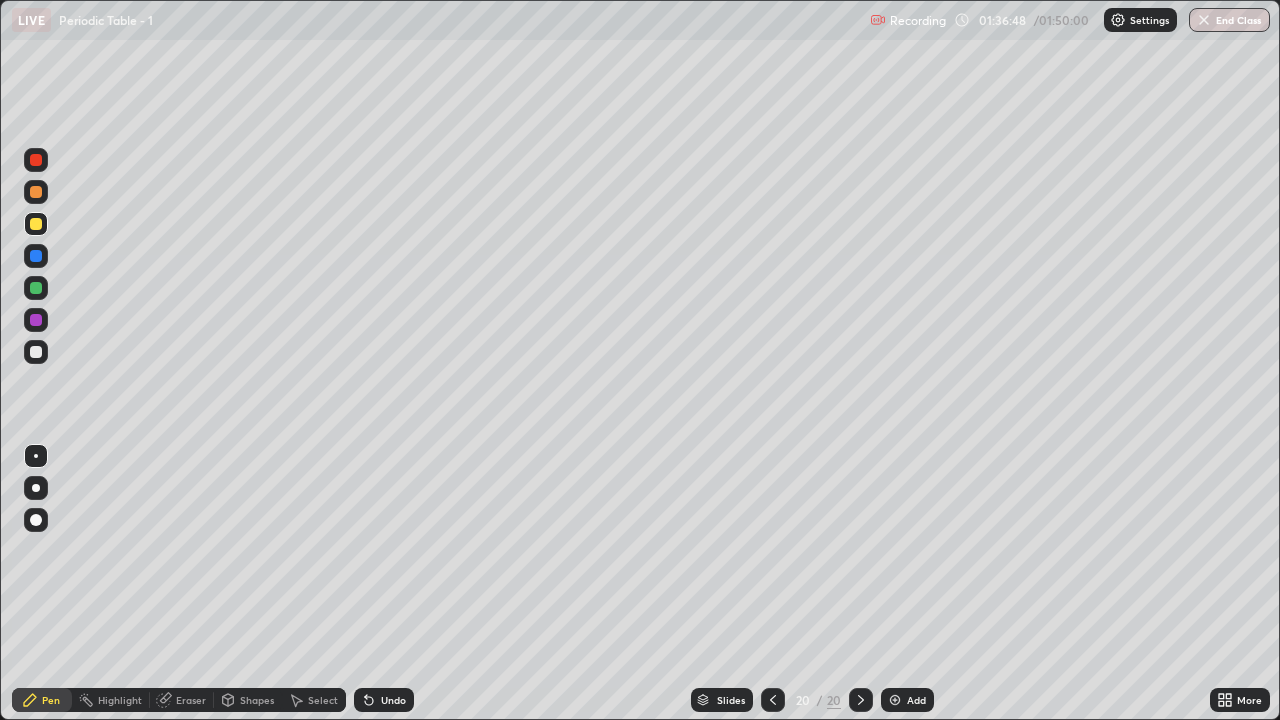 click at bounding box center (36, 352) 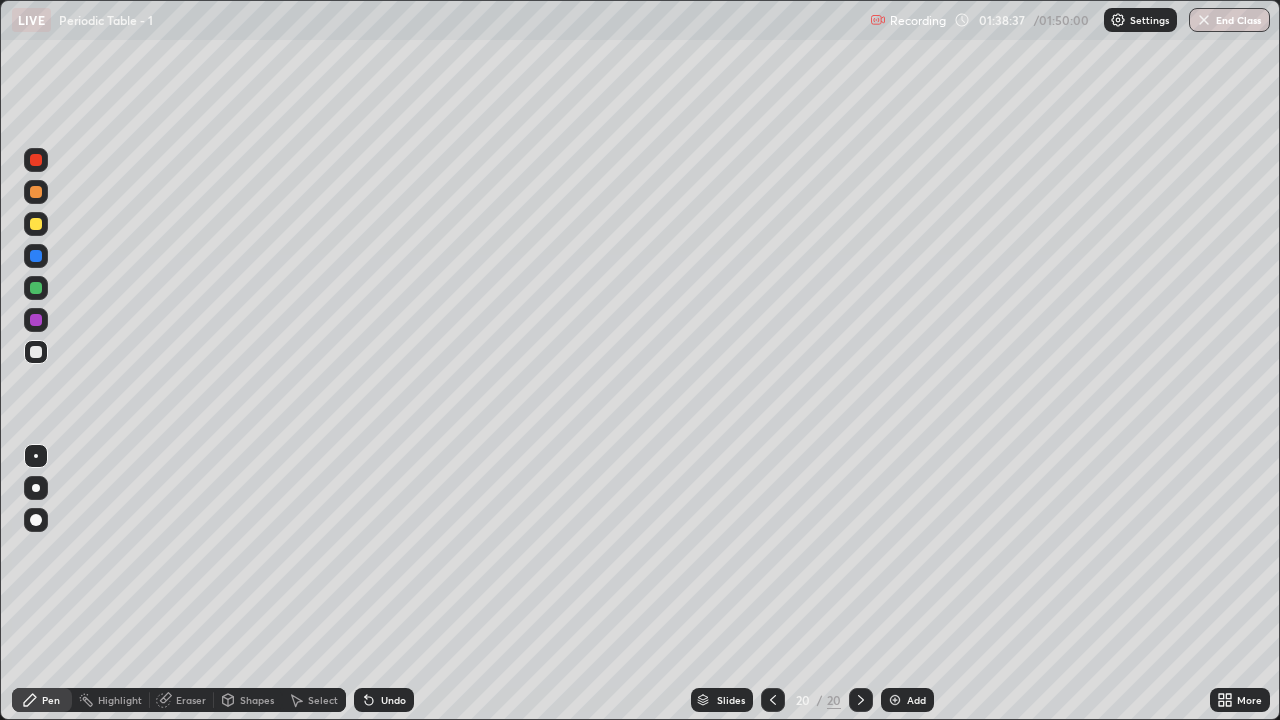 click on "Undo" at bounding box center [384, 700] 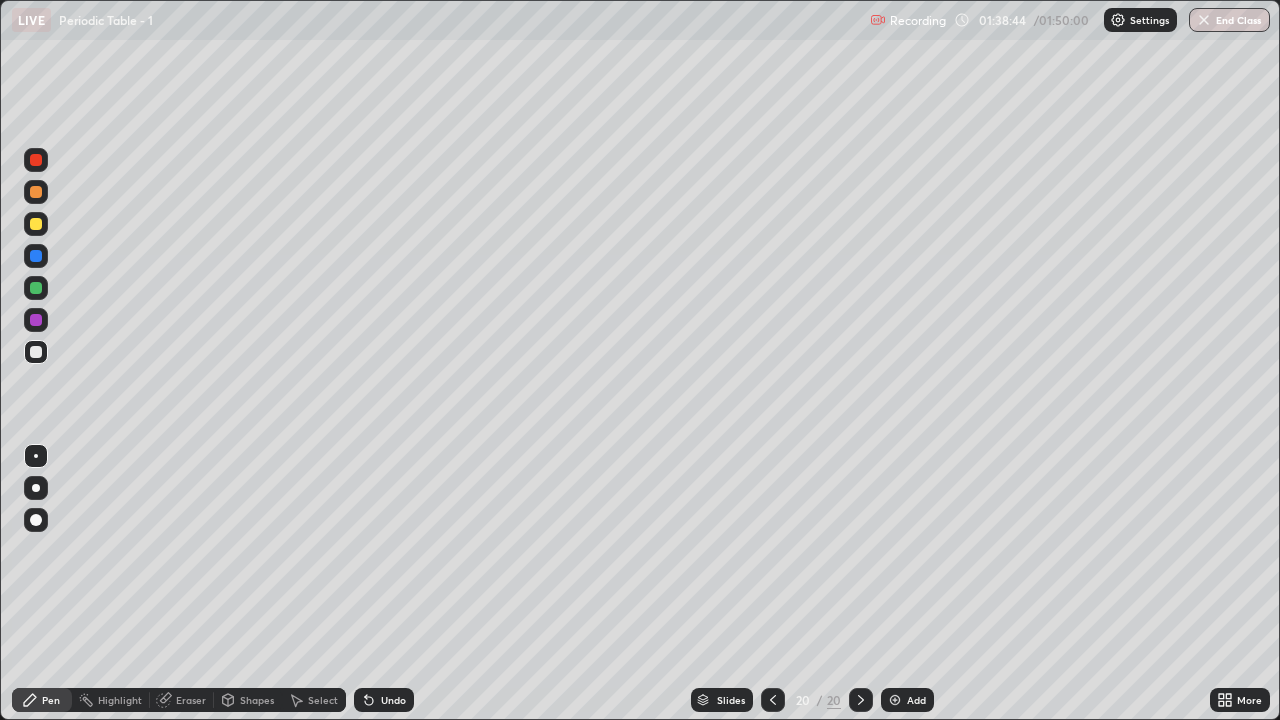 click on "Undo" at bounding box center [384, 700] 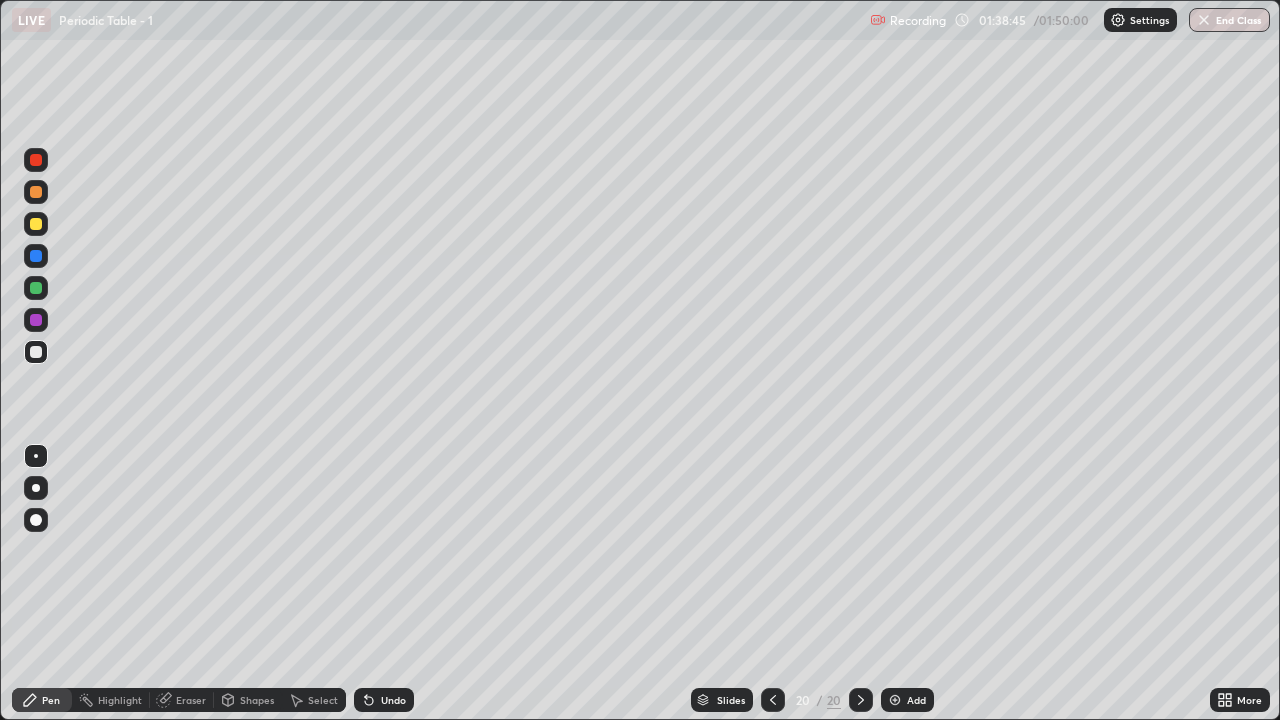click on "Undo" at bounding box center [384, 700] 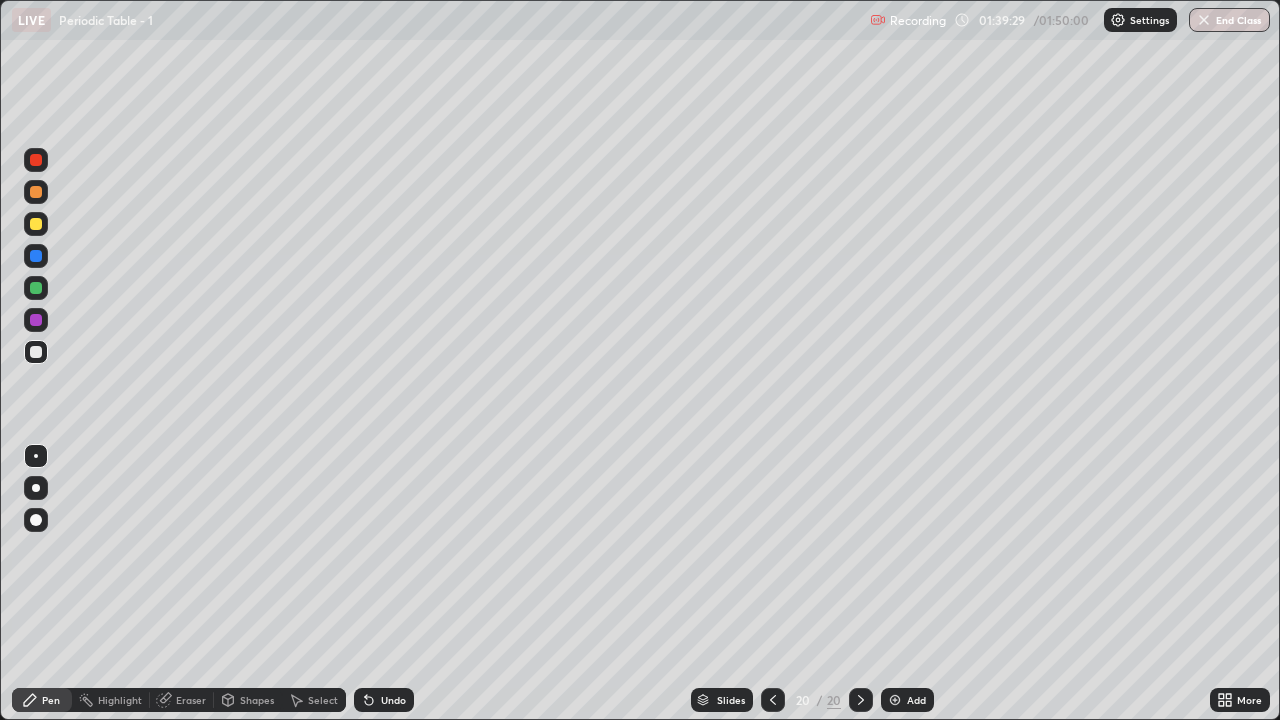 click at bounding box center [36, 192] 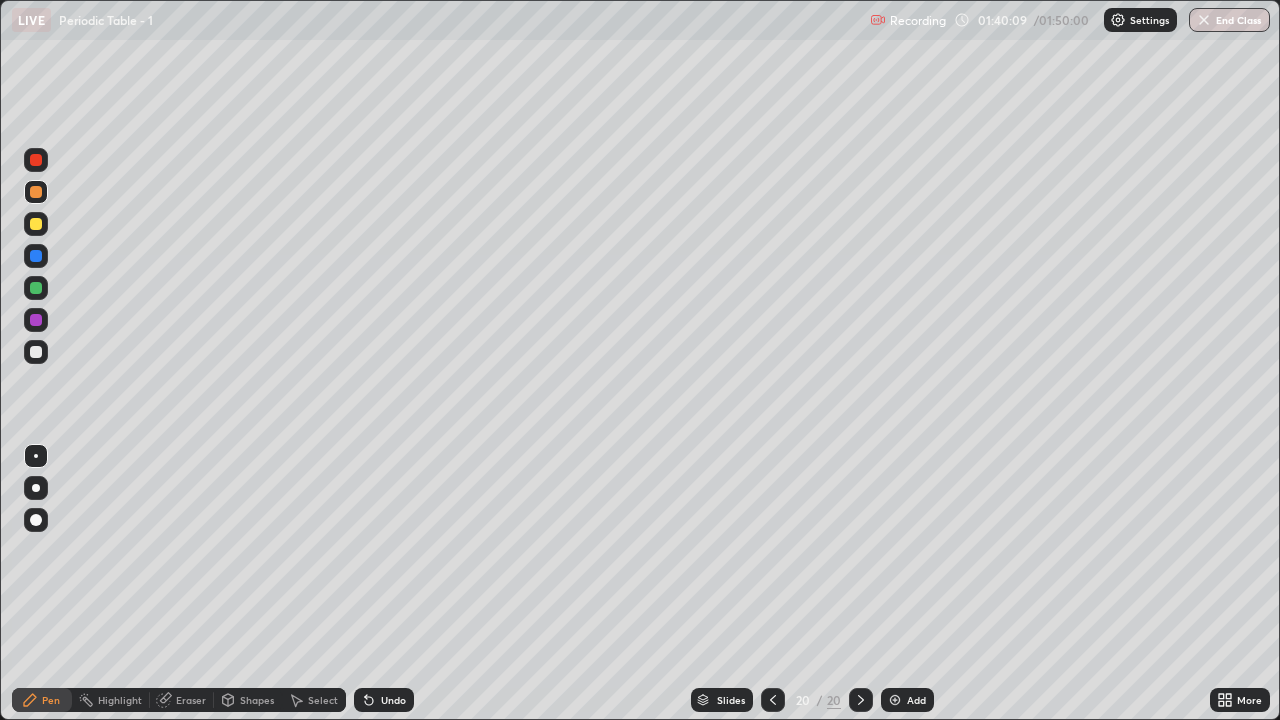 click on "Eraser" at bounding box center (182, 700) 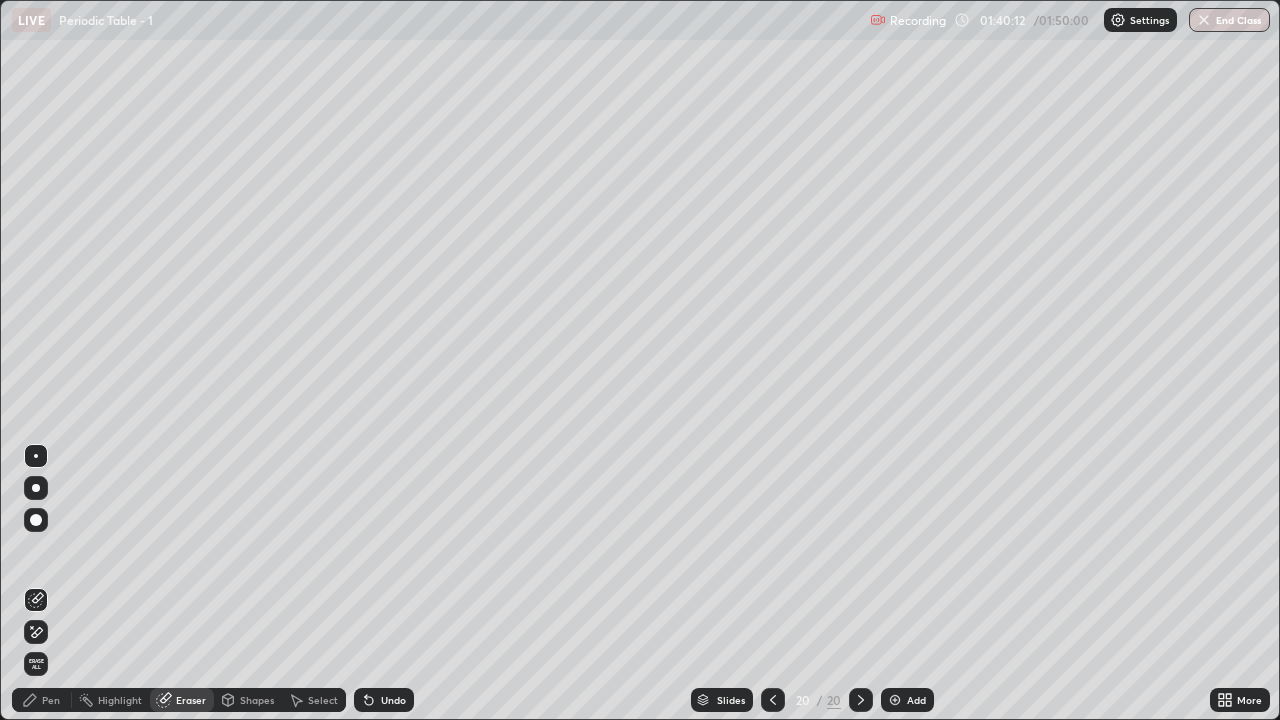 click on "Pen" at bounding box center [42, 700] 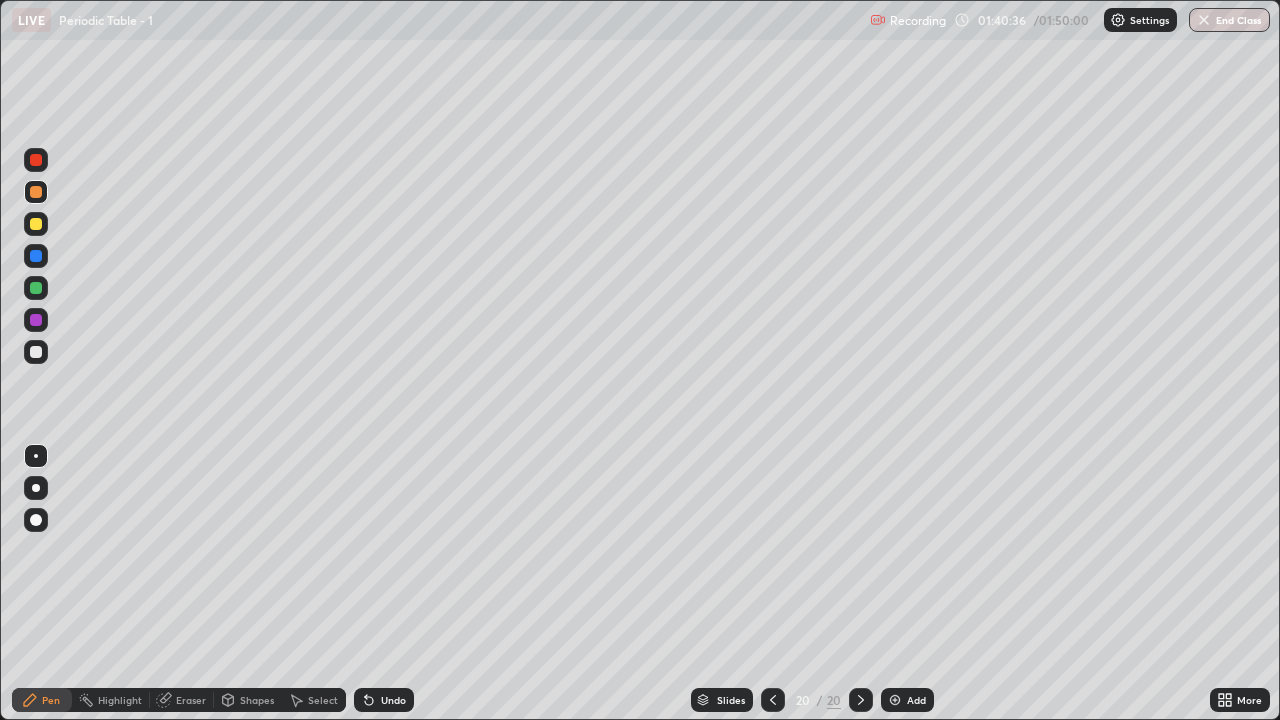 click at bounding box center (36, 352) 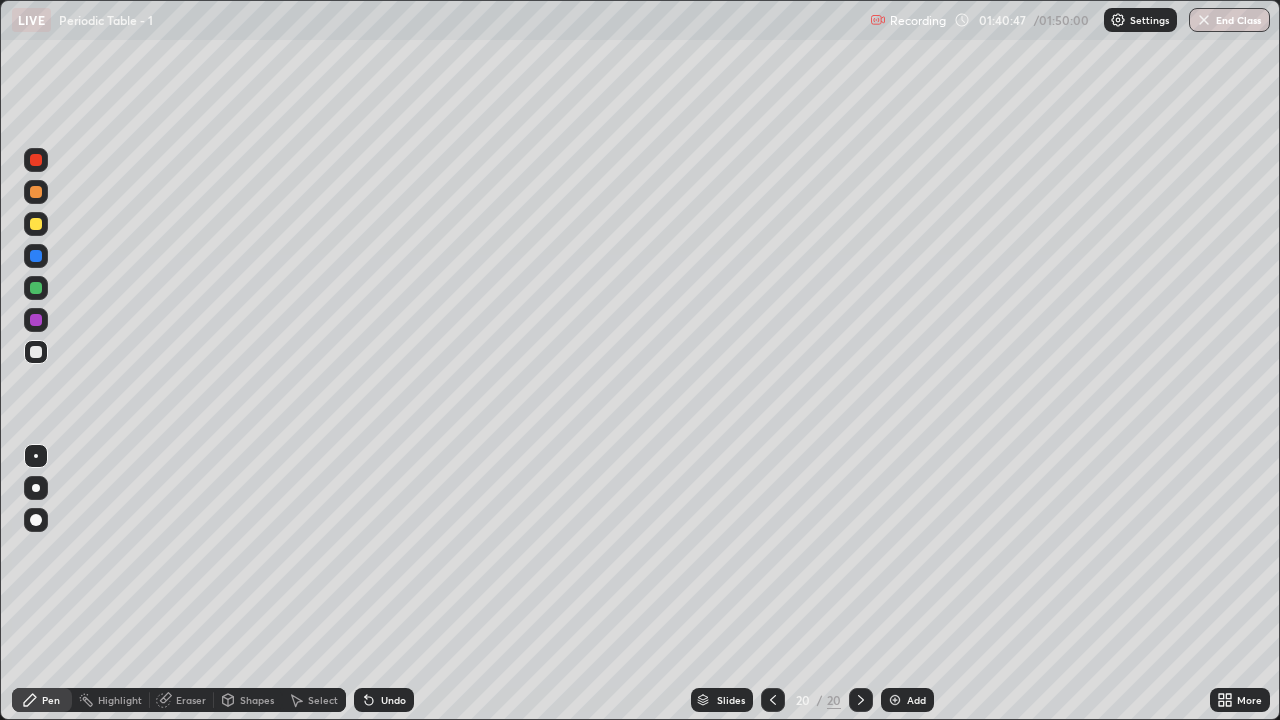 click at bounding box center (36, 192) 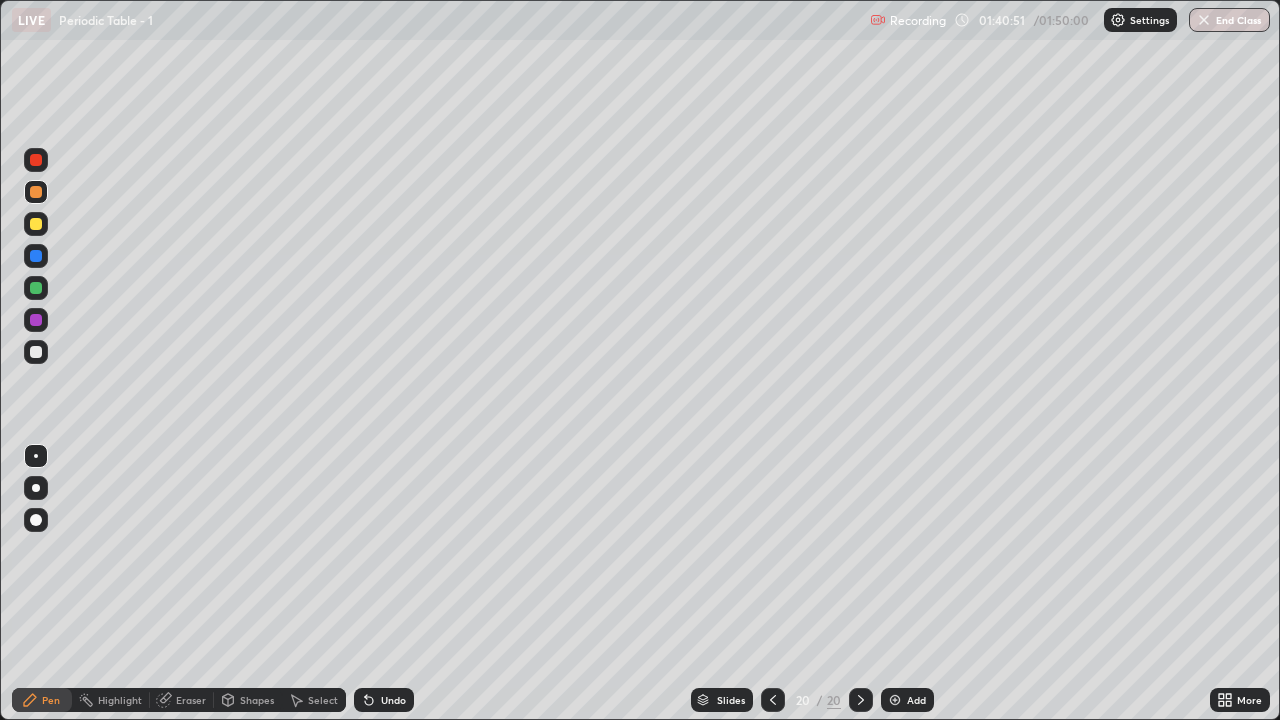 click at bounding box center [36, 352] 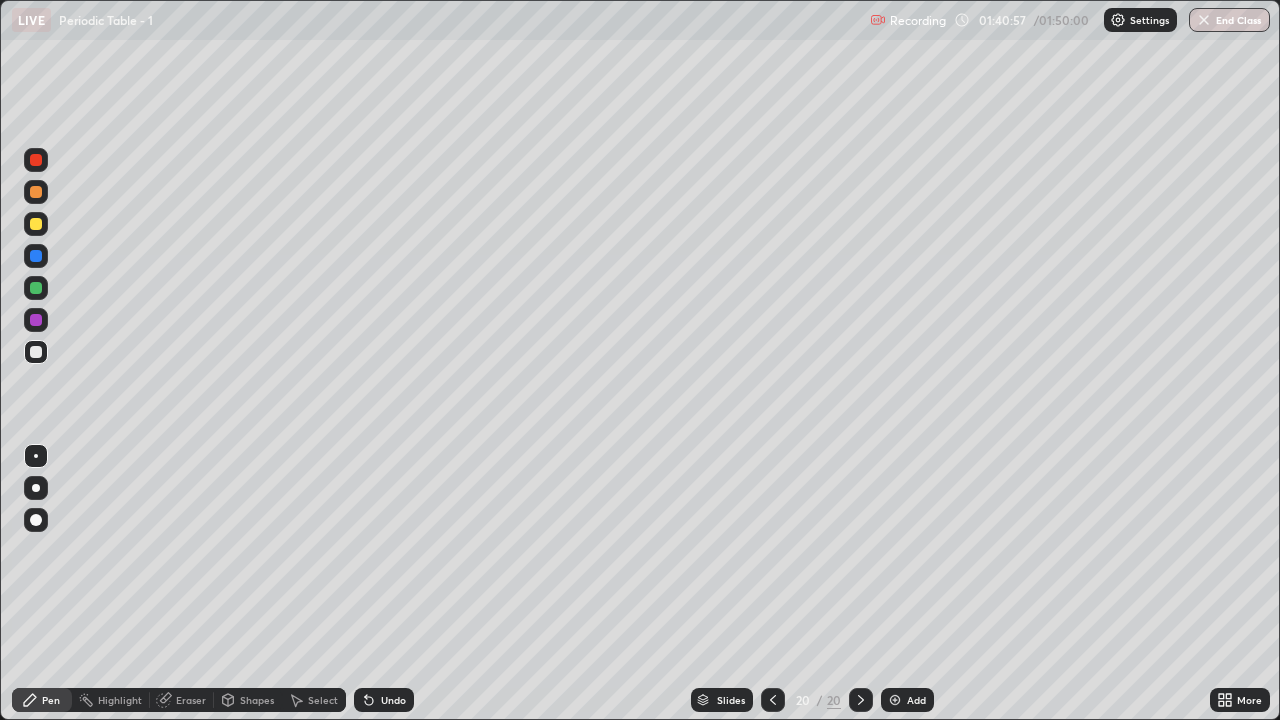 click at bounding box center (36, 192) 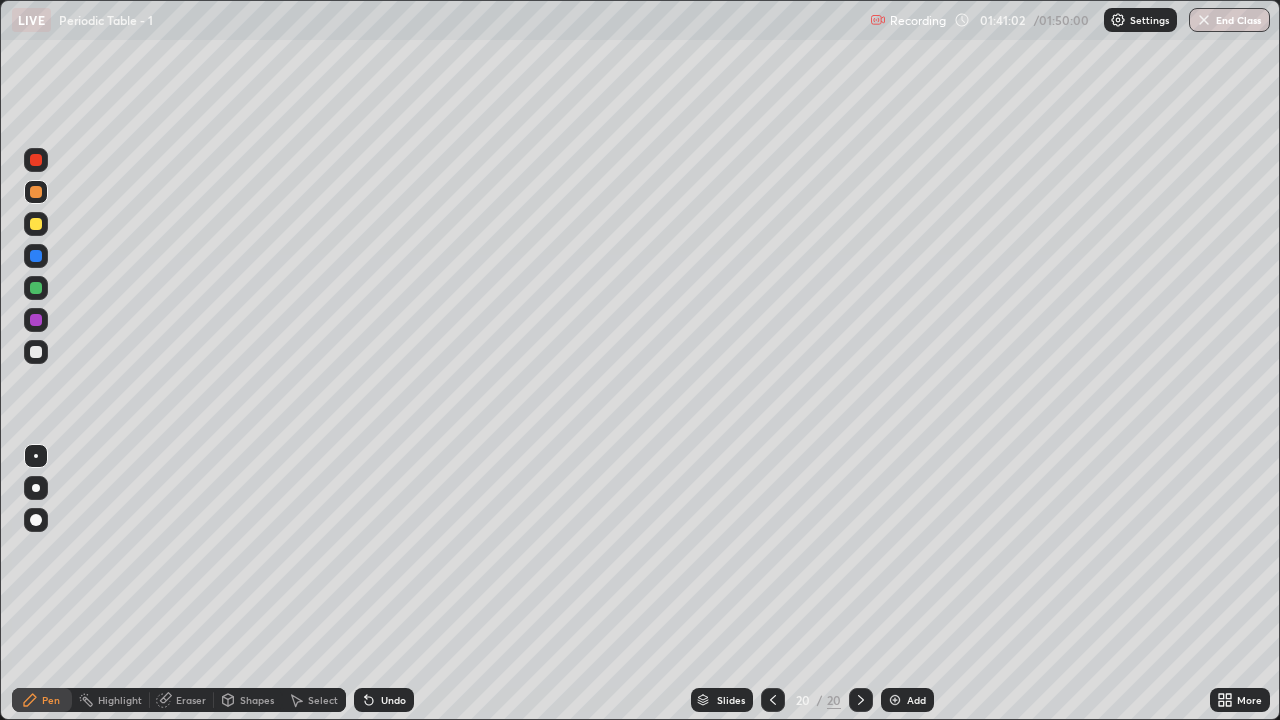 click at bounding box center (36, 352) 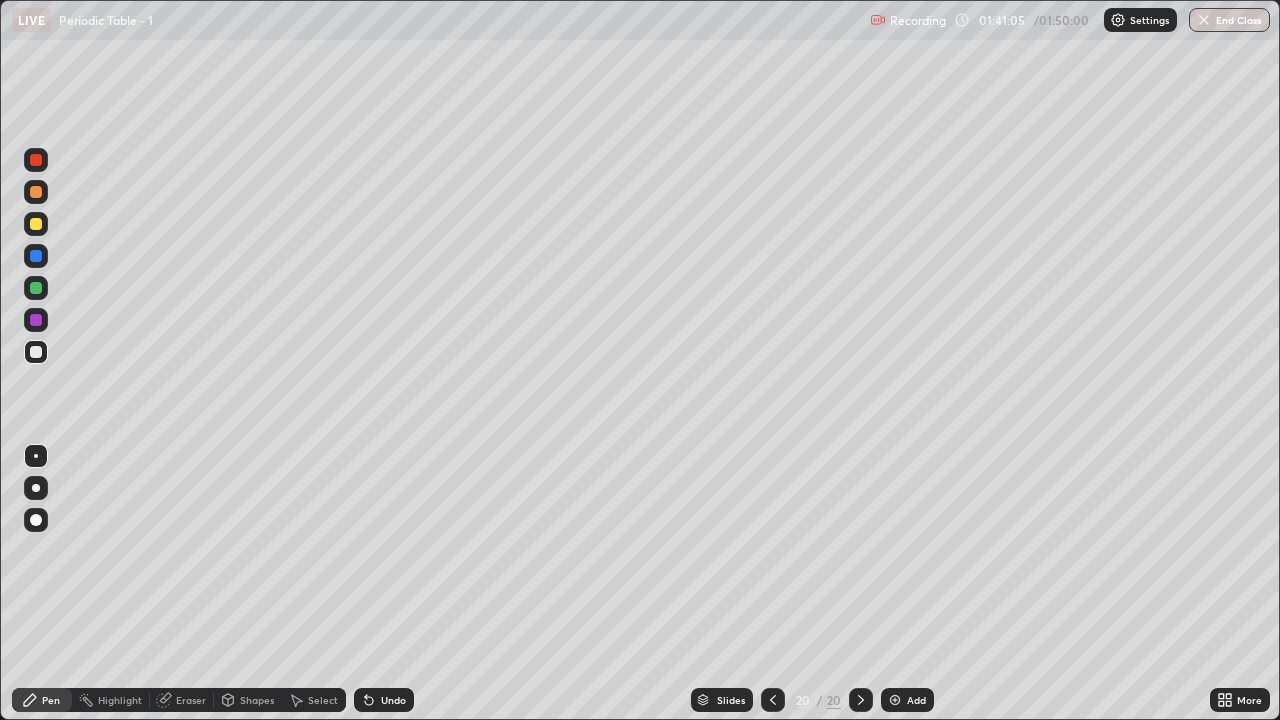 click at bounding box center (36, 192) 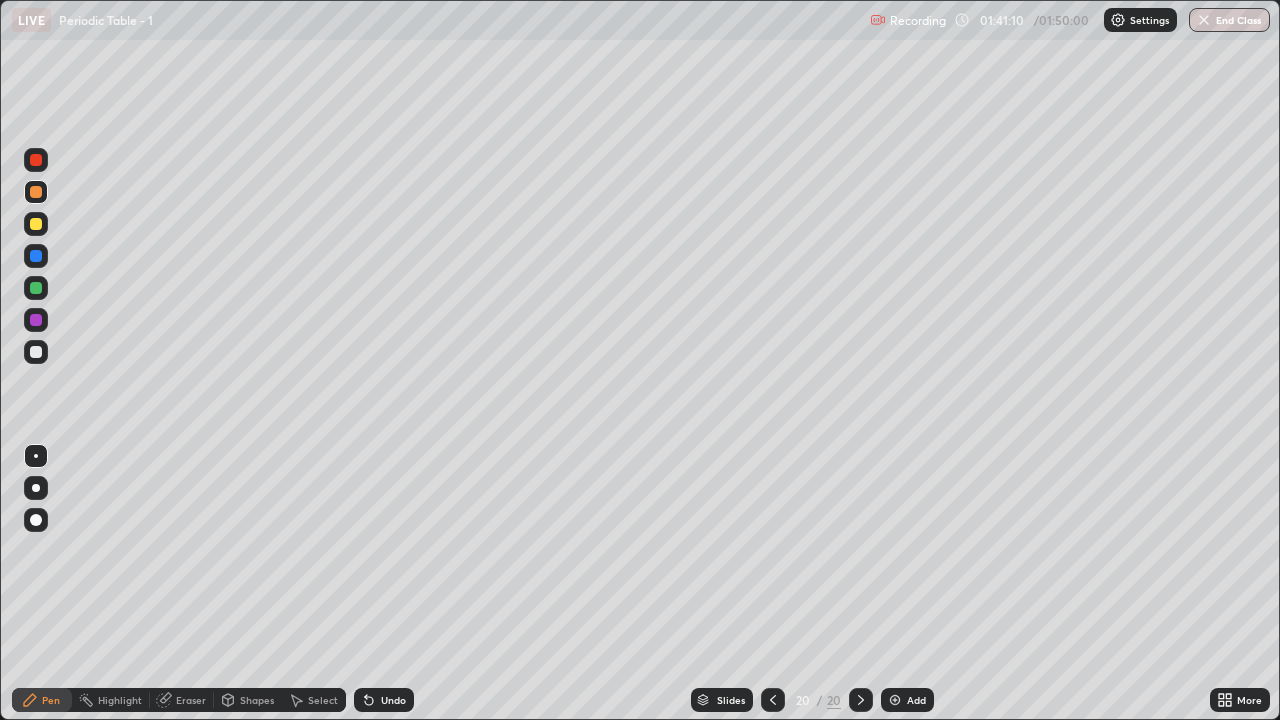 click at bounding box center (36, 192) 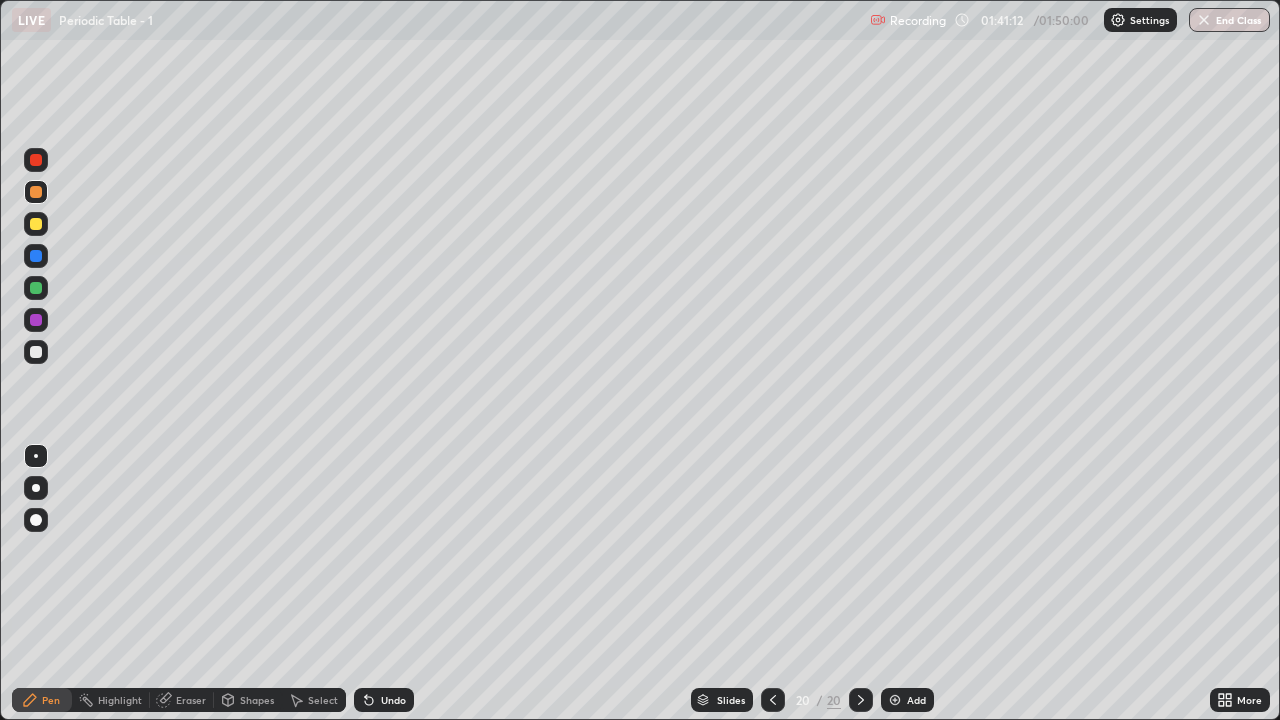 click on "Undo" at bounding box center [393, 700] 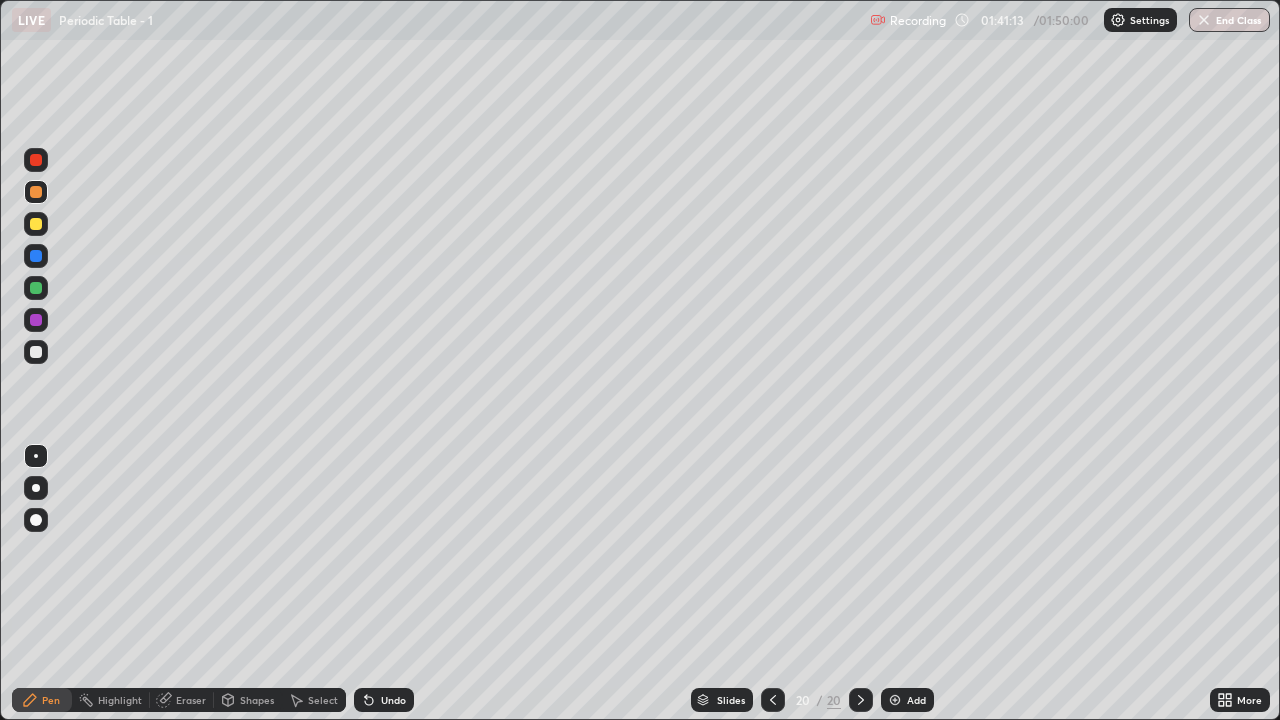 click at bounding box center (36, 352) 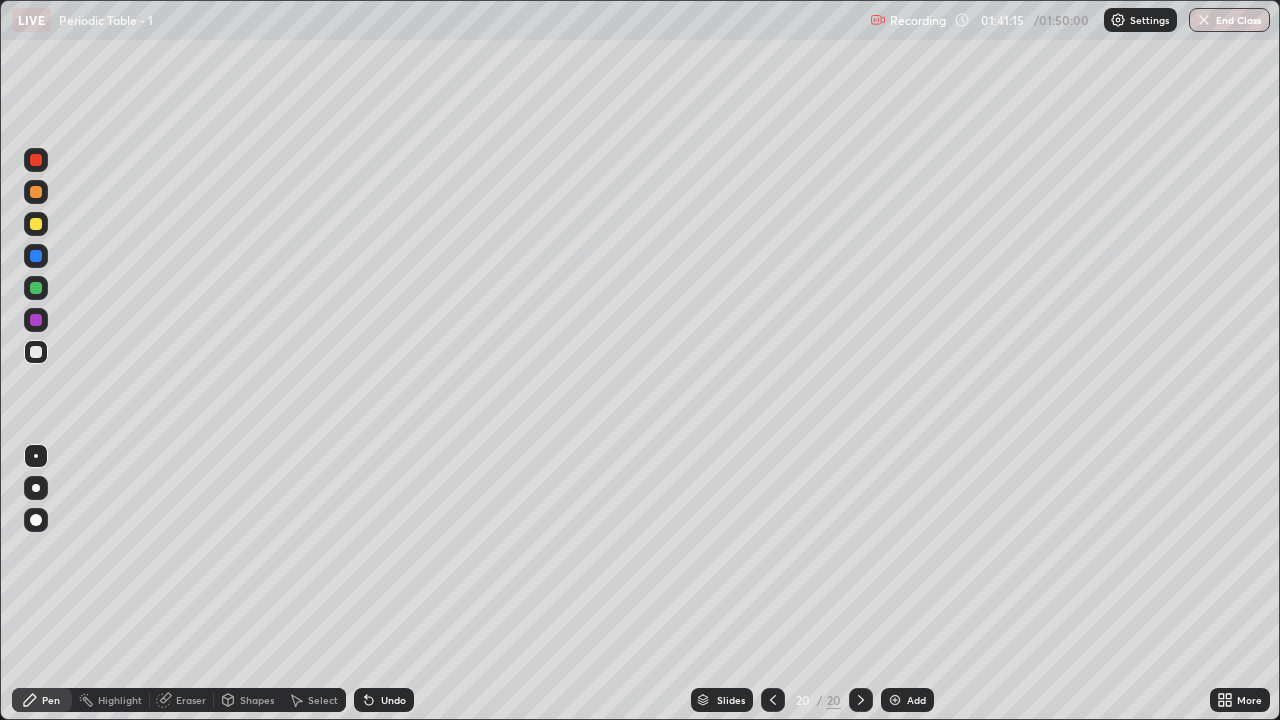 click at bounding box center (36, 192) 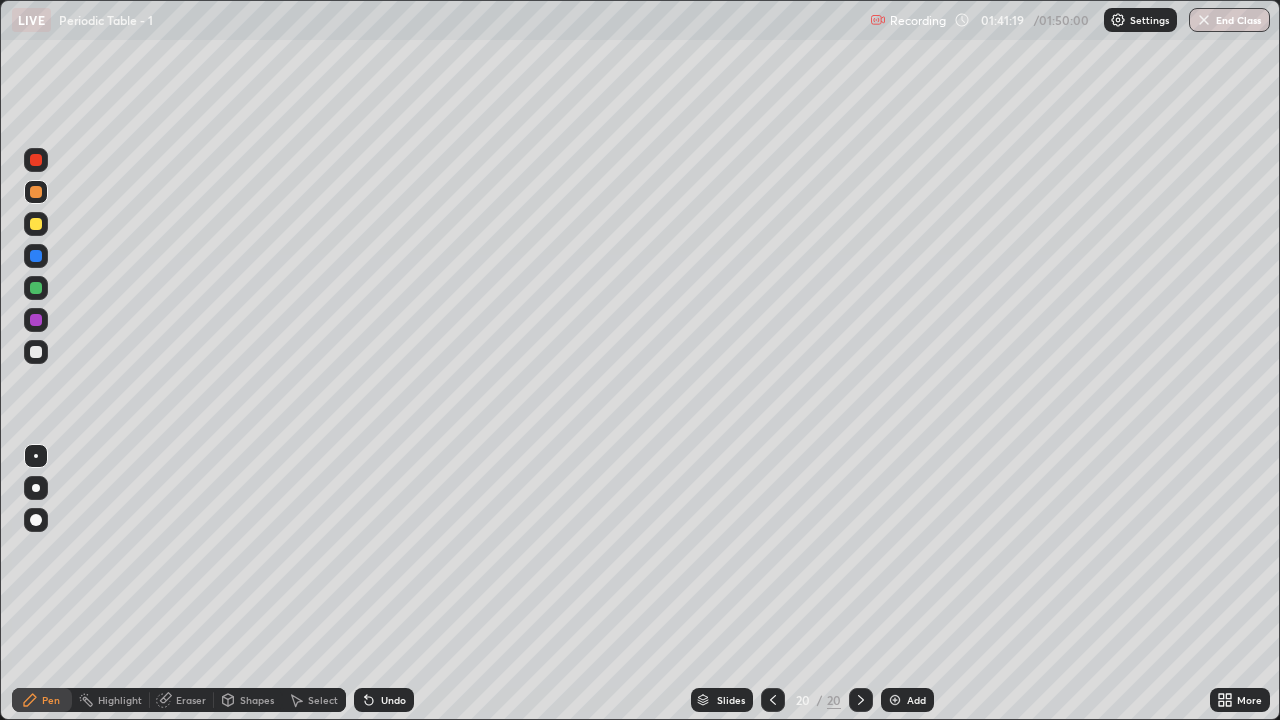click on "Undo" at bounding box center (384, 700) 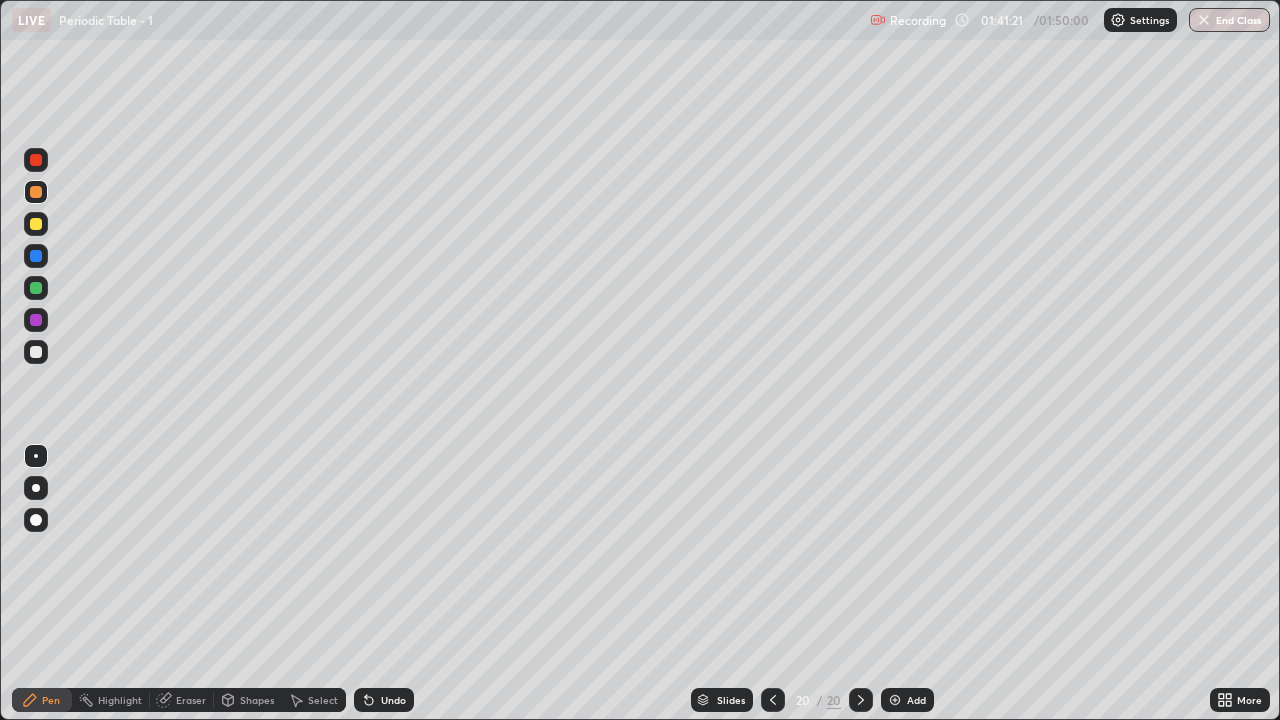 click at bounding box center (36, 352) 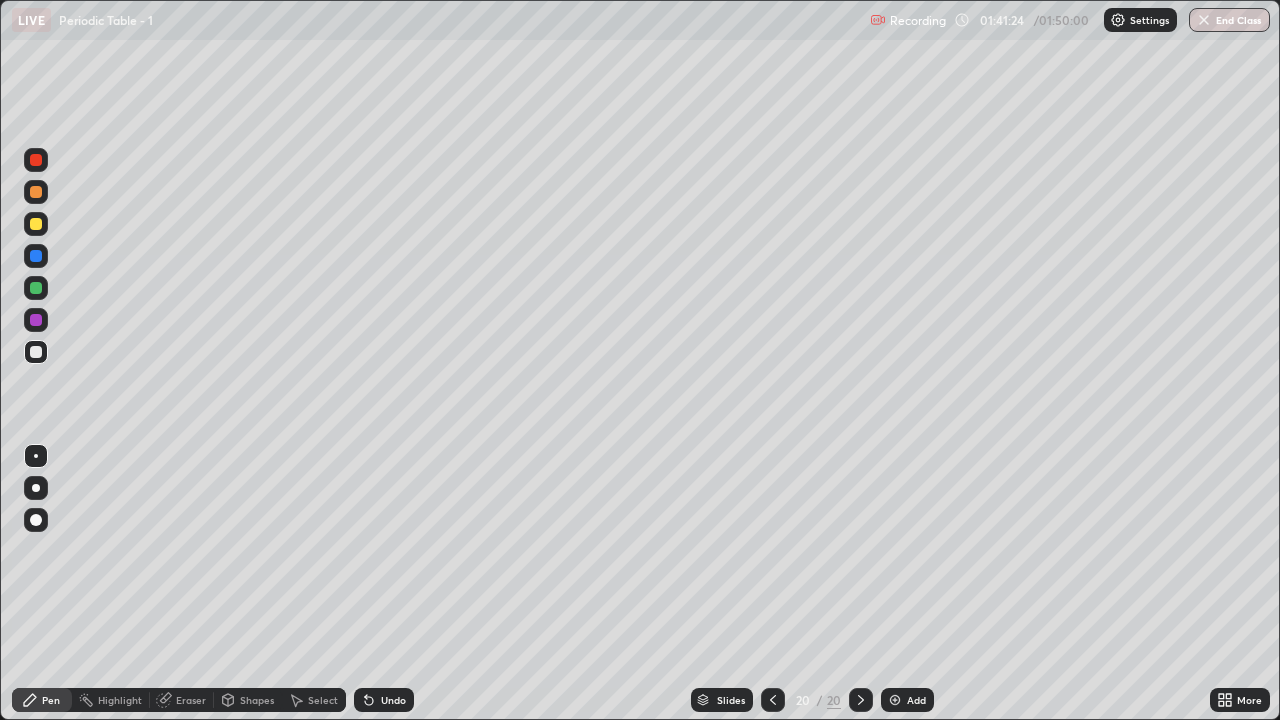 click 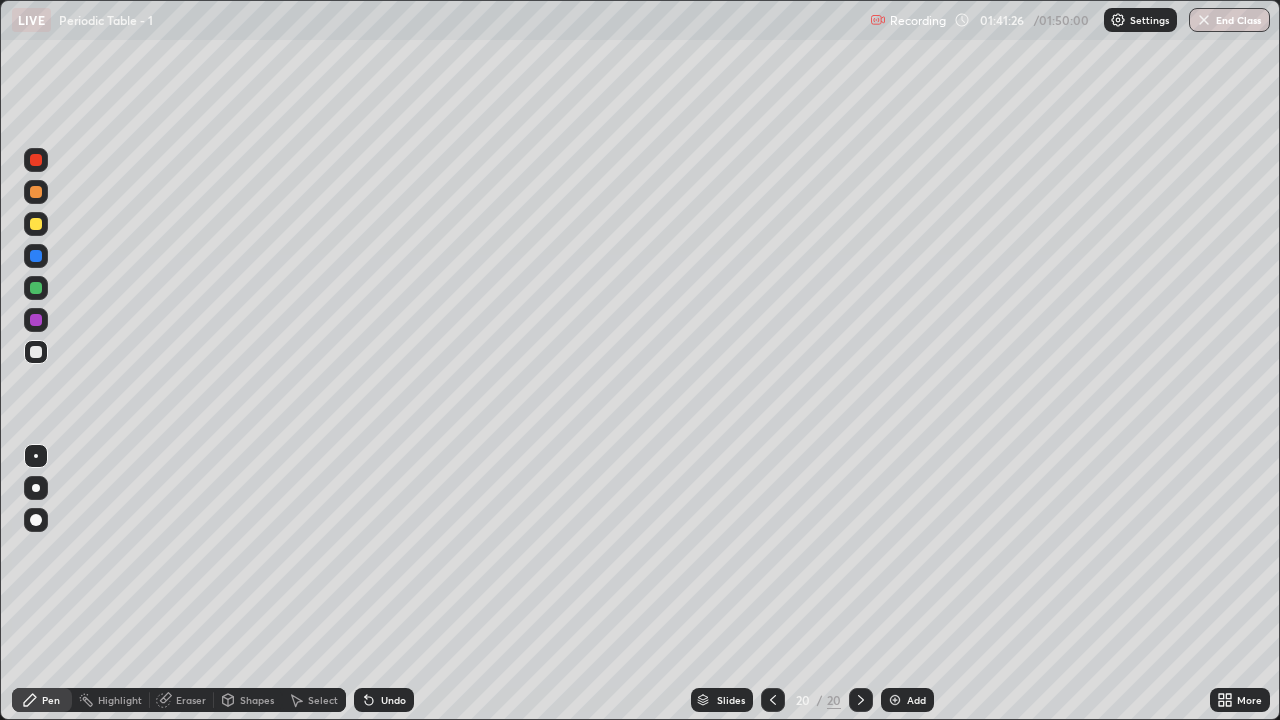 click on "Undo" at bounding box center [384, 700] 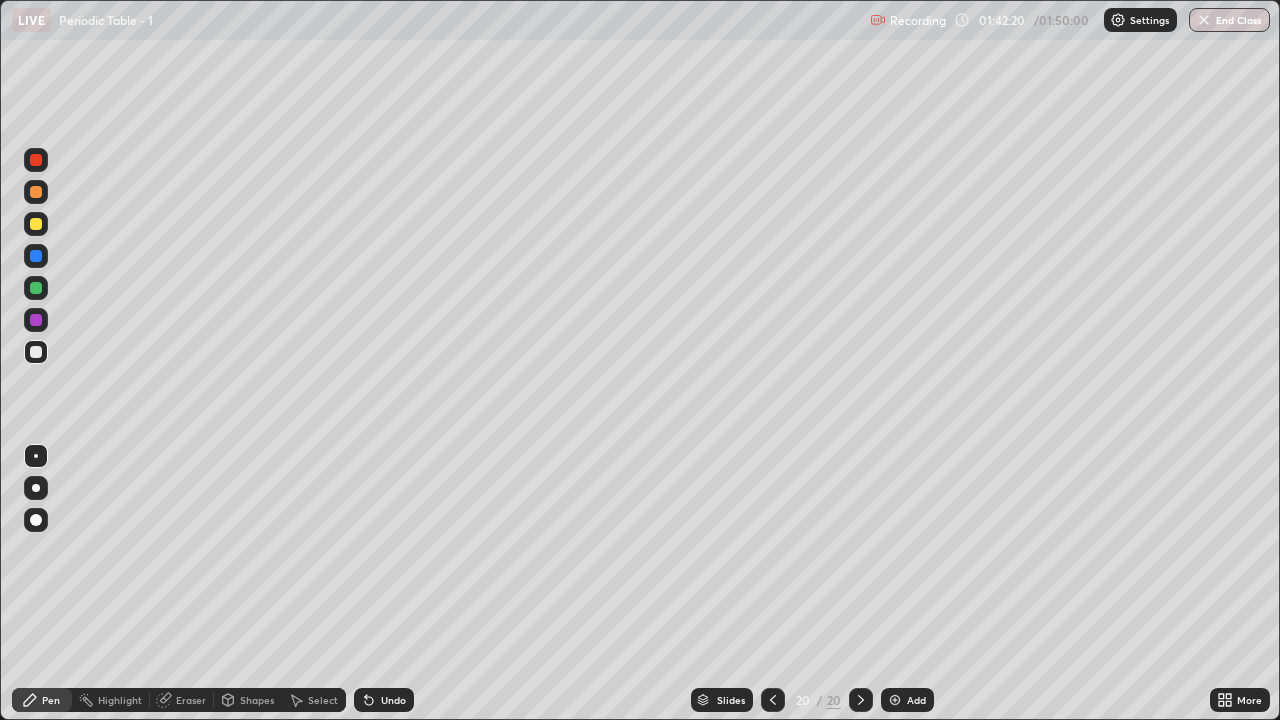 click on "Undo" at bounding box center (384, 700) 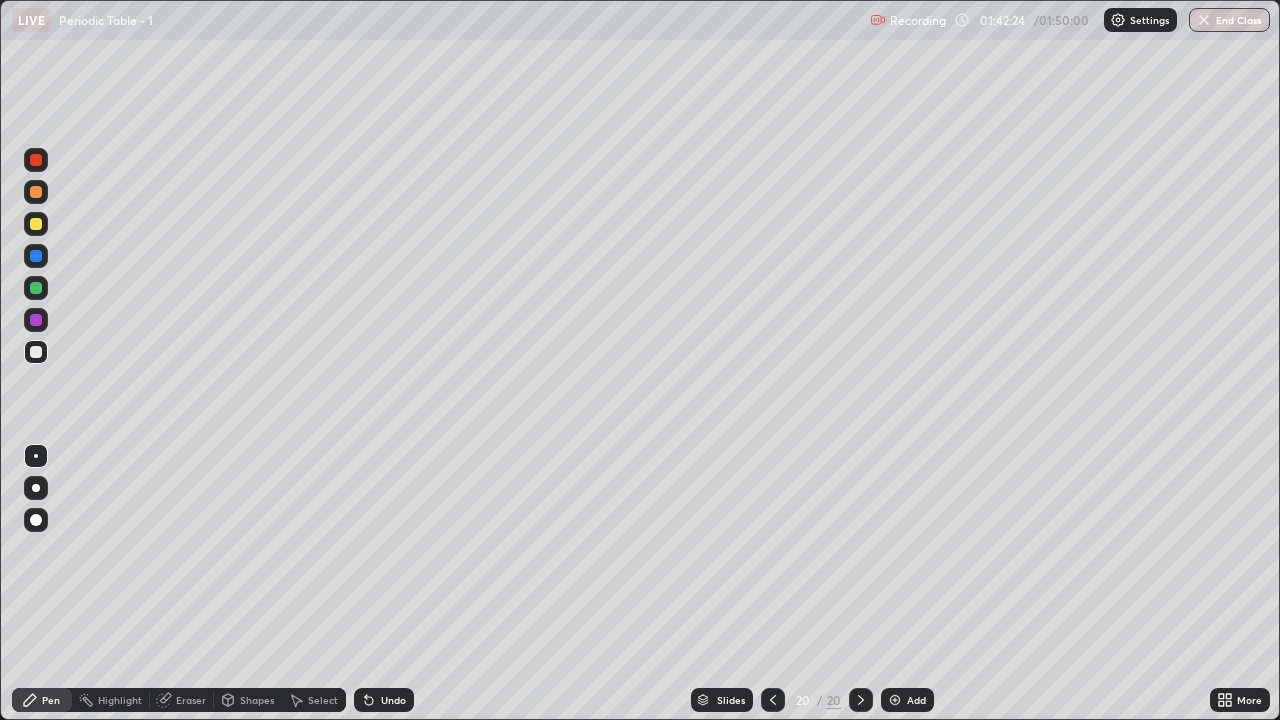 click at bounding box center (36, 192) 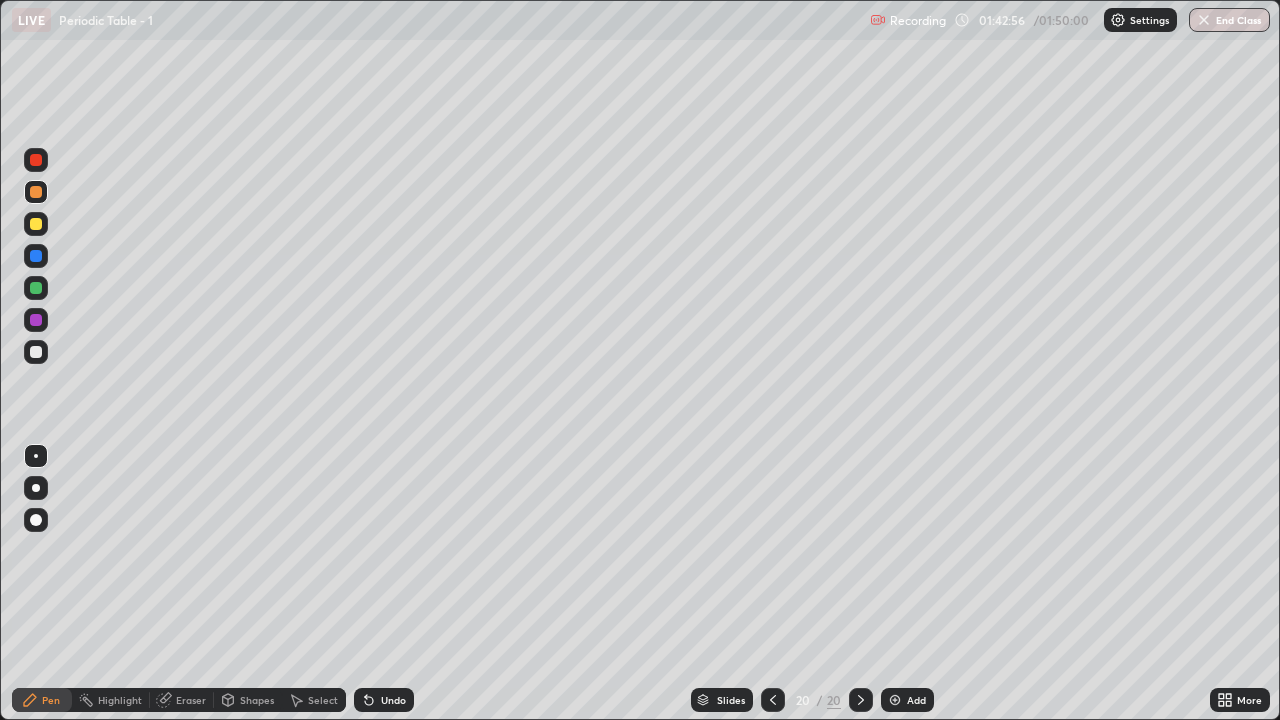 click at bounding box center (36, 352) 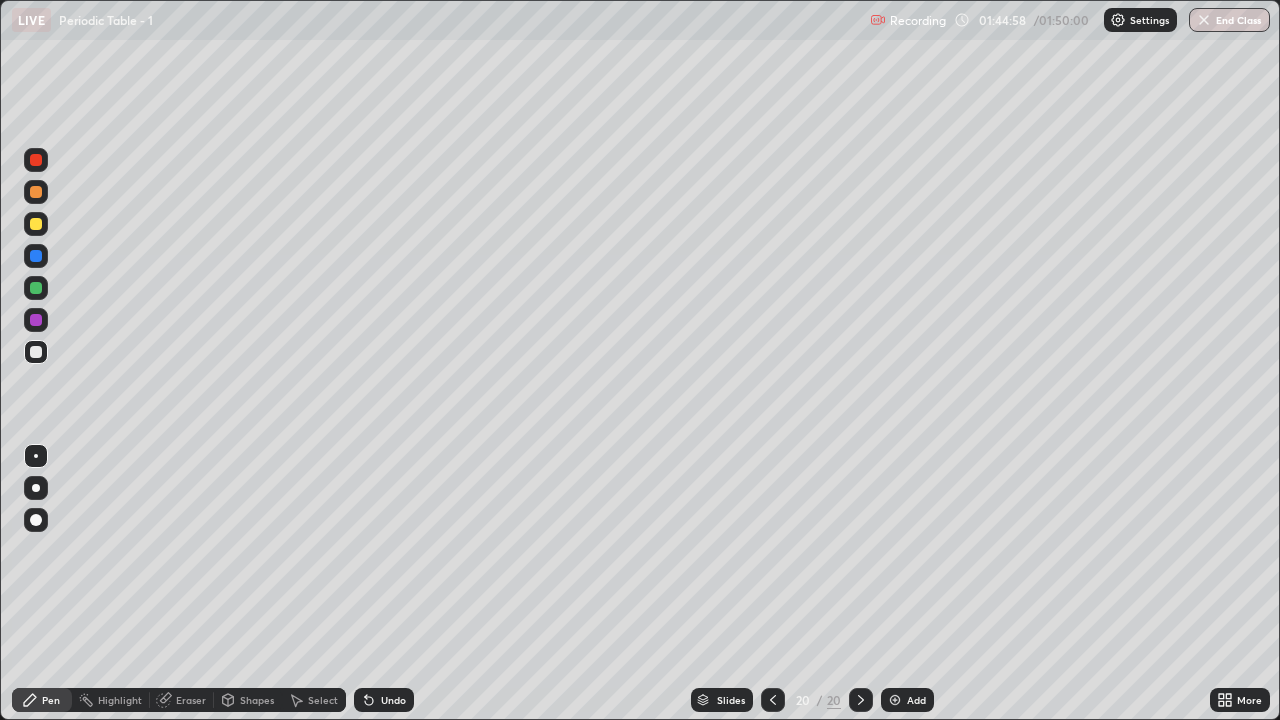 click on "Undo" at bounding box center (393, 700) 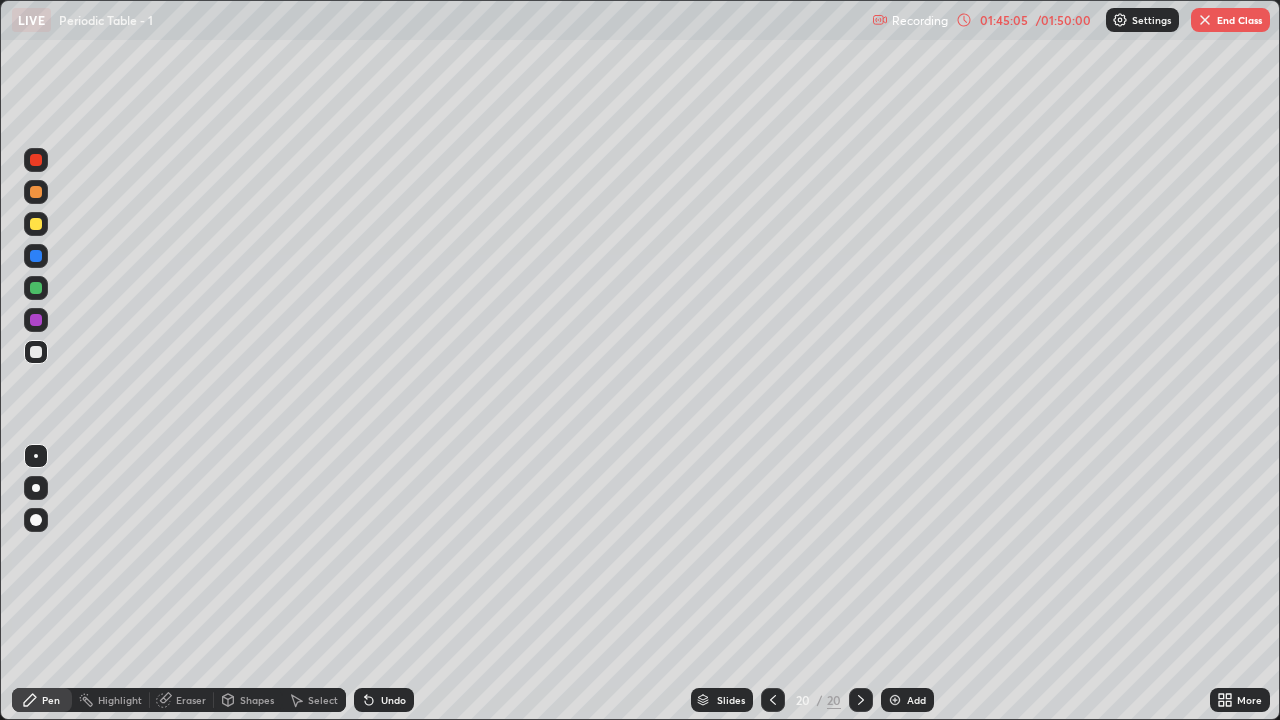 click on "Undo" at bounding box center [393, 700] 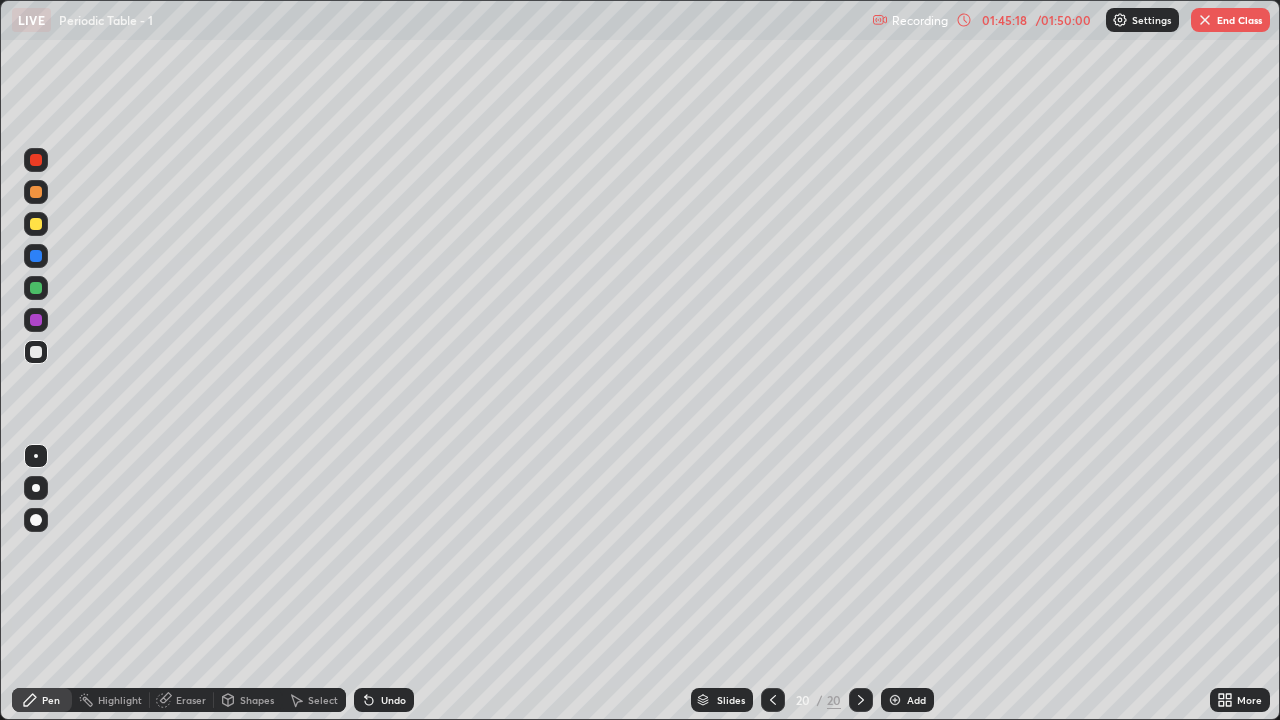click at bounding box center (36, 192) 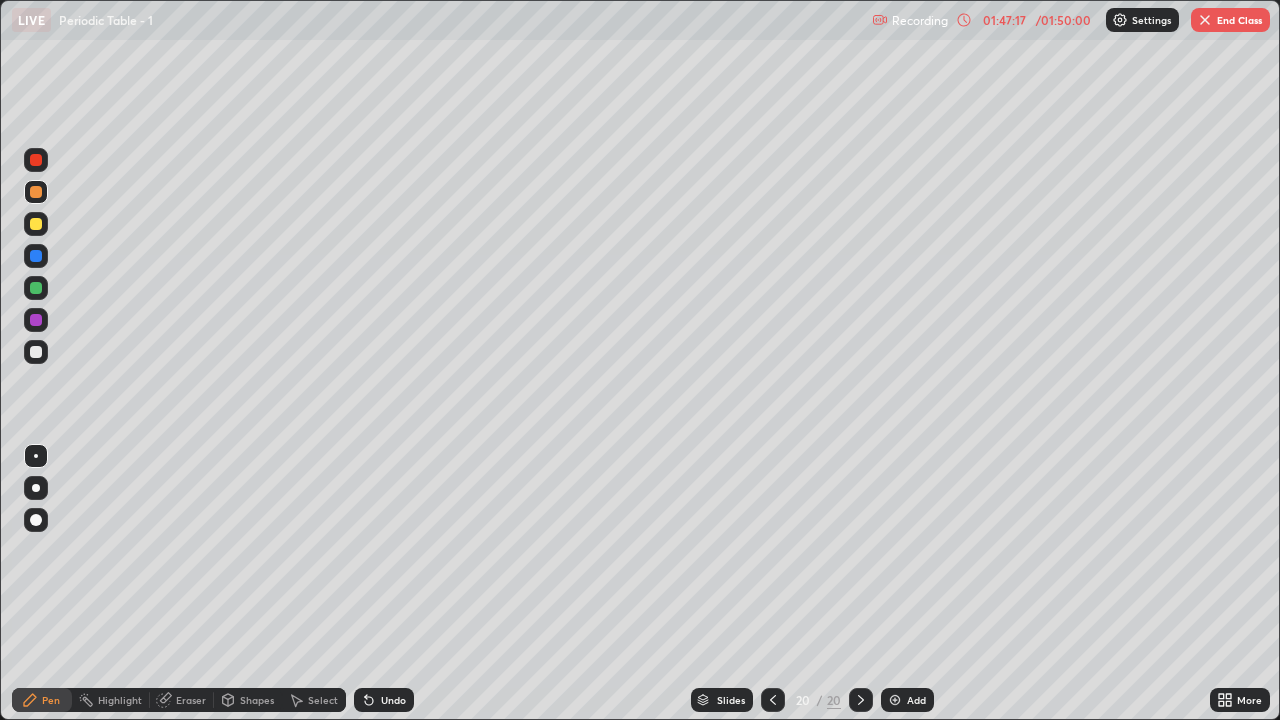 click at bounding box center [773, 700] 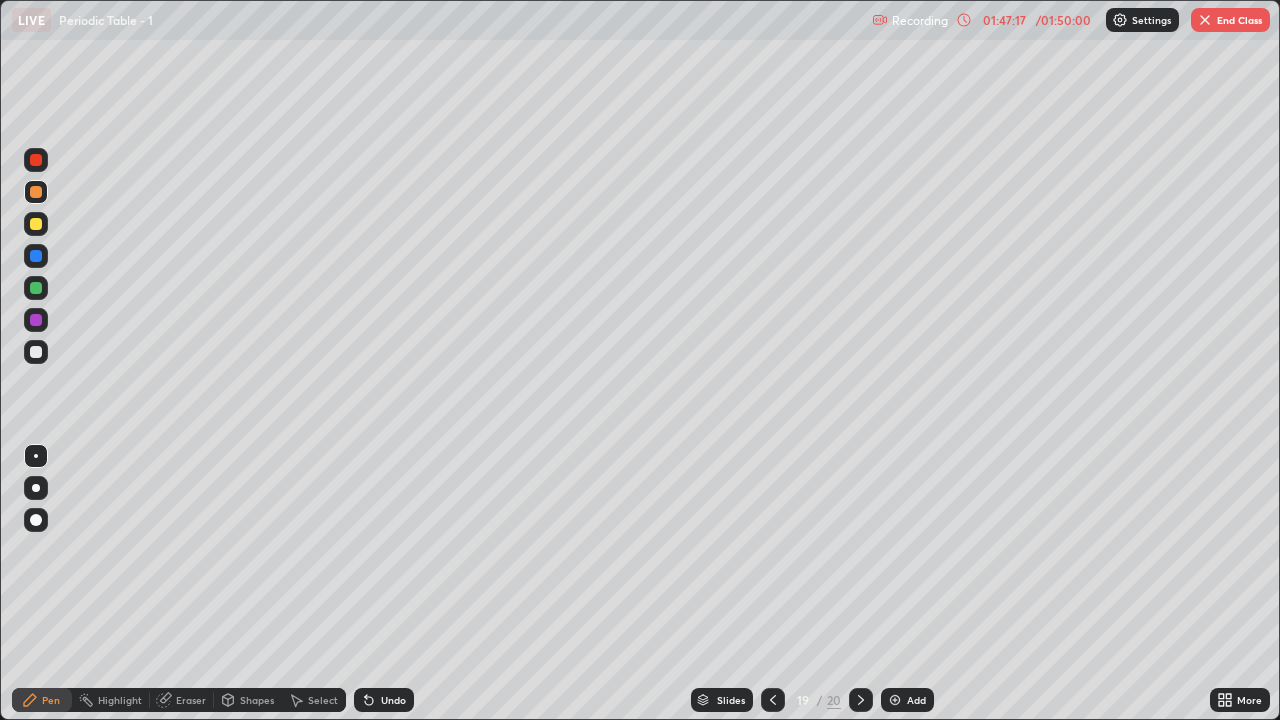click 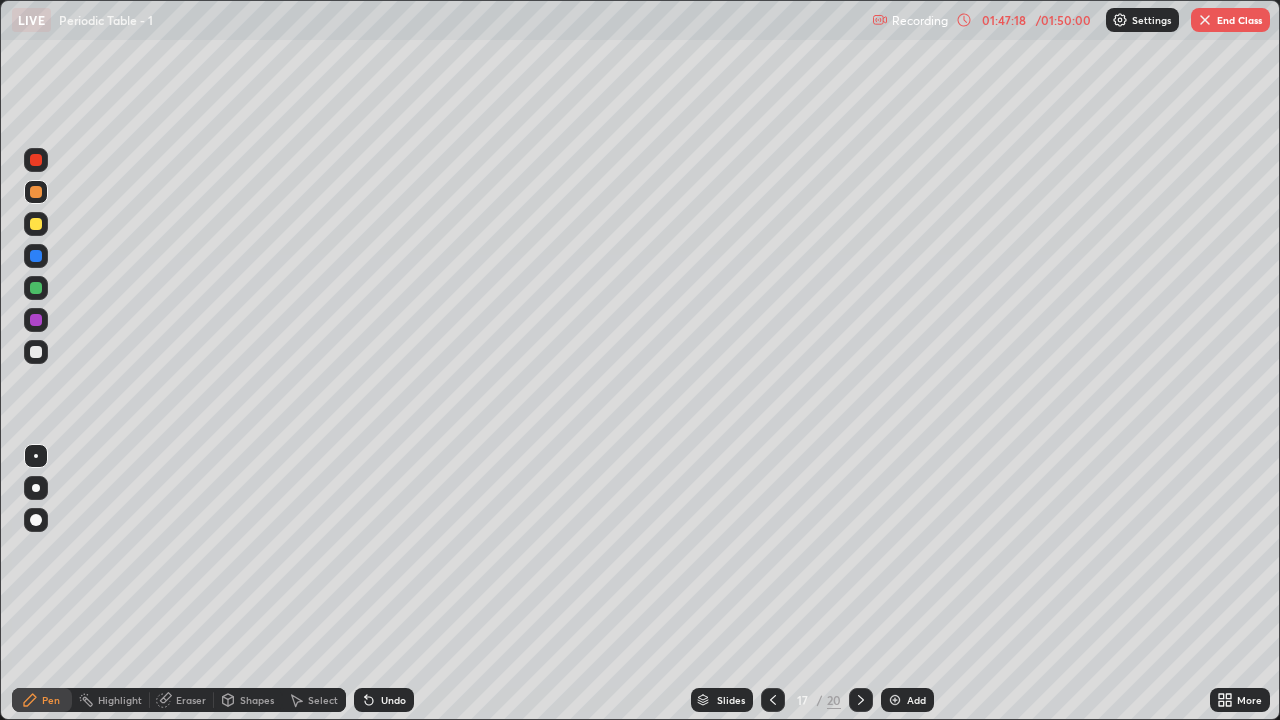 click 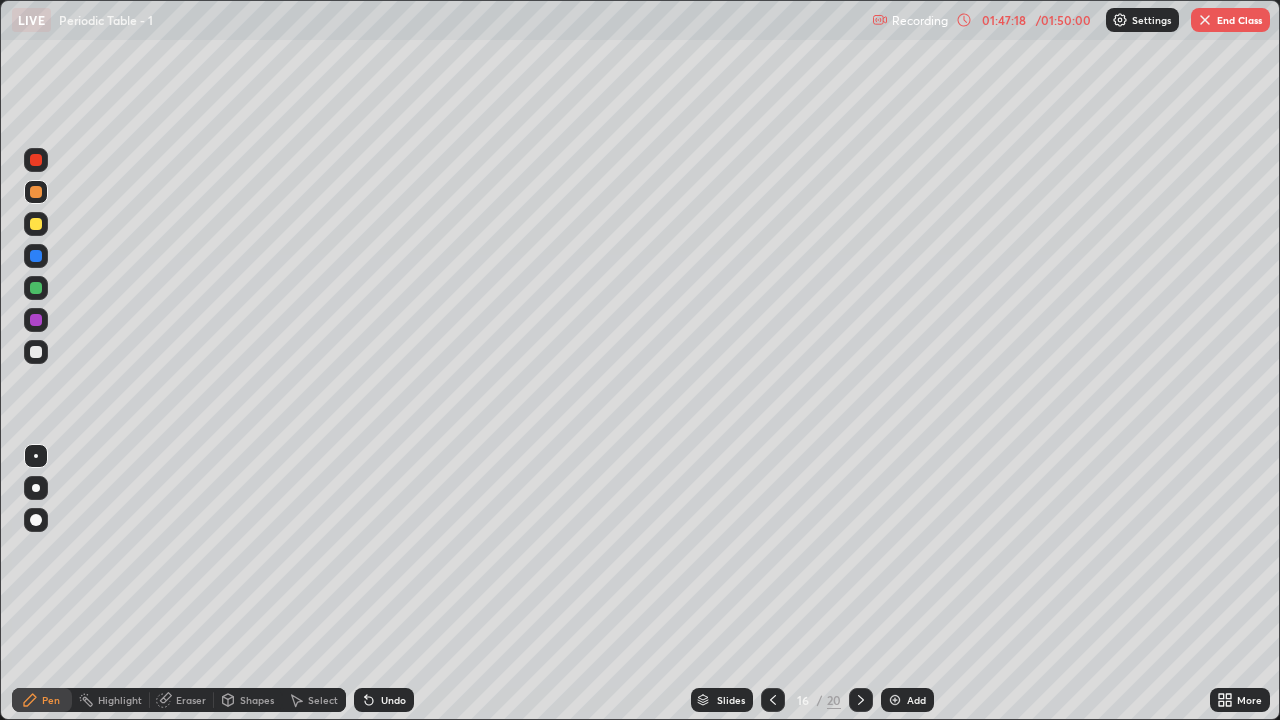 click 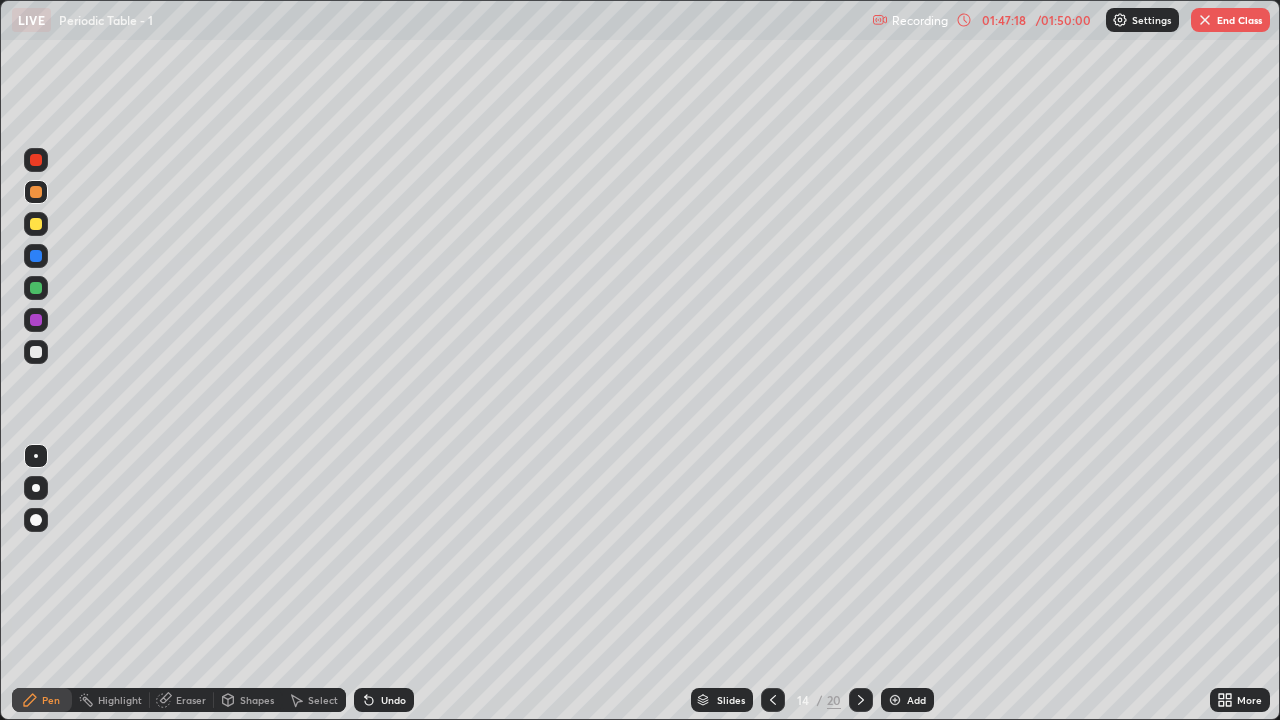 click 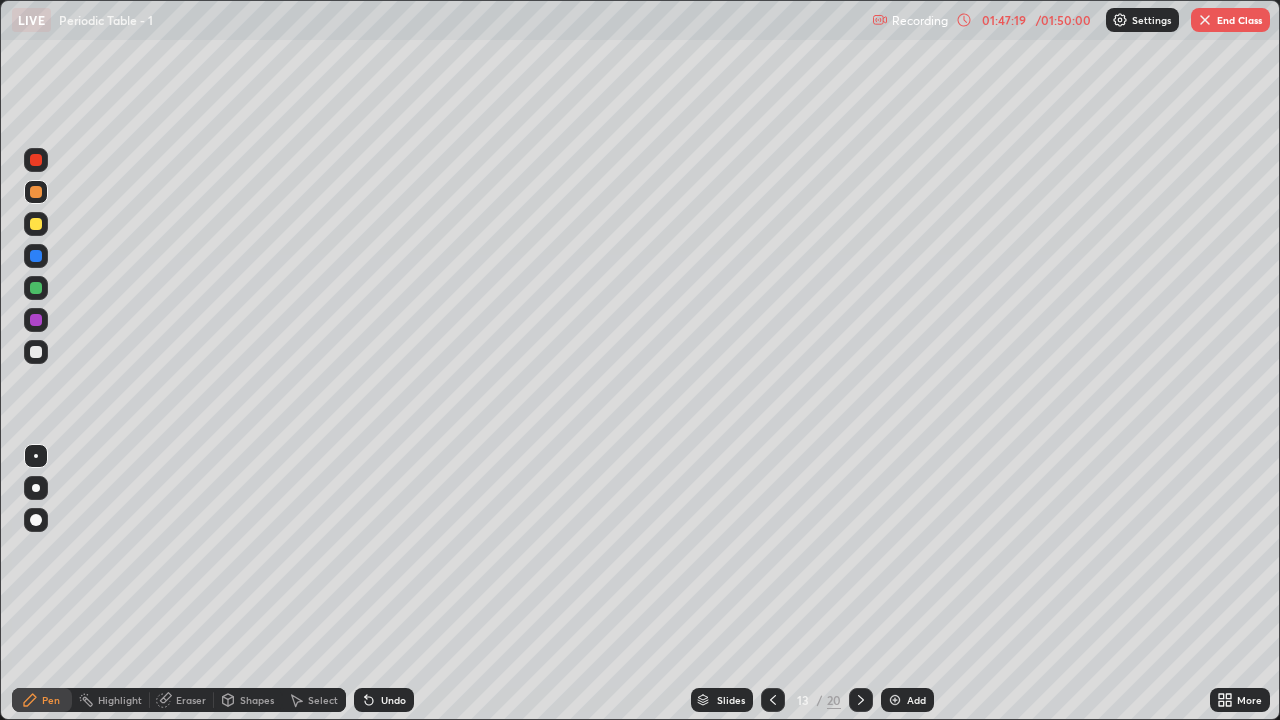 click 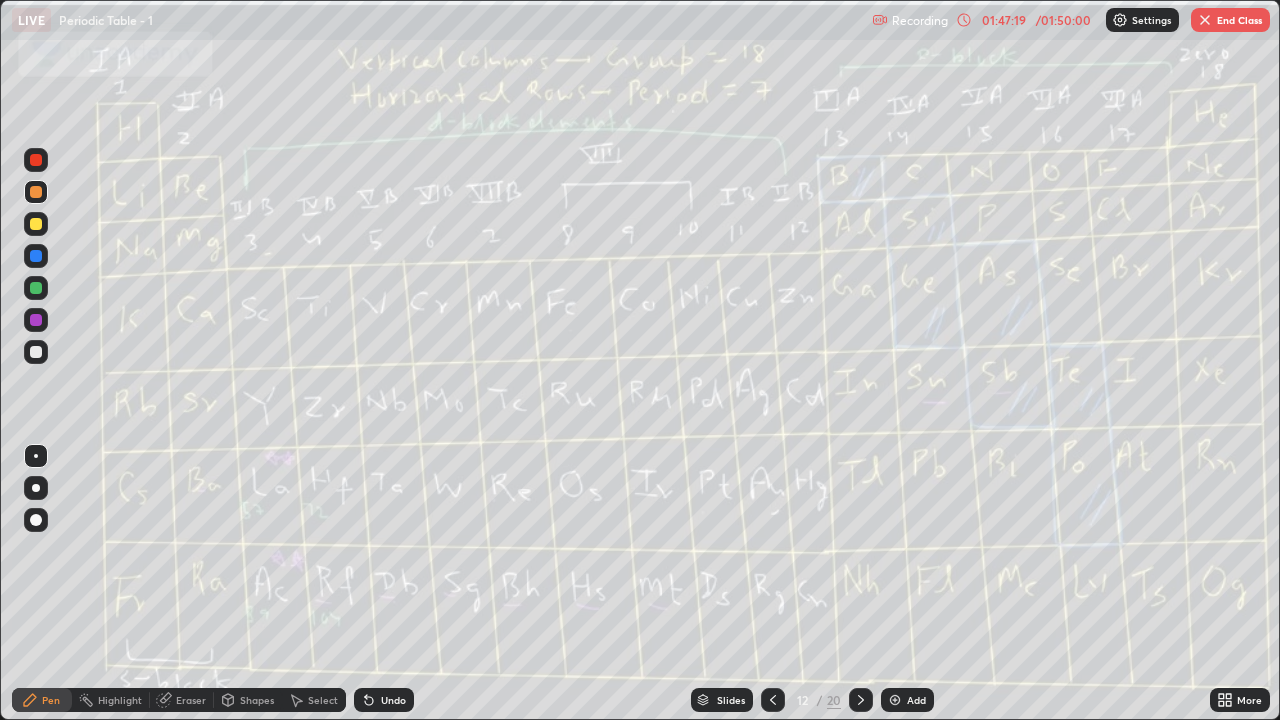 click 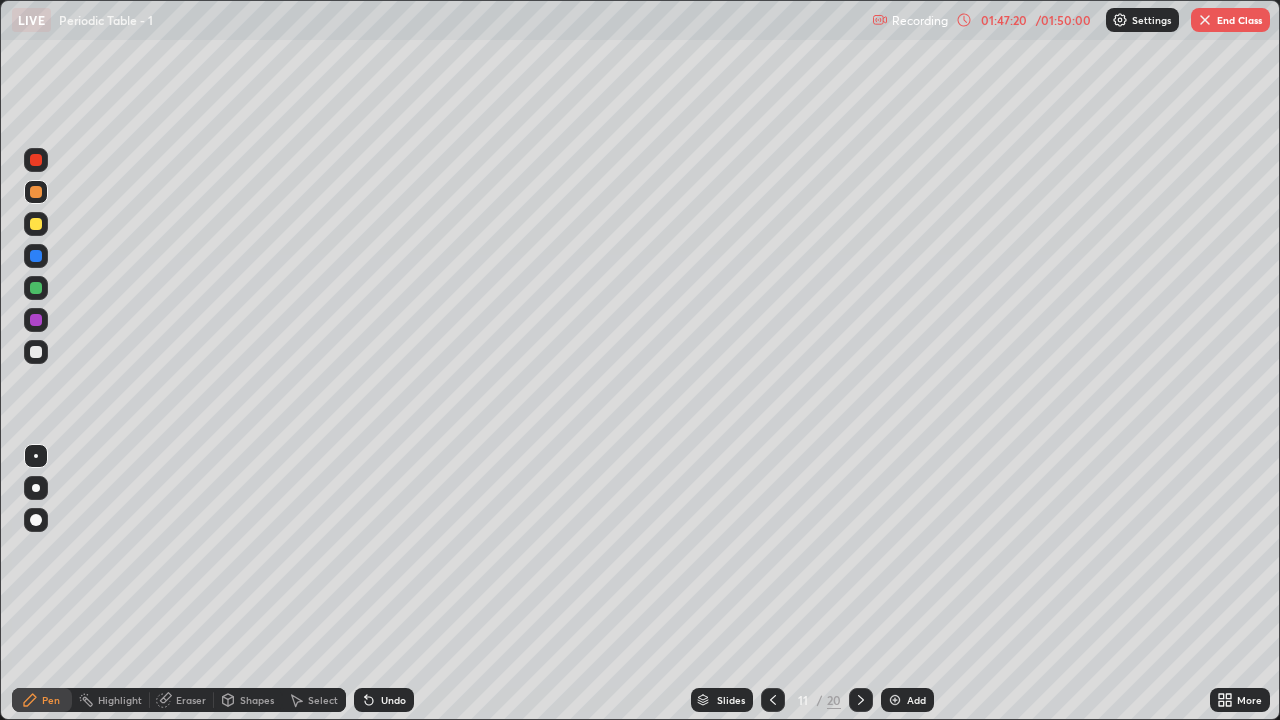 click 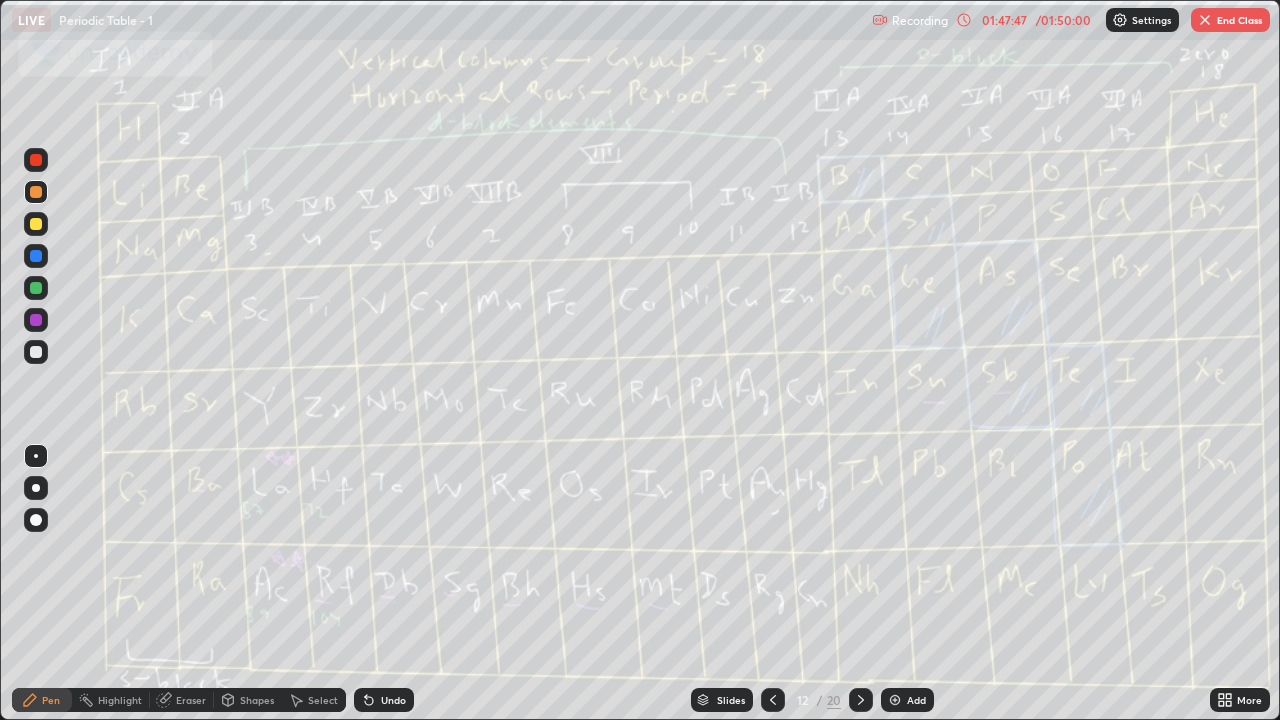 click on "Undo" at bounding box center (393, 700) 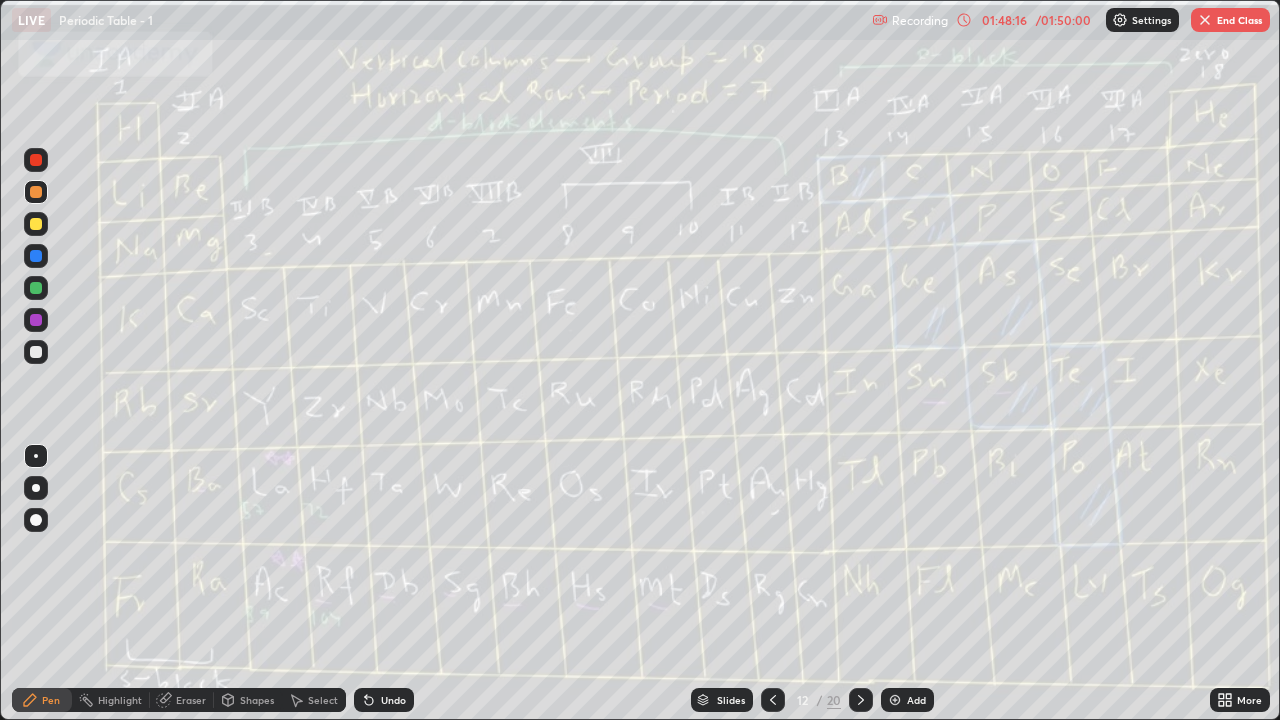 click at bounding box center (861, 700) 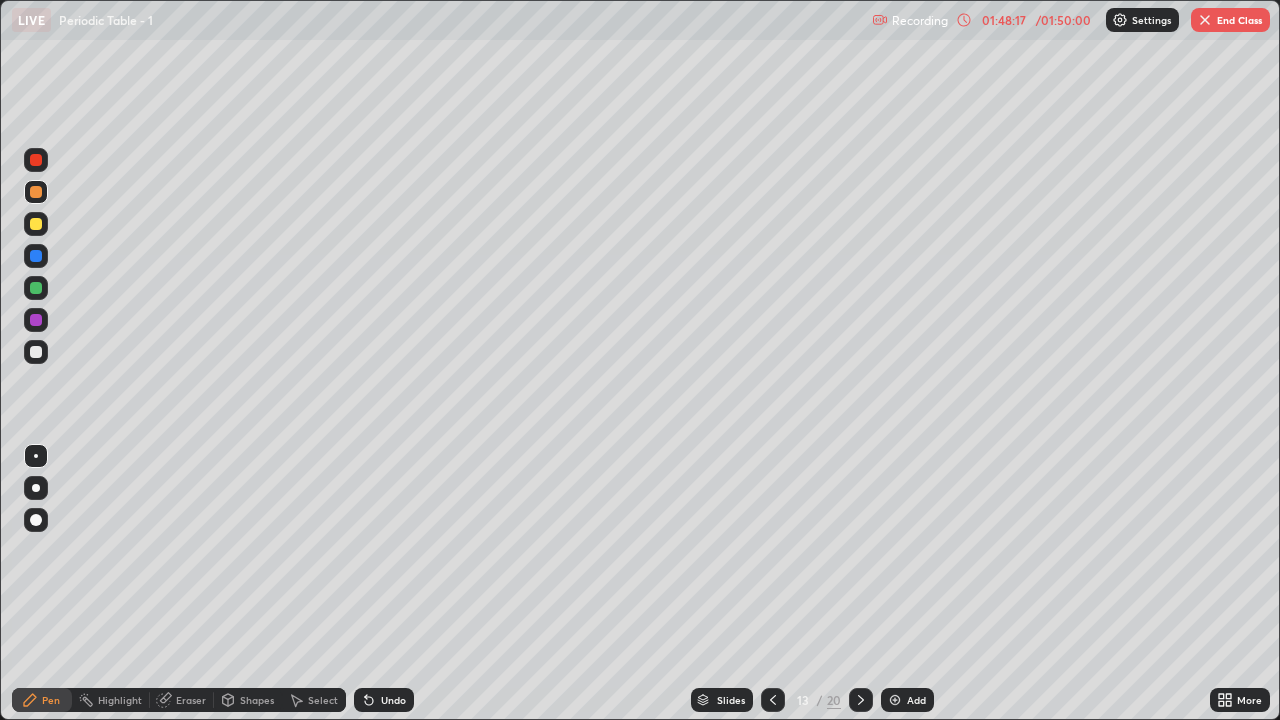 click 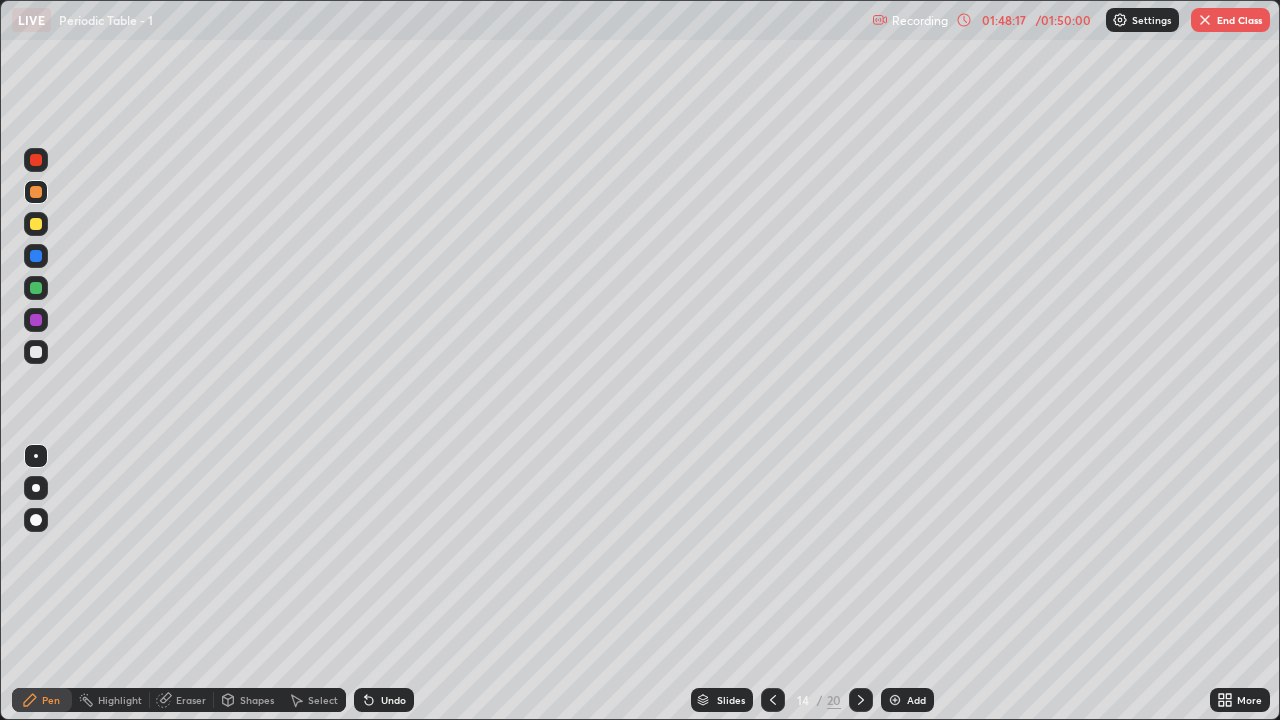 click 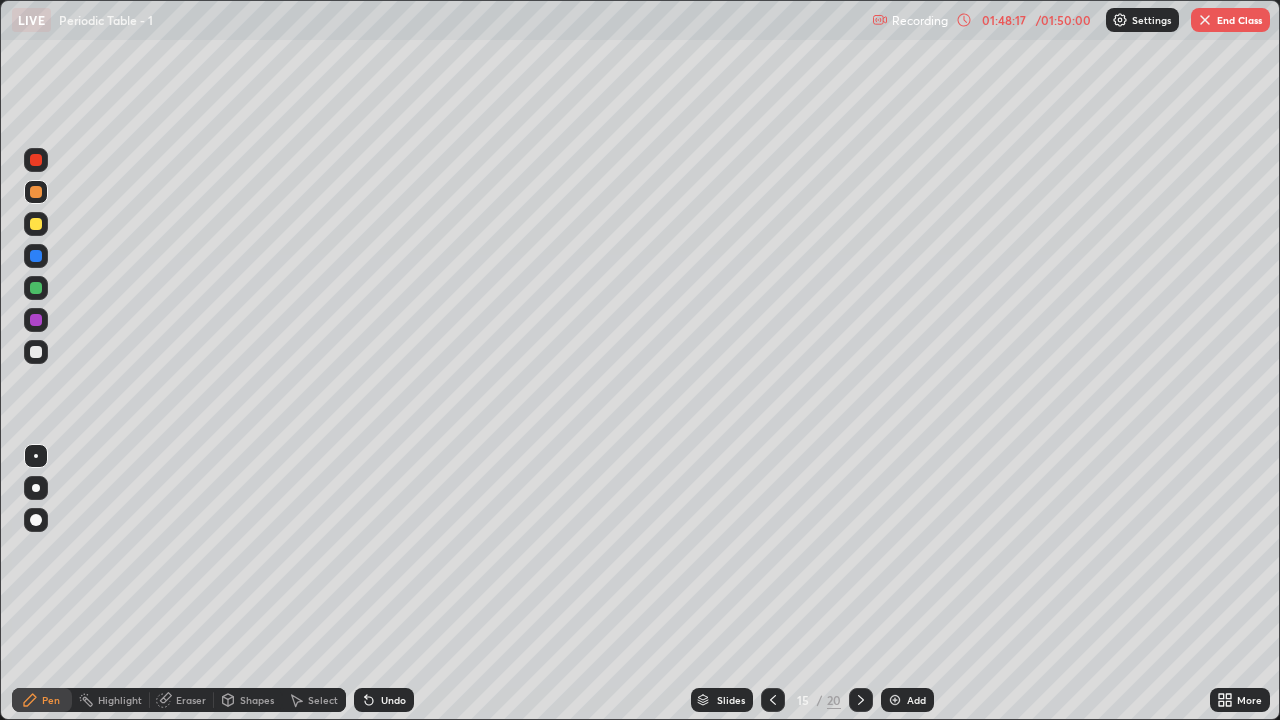 click 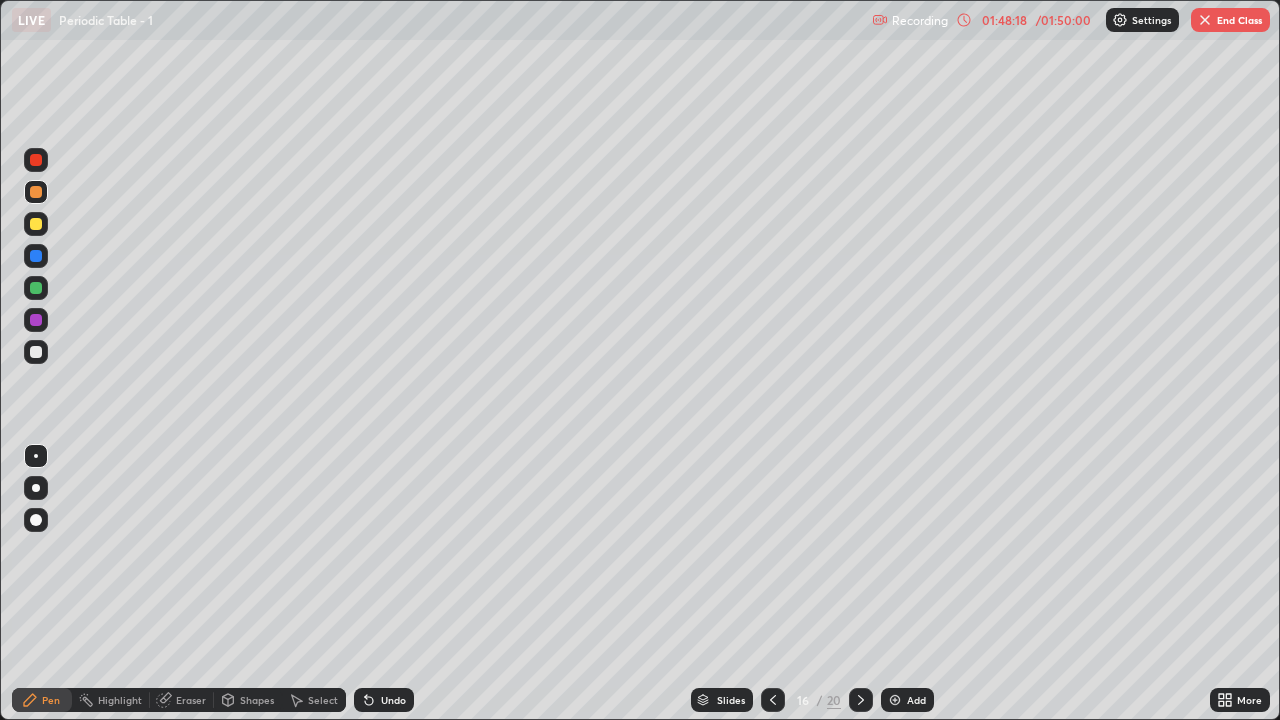 click 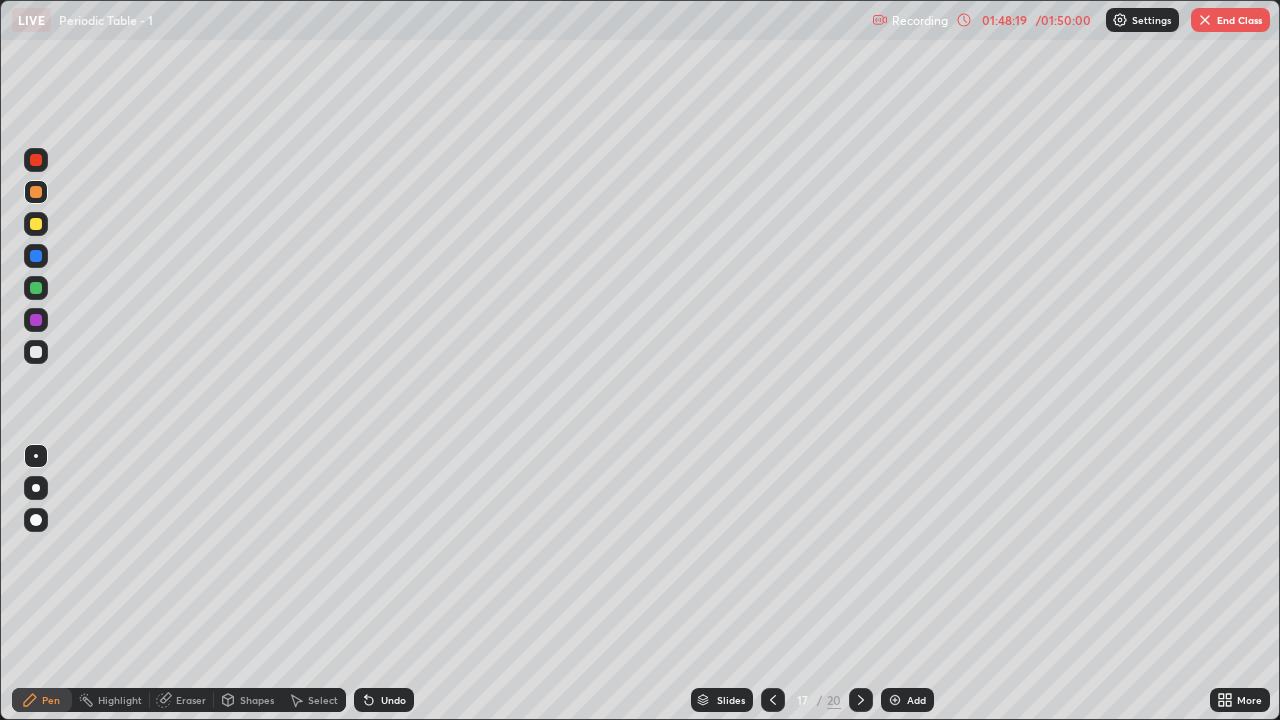 click 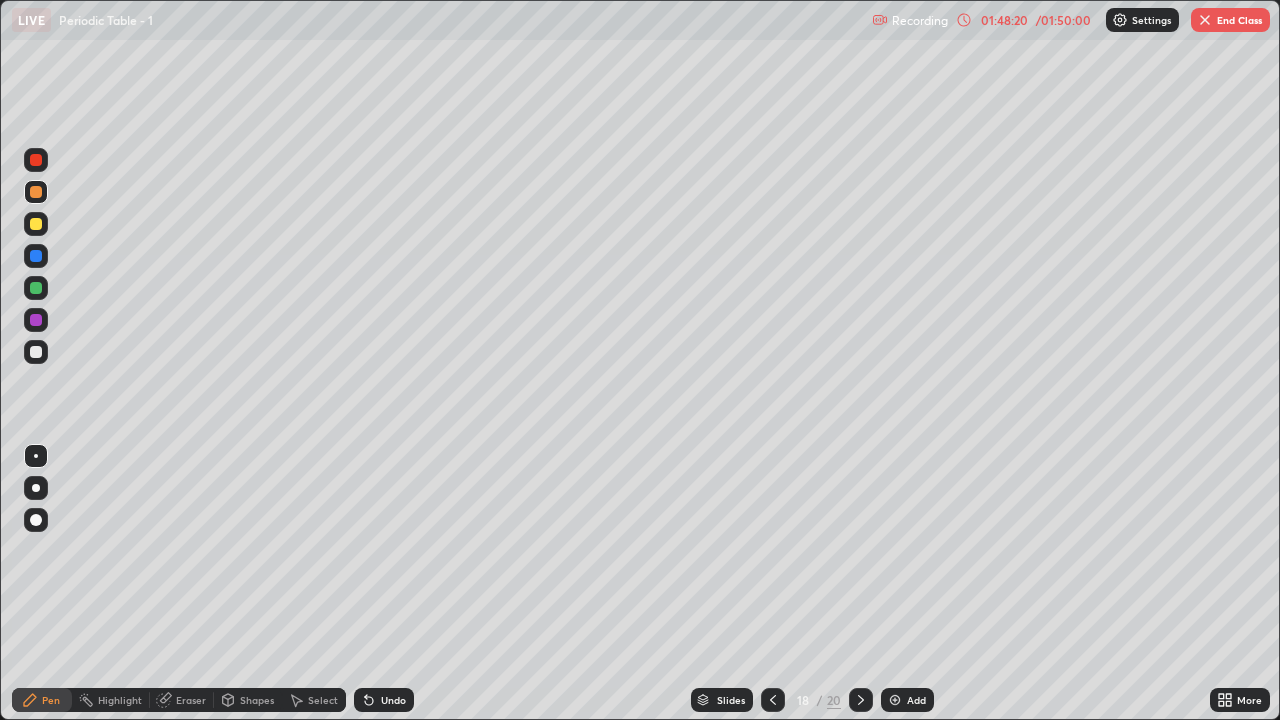 click 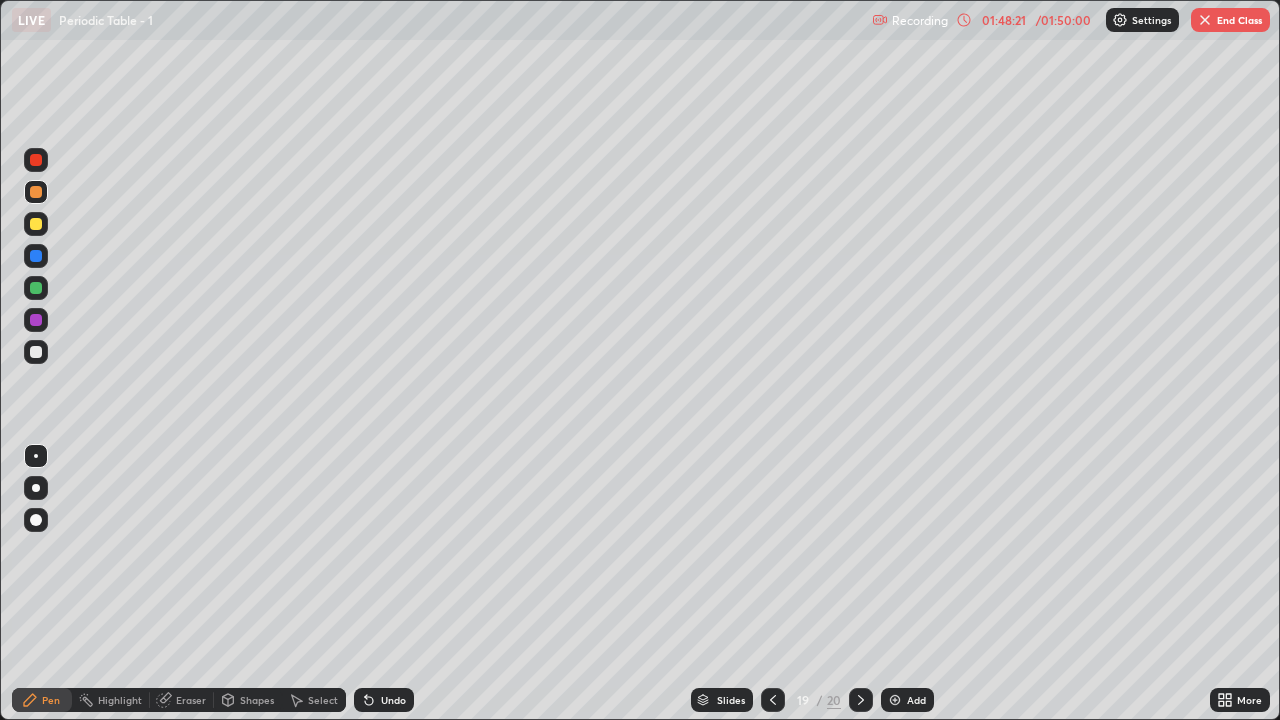 click at bounding box center [861, 700] 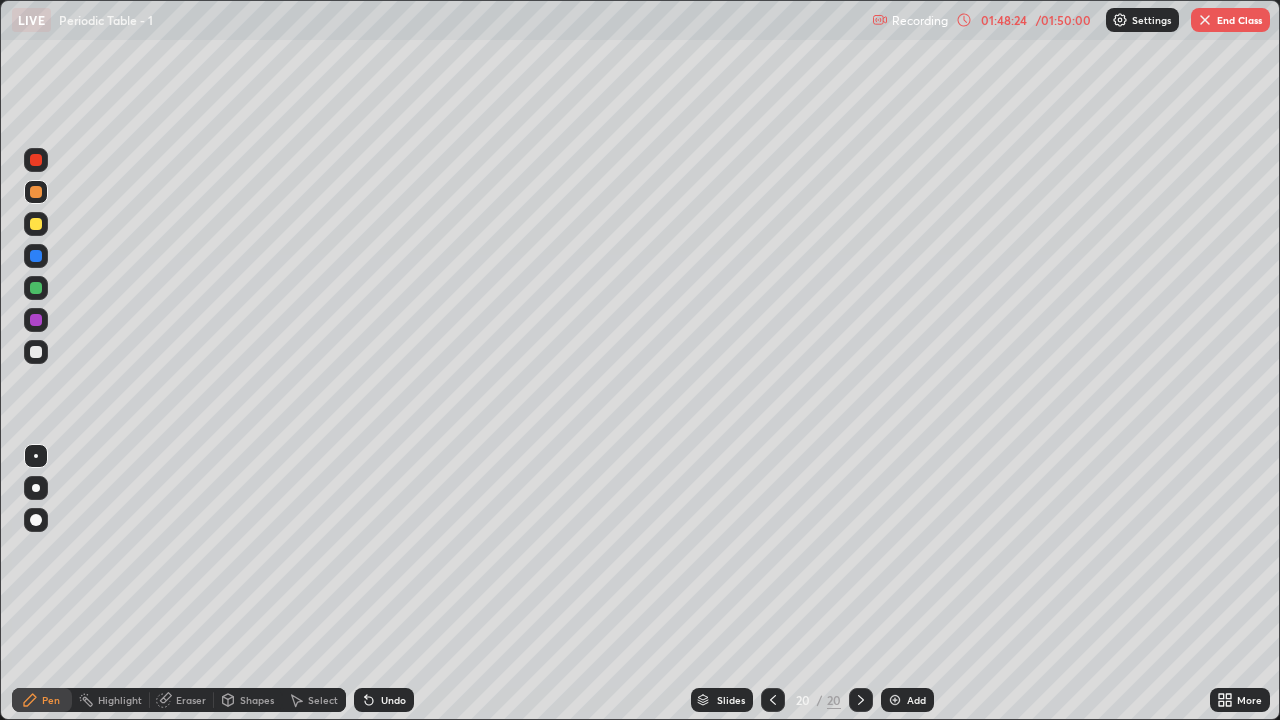 click at bounding box center (36, 352) 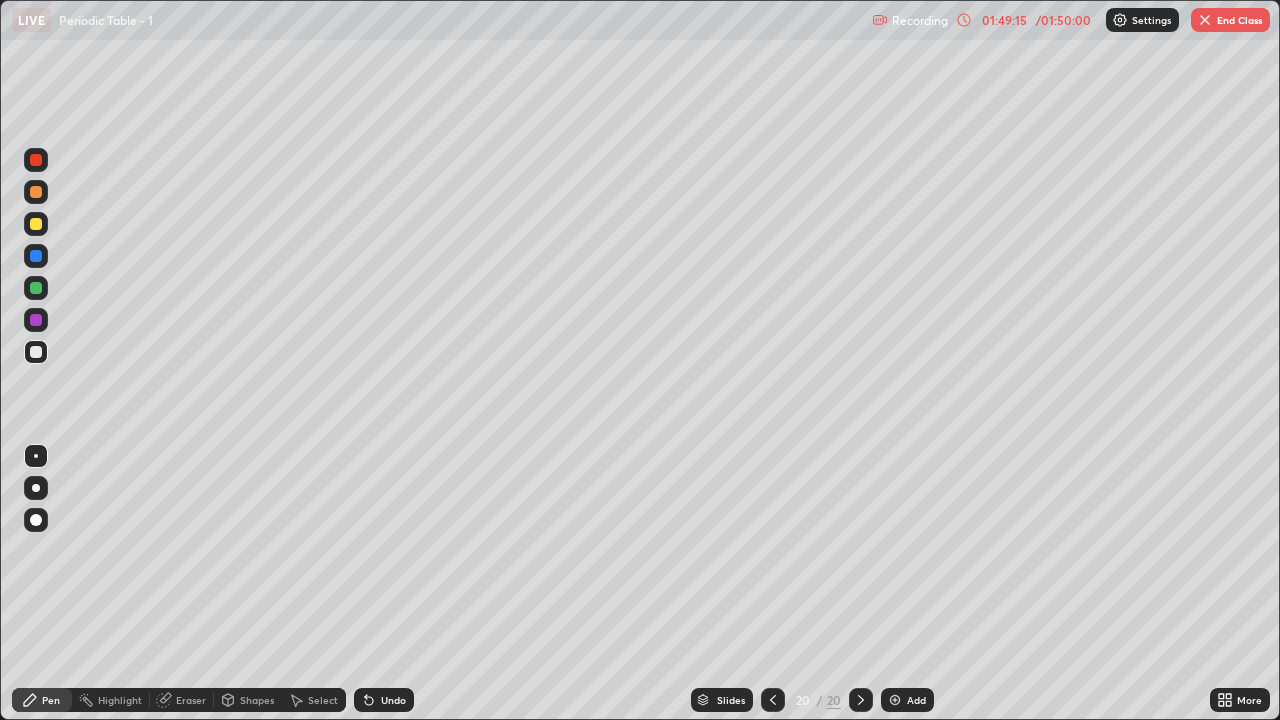click on "Select" at bounding box center [323, 700] 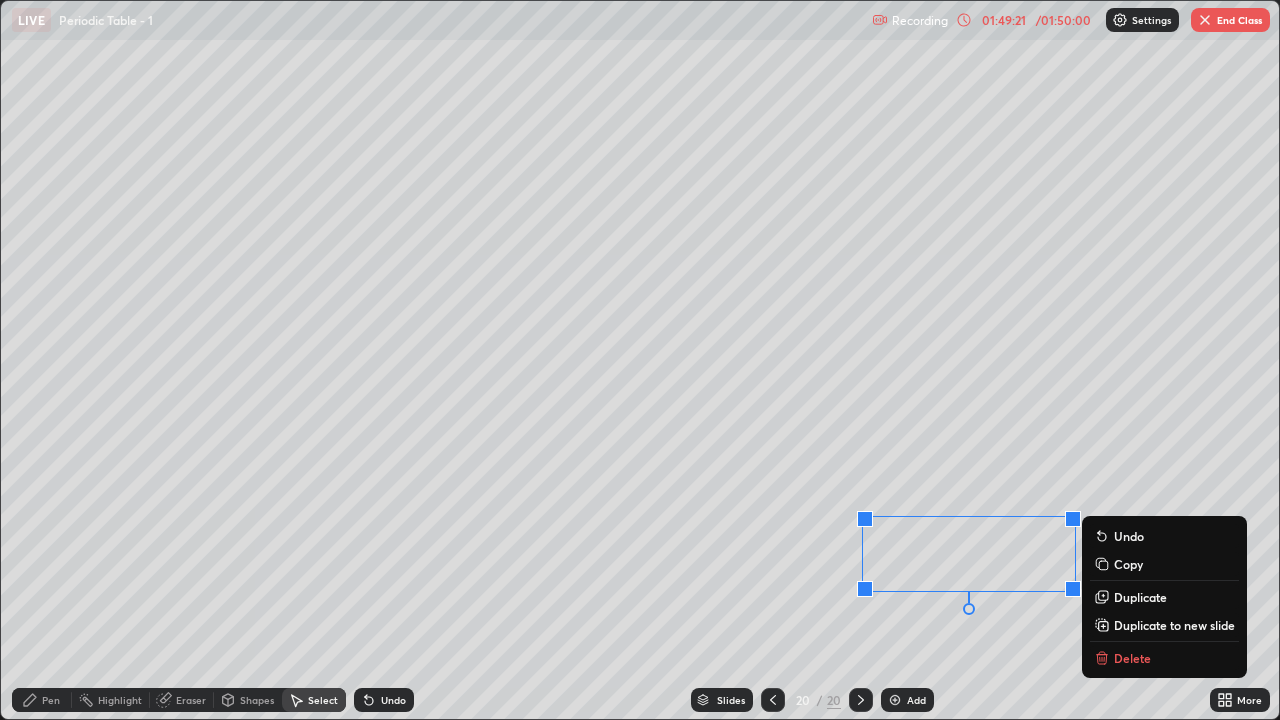 click on "0 ° Undo Copy Duplicate Duplicate to new slide Delete" at bounding box center [640, 360] 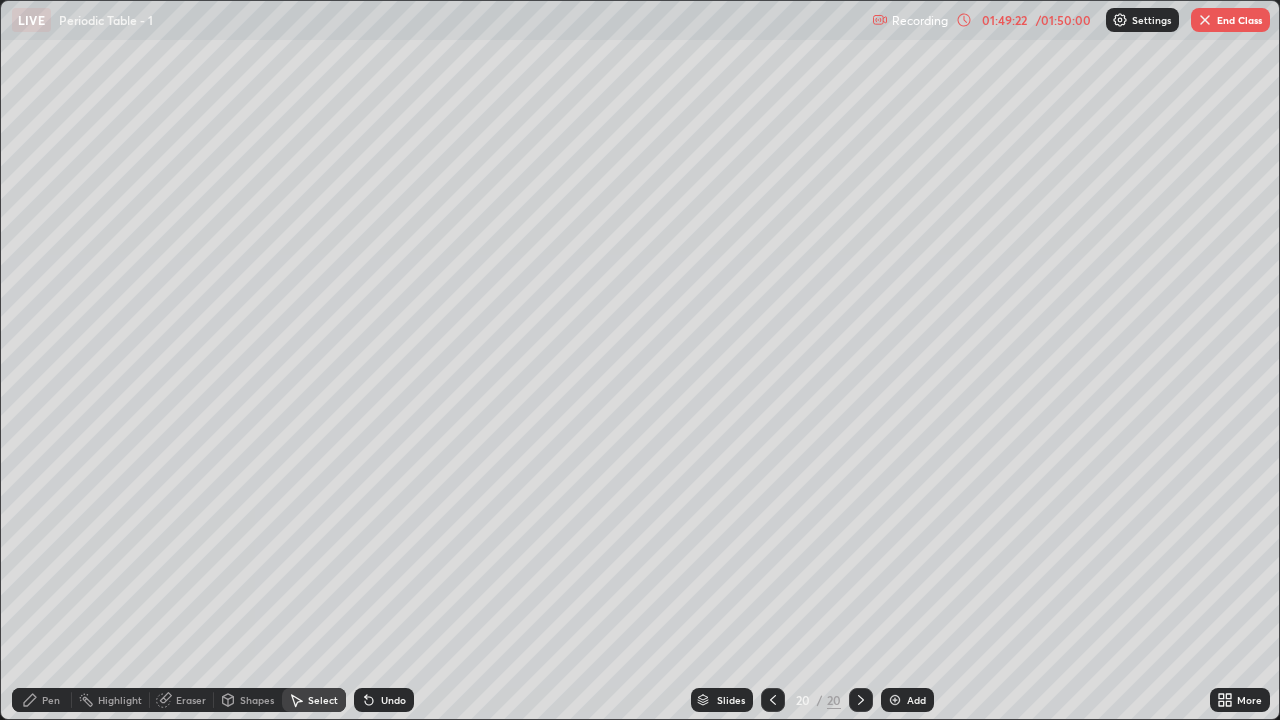 click on "Pen" at bounding box center [51, 700] 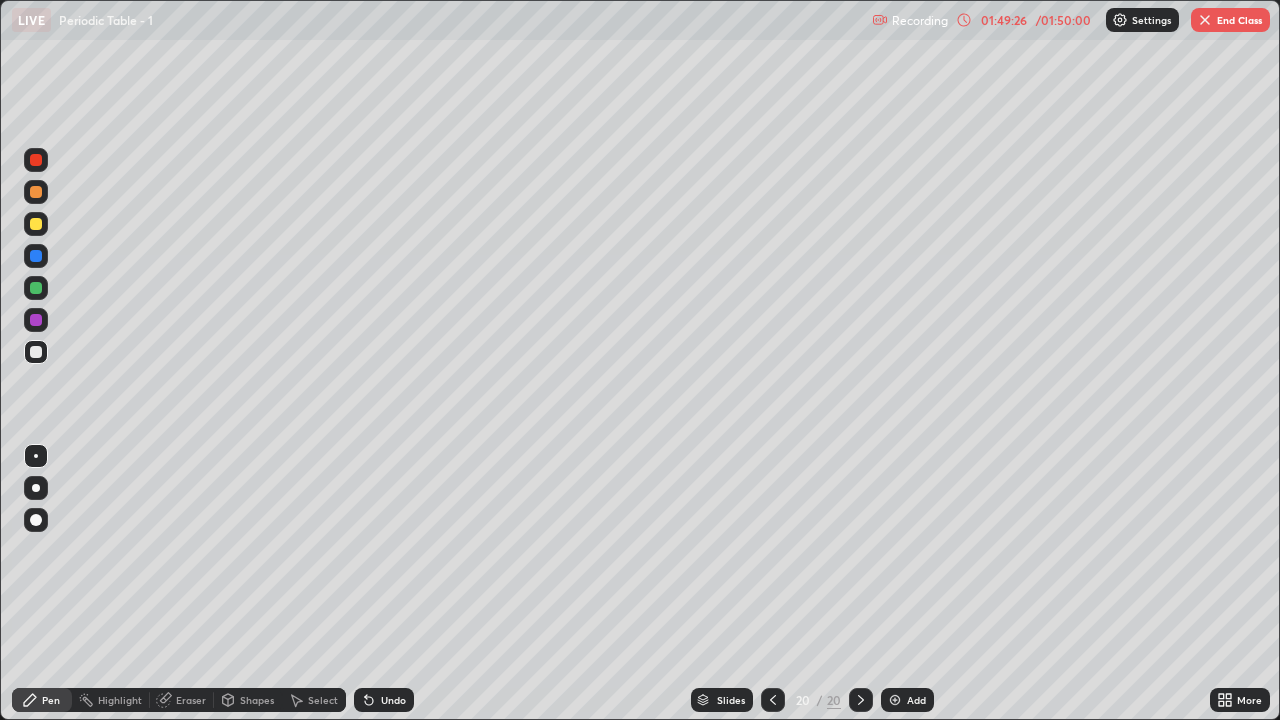 click on "Eraser" at bounding box center [182, 700] 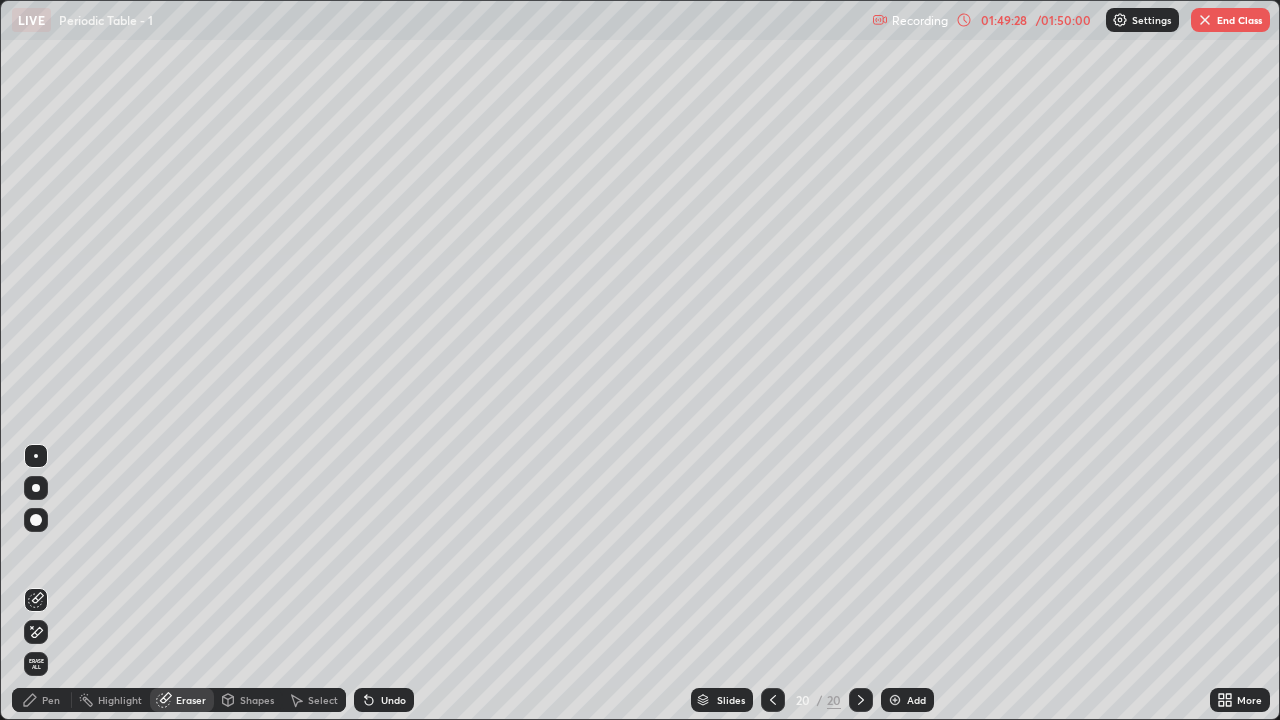 click on "Pen" at bounding box center (51, 700) 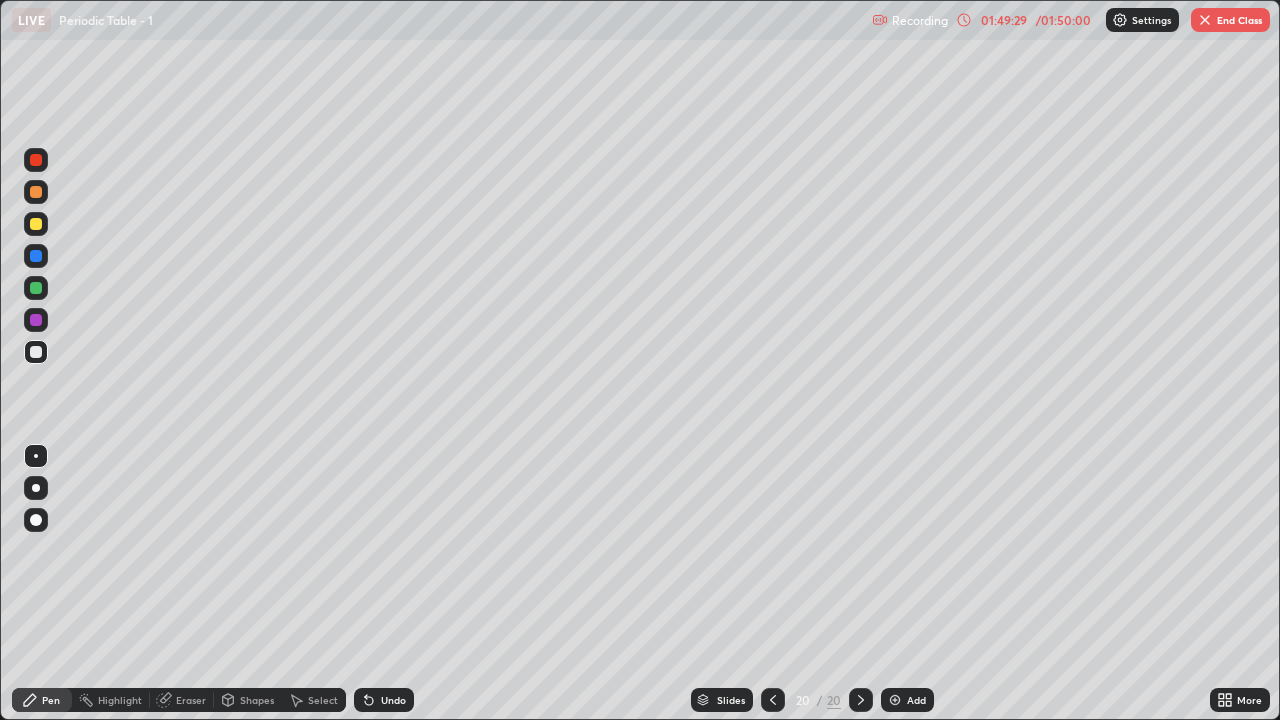 click at bounding box center [36, 456] 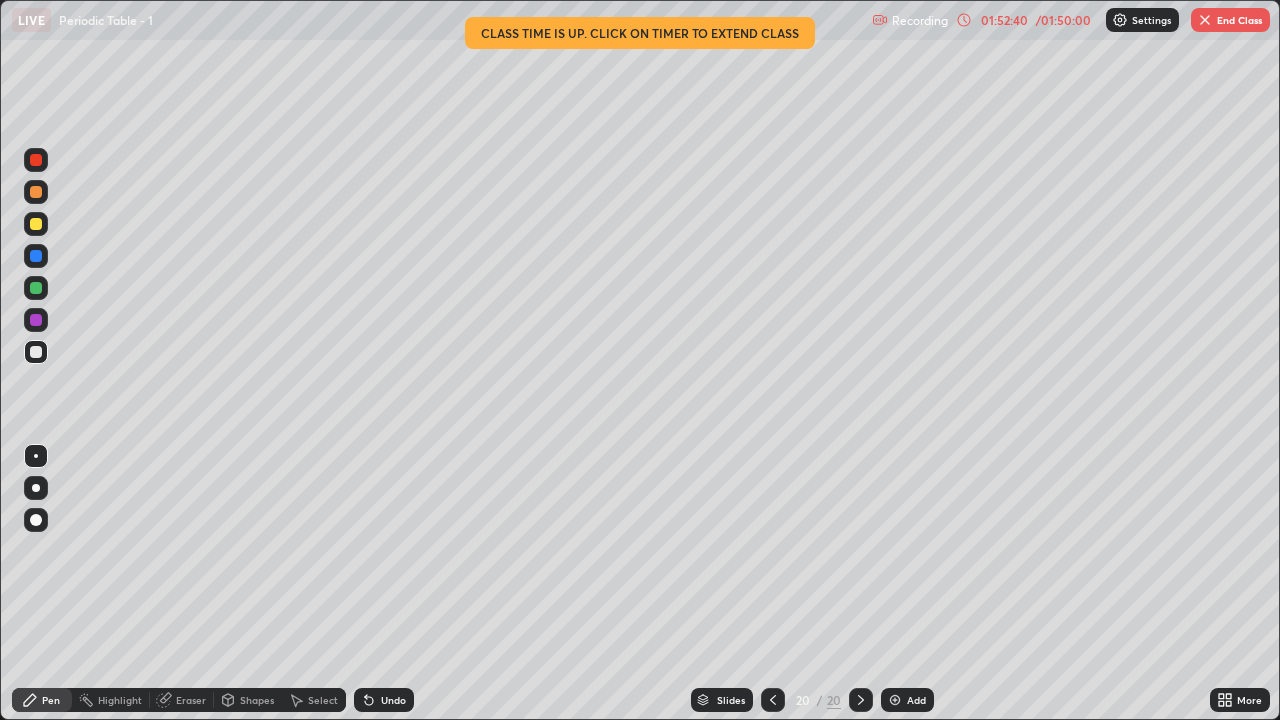 click on "End Class" at bounding box center (1230, 20) 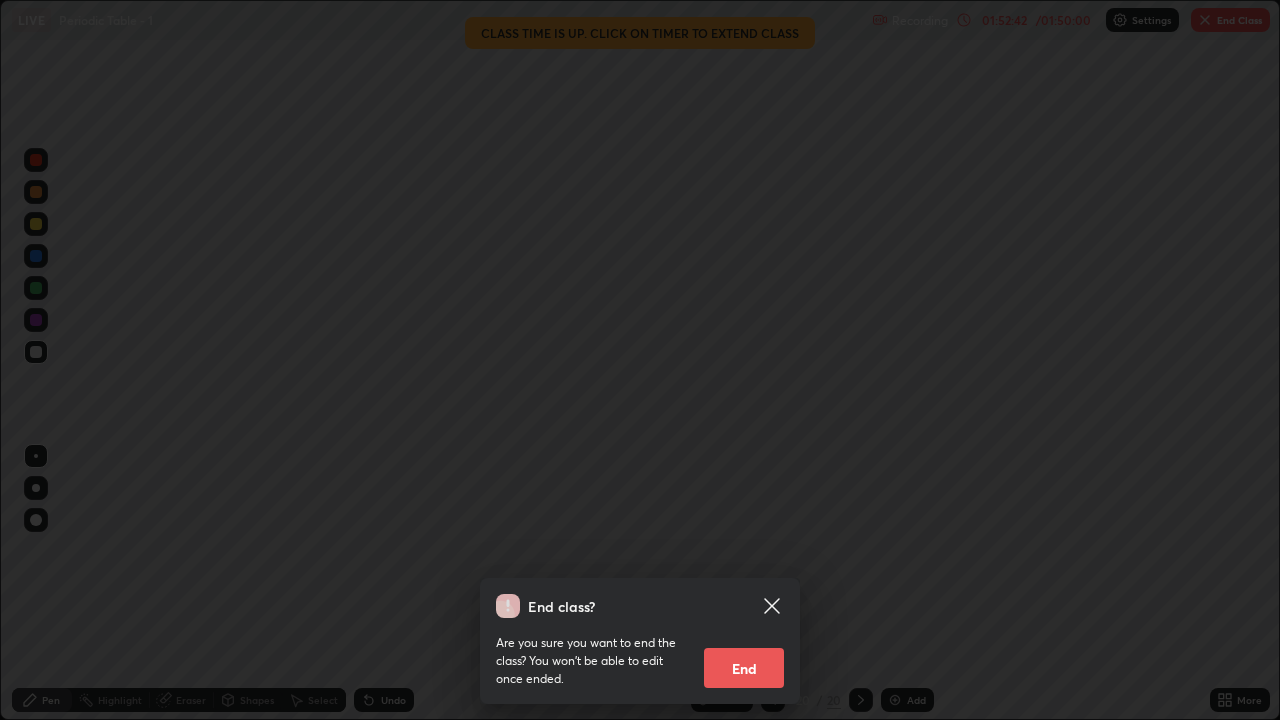 click on "End" at bounding box center [744, 668] 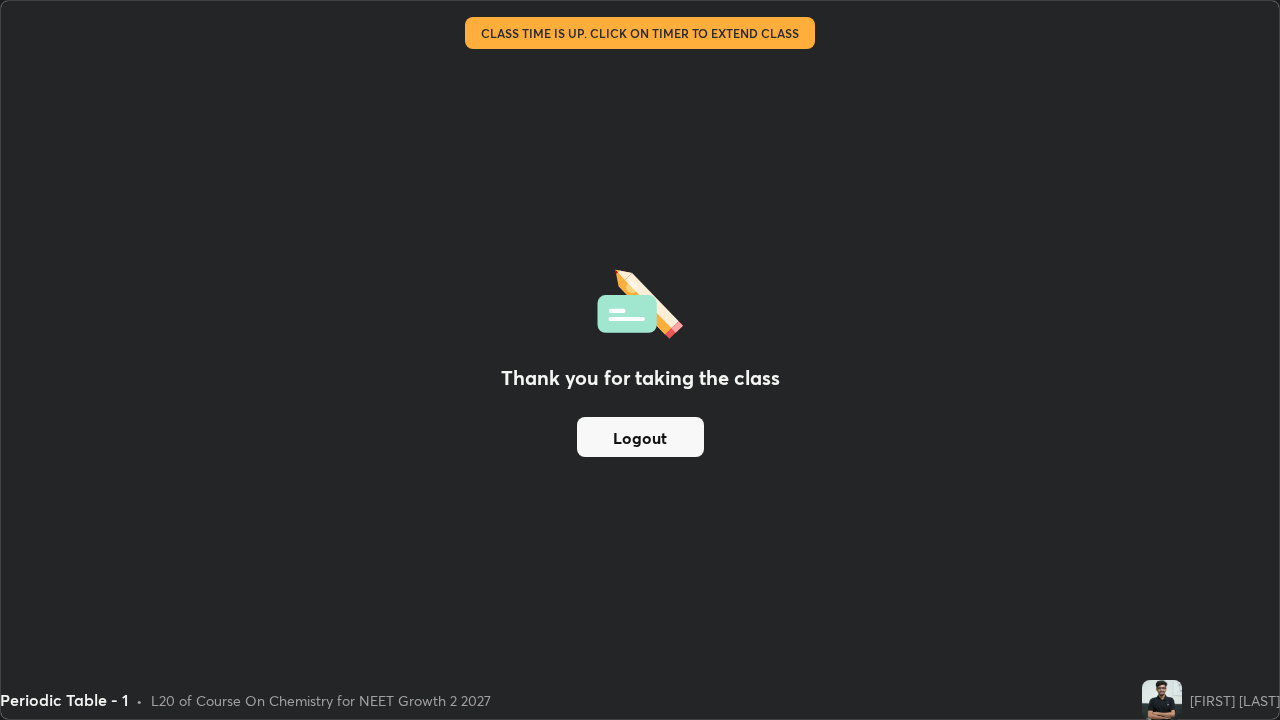 click on "Logout" at bounding box center [640, 437] 